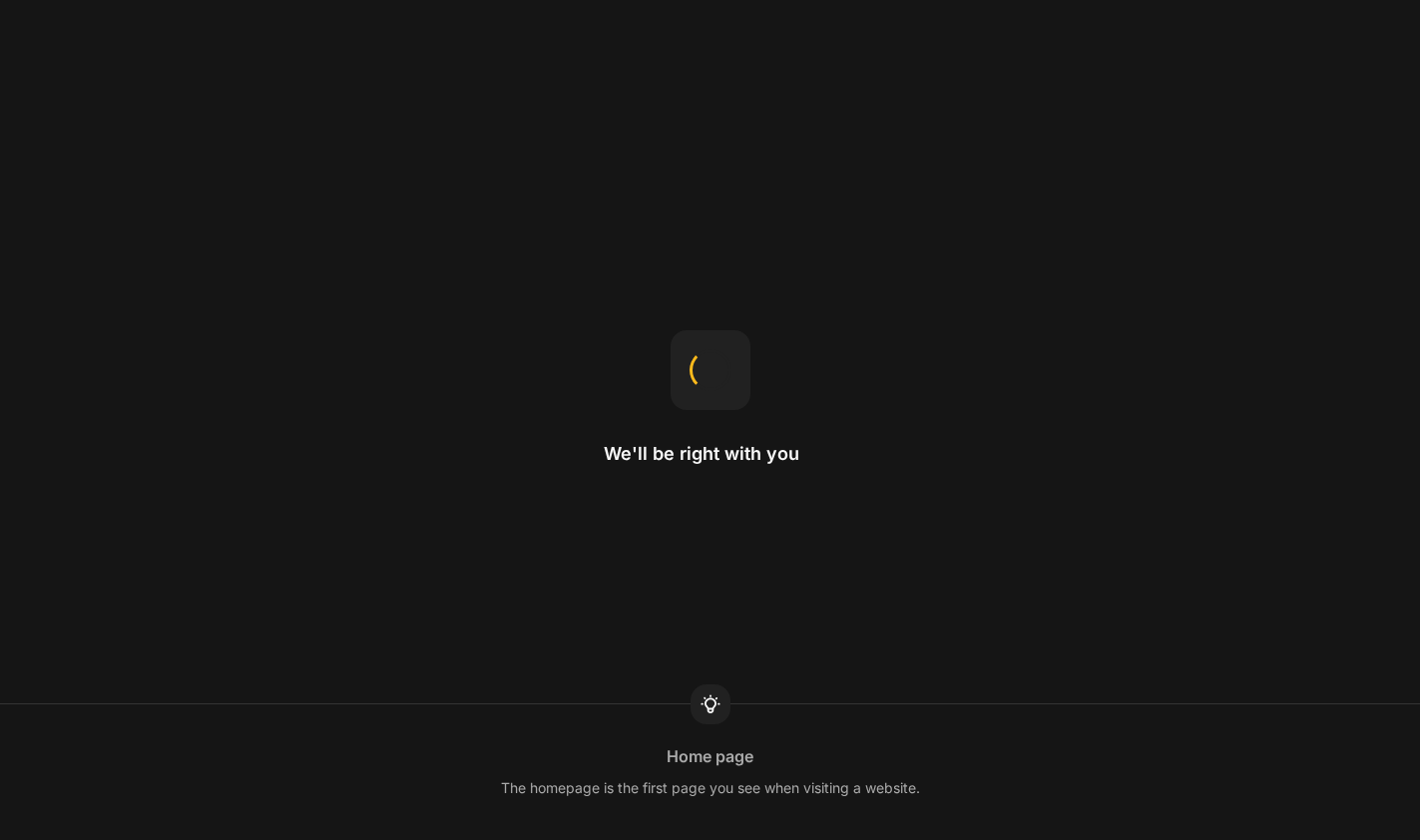 scroll, scrollTop: 0, scrollLeft: 0, axis: both 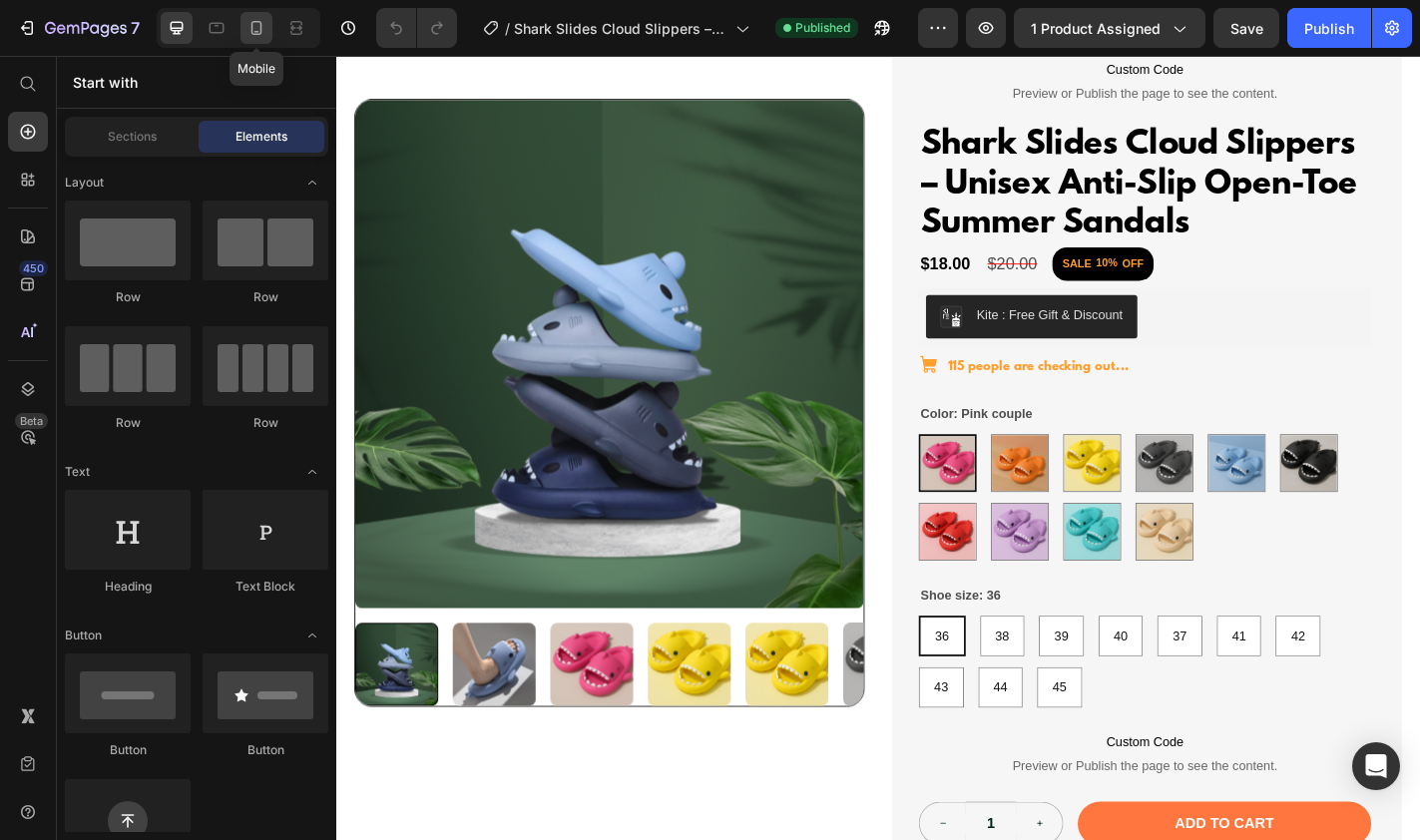 click 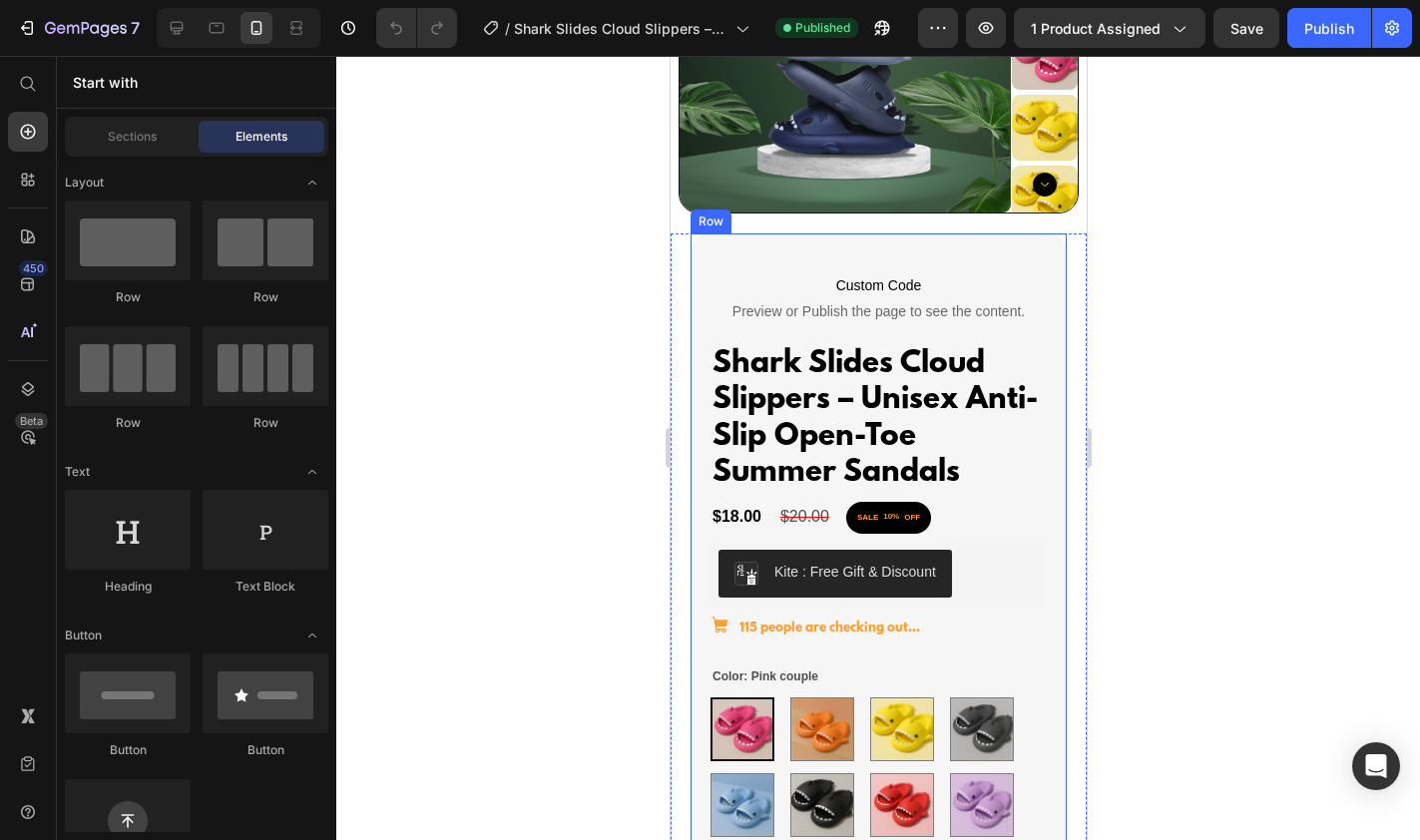 scroll, scrollTop: 233, scrollLeft: 0, axis: vertical 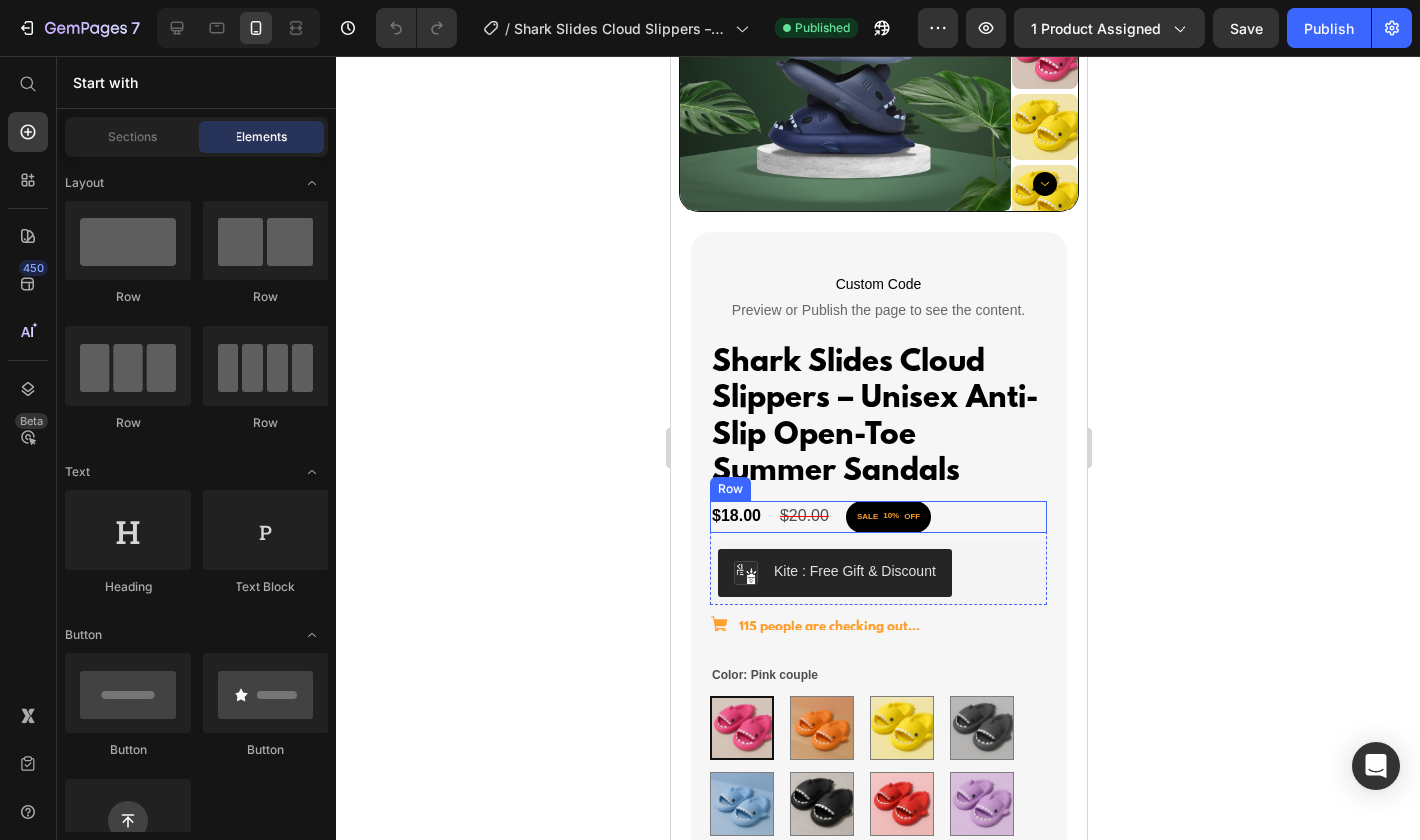 click on "$18.00 Product Price $20.00 Product Price SALE 10% OFF Discount Tag Row" at bounding box center (877, 517) 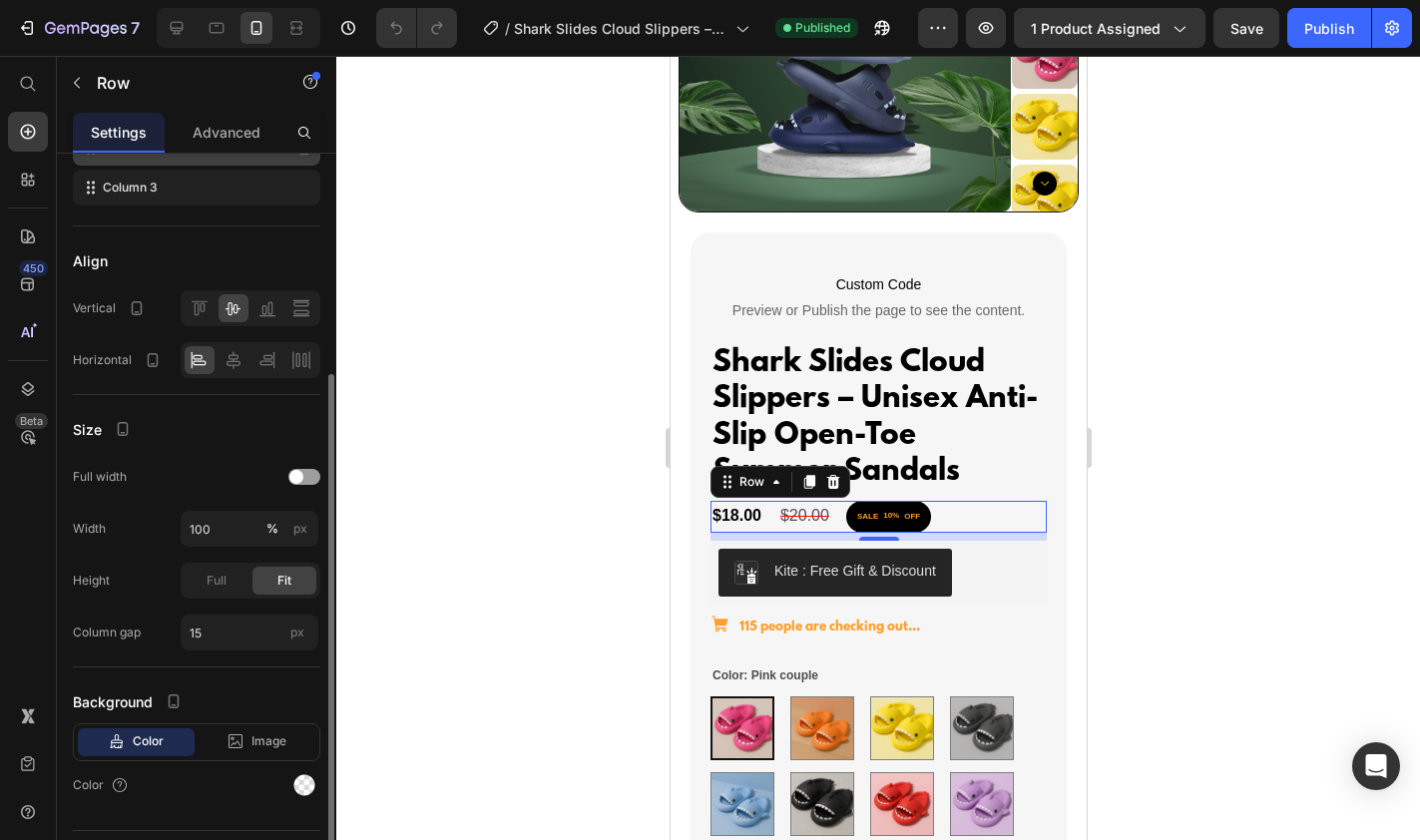 scroll, scrollTop: 334, scrollLeft: 0, axis: vertical 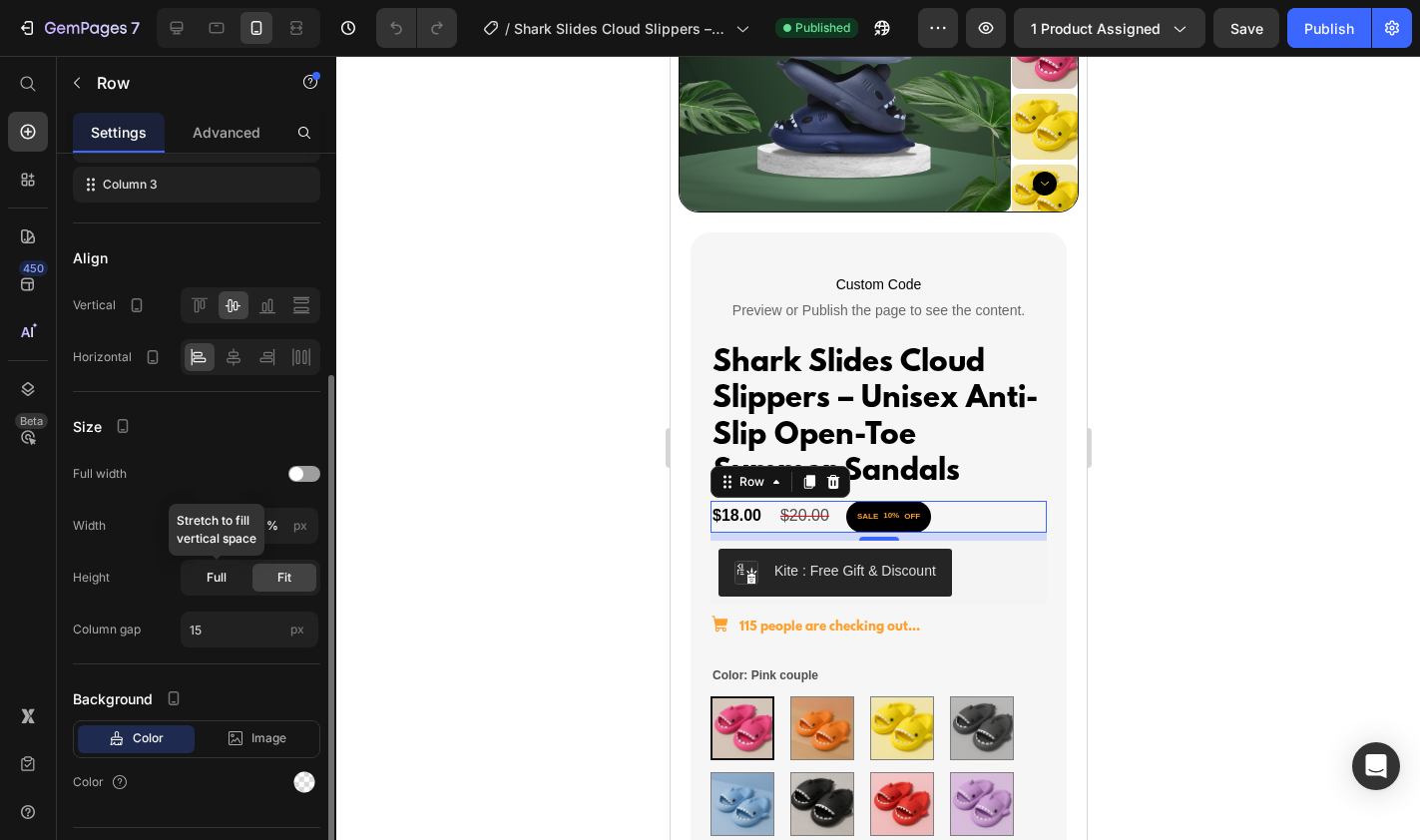 click on "Full" 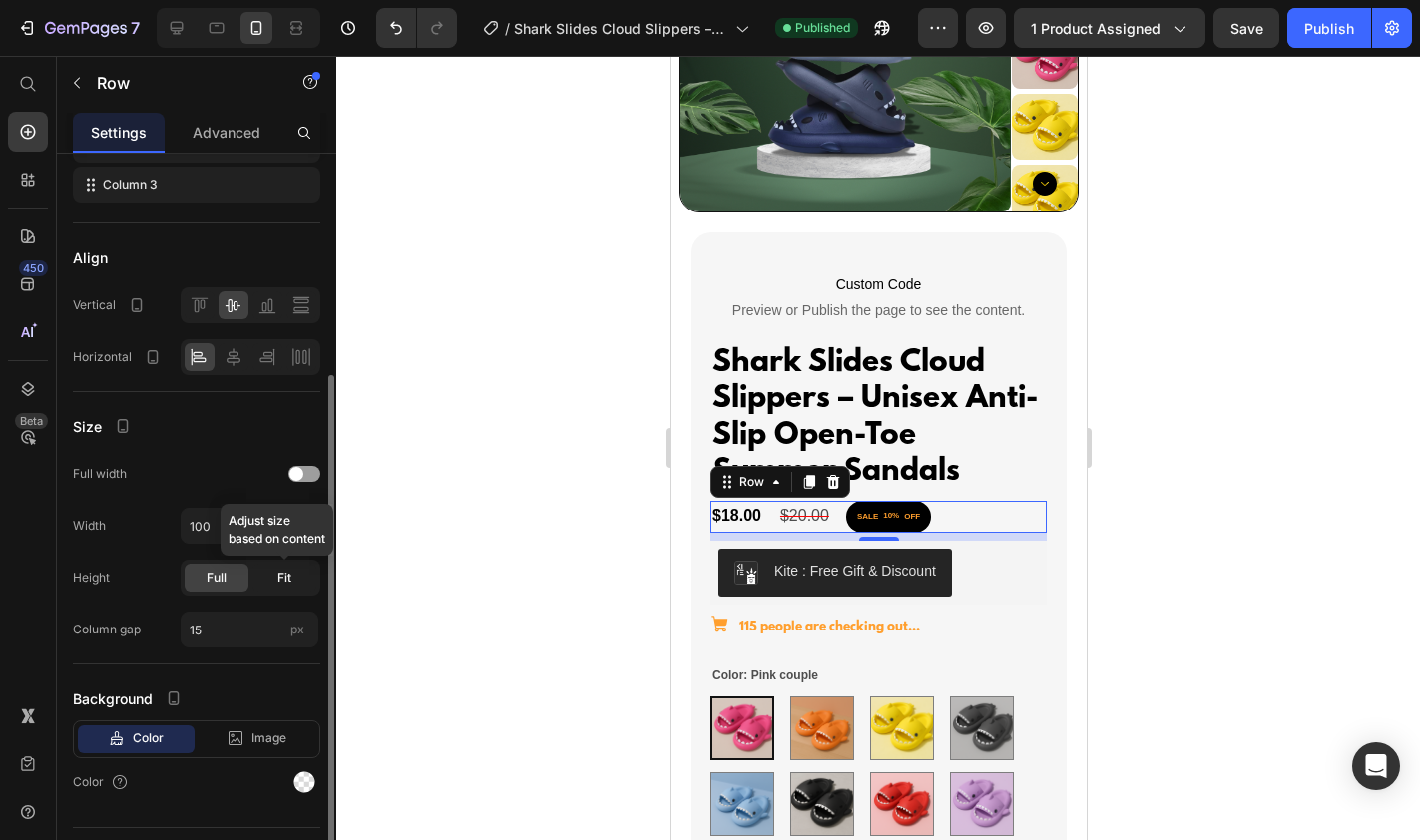 click on "Fit" 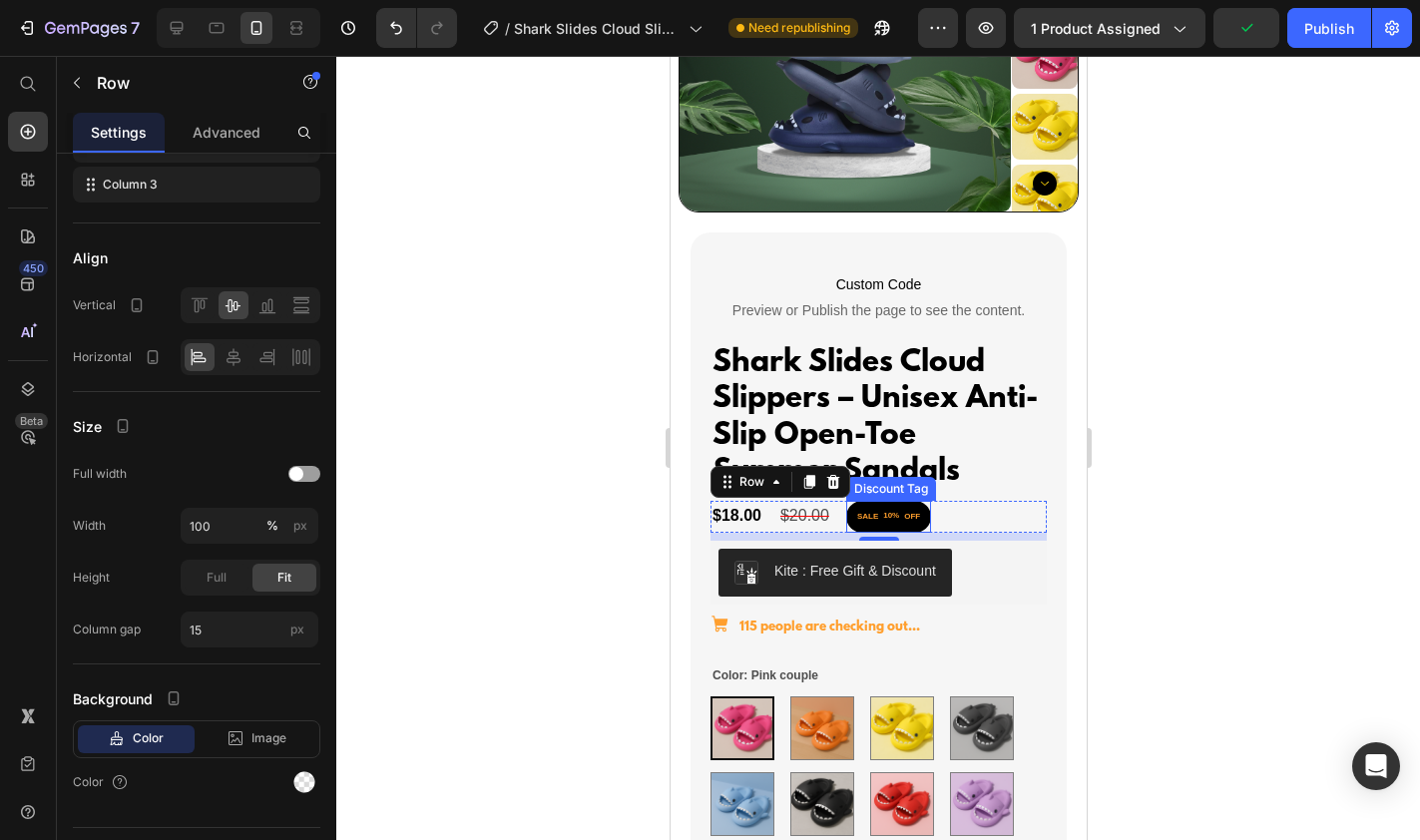 click on "SALE 10% OFF" at bounding box center (887, 517) 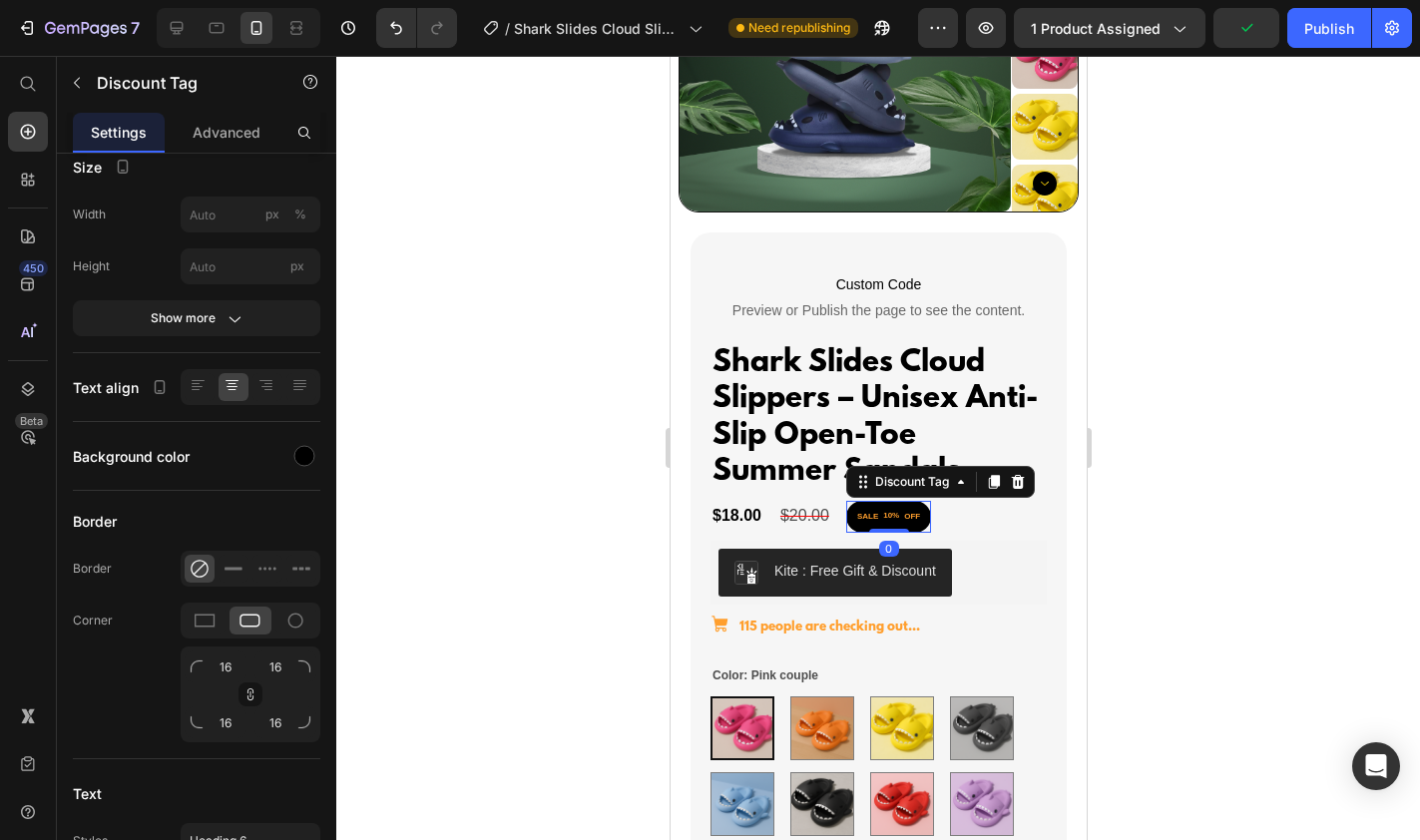 scroll, scrollTop: 0, scrollLeft: 0, axis: both 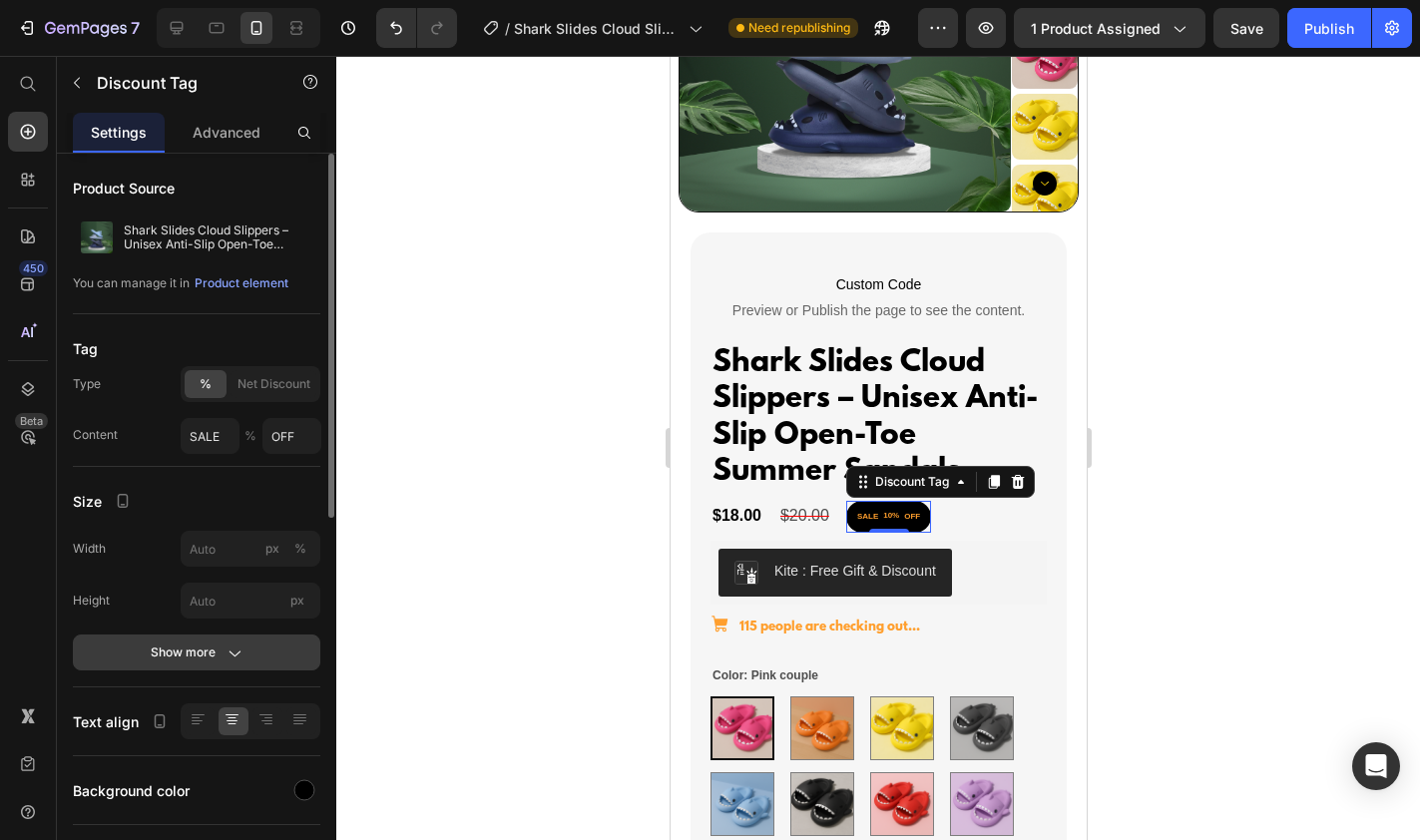 click 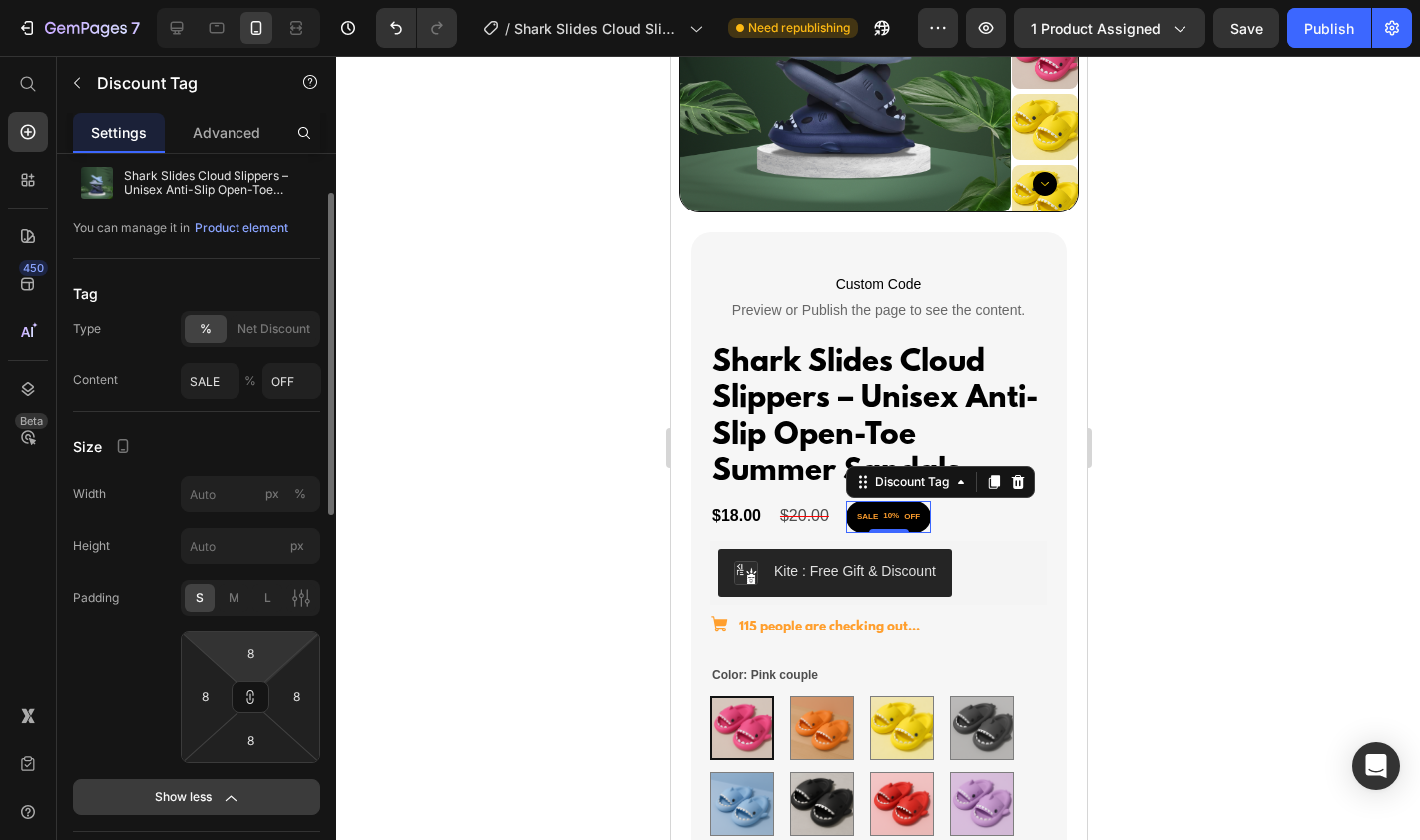 scroll, scrollTop: 68, scrollLeft: 0, axis: vertical 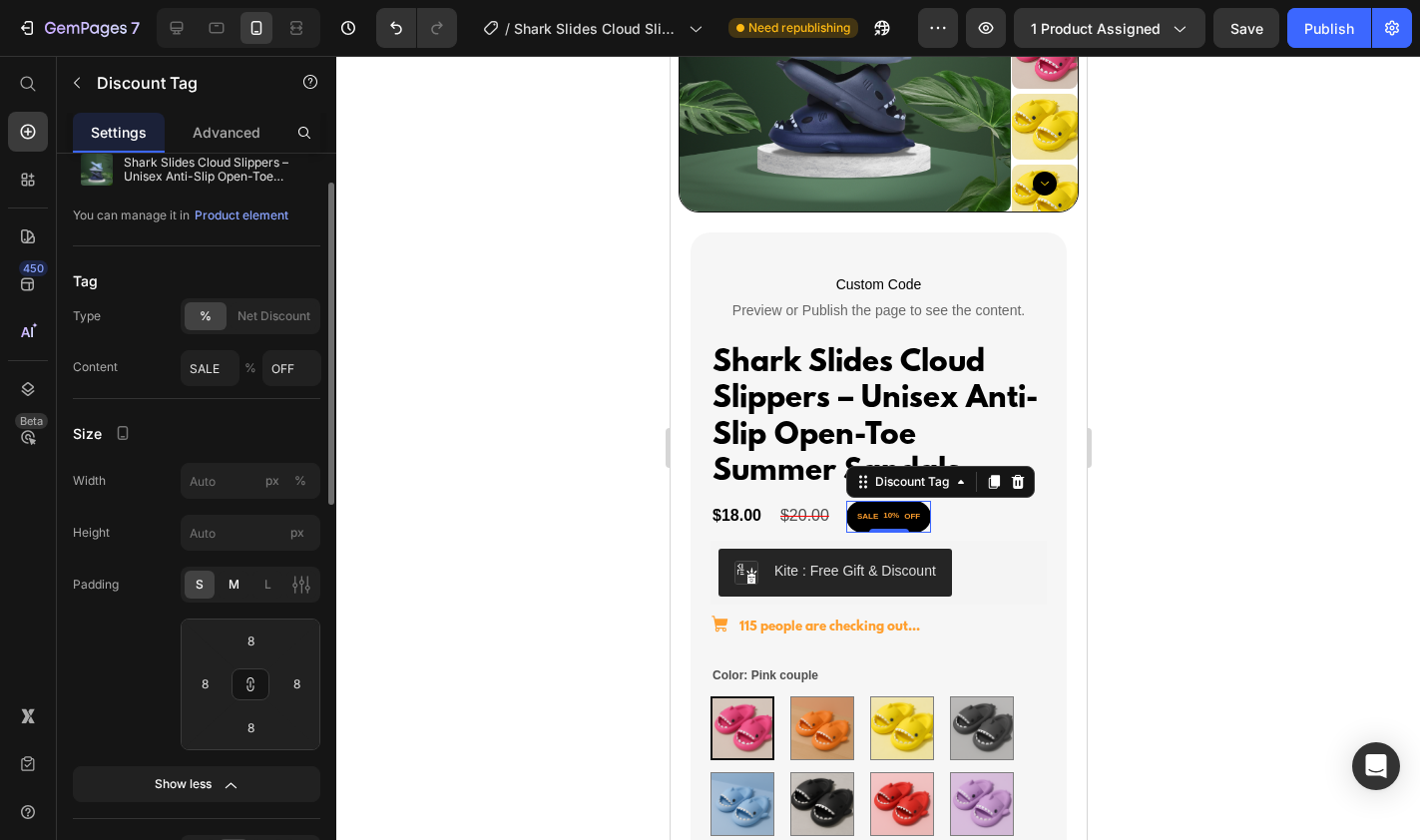 click on "M" 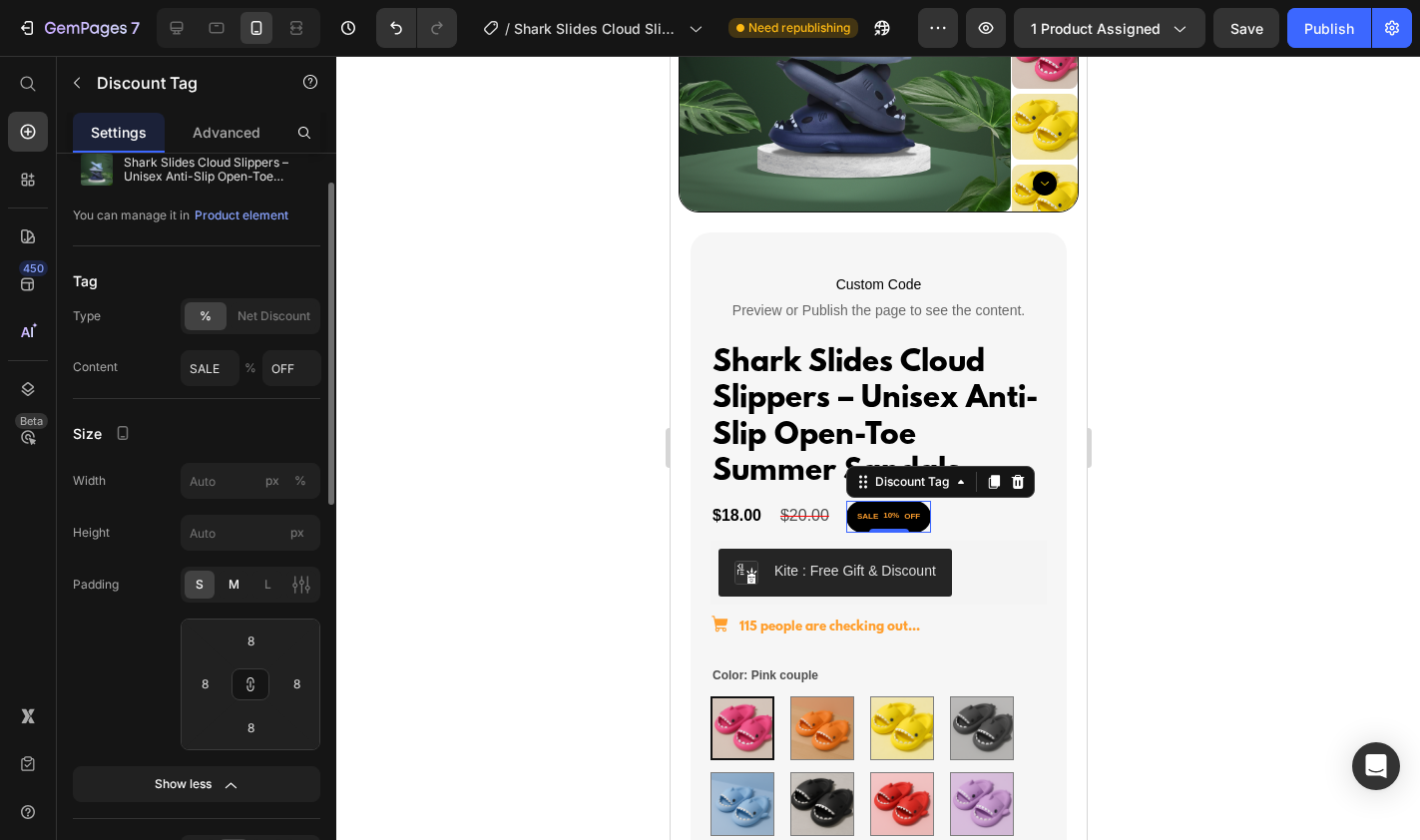 type on "24" 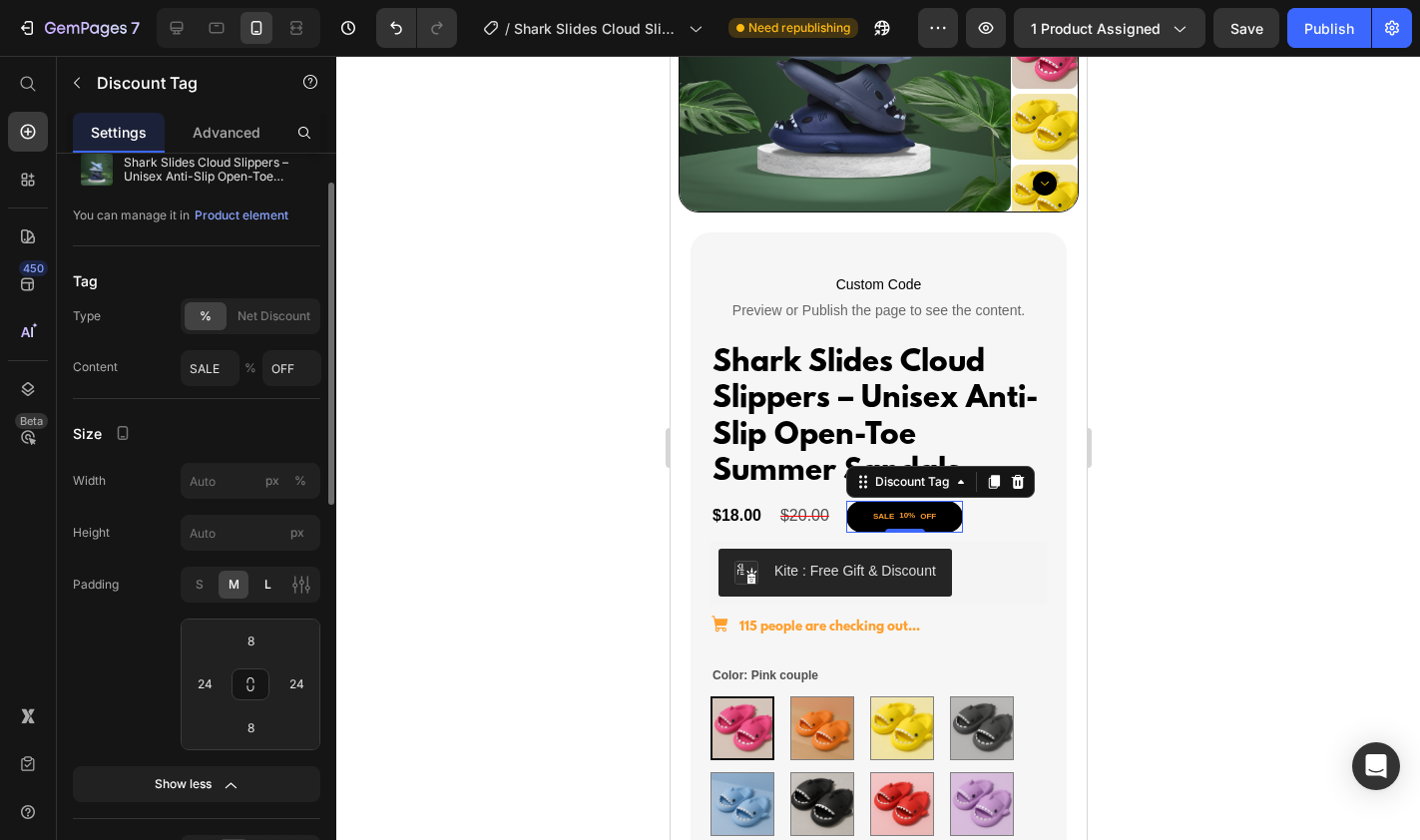 click on "L" 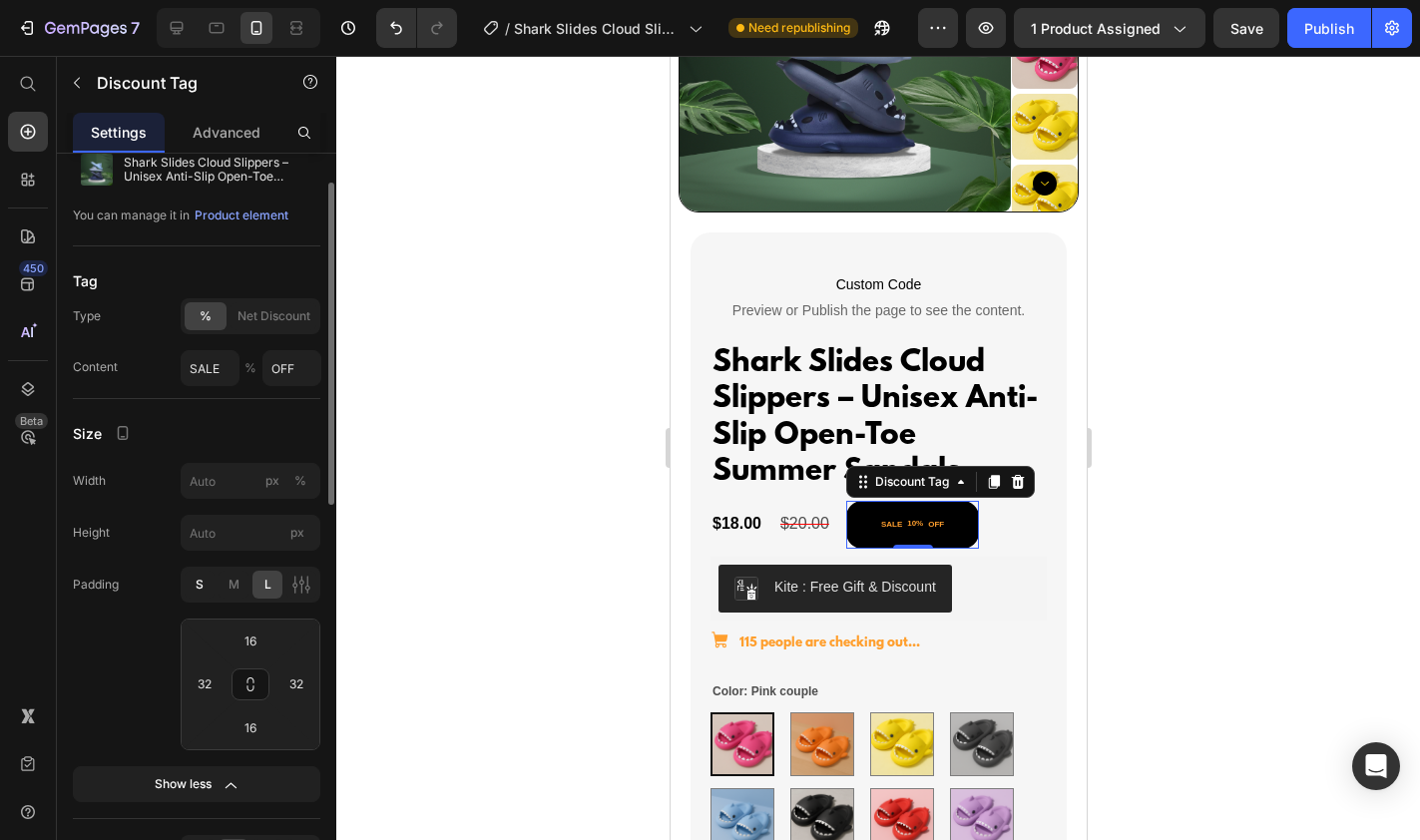 click on "S" 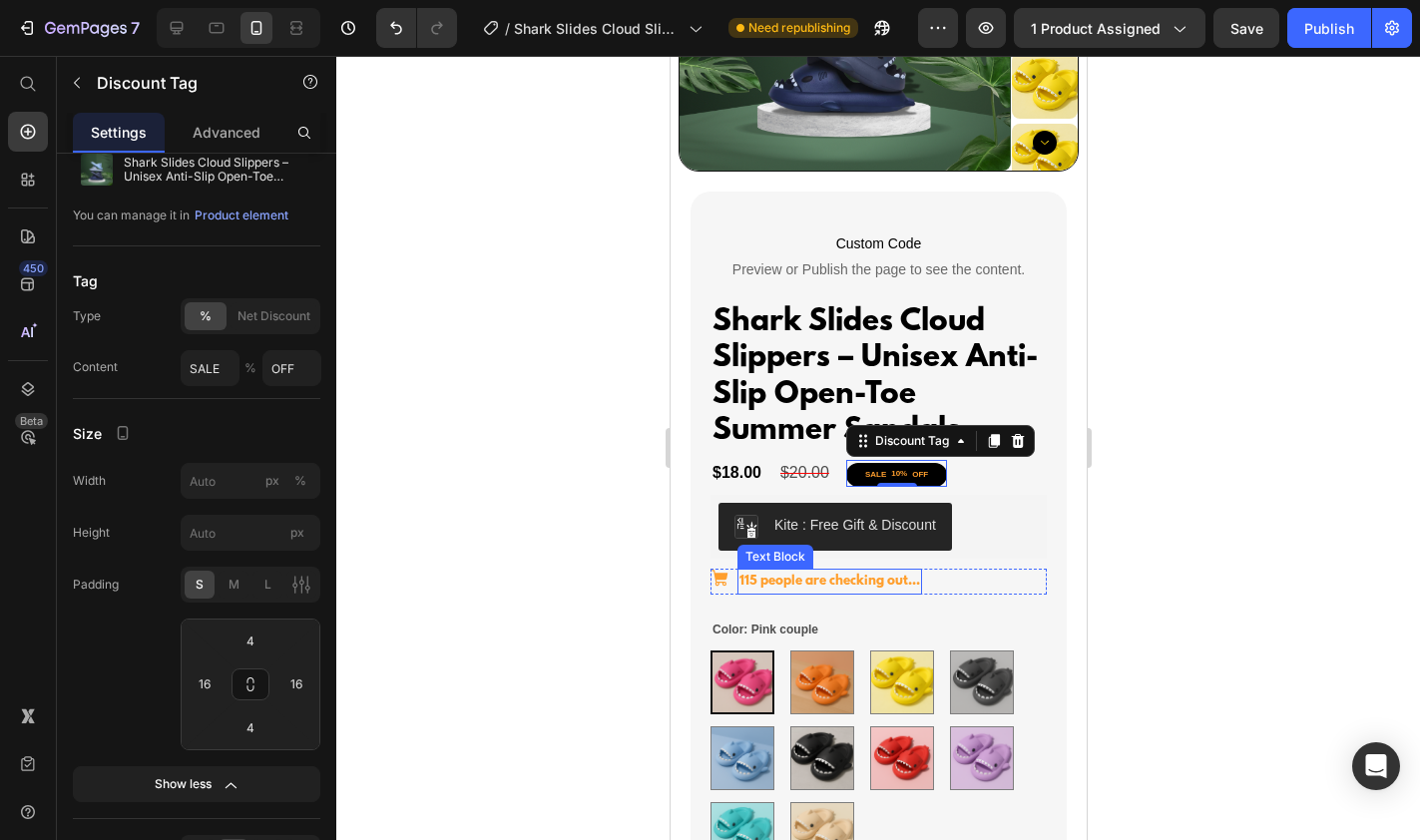 scroll, scrollTop: 268, scrollLeft: 0, axis: vertical 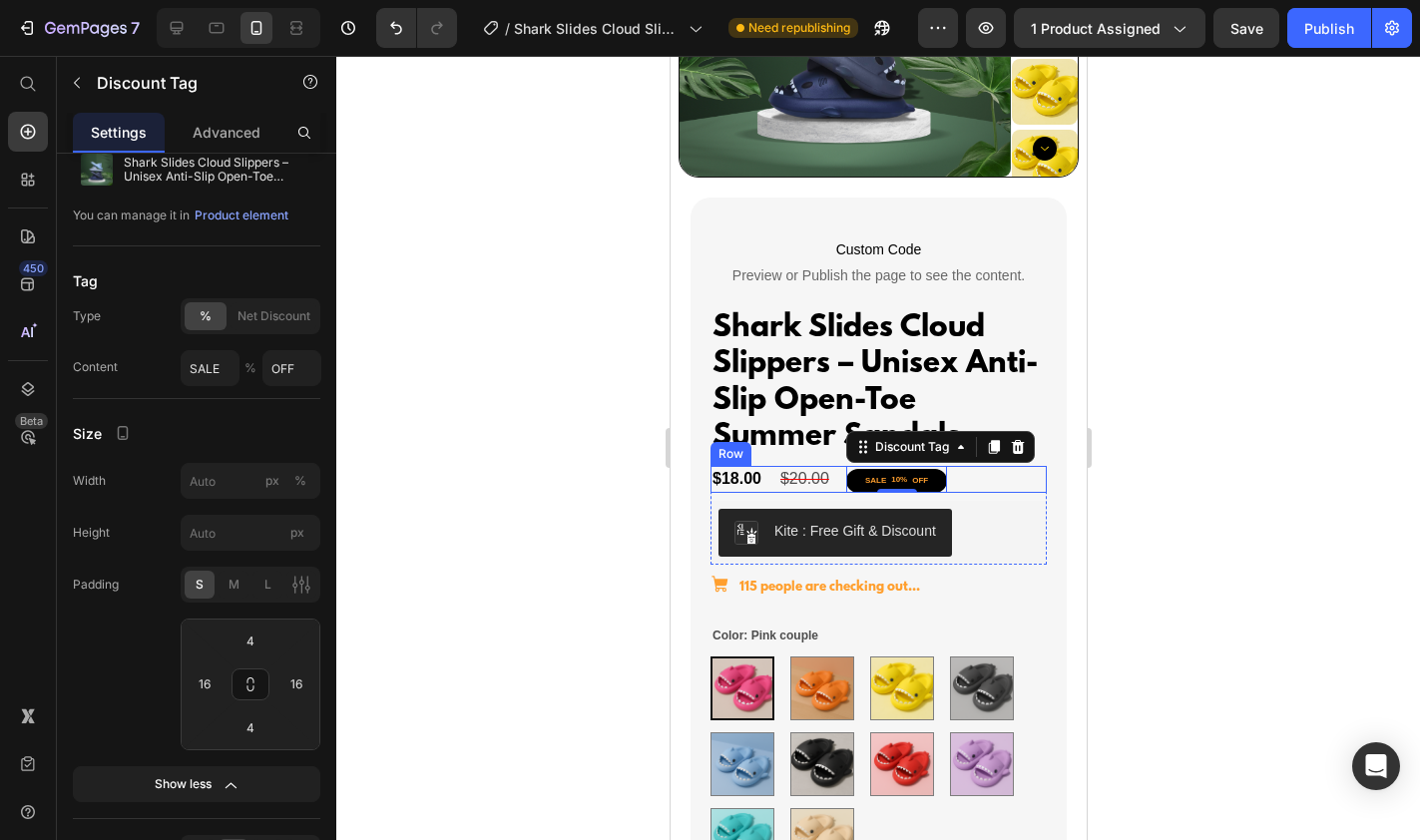 click on "$18.00 Product Price $20.00 Product Price SALE 10% OFF Discount Tag   0 Row" at bounding box center [877, 479] 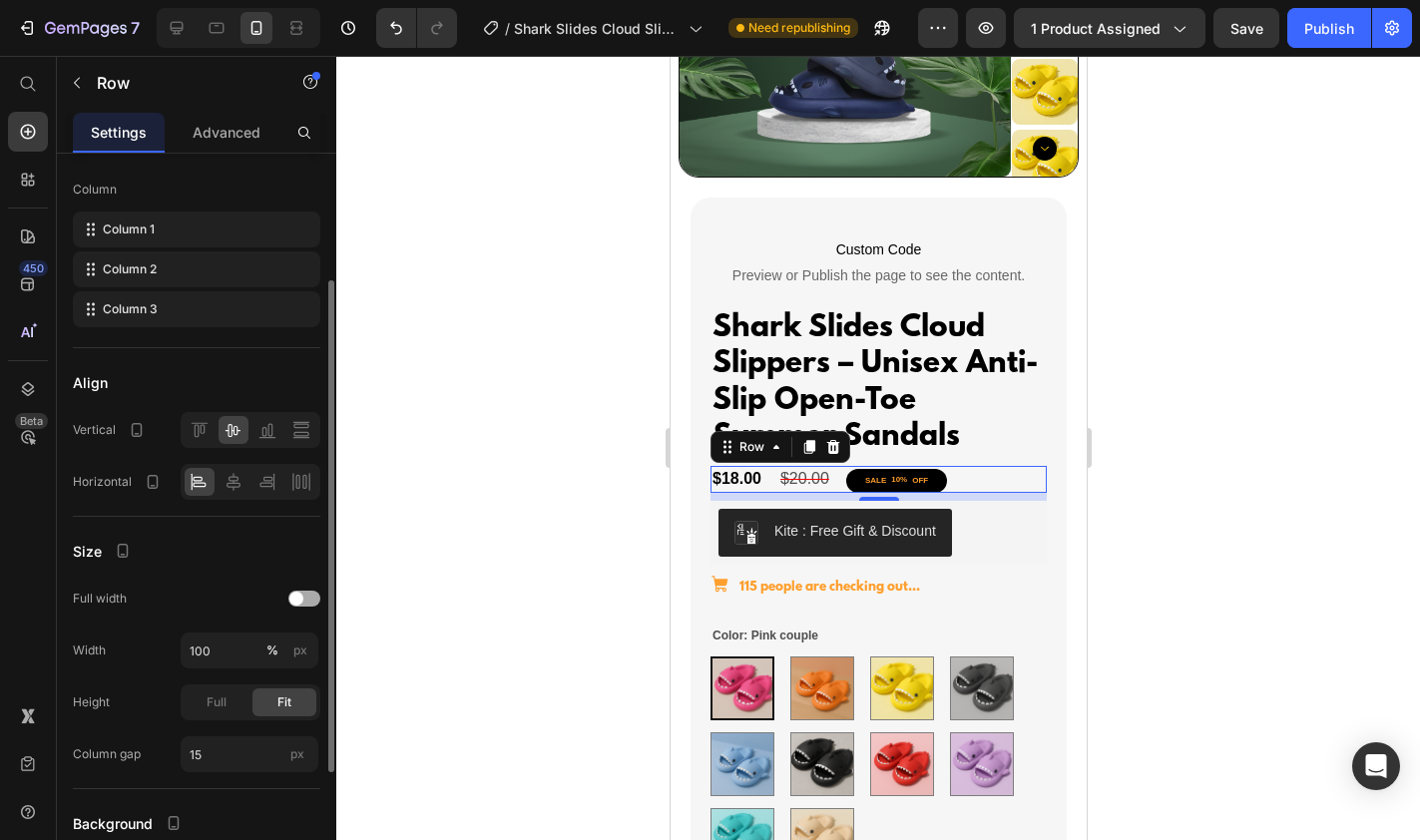 scroll, scrollTop: 224, scrollLeft: 0, axis: vertical 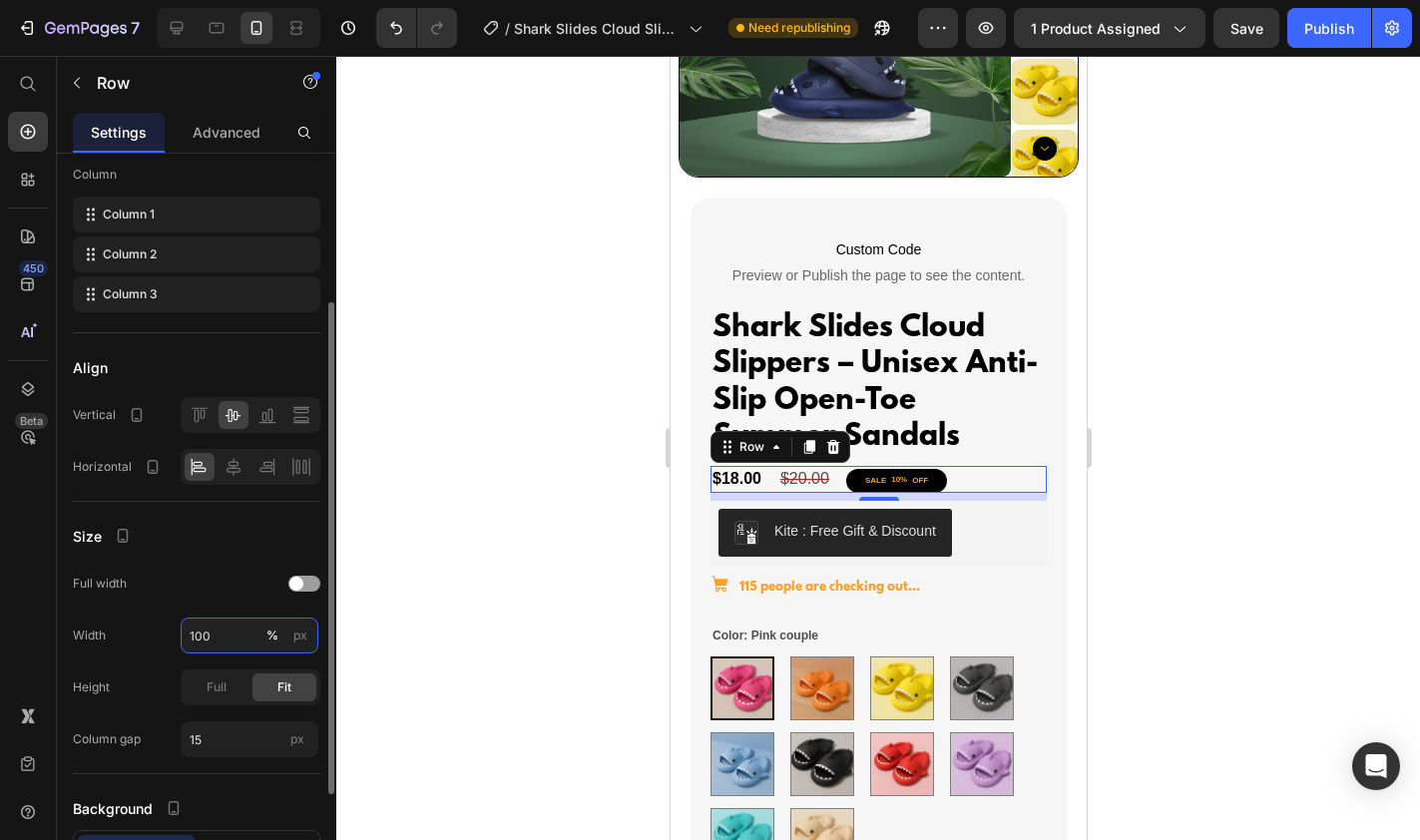 click on "100" at bounding box center (249, 635) 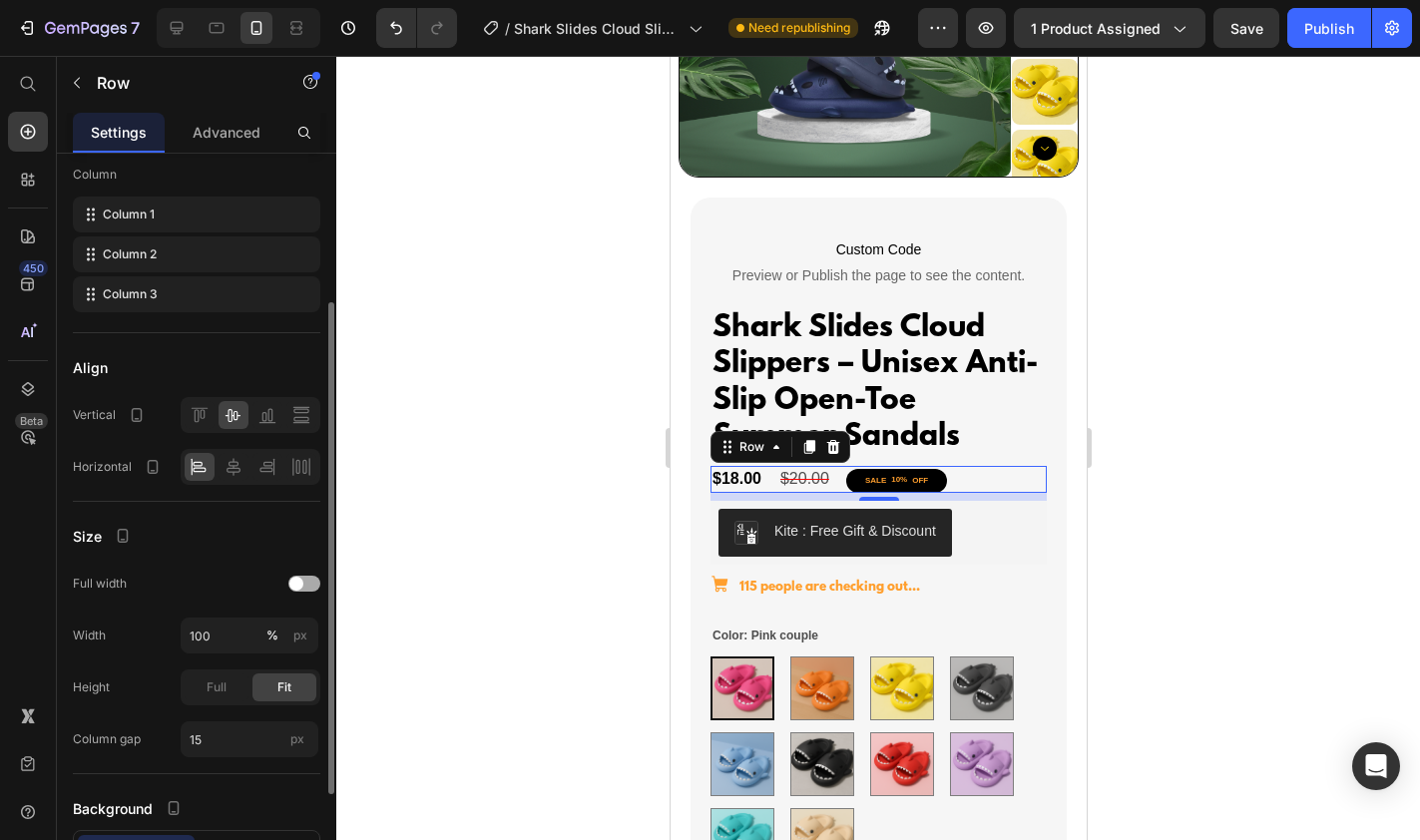 click on "Full width" 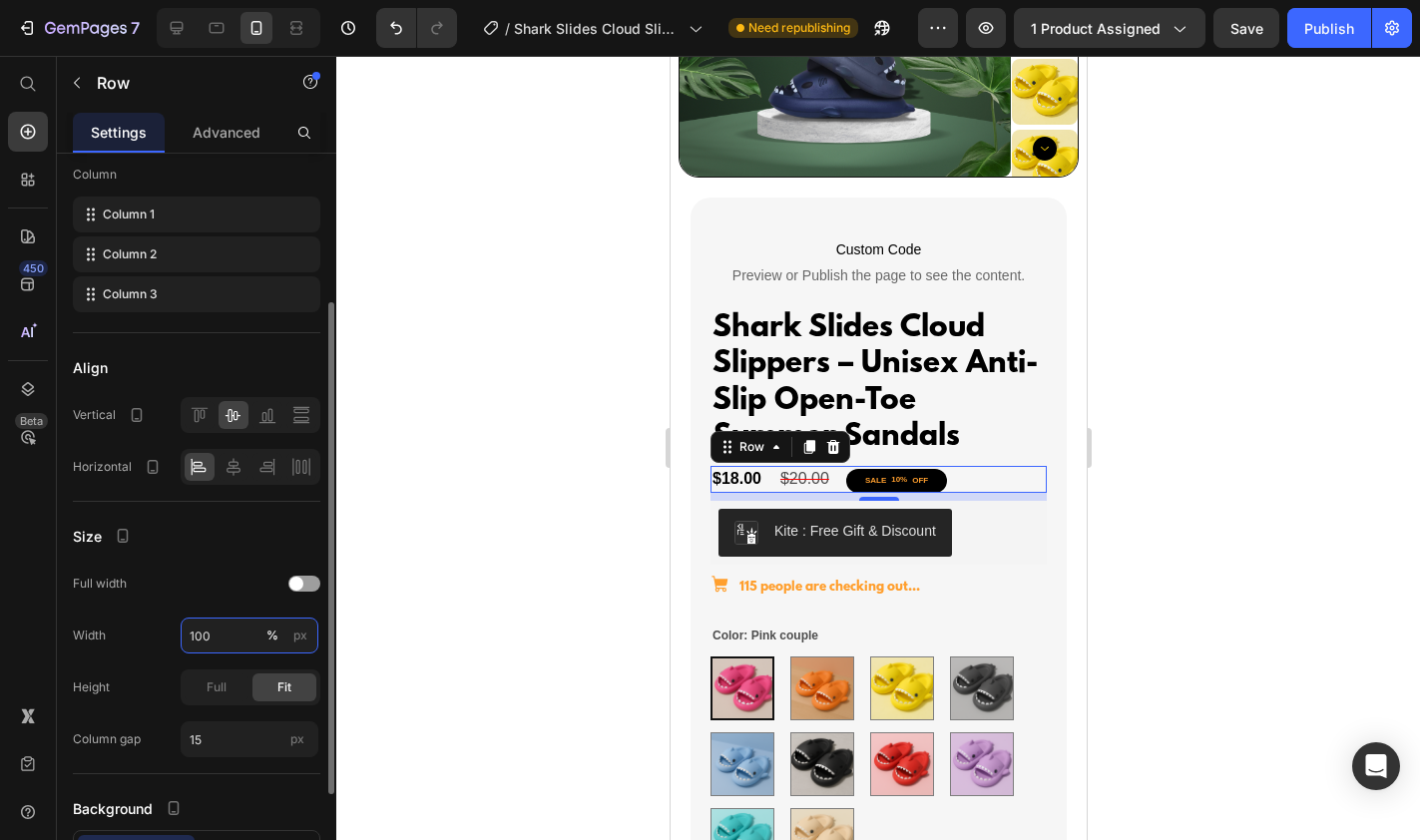 click on "100" at bounding box center (249, 635) 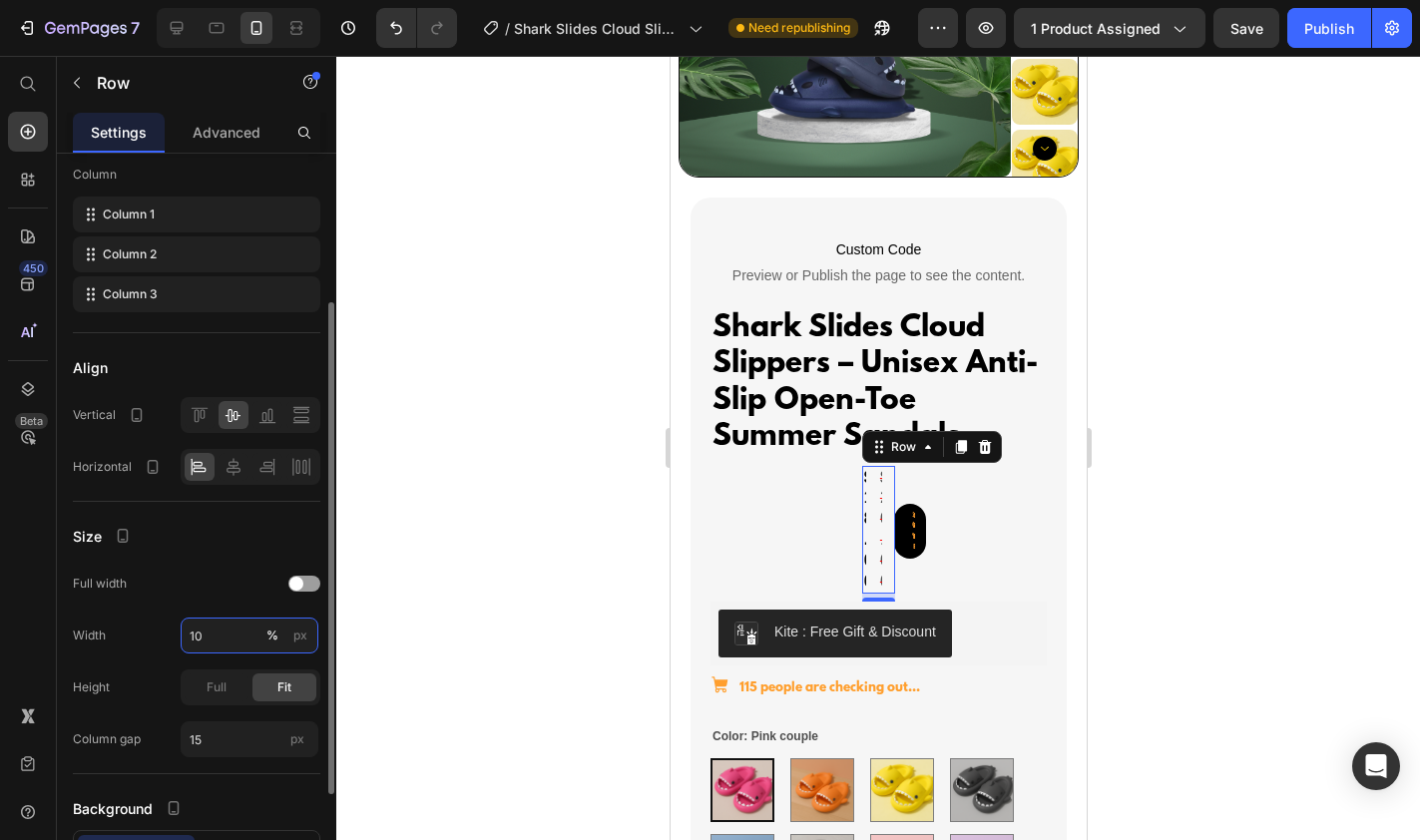 type on "1" 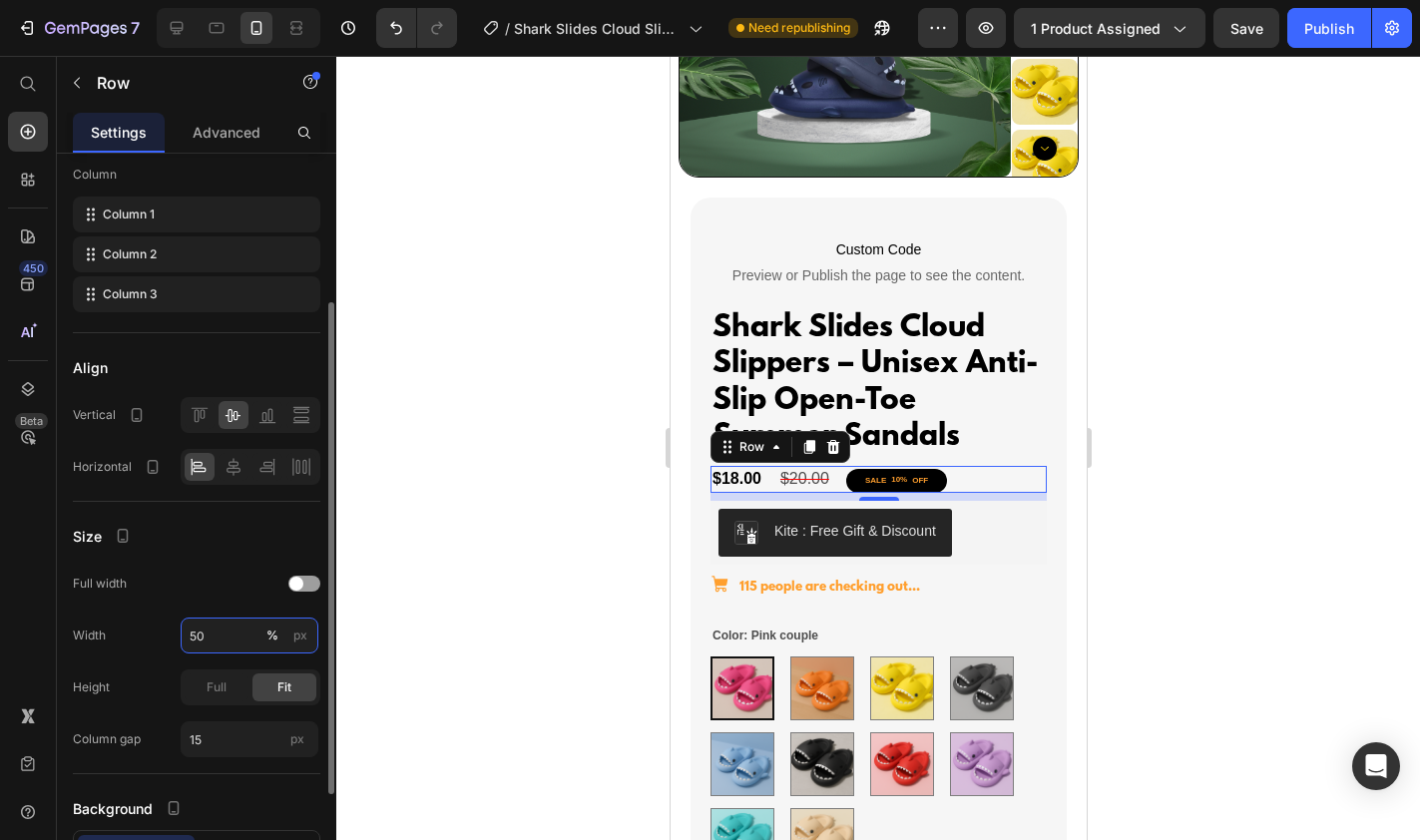 type on "5" 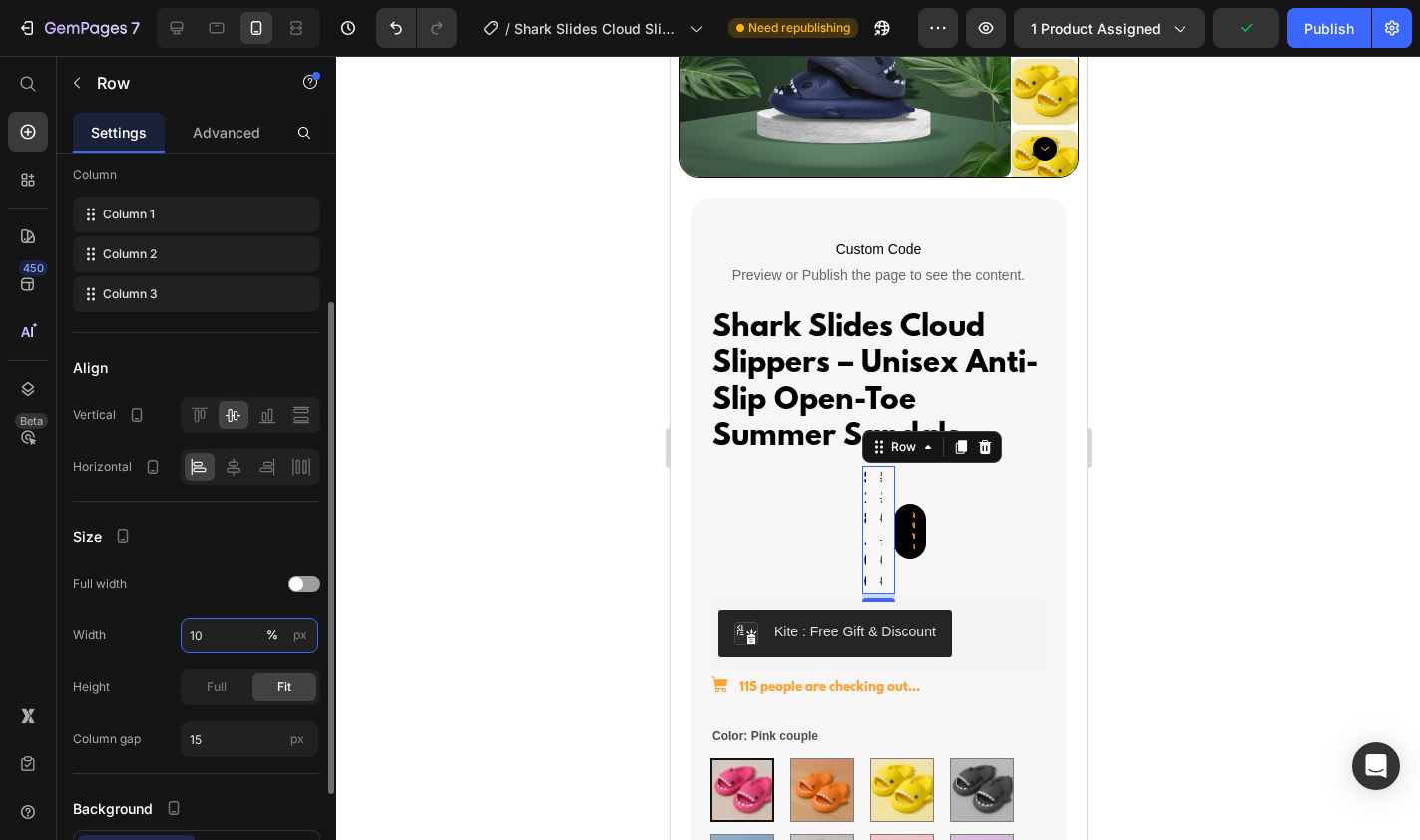 type on "100" 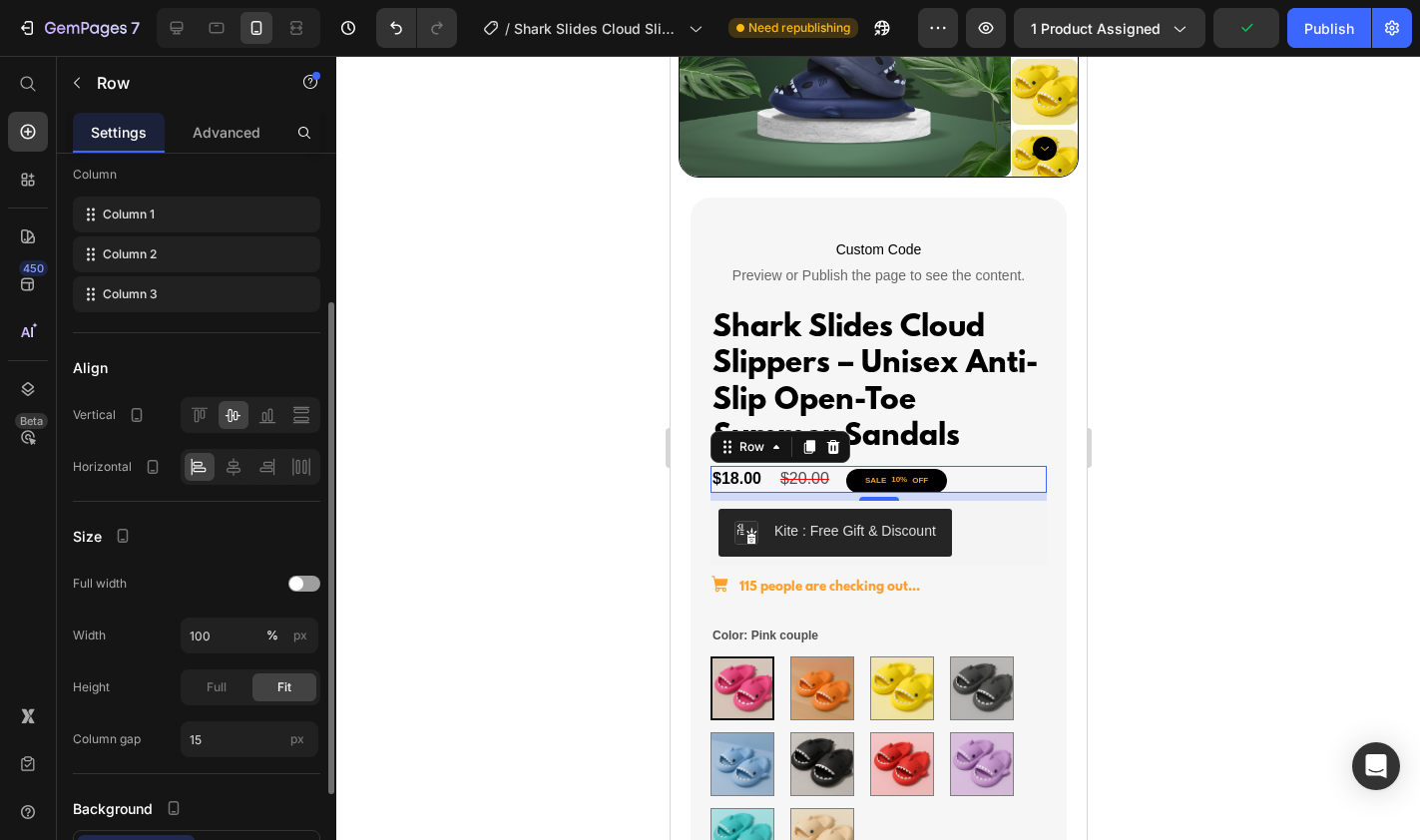 click on "Size" at bounding box center (197, 536) 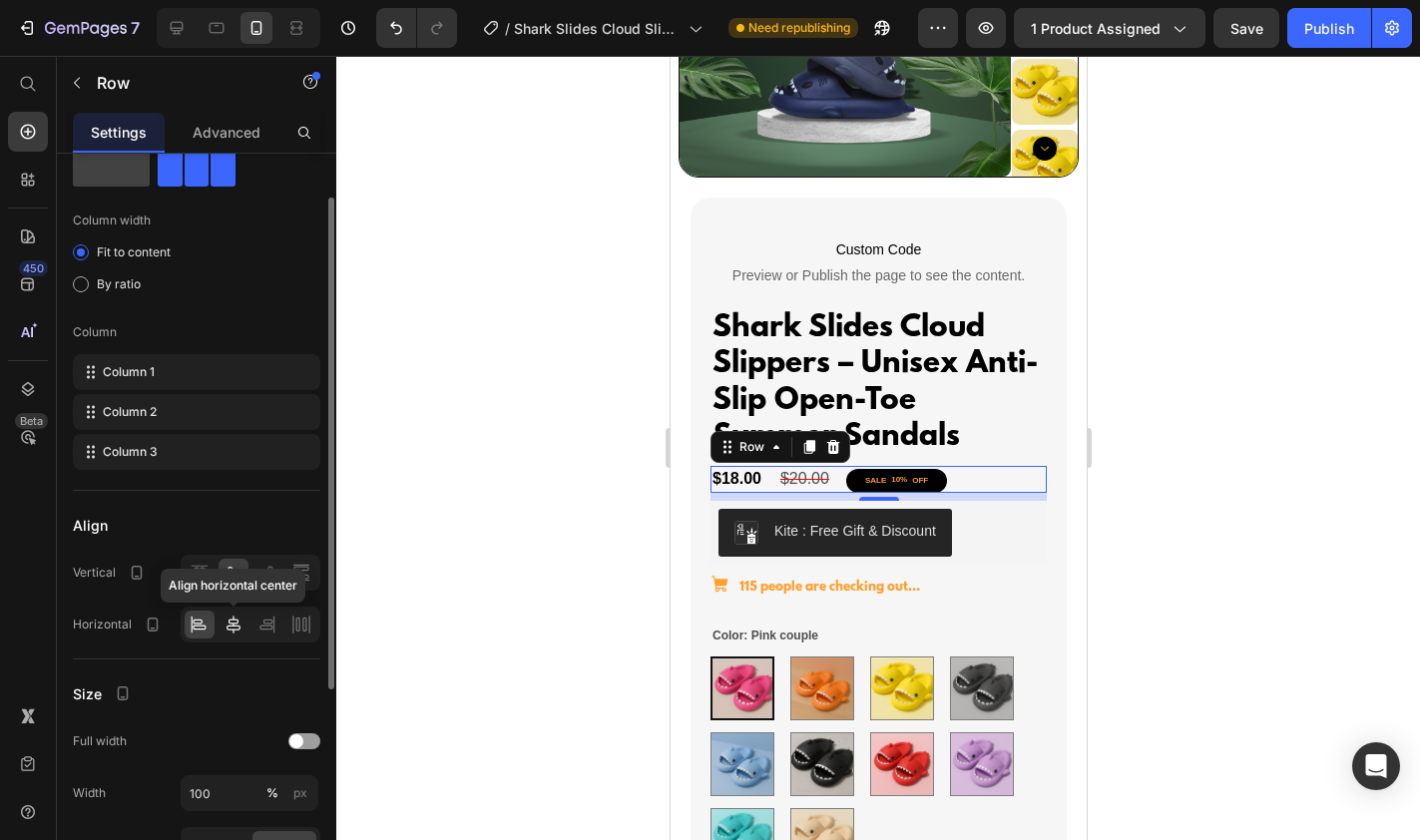 scroll, scrollTop: 0, scrollLeft: 0, axis: both 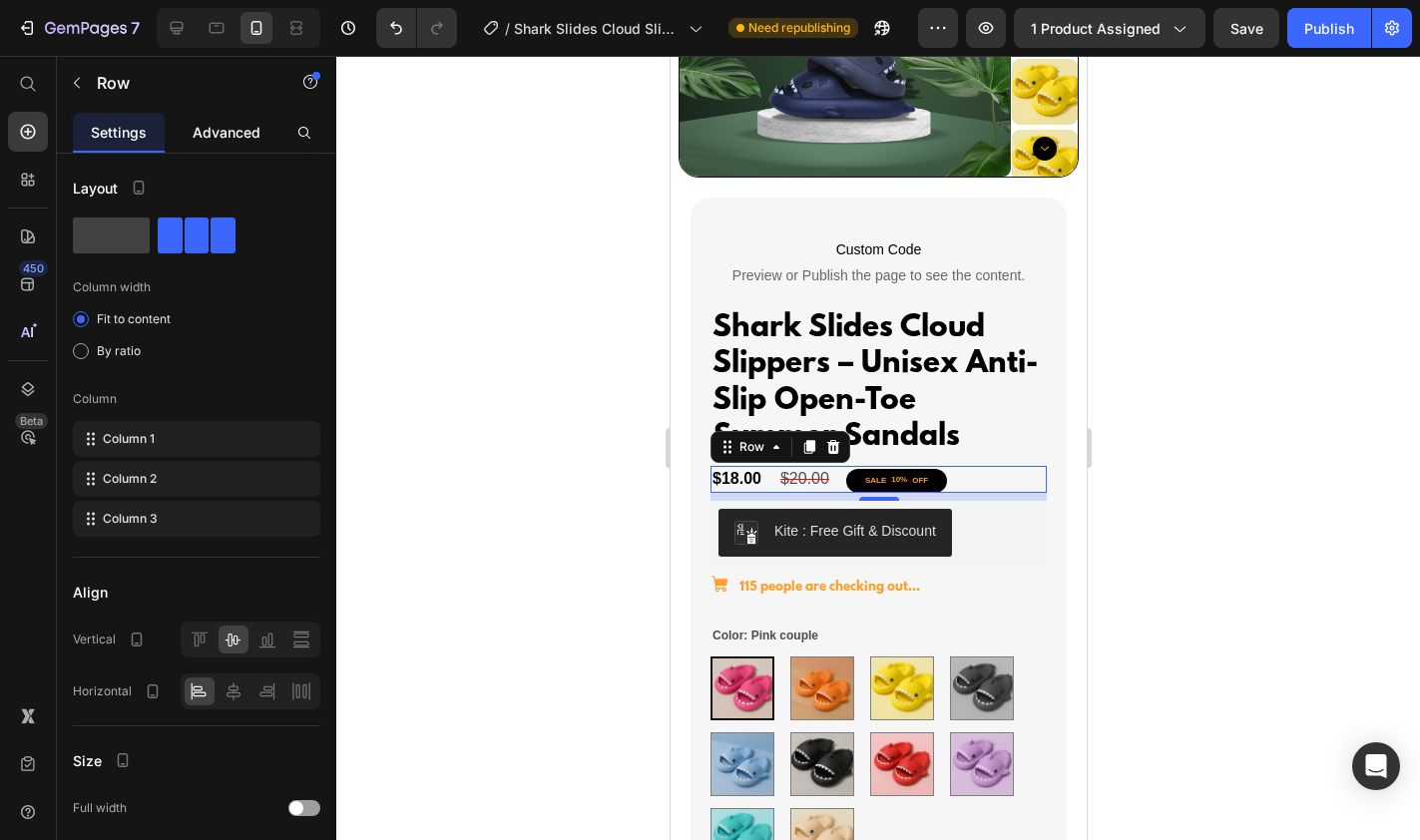 click on "Advanced" at bounding box center [227, 132] 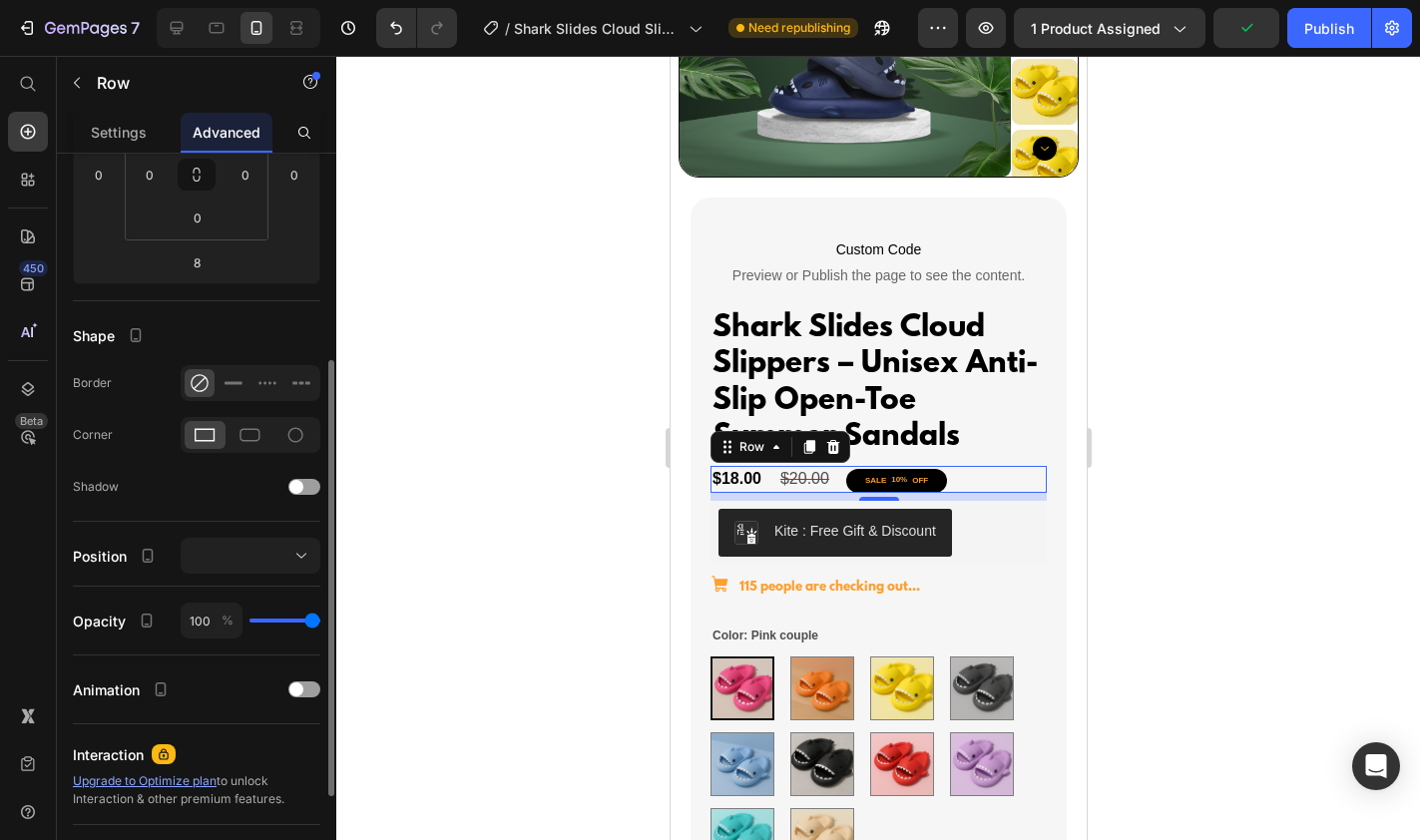scroll, scrollTop: 350, scrollLeft: 0, axis: vertical 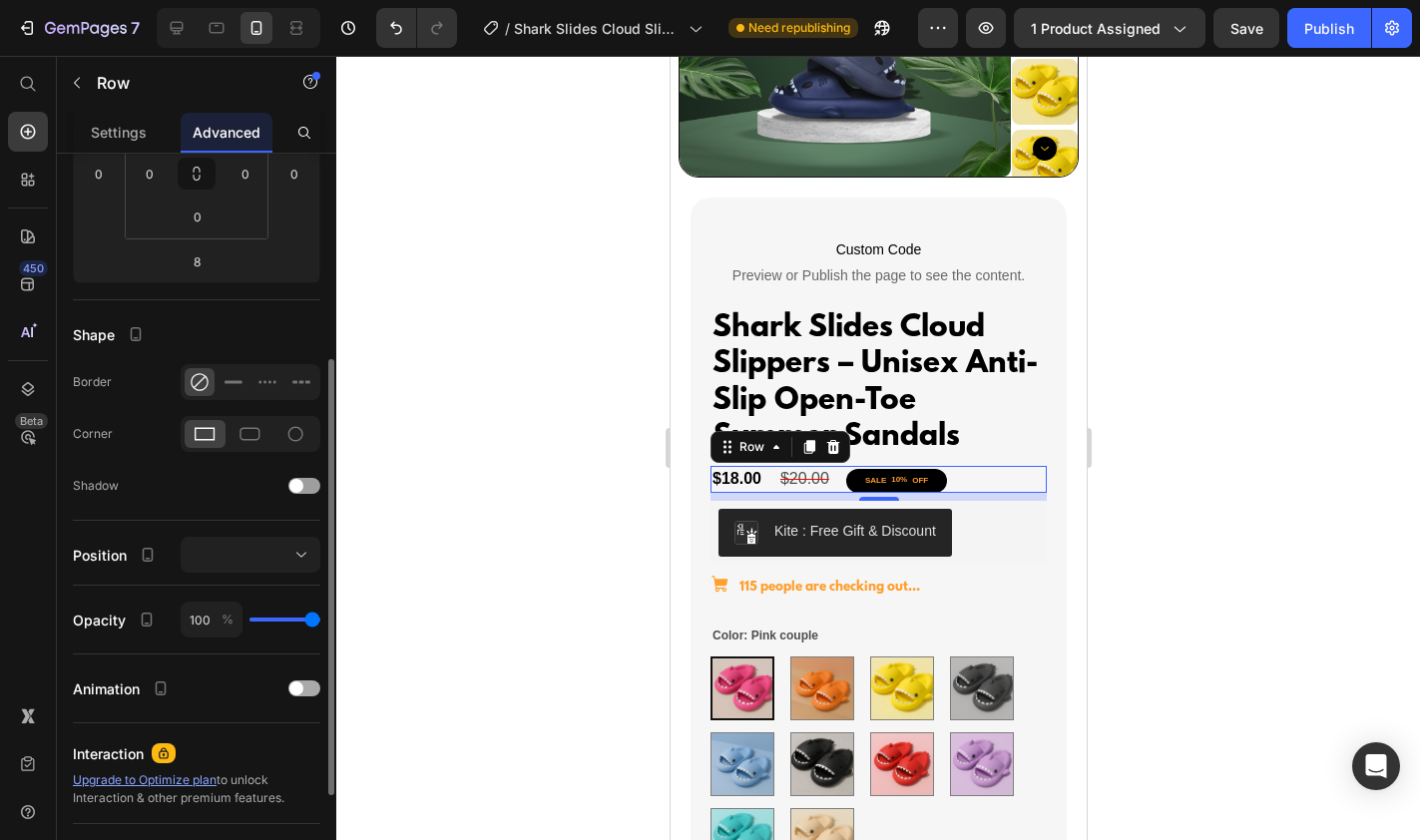 drag, startPoint x: 295, startPoint y: 686, endPoint x: 319, endPoint y: 687, distance: 24.020824 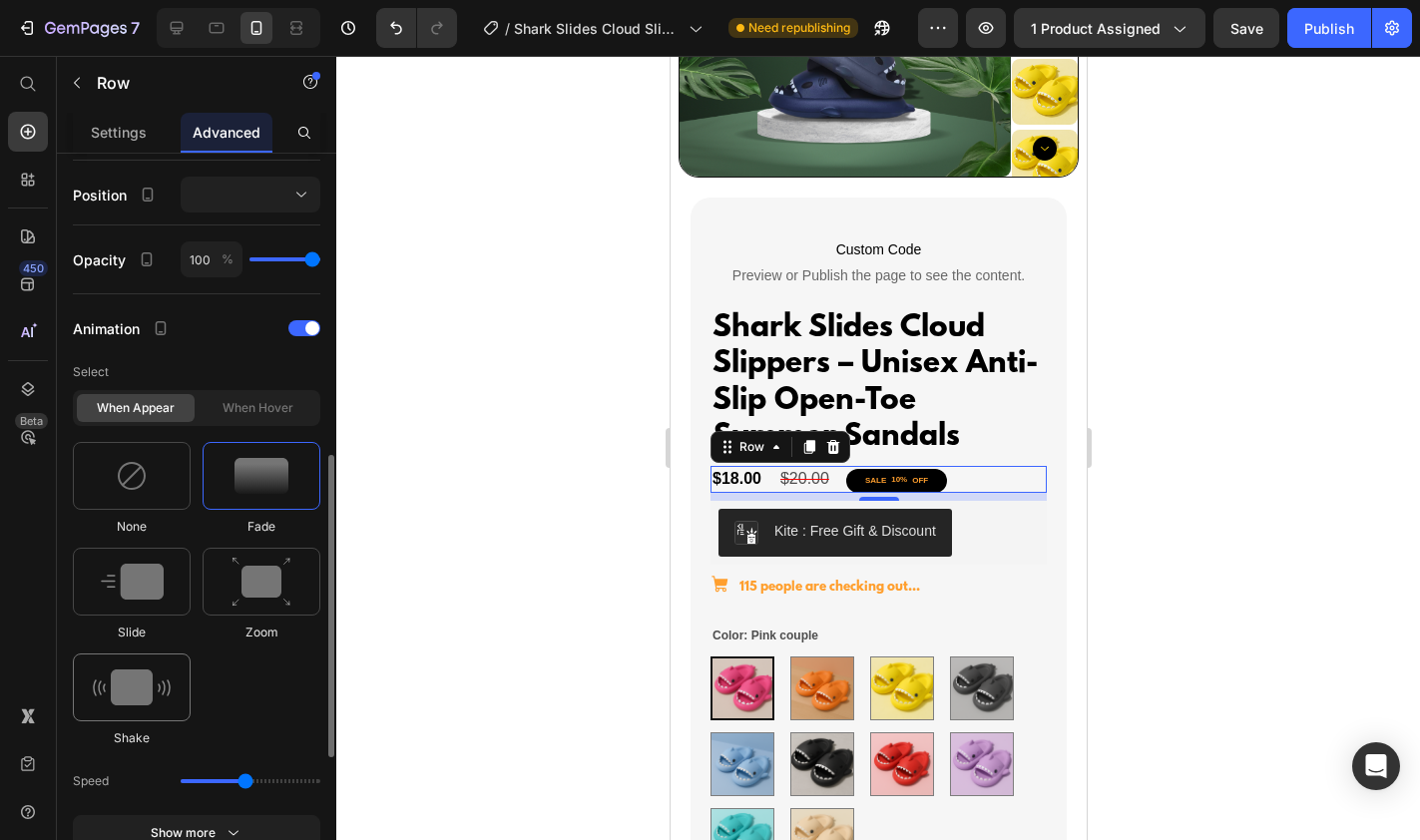 scroll, scrollTop: 718, scrollLeft: 0, axis: vertical 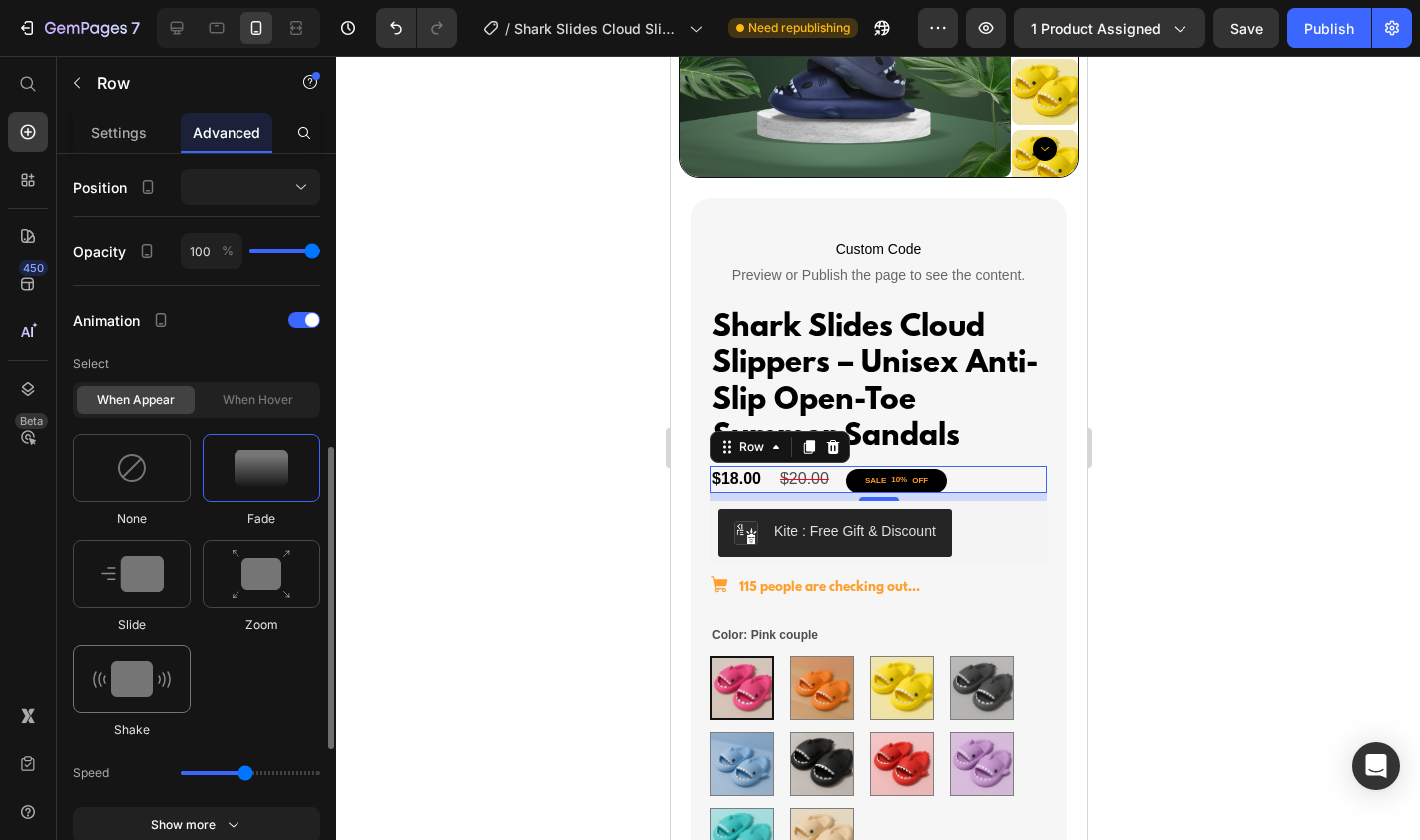 click at bounding box center [132, 679] 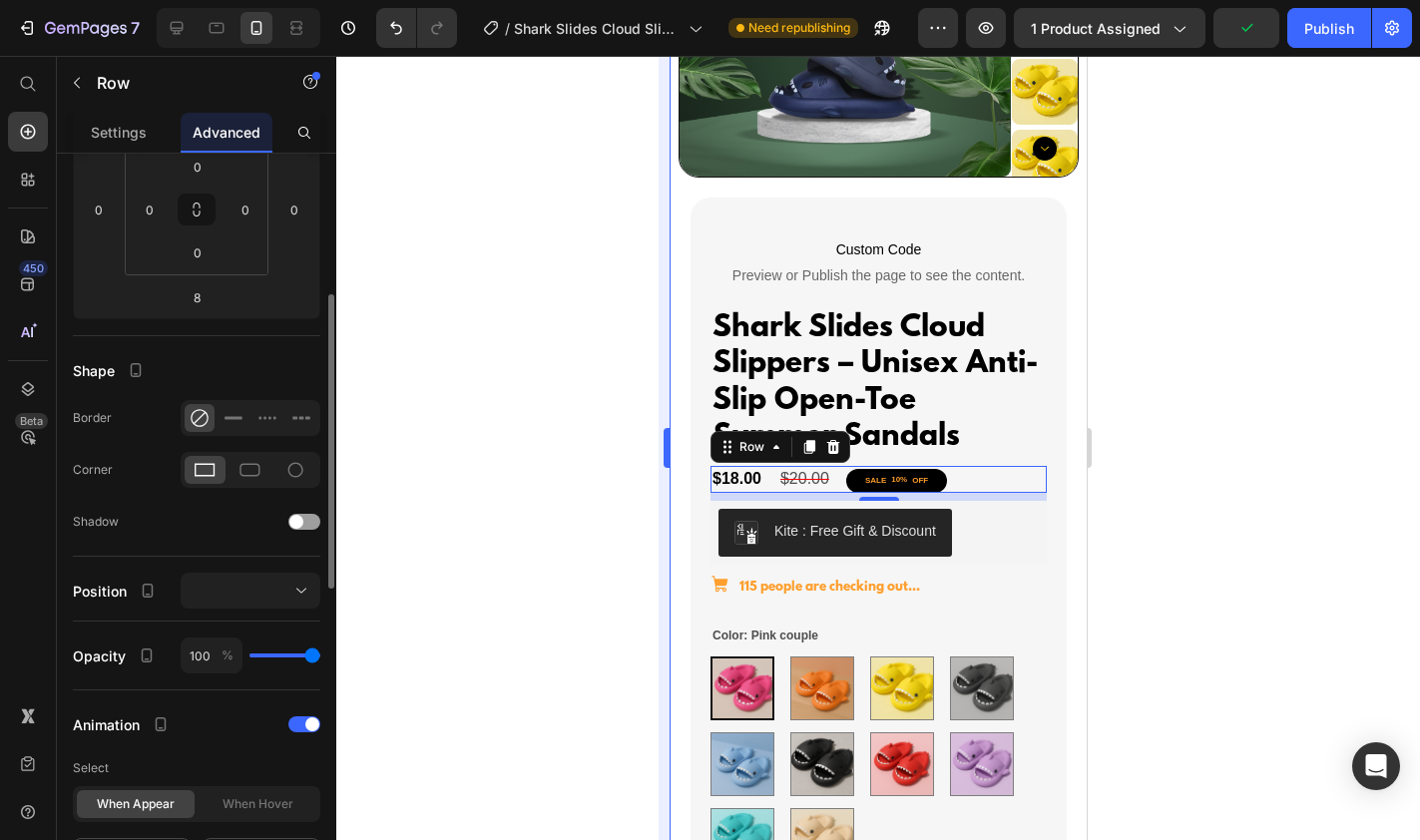 scroll, scrollTop: 293, scrollLeft: 0, axis: vertical 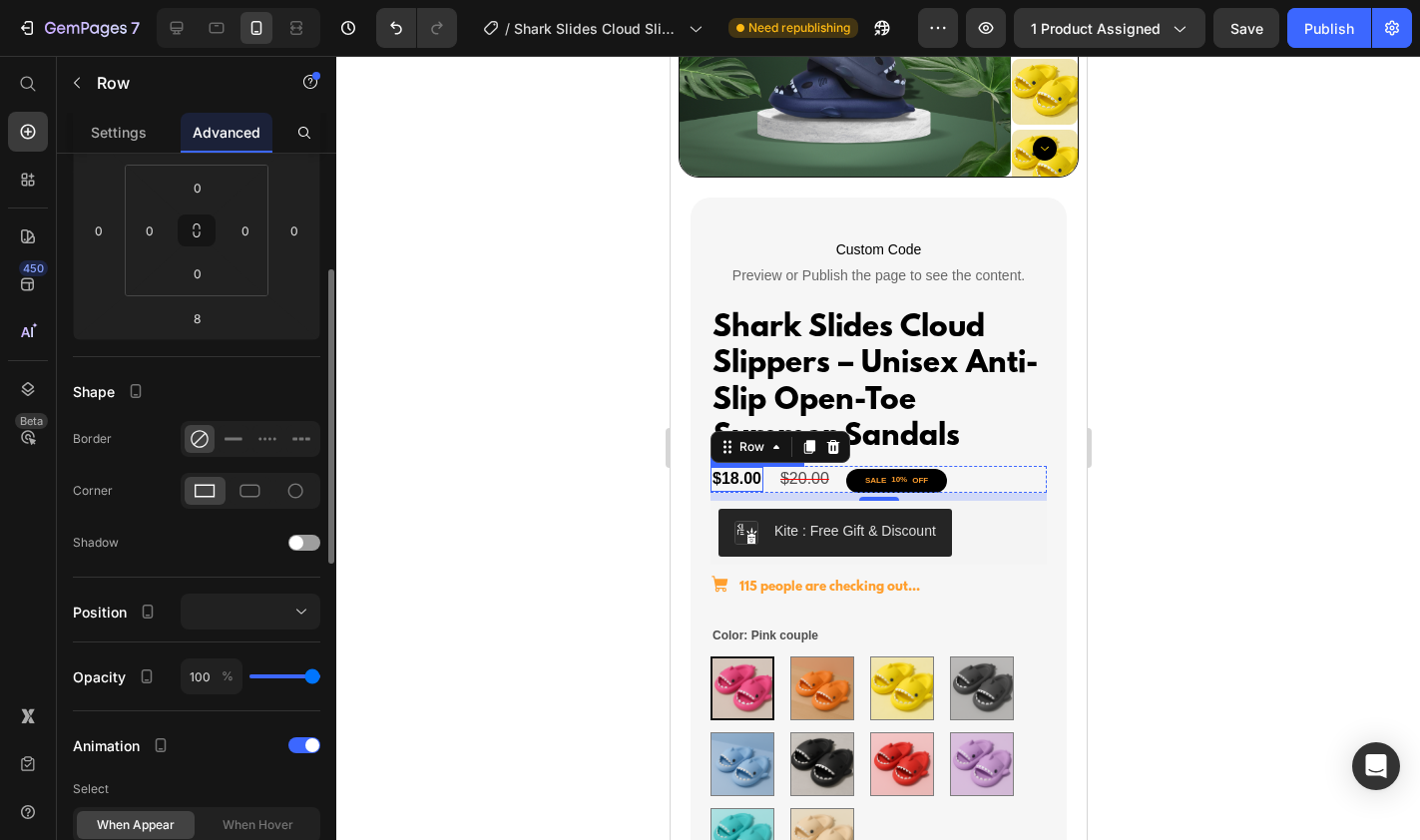 click on "$18.00" at bounding box center (735, 479) 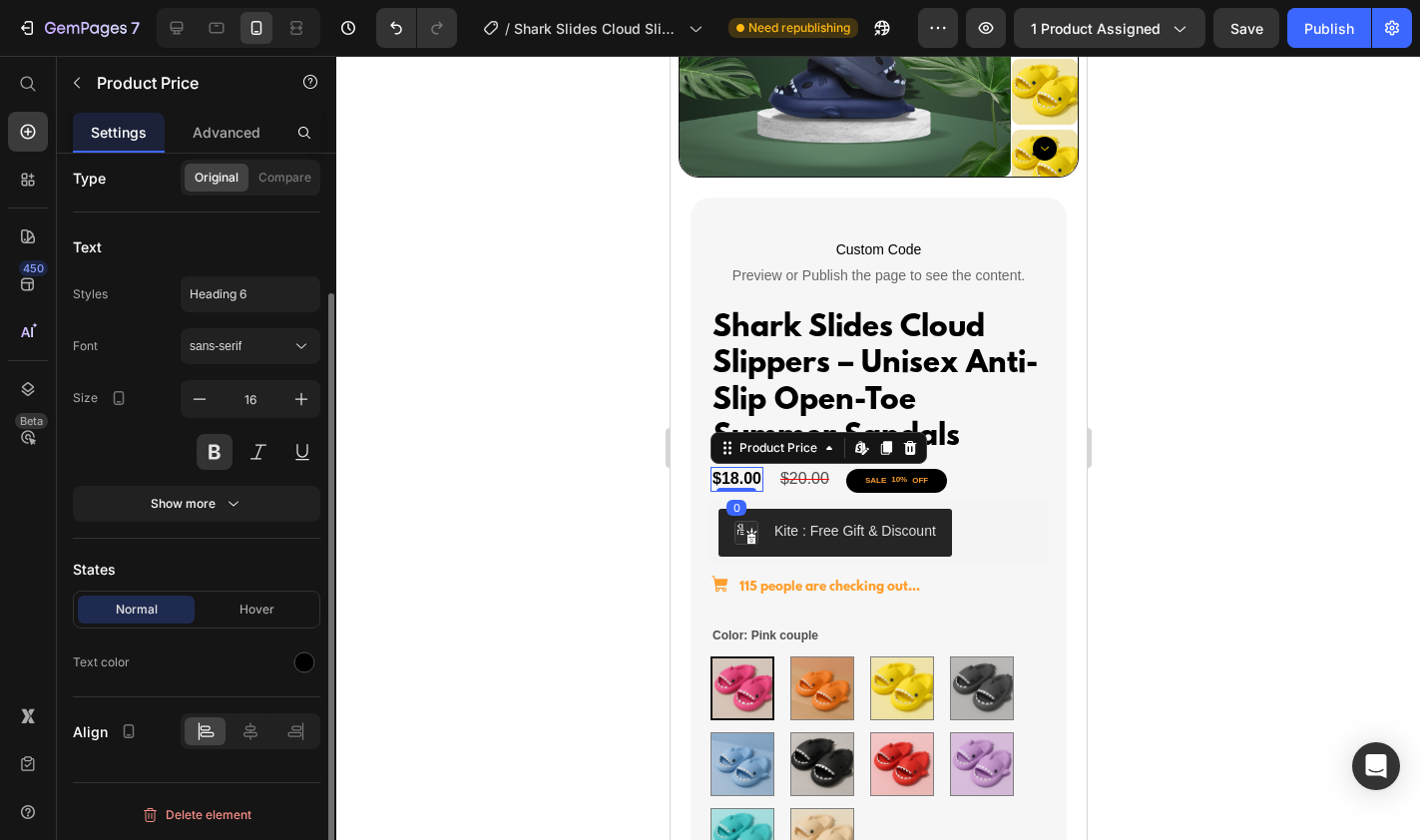 scroll, scrollTop: 0, scrollLeft: 0, axis: both 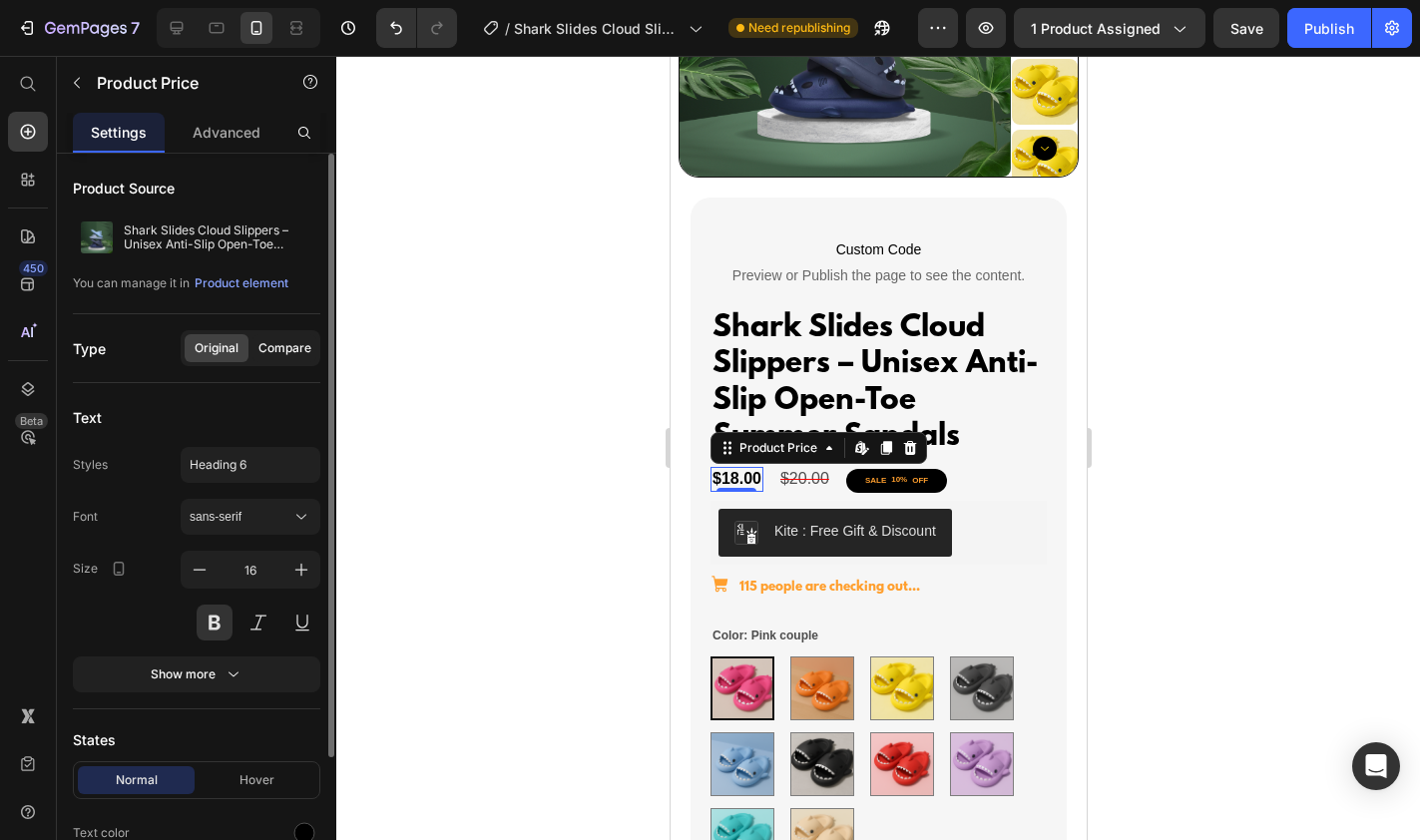 click on "Compare" 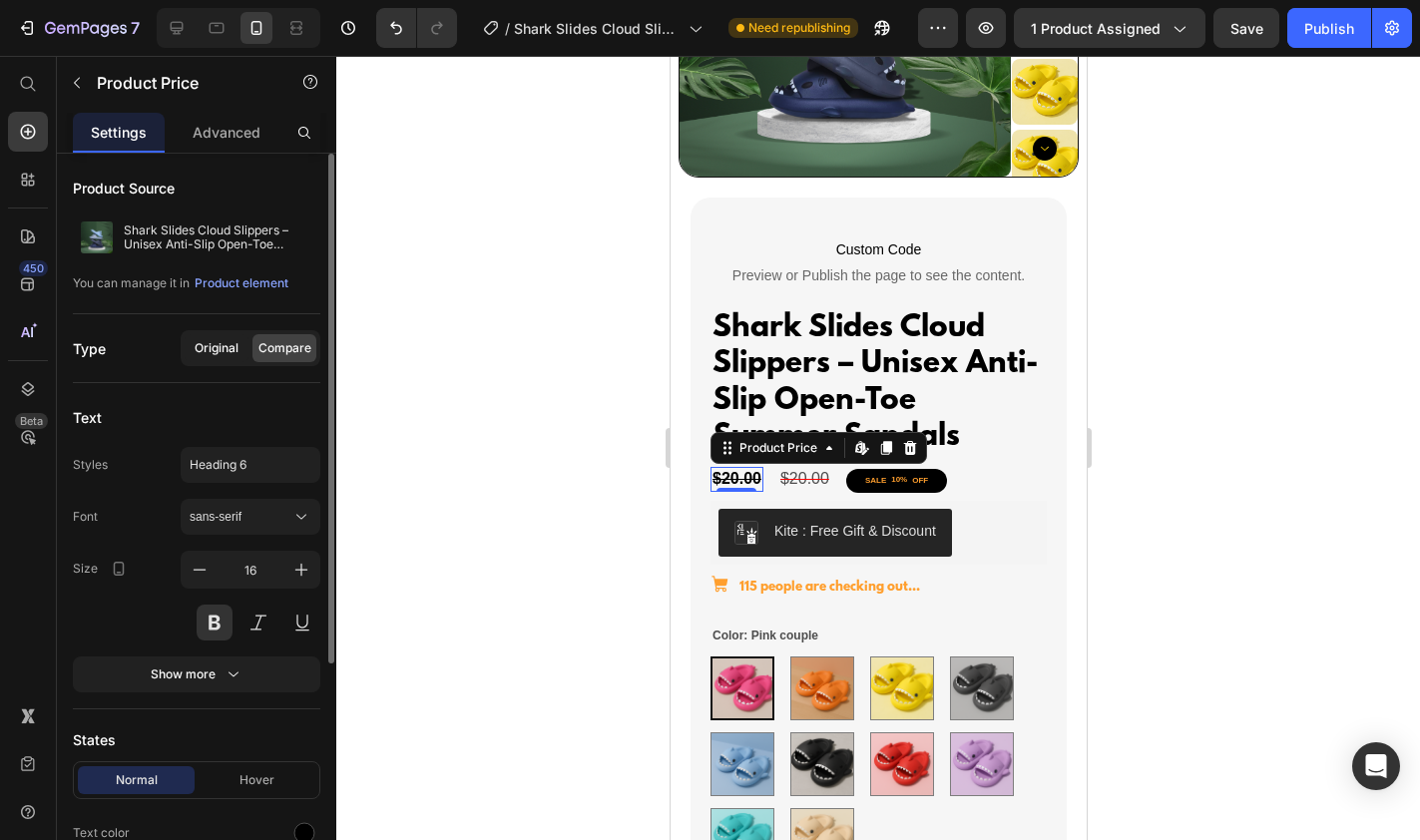 click on "Original" 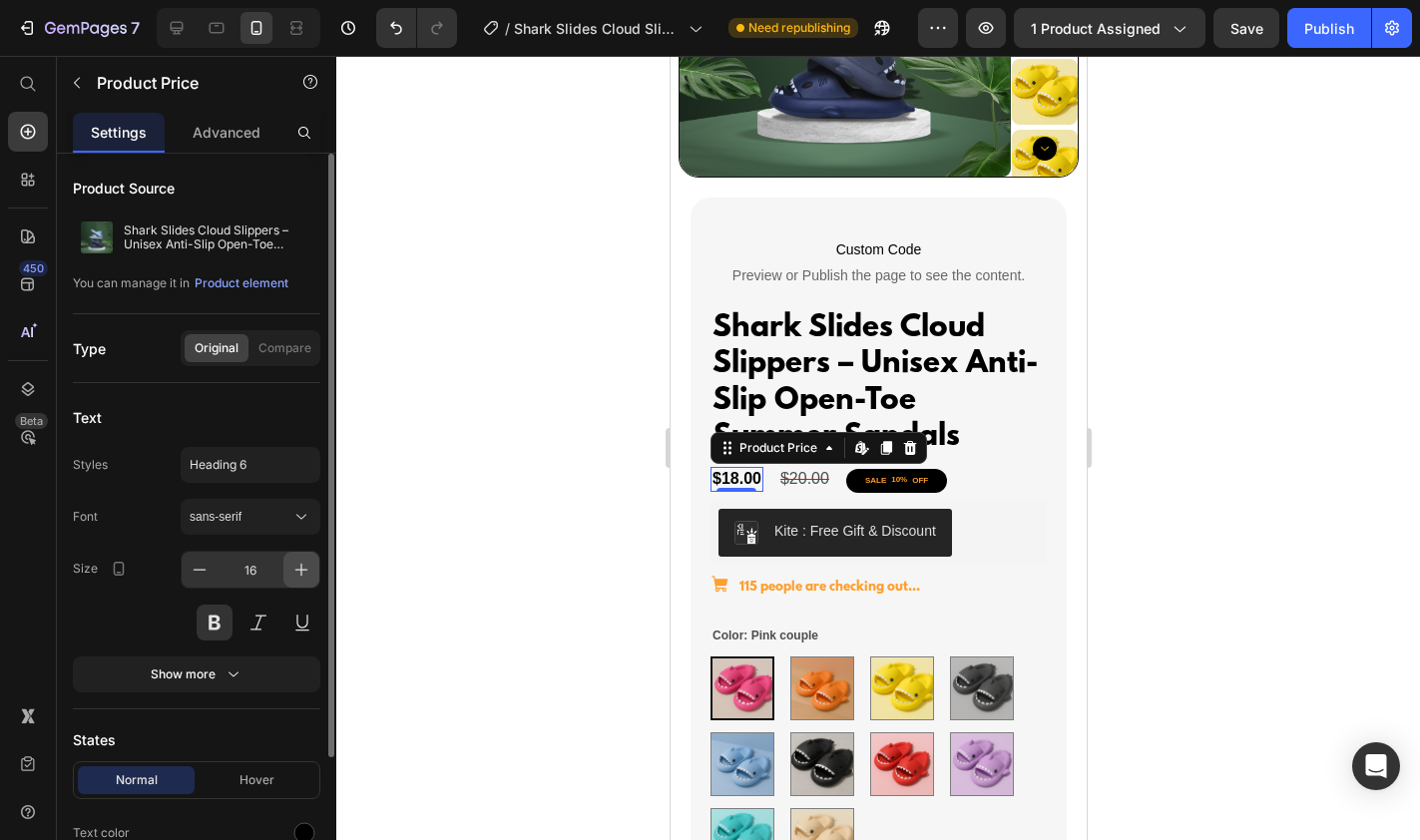 click 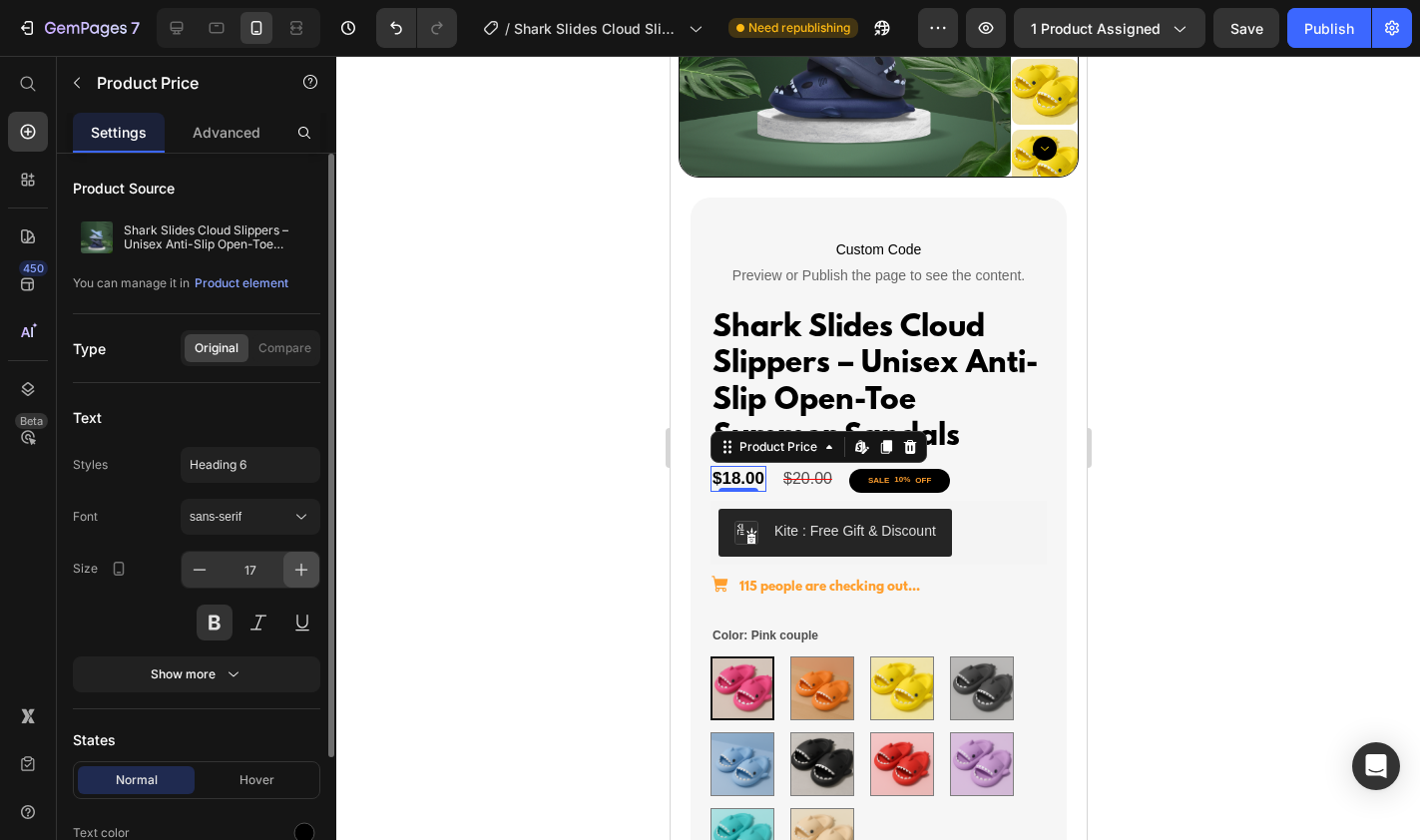 click 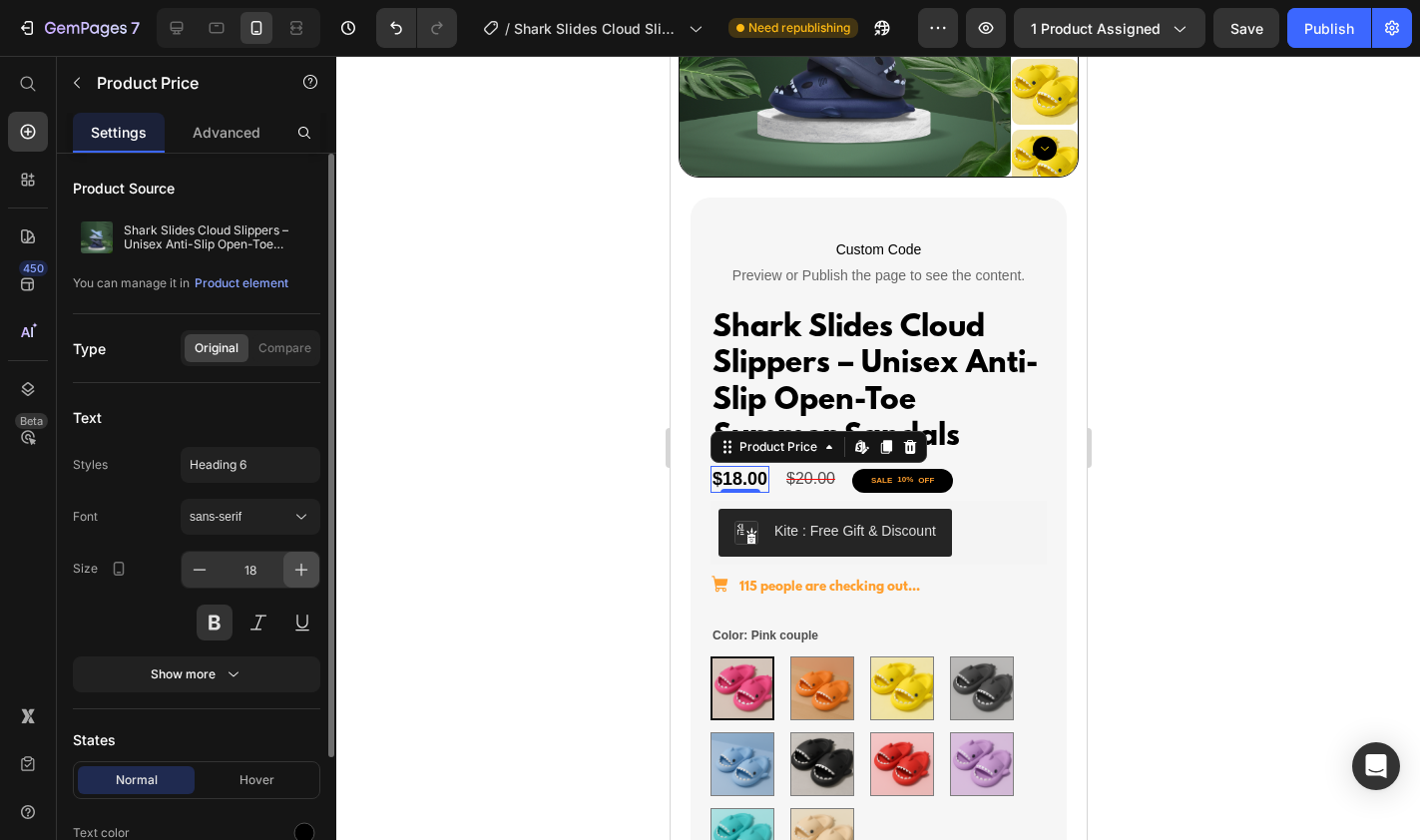 click 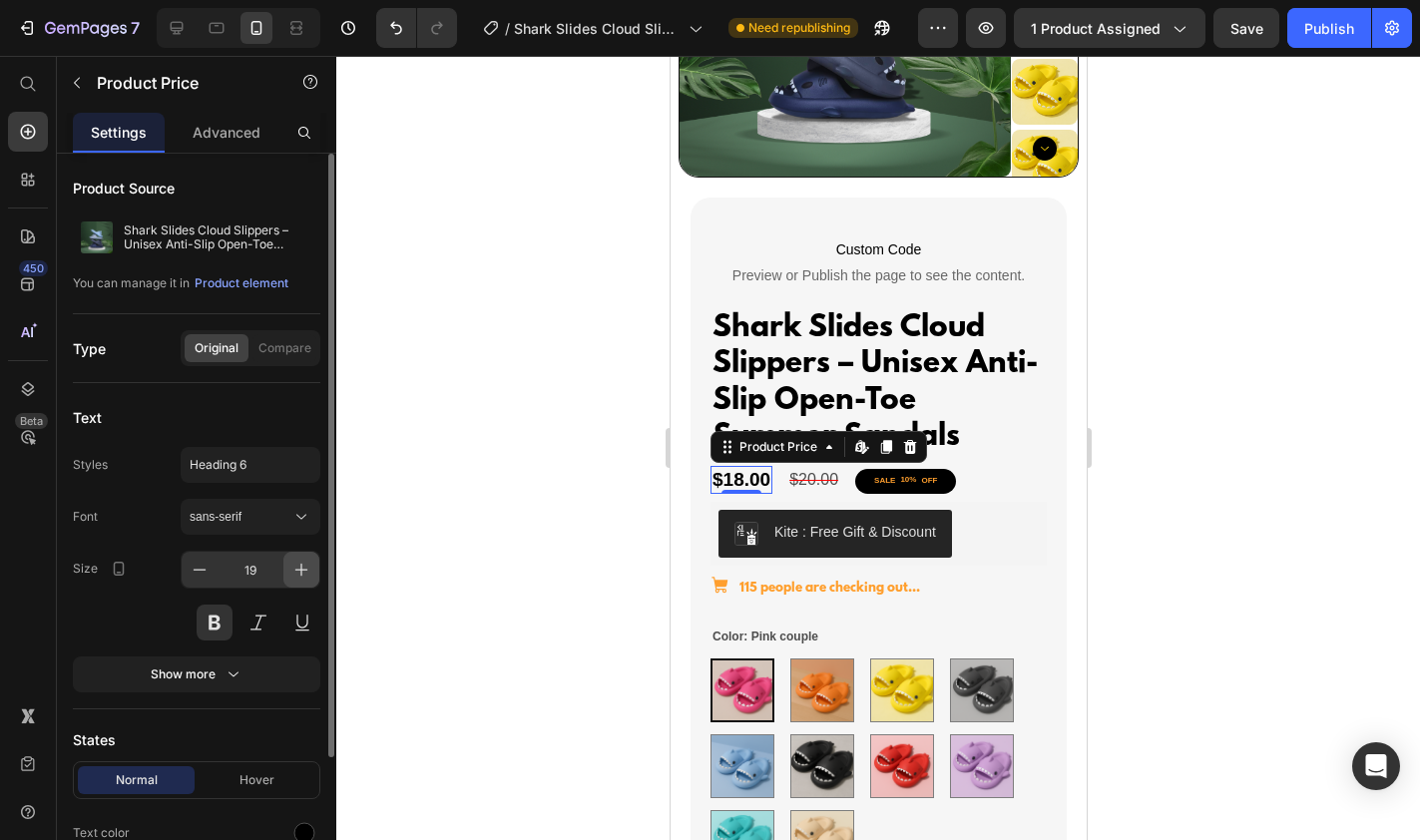 click 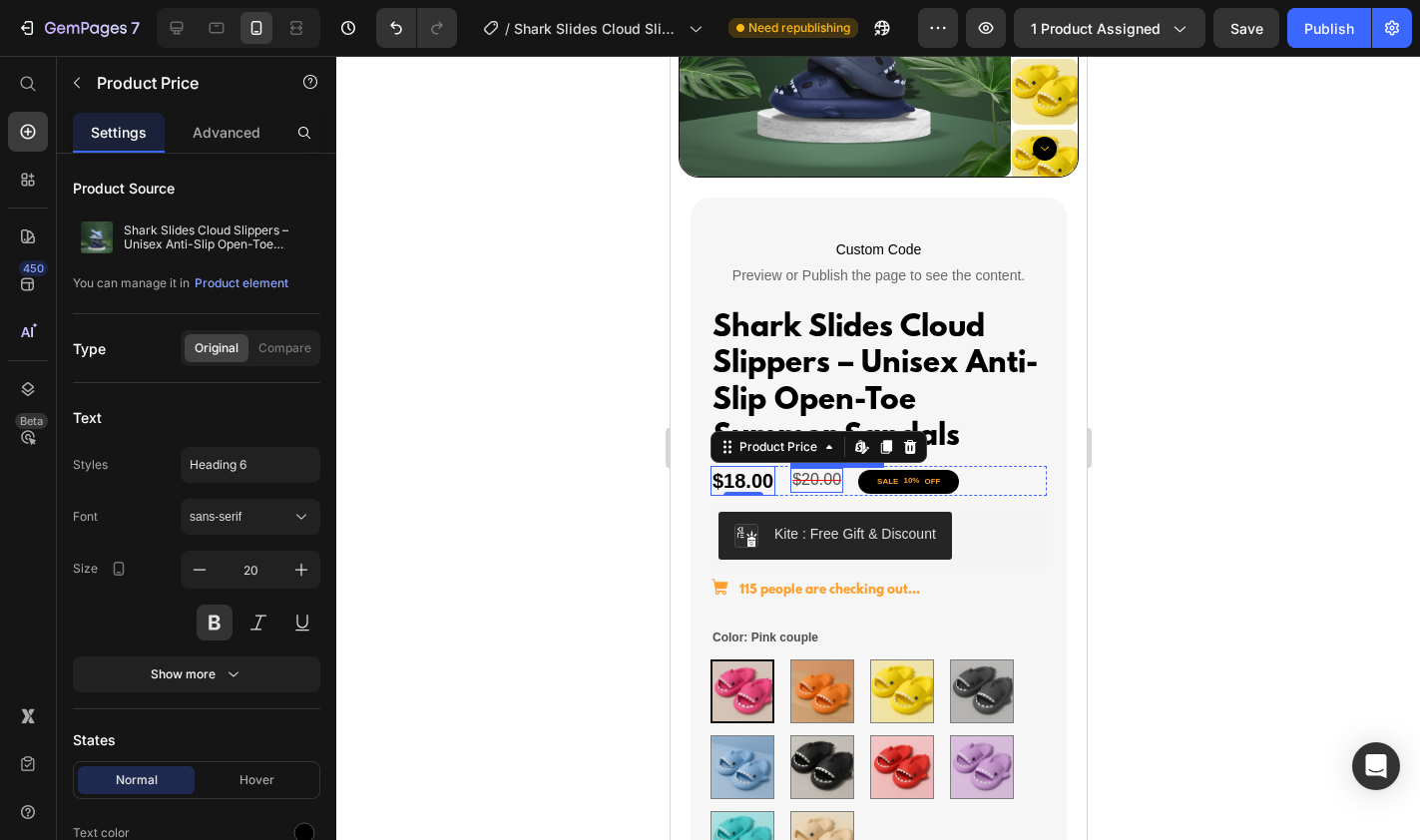 click on "$20.00" at bounding box center (815, 480) 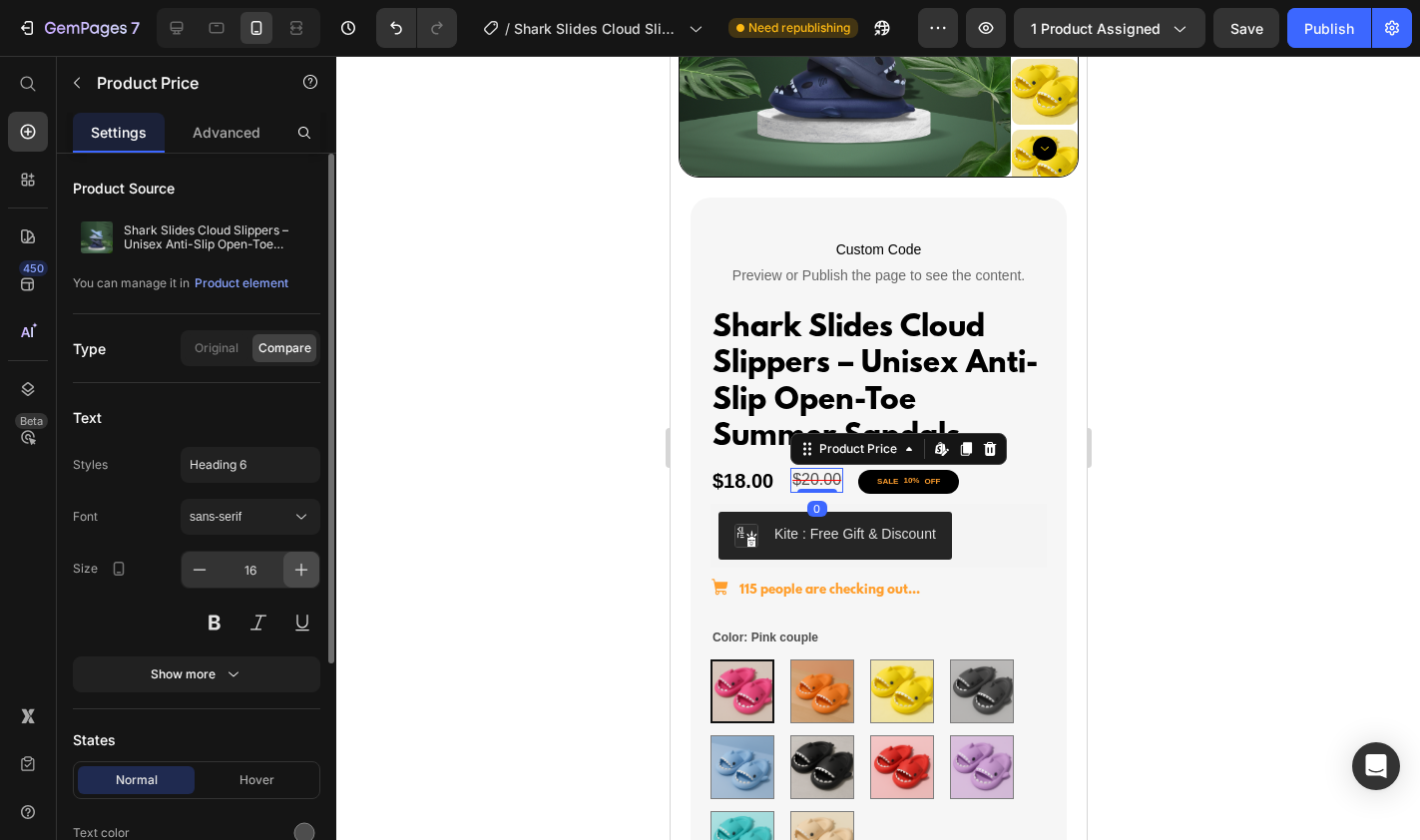 click 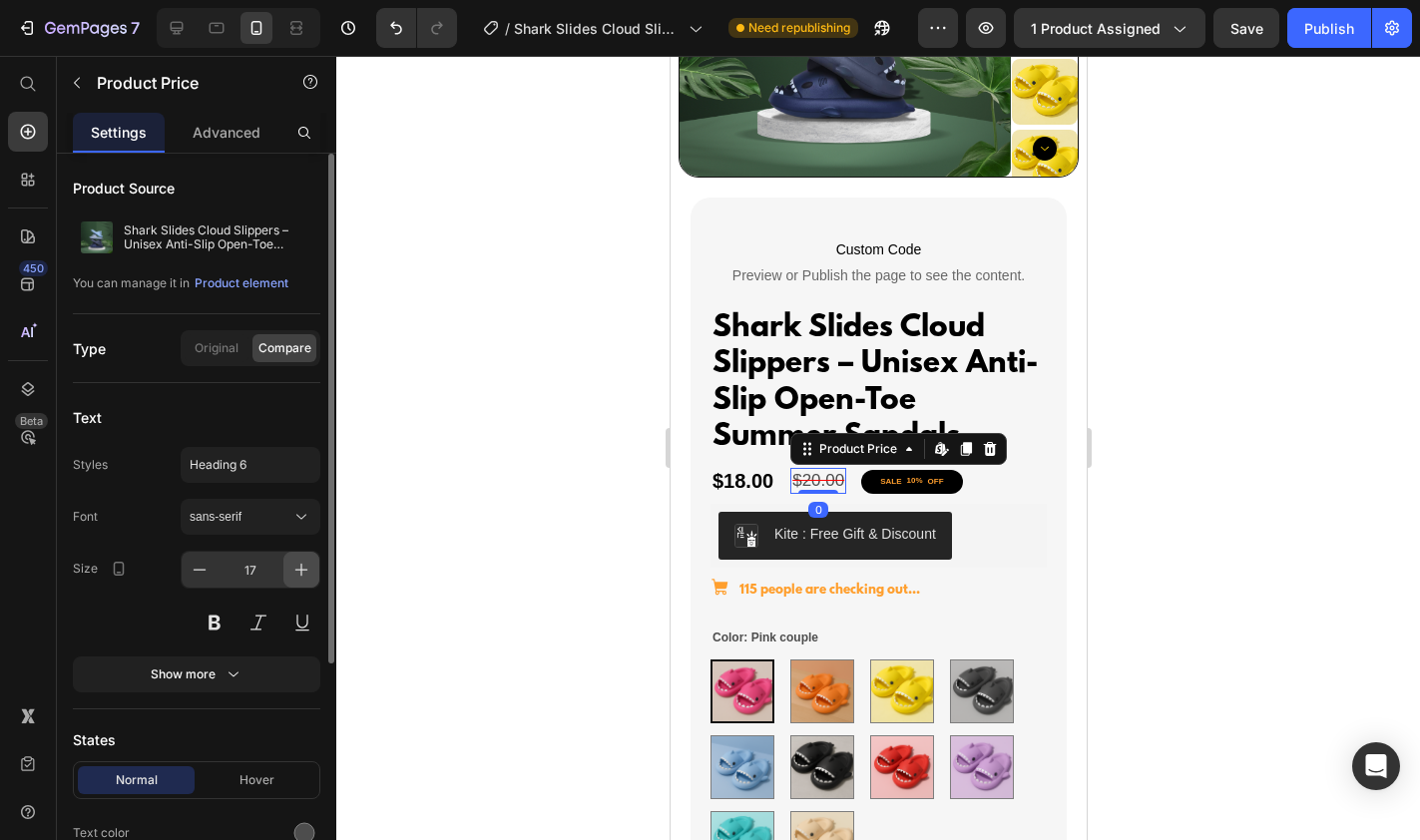 click 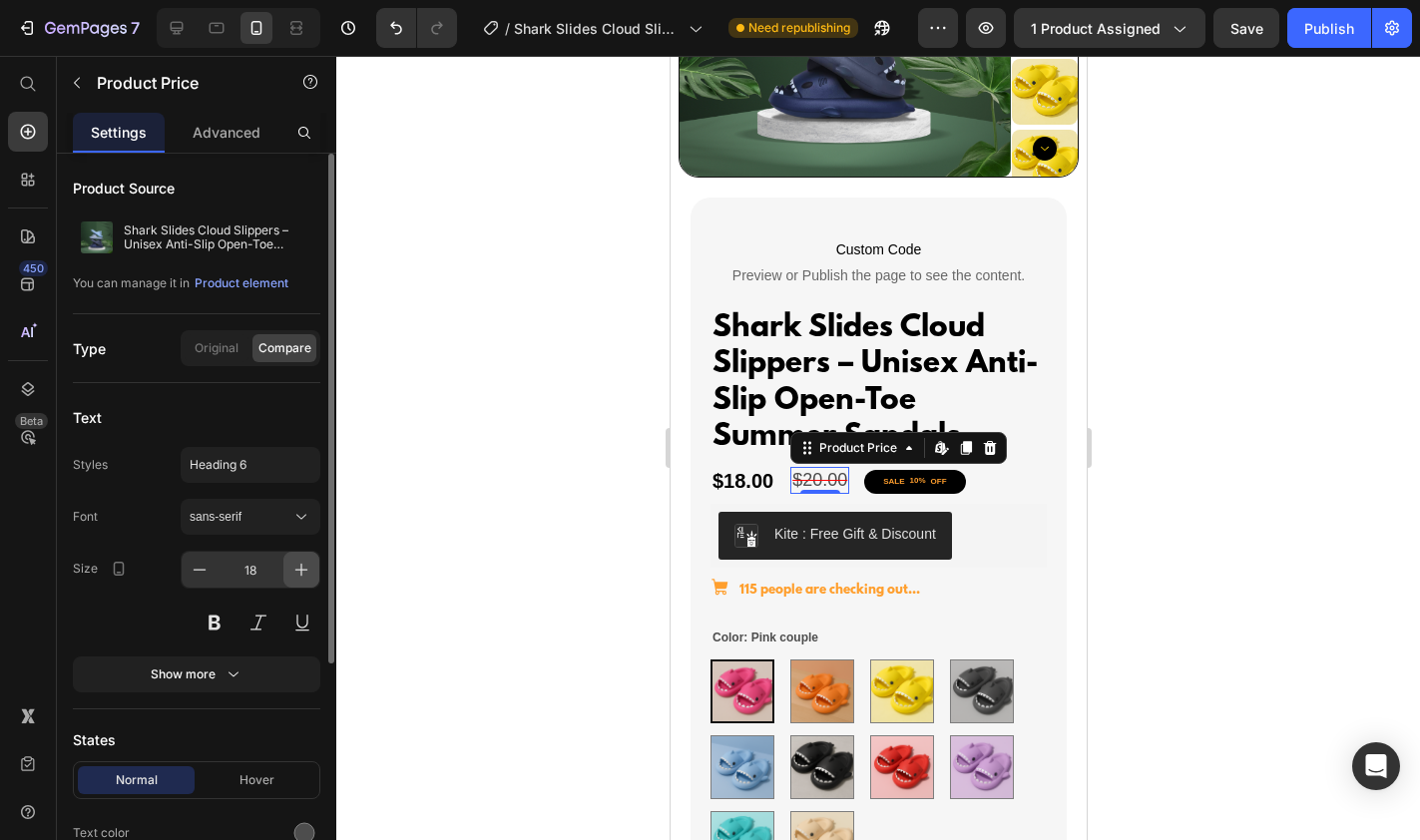 click 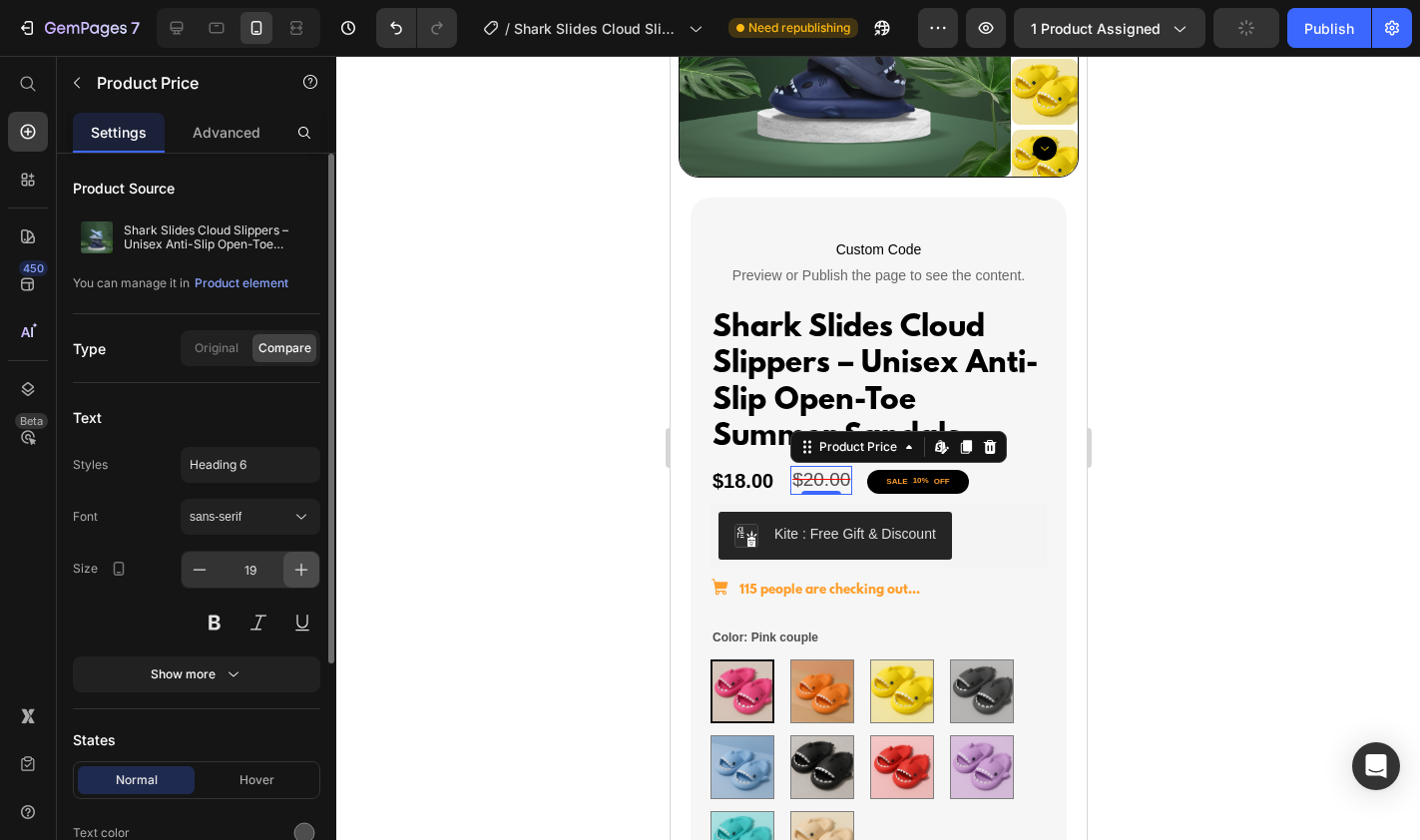 click 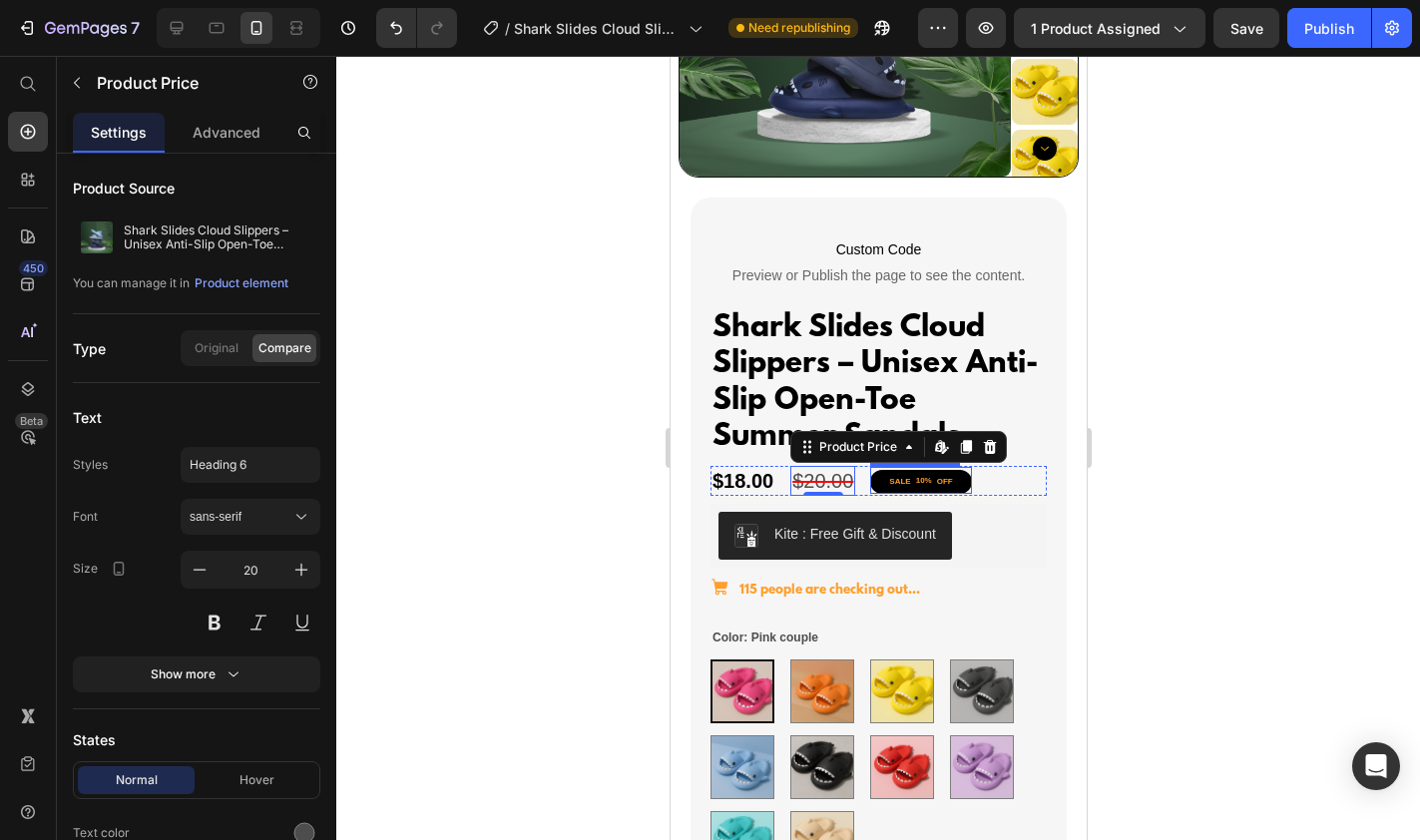 click on "SALE 10% OFF" at bounding box center [919, 482] 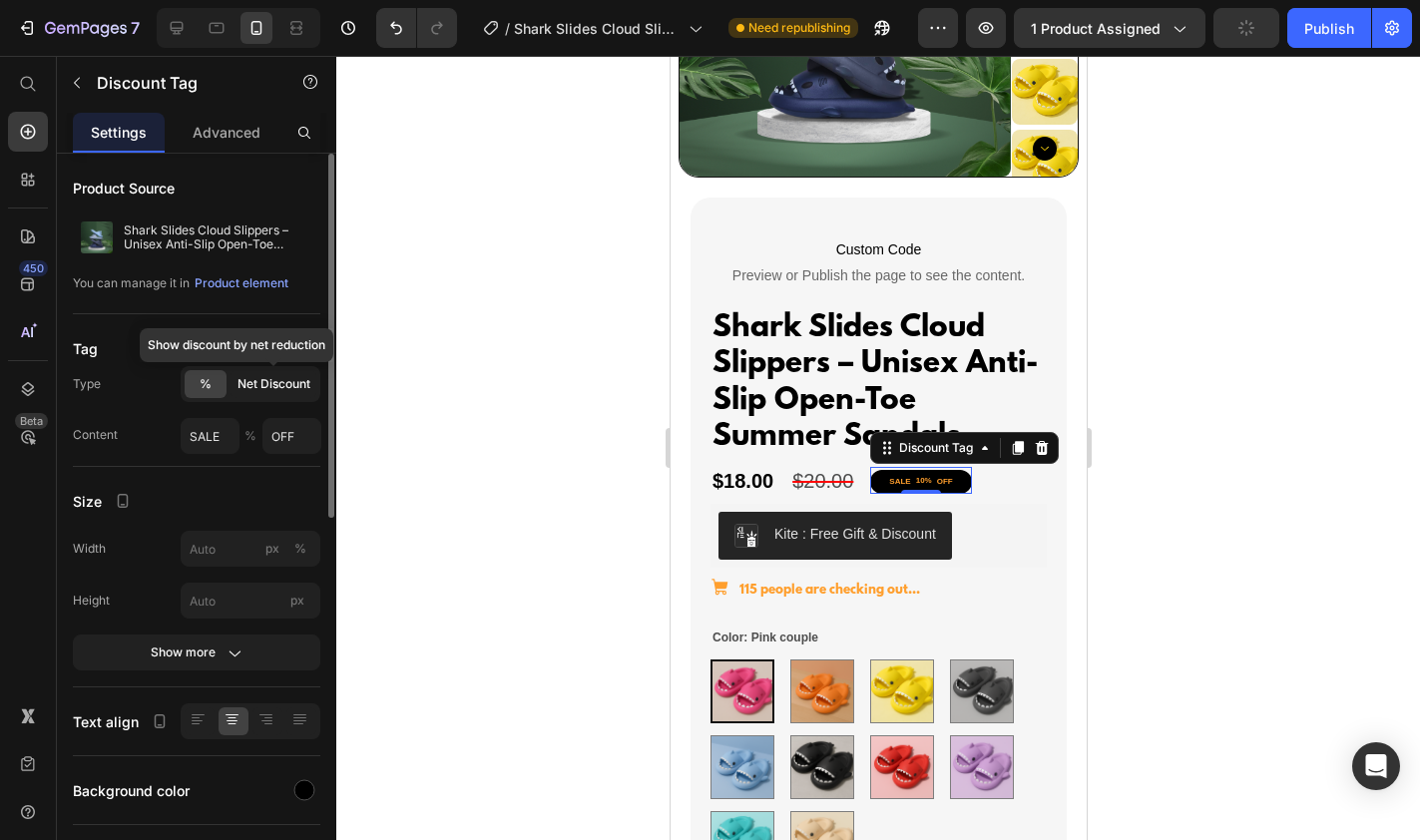 click on "Net Discount" 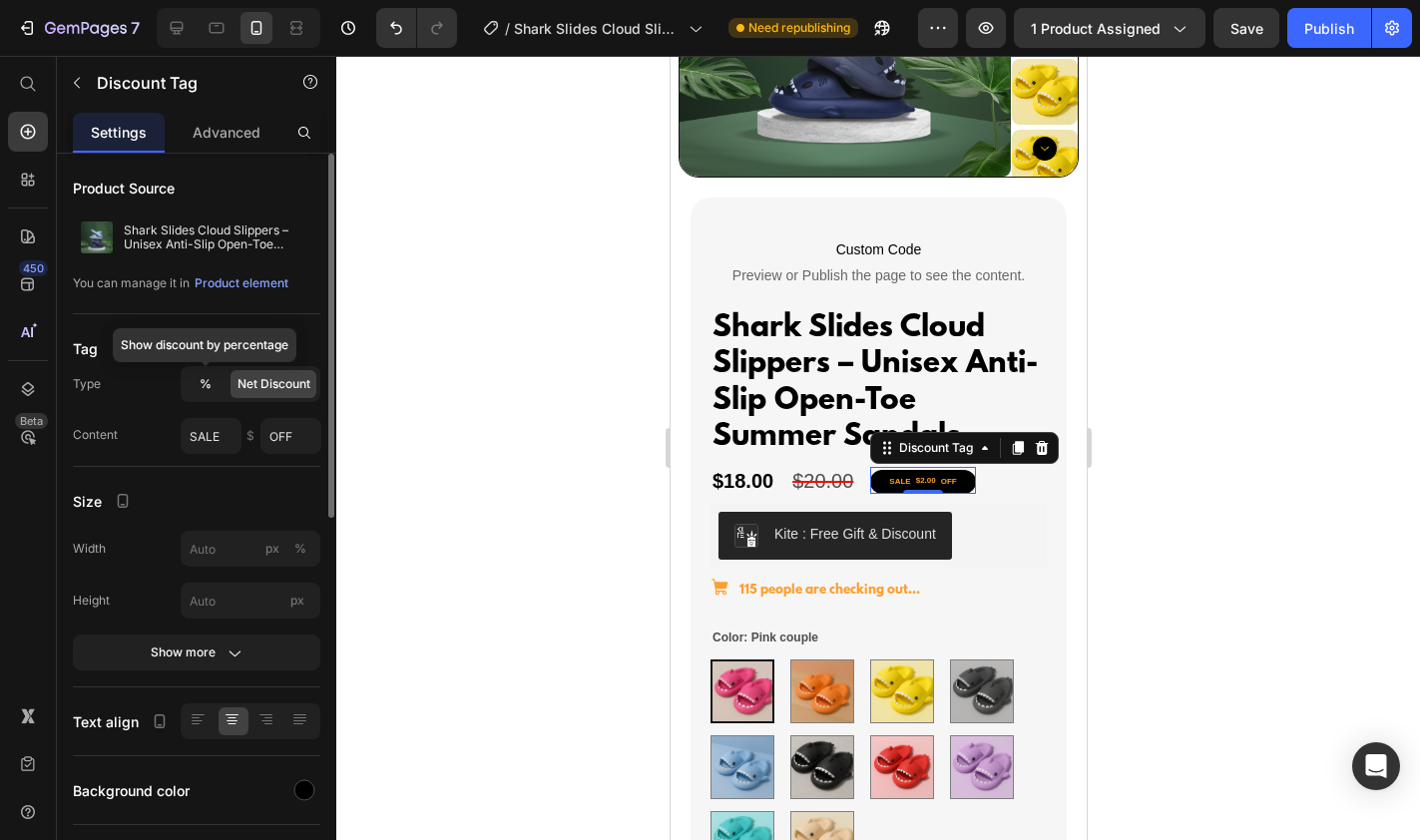 click on "%" 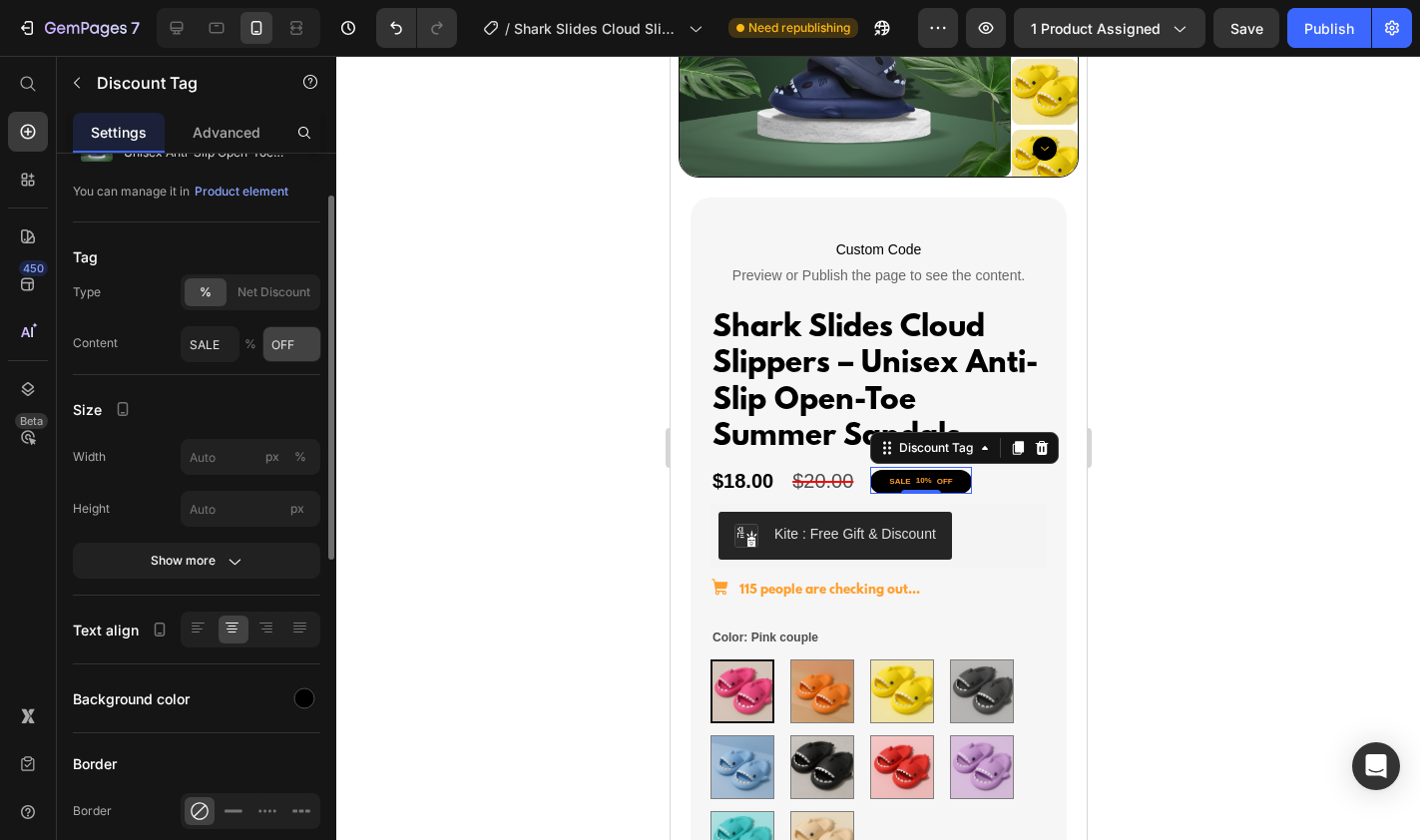 scroll, scrollTop: 94, scrollLeft: 0, axis: vertical 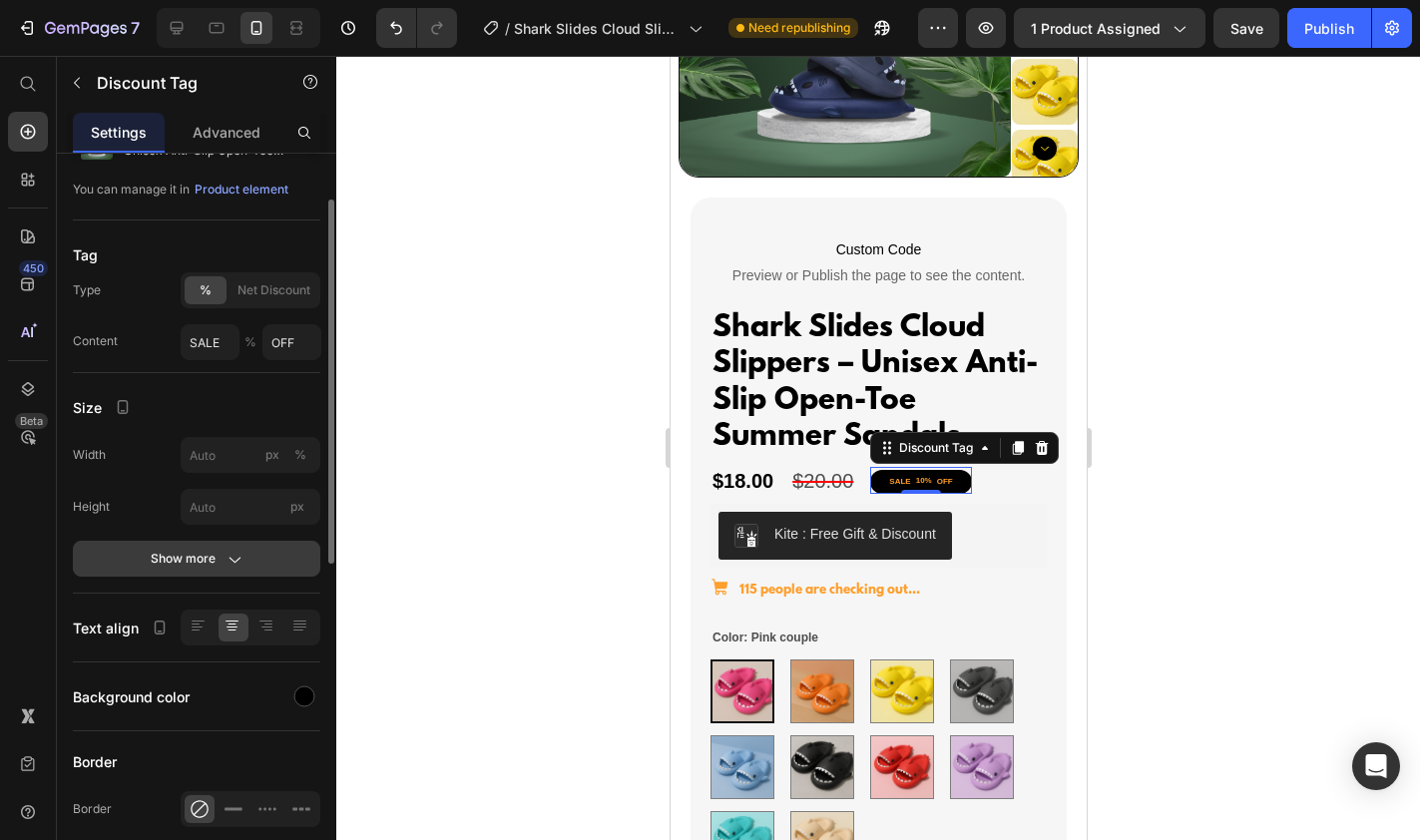 click 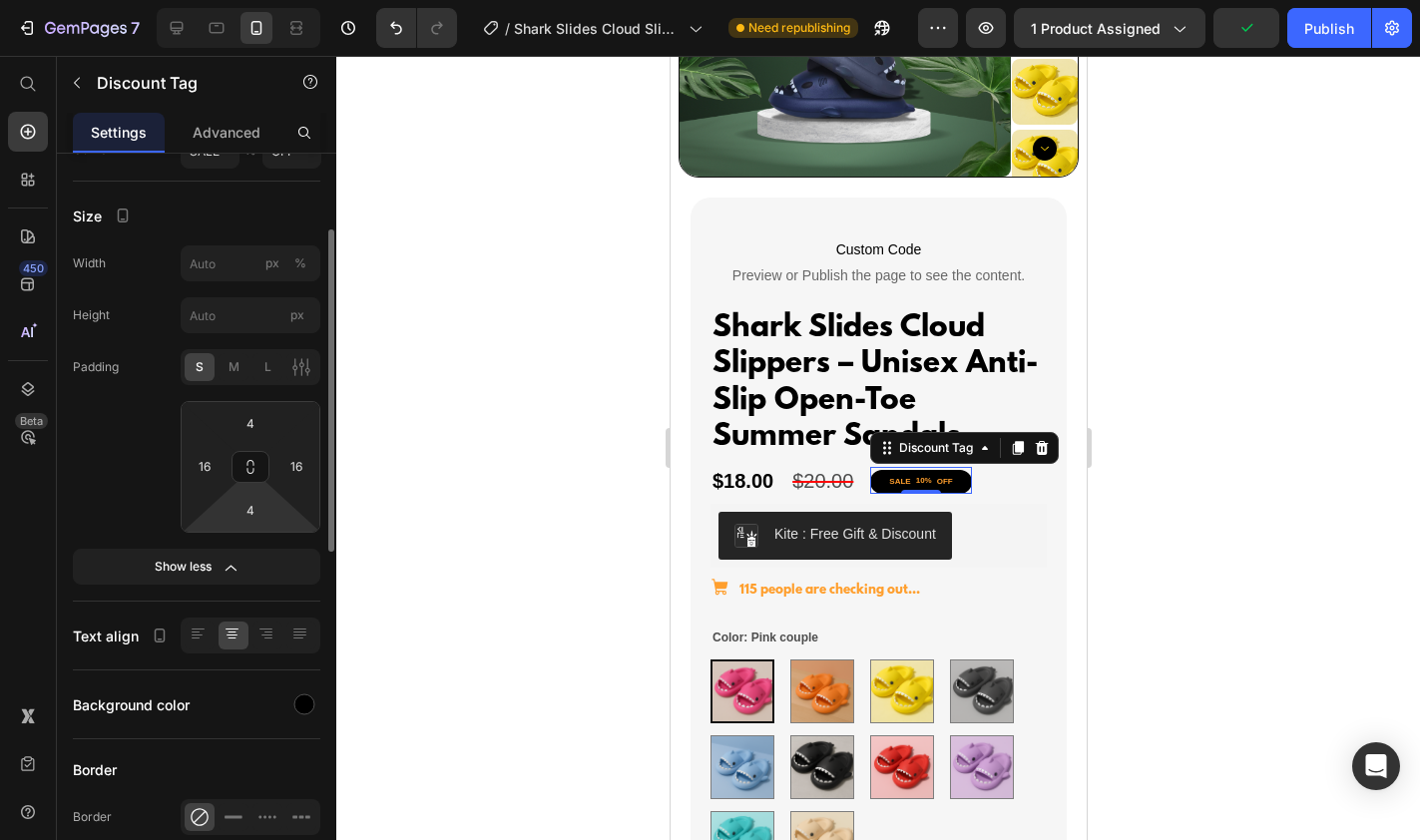 scroll, scrollTop: 288, scrollLeft: 0, axis: vertical 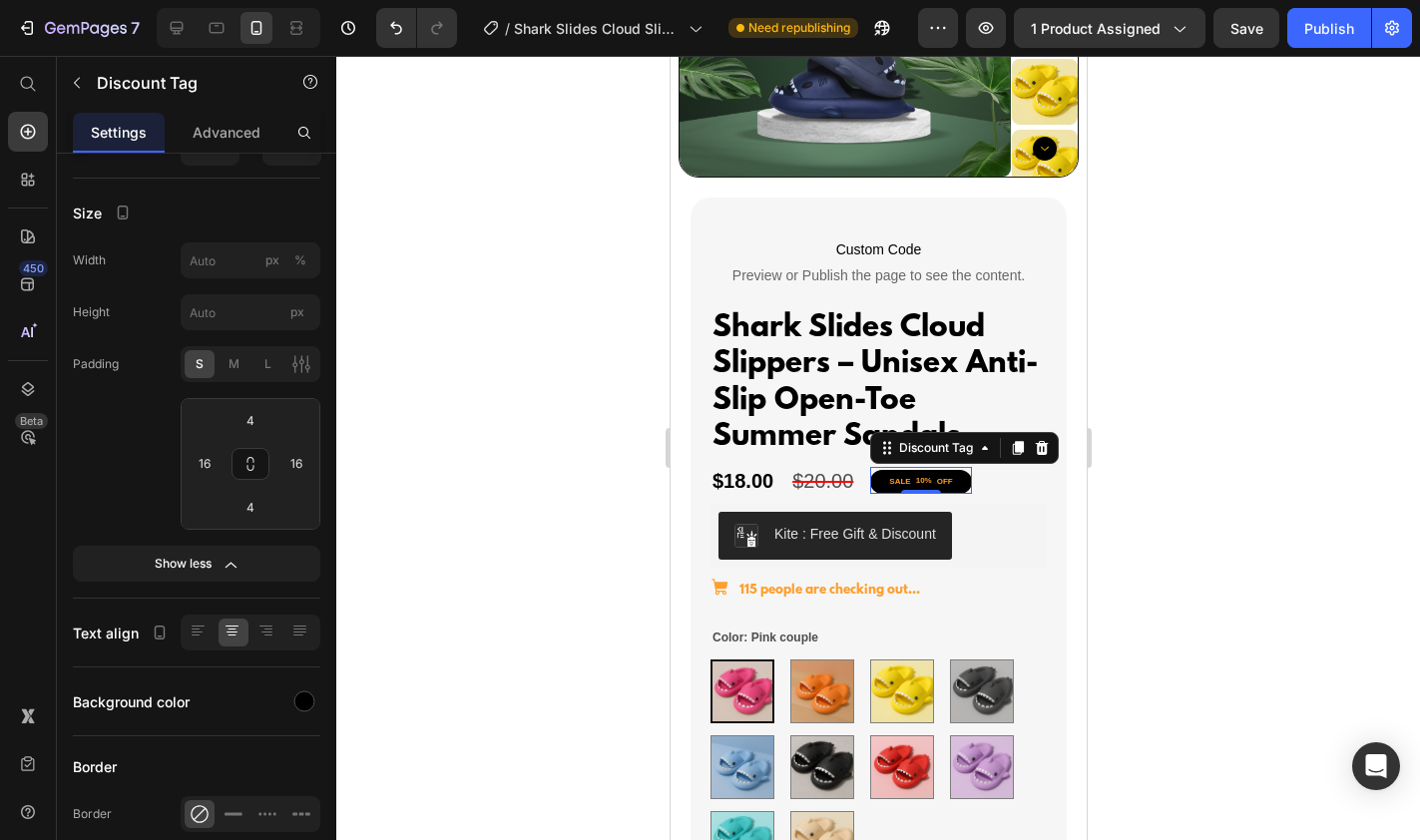 click on "SALE" at bounding box center (898, 482) 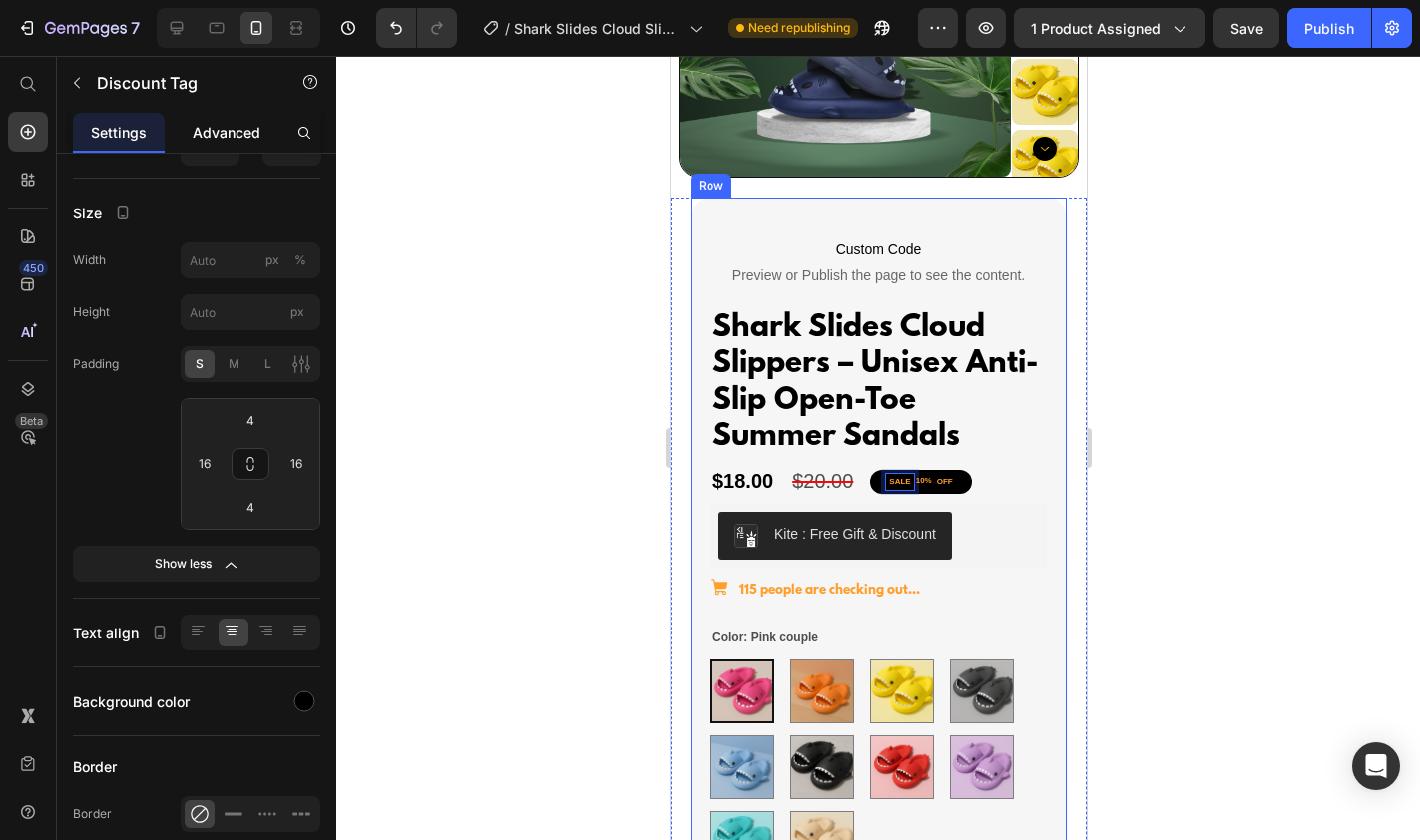 click on "Advanced" at bounding box center [227, 132] 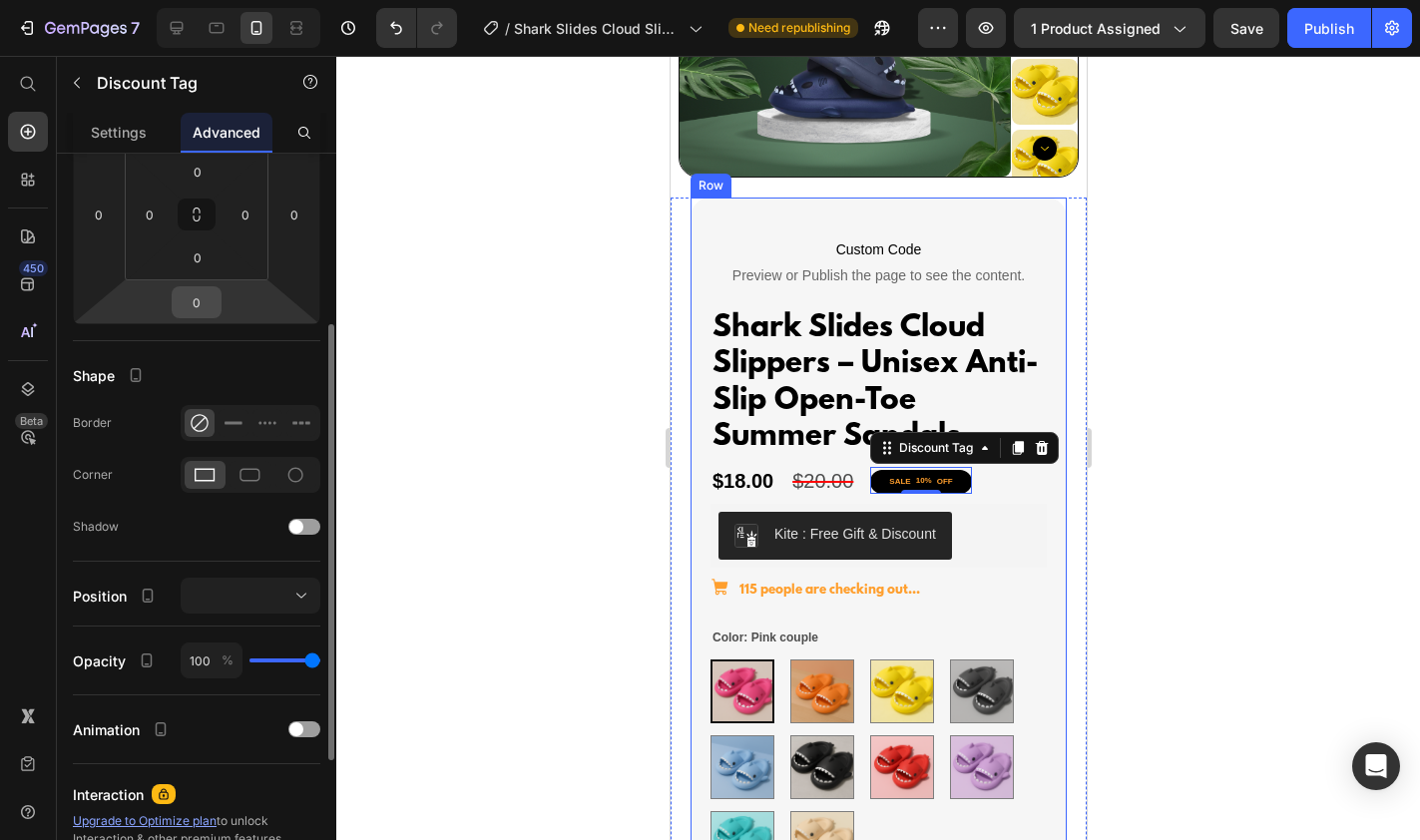 scroll, scrollTop: 0, scrollLeft: 0, axis: both 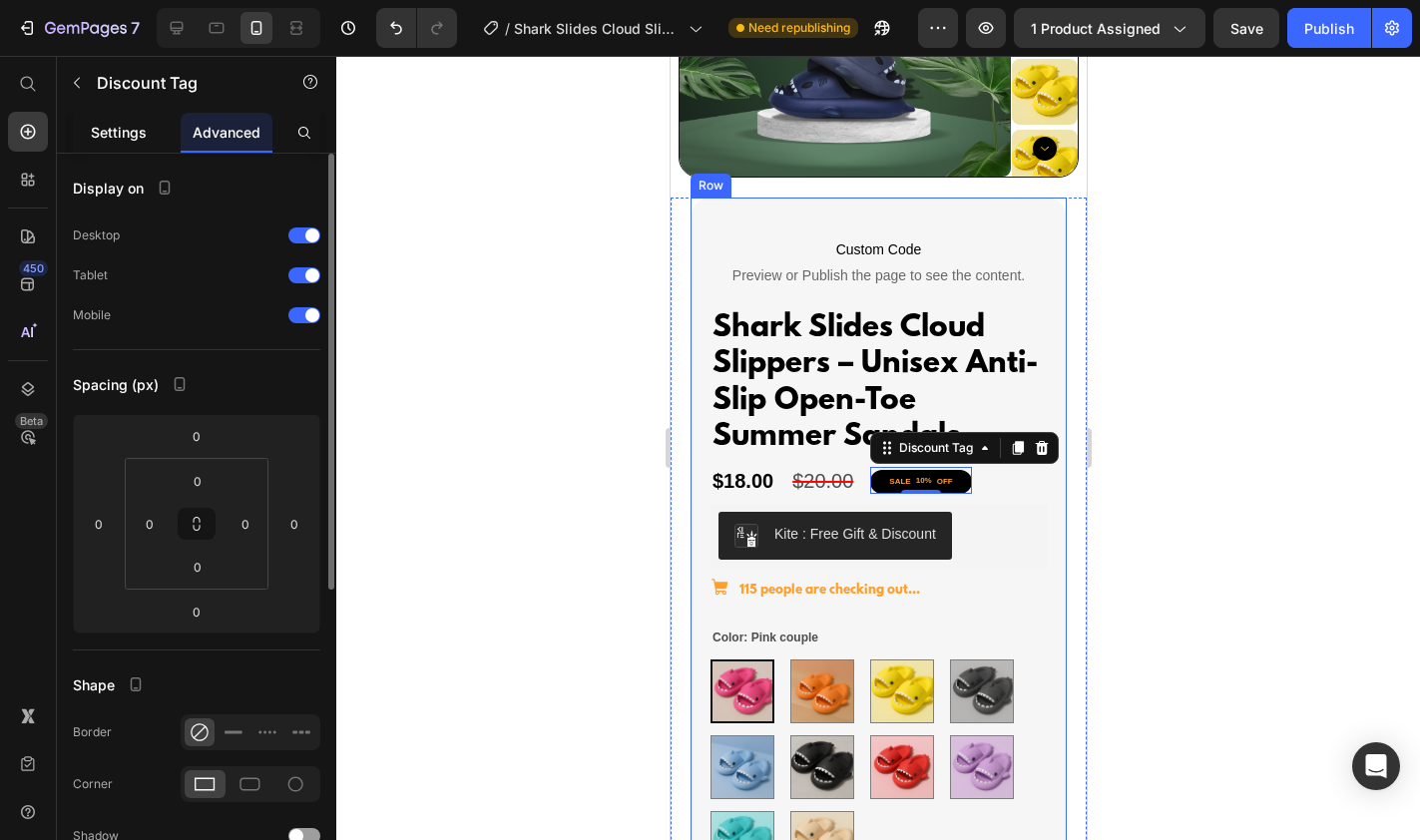 click on "Settings" 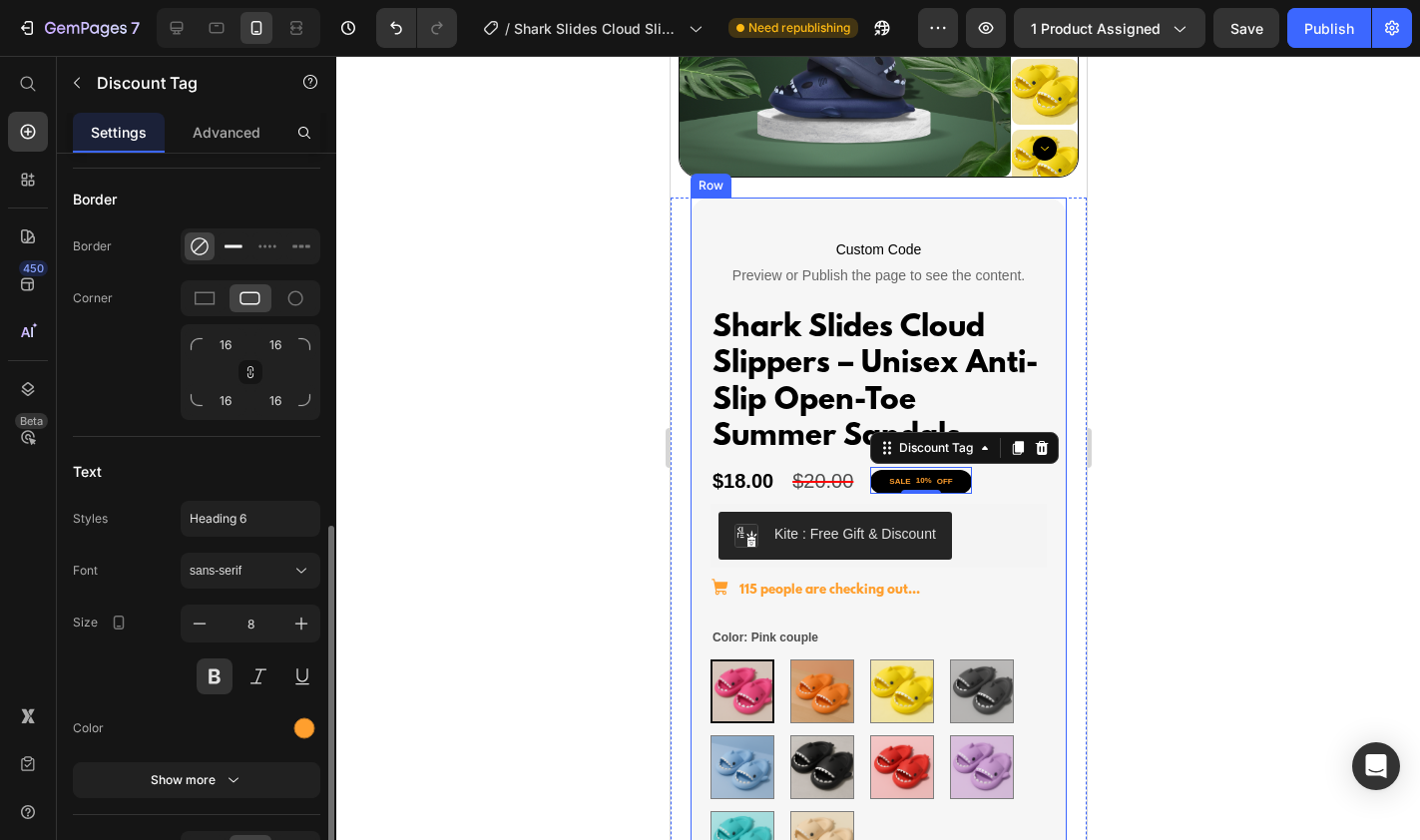 scroll, scrollTop: 857, scrollLeft: 0, axis: vertical 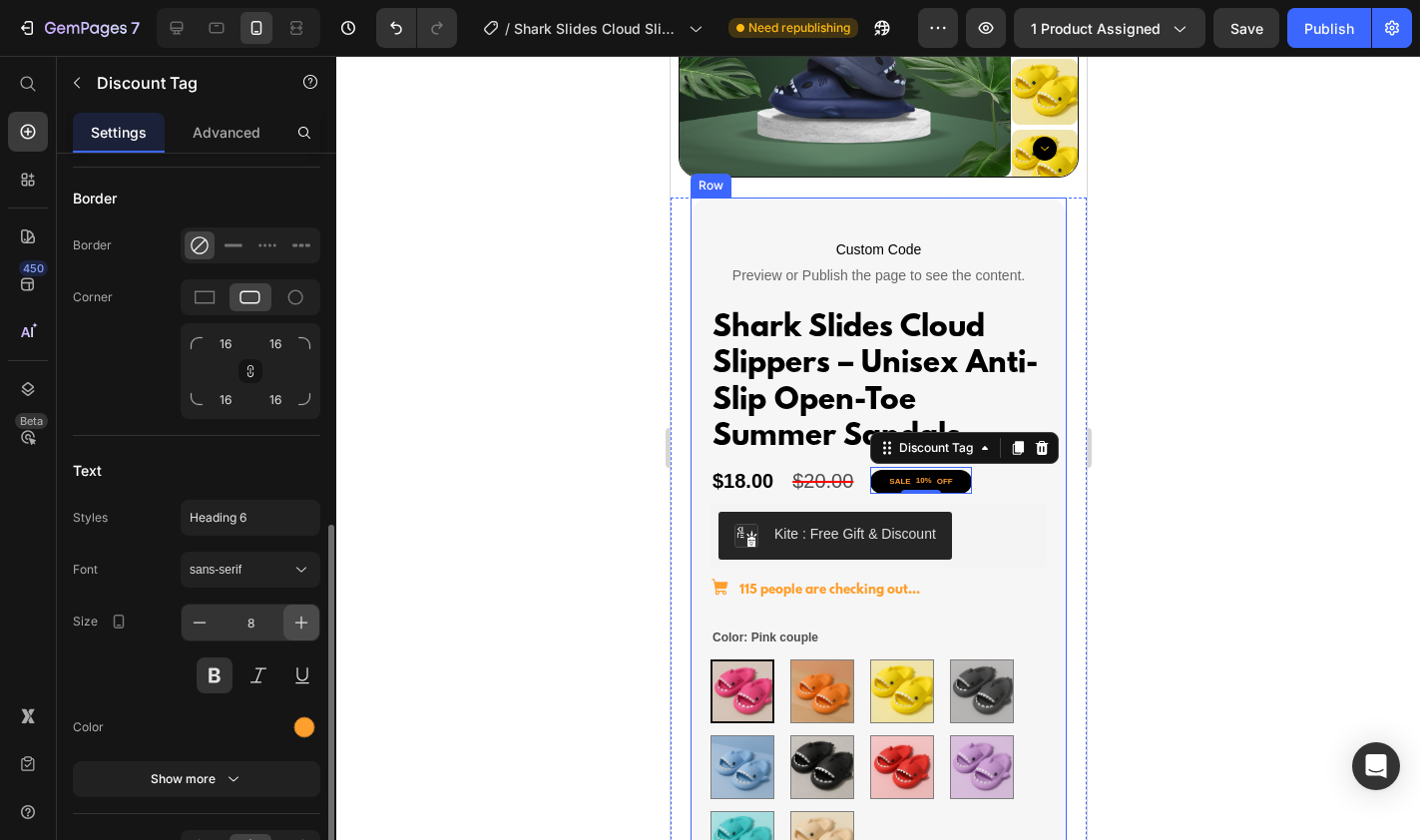 click 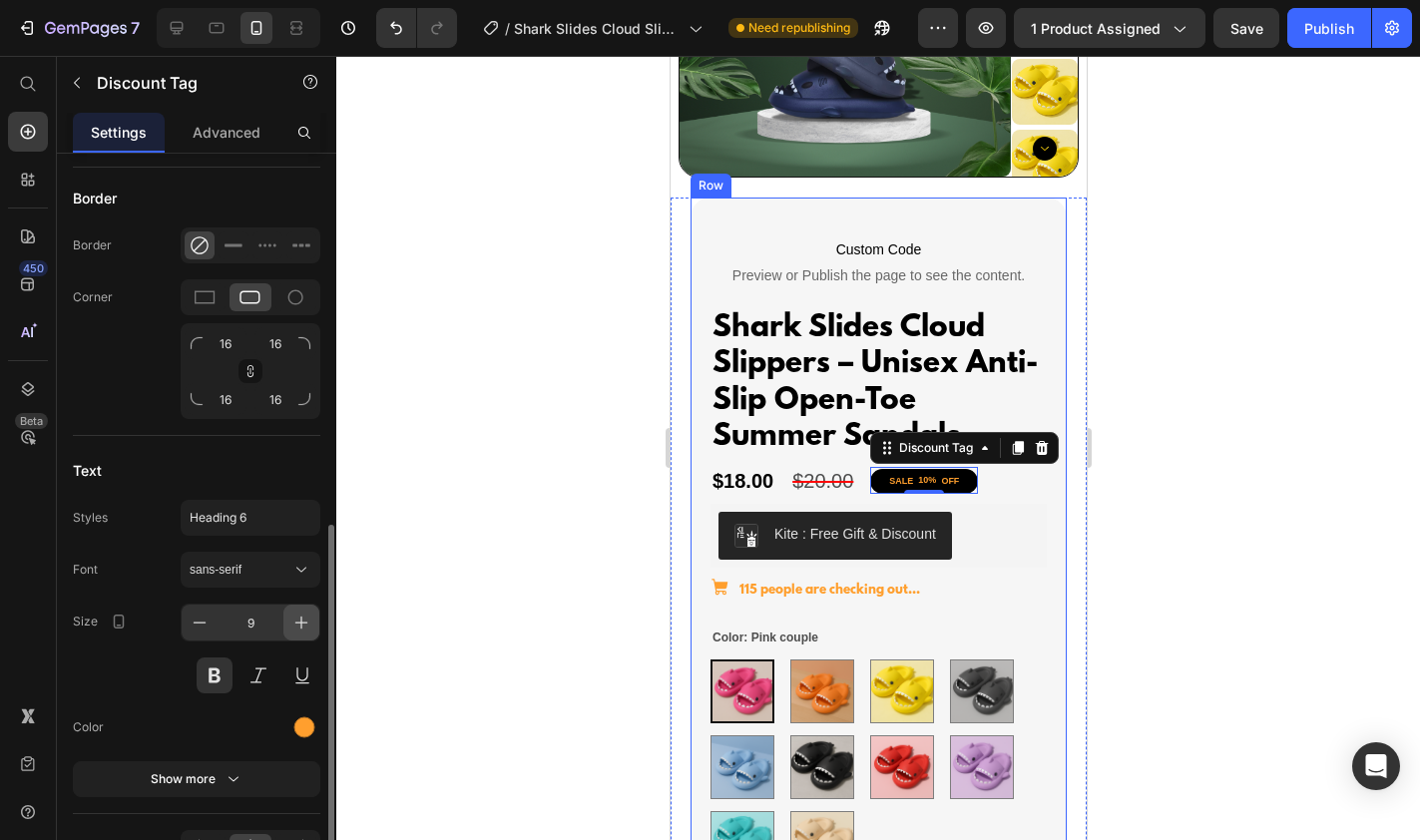 click 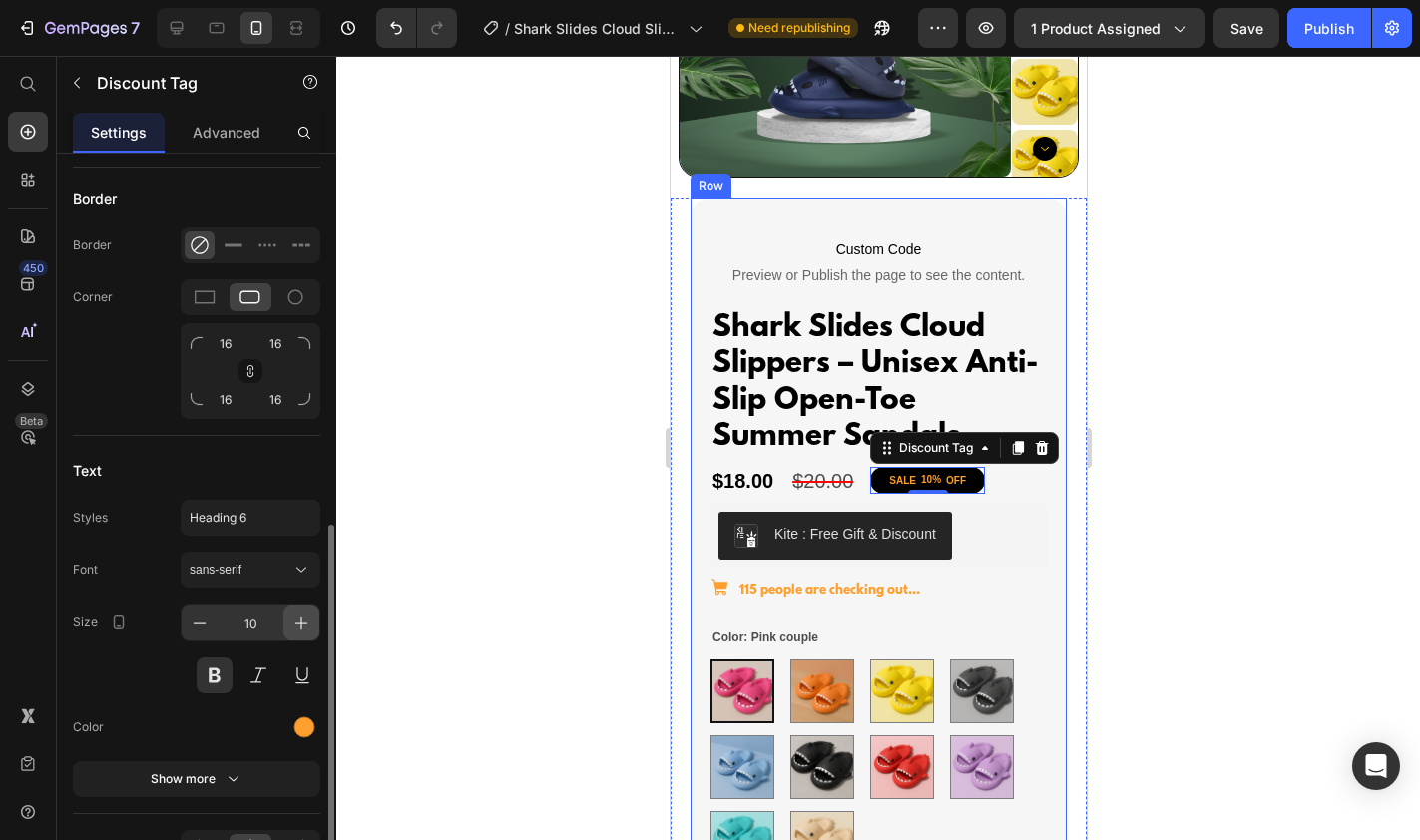 click 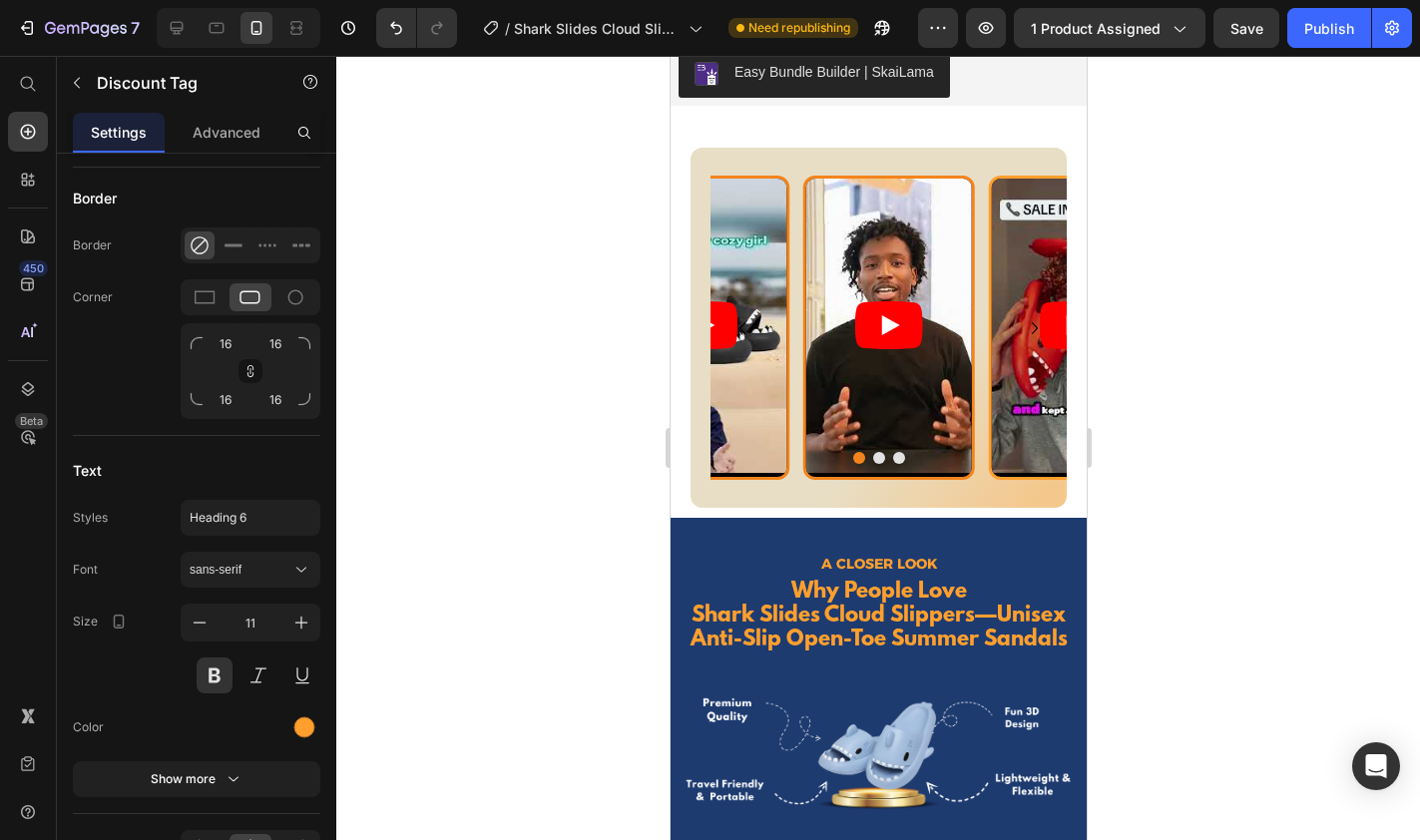 scroll, scrollTop: 3330, scrollLeft: 0, axis: vertical 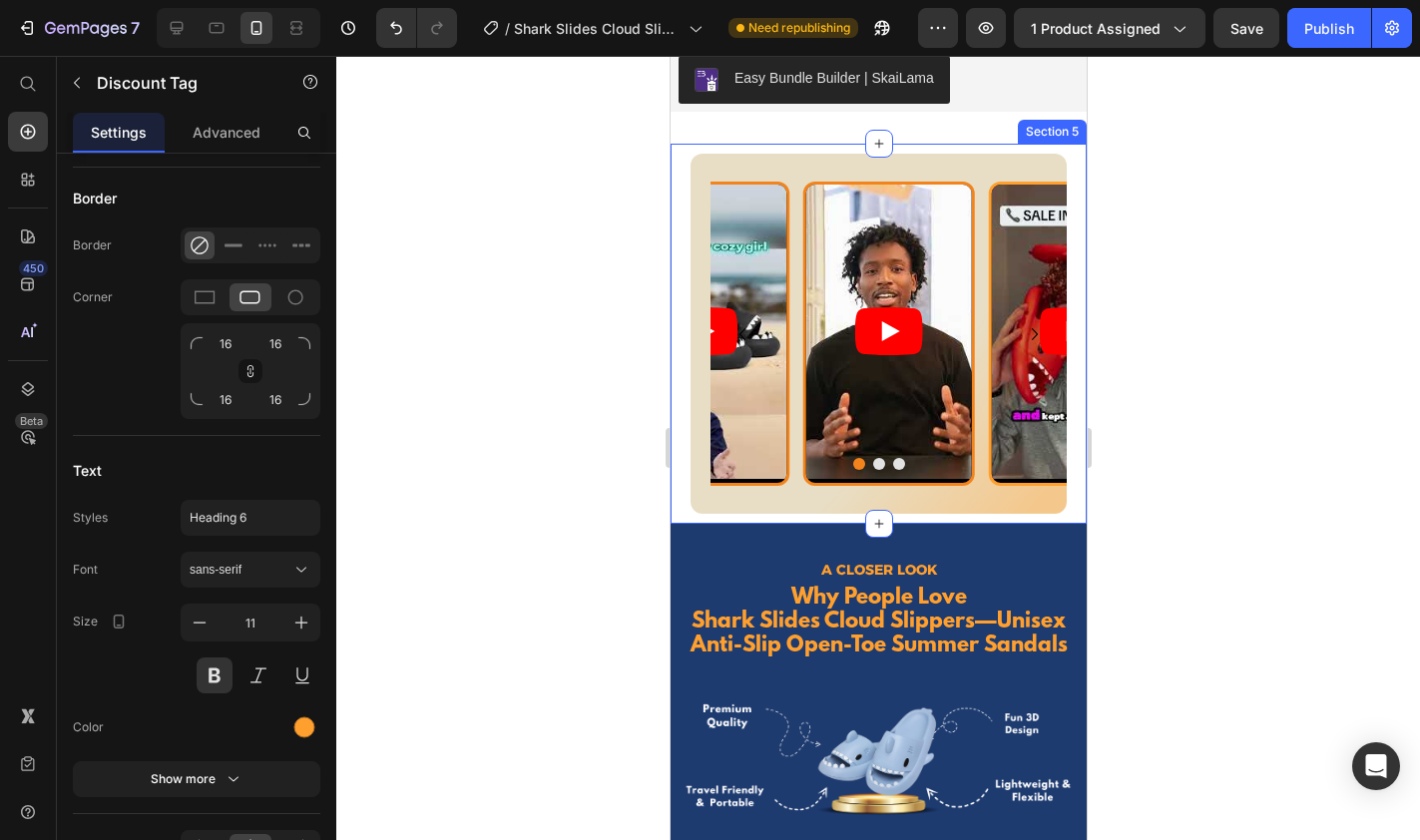 click on "Video Video Video
Carousel Row Section 5" at bounding box center (877, 333) 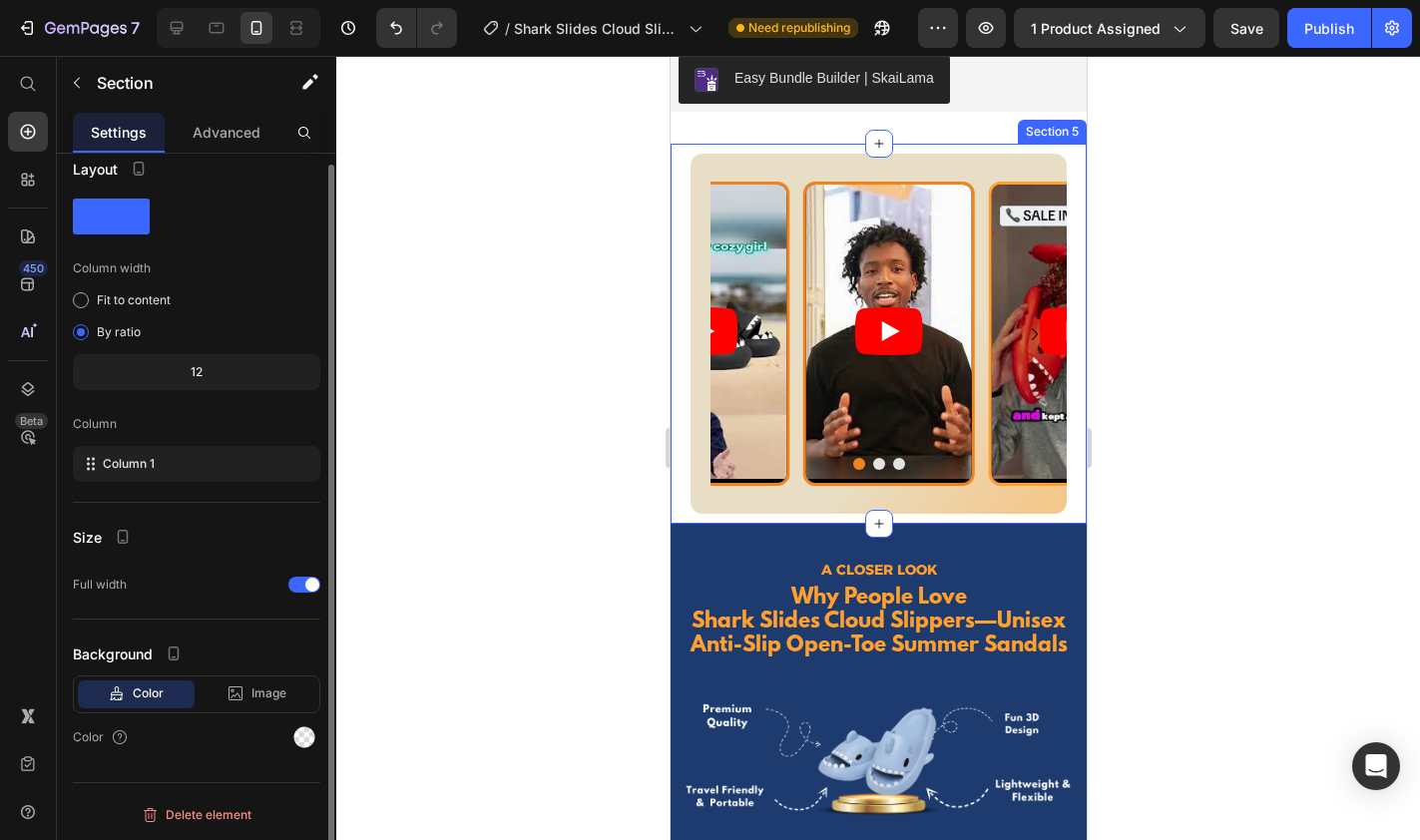 scroll, scrollTop: 0, scrollLeft: 0, axis: both 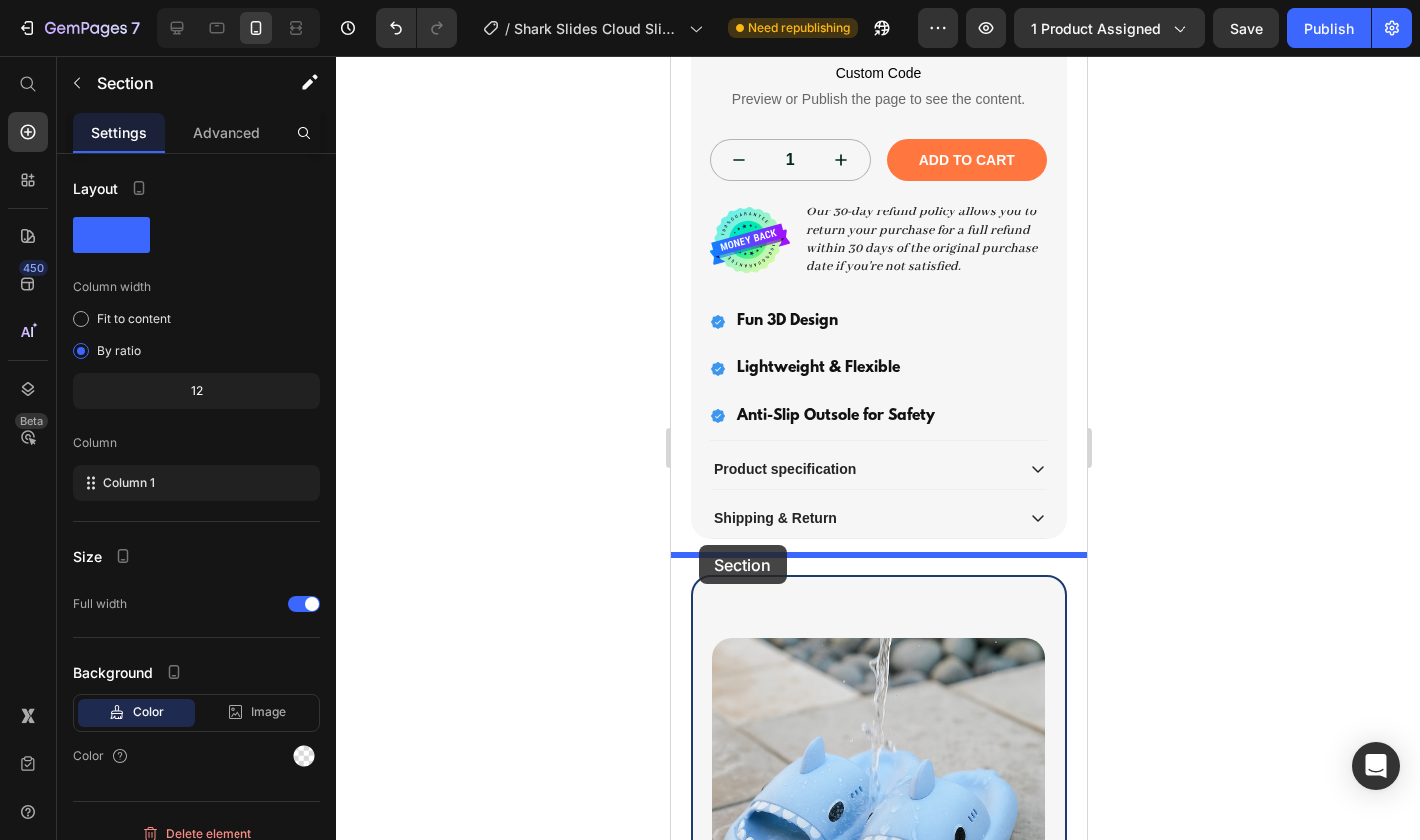 drag, startPoint x: 682, startPoint y: 354, endPoint x: 698, endPoint y: 545, distance: 191.66899 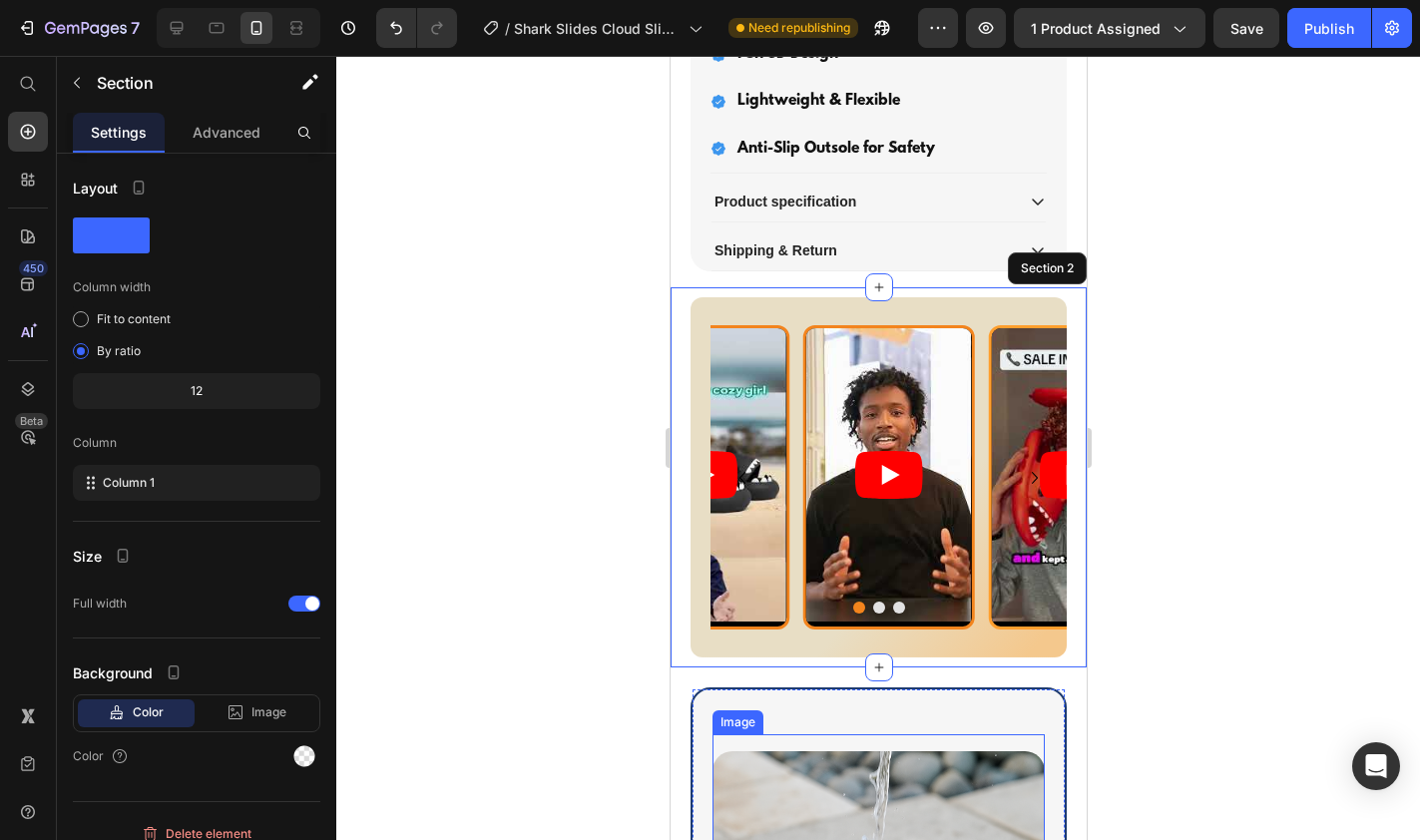 scroll, scrollTop: 1520, scrollLeft: 0, axis: vertical 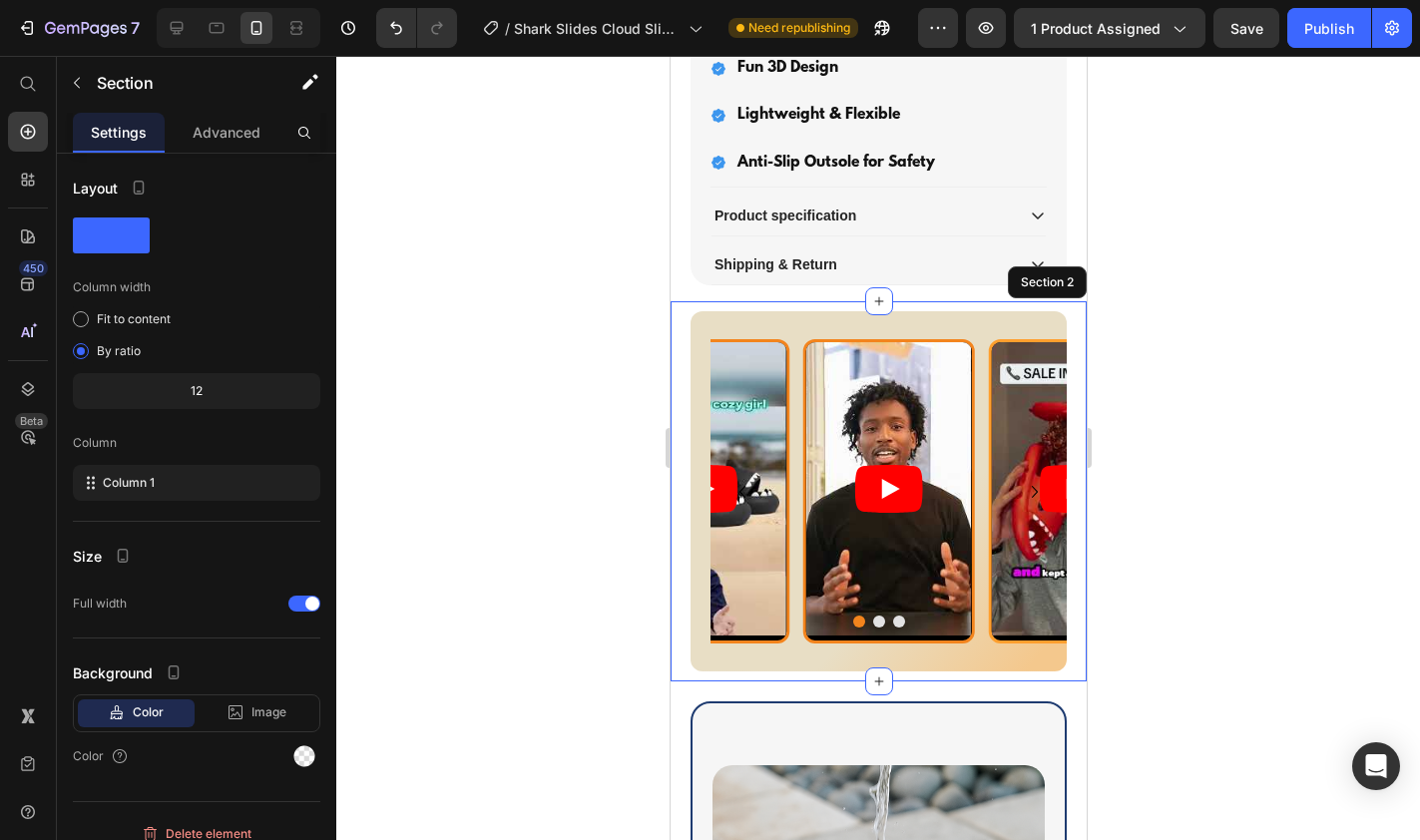 click 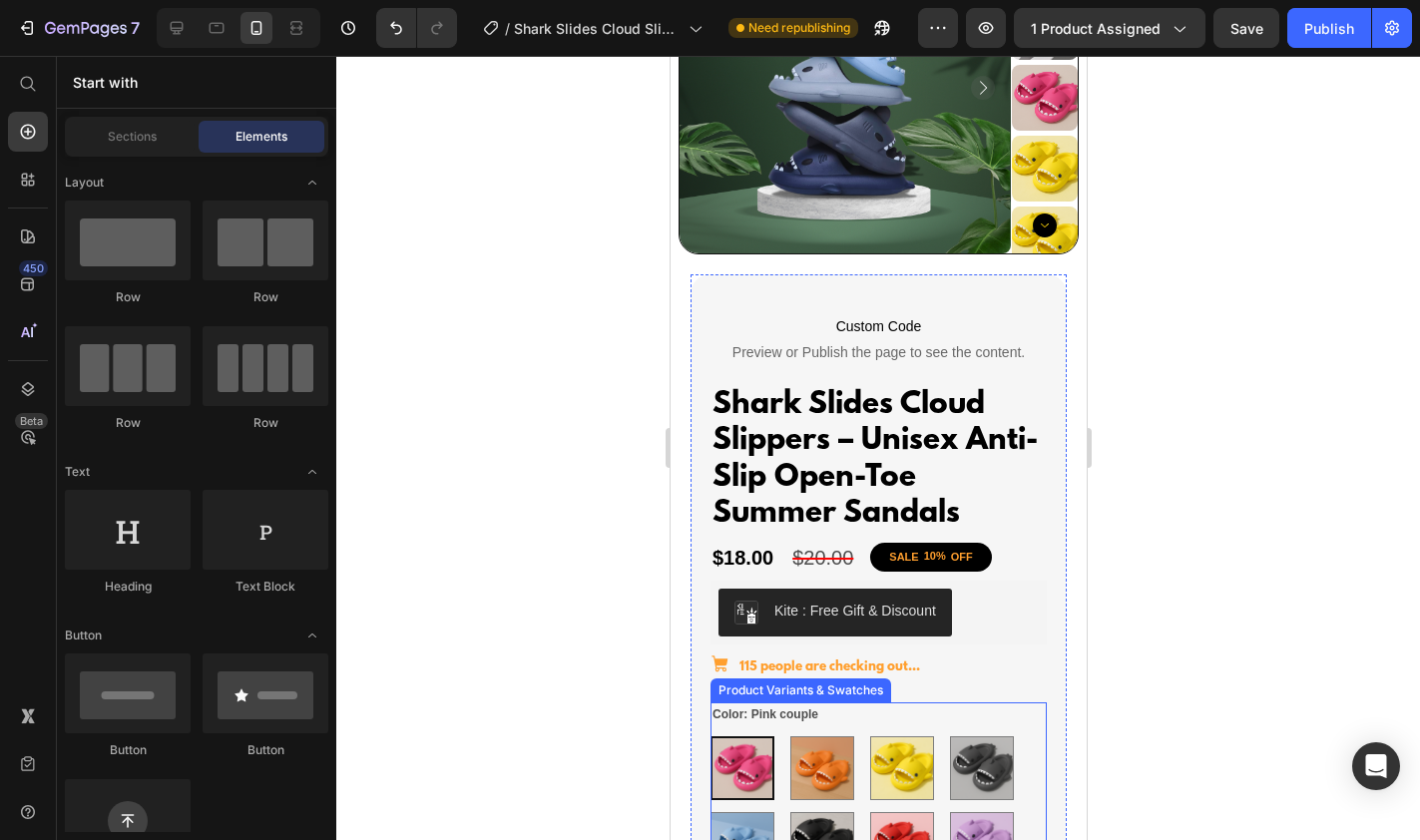 scroll, scrollTop: 0, scrollLeft: 0, axis: both 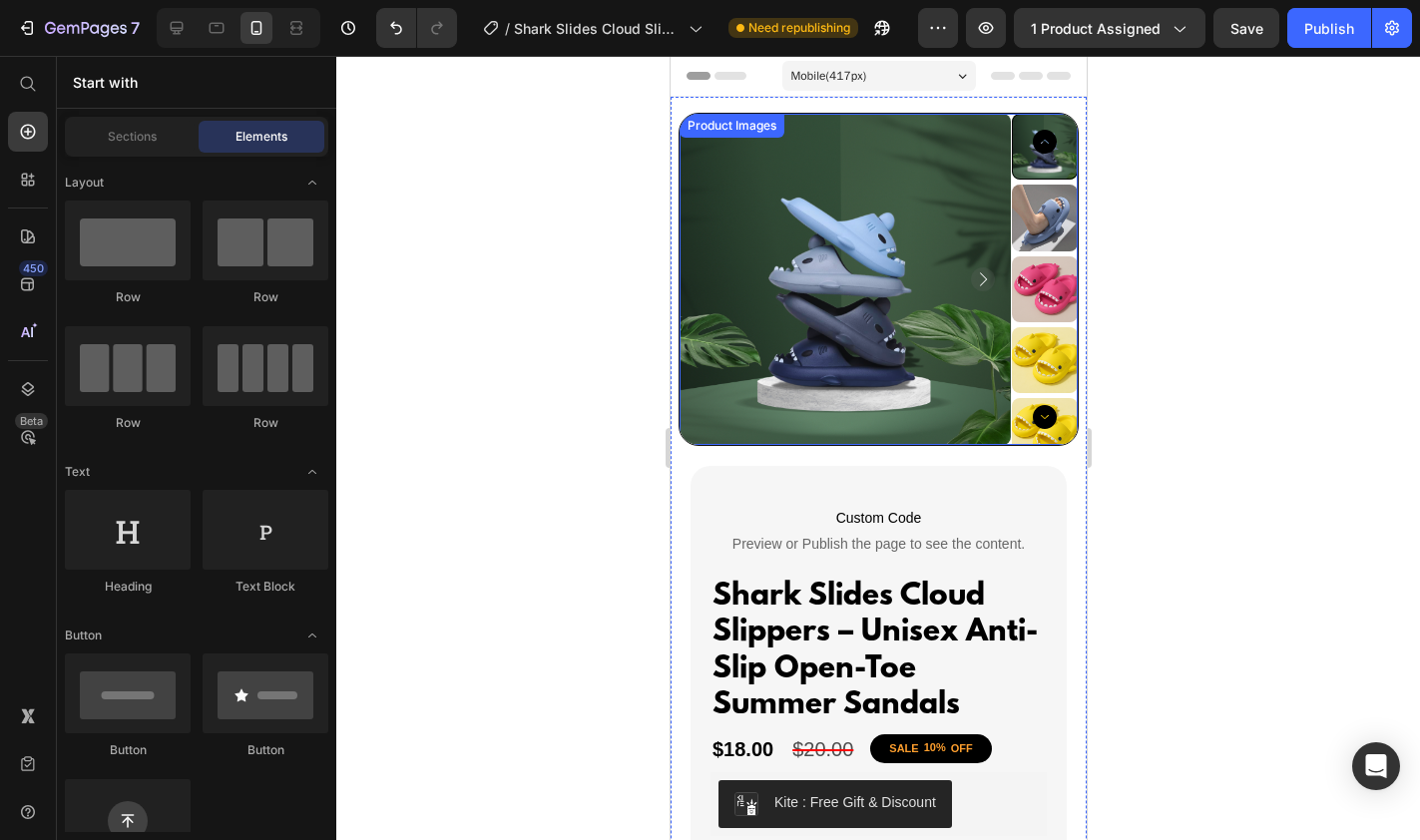 click at bounding box center (844, 279) 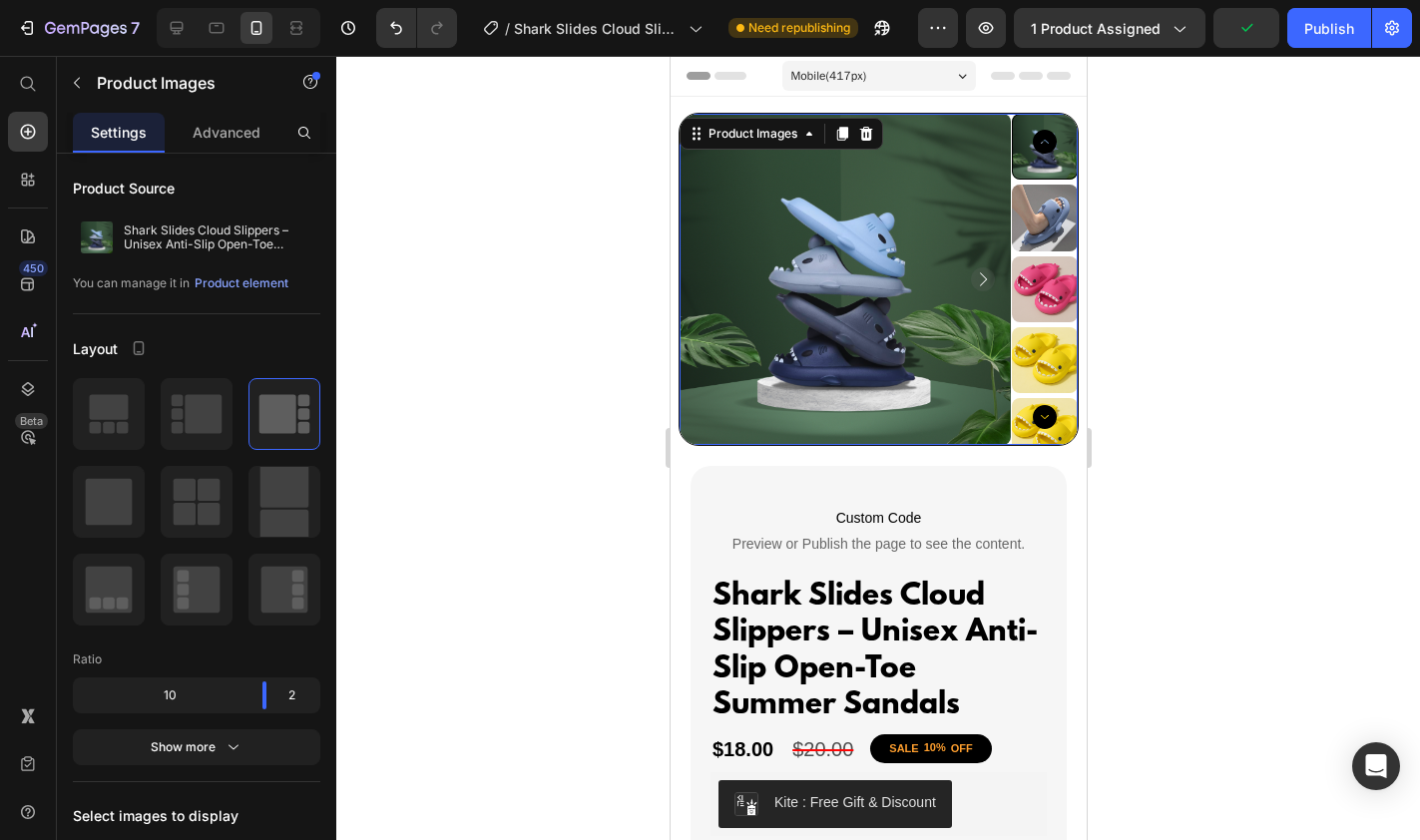 click 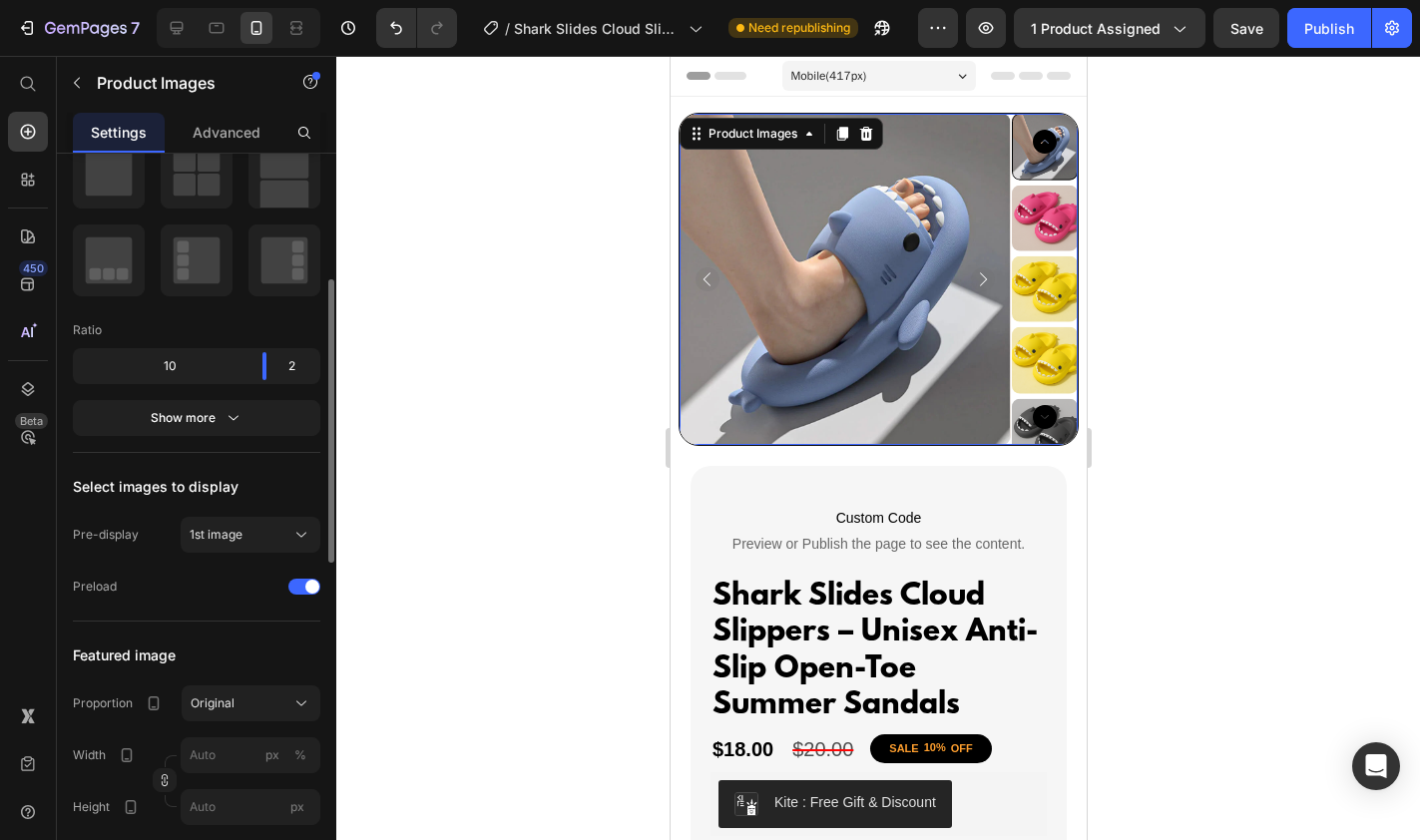 scroll, scrollTop: 332, scrollLeft: 0, axis: vertical 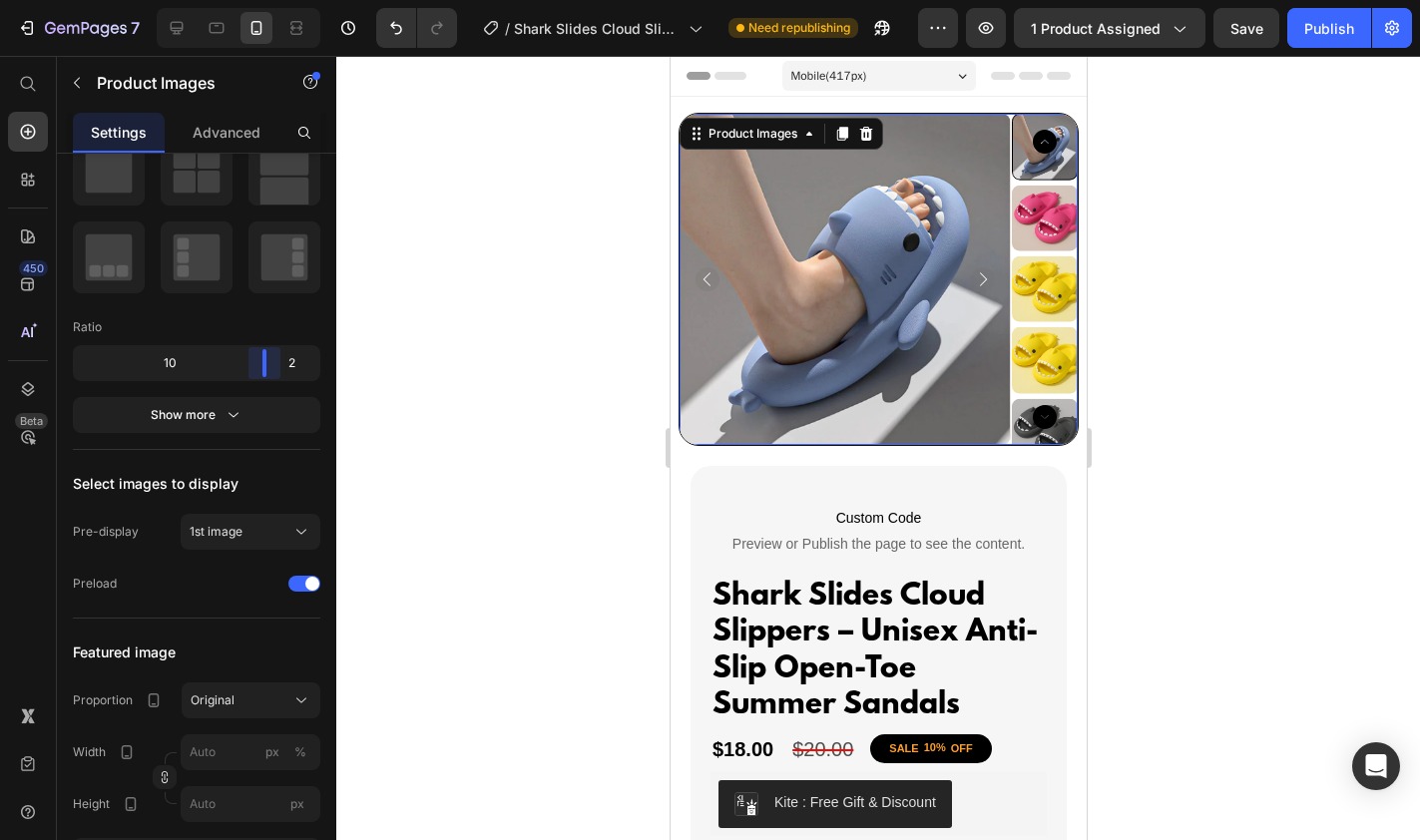 drag, startPoint x: 267, startPoint y: 361, endPoint x: 277, endPoint y: 369, distance: 12.806248 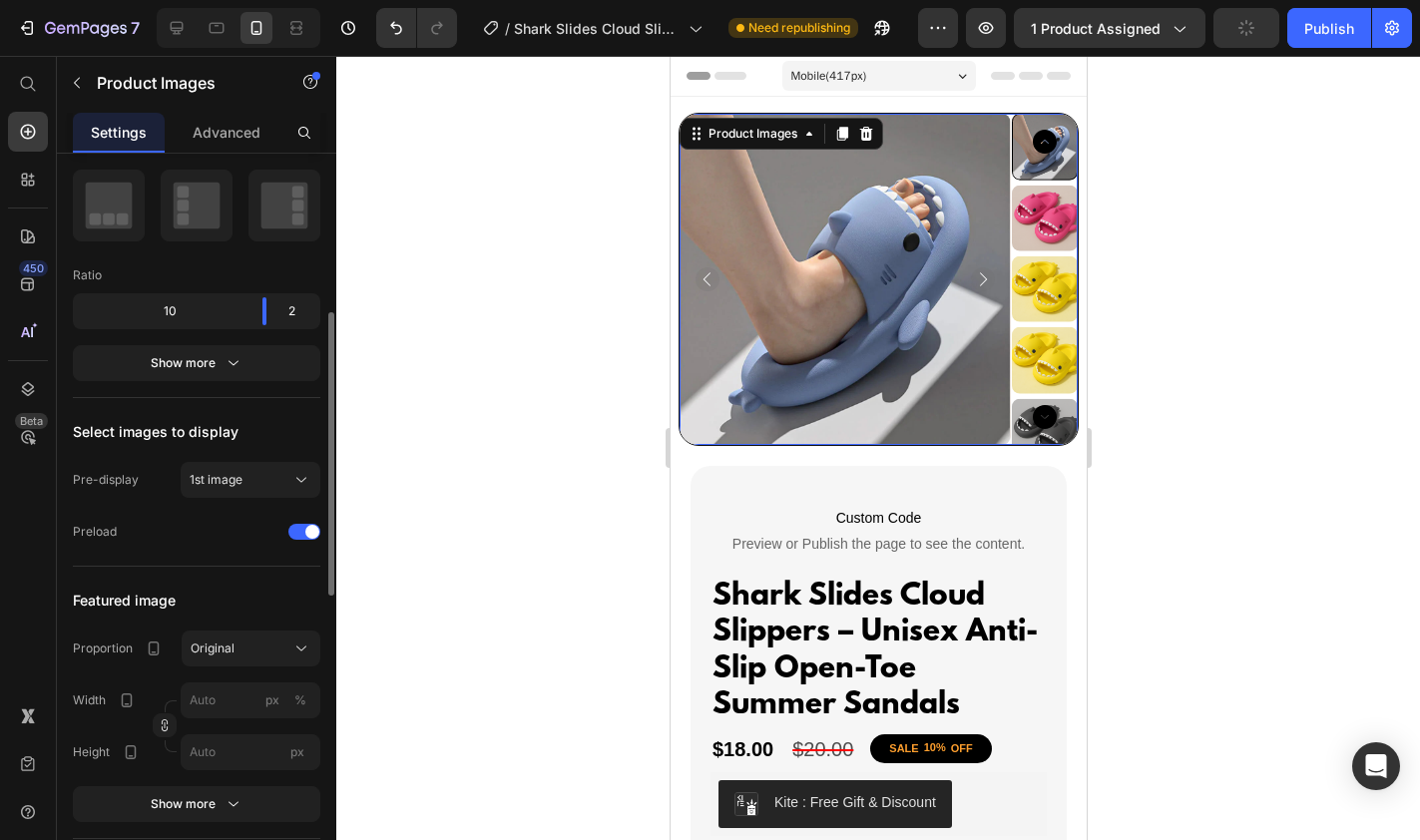 scroll, scrollTop: 396, scrollLeft: 0, axis: vertical 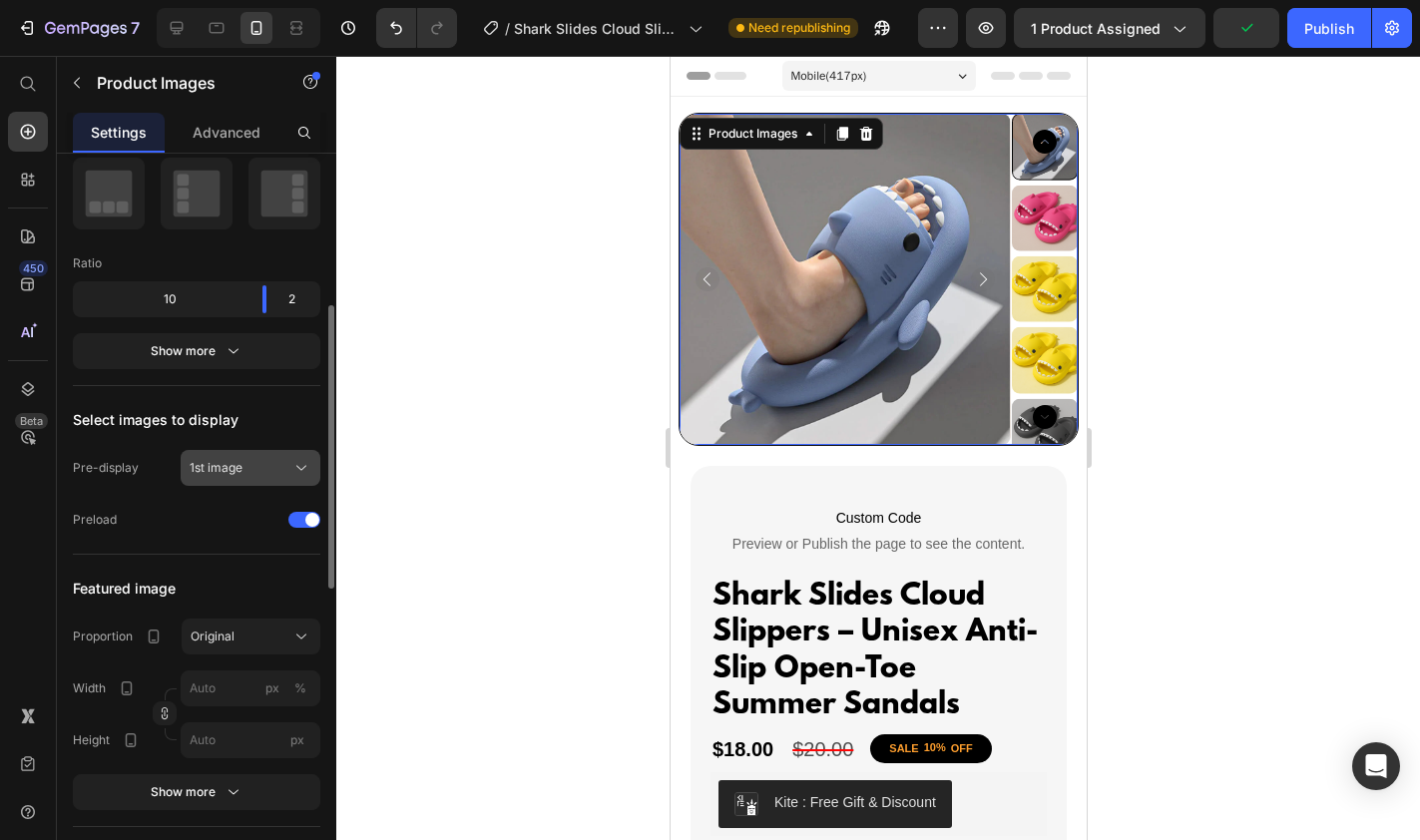 click 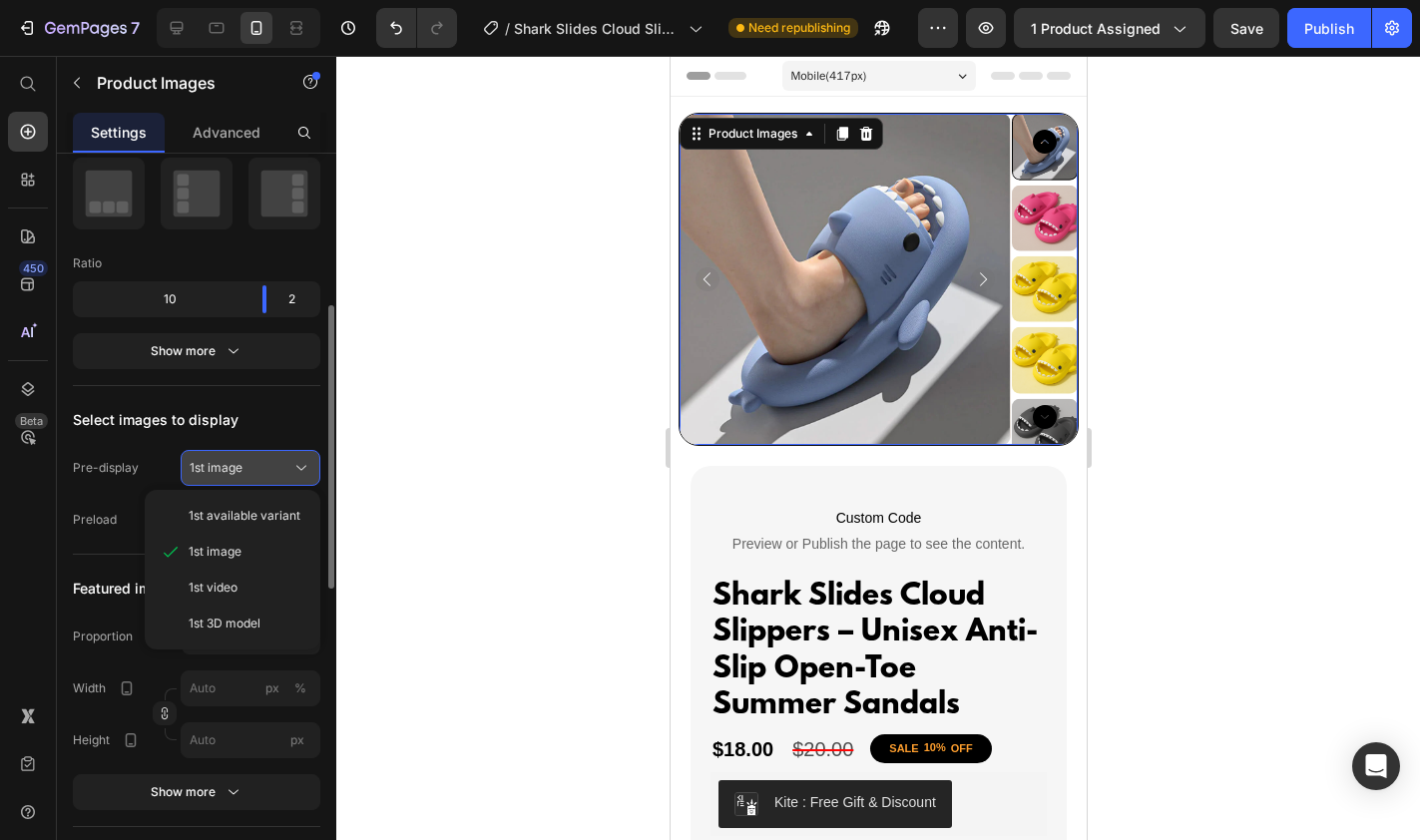 click 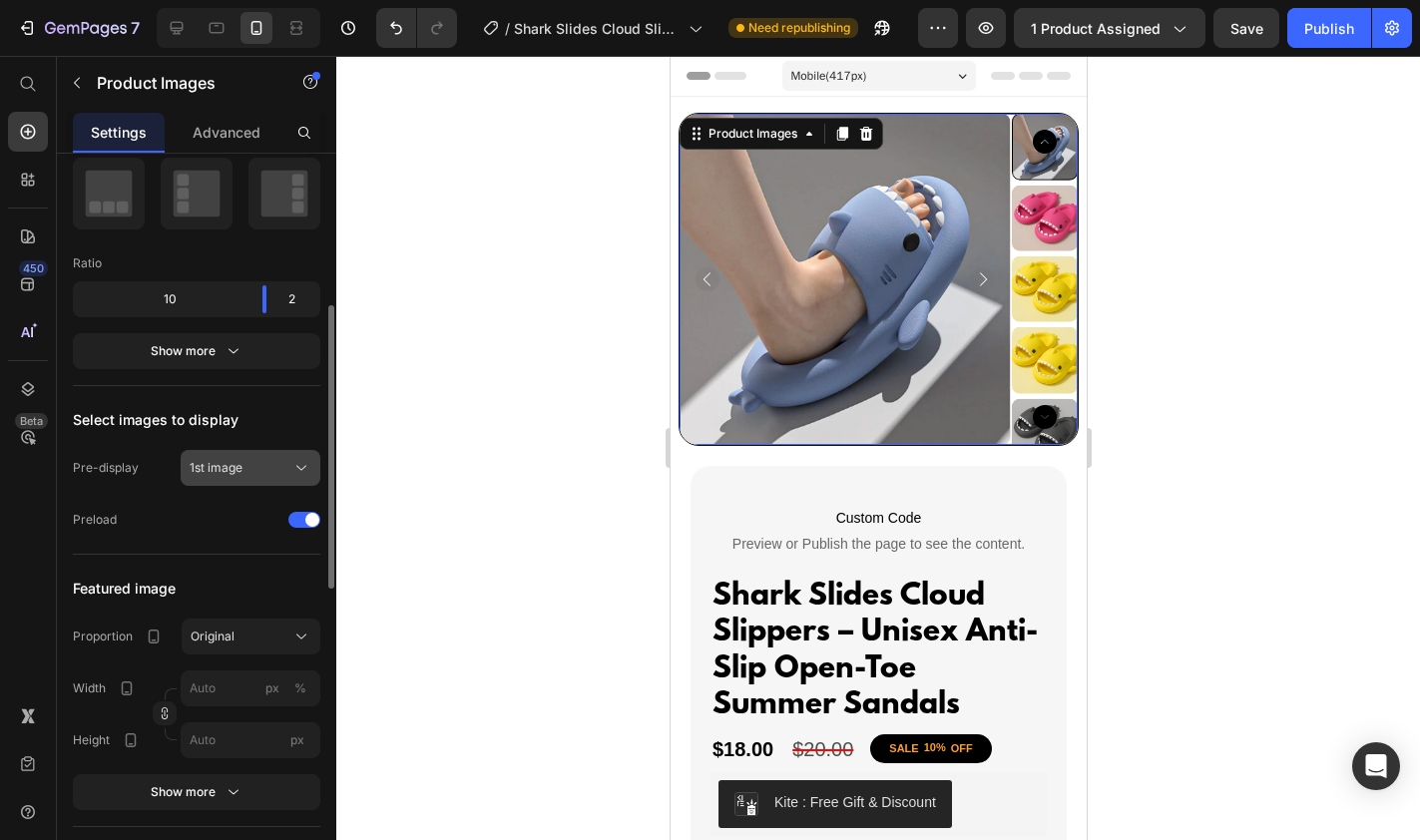 click 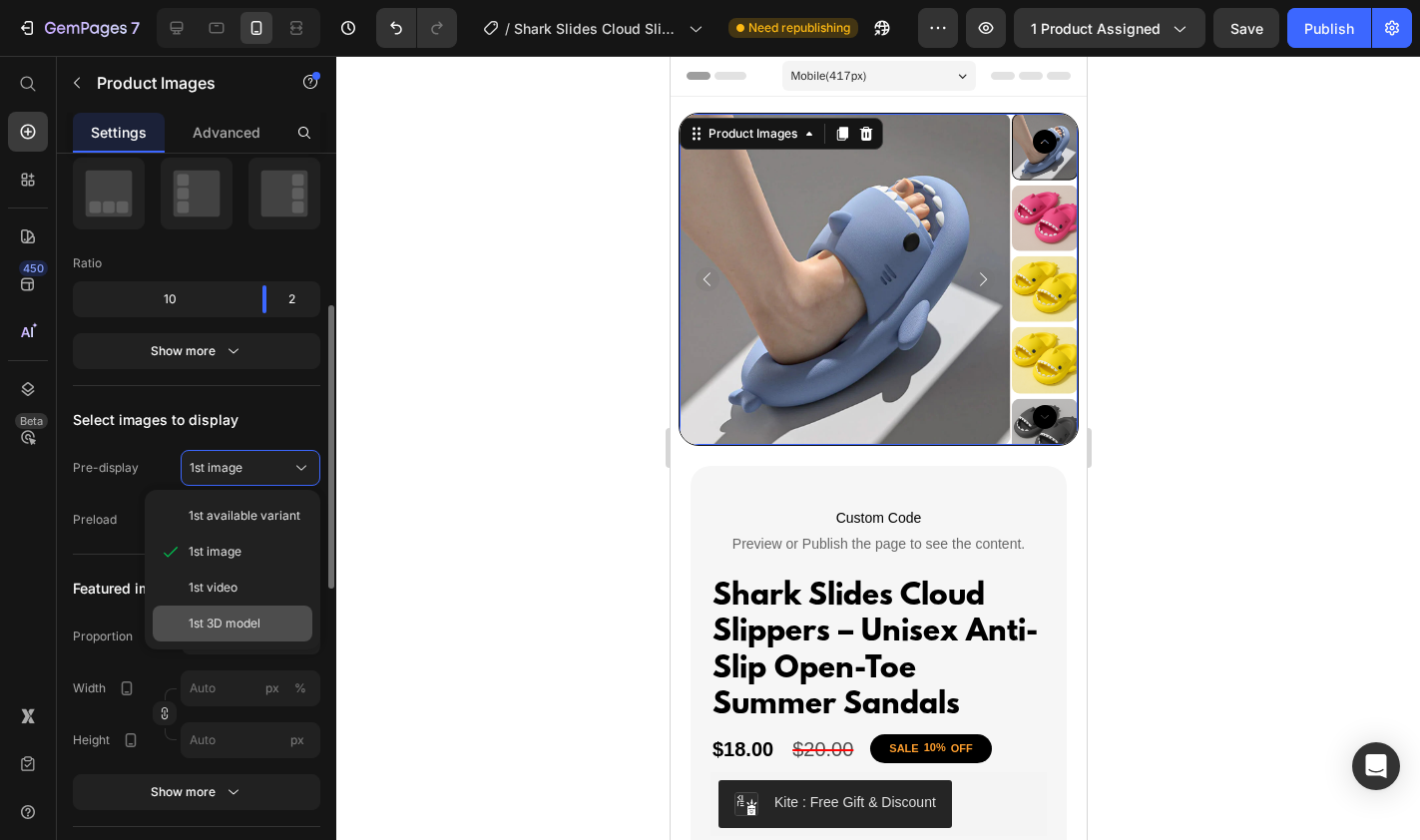 click on "1st 3D model" at bounding box center (225, 624) 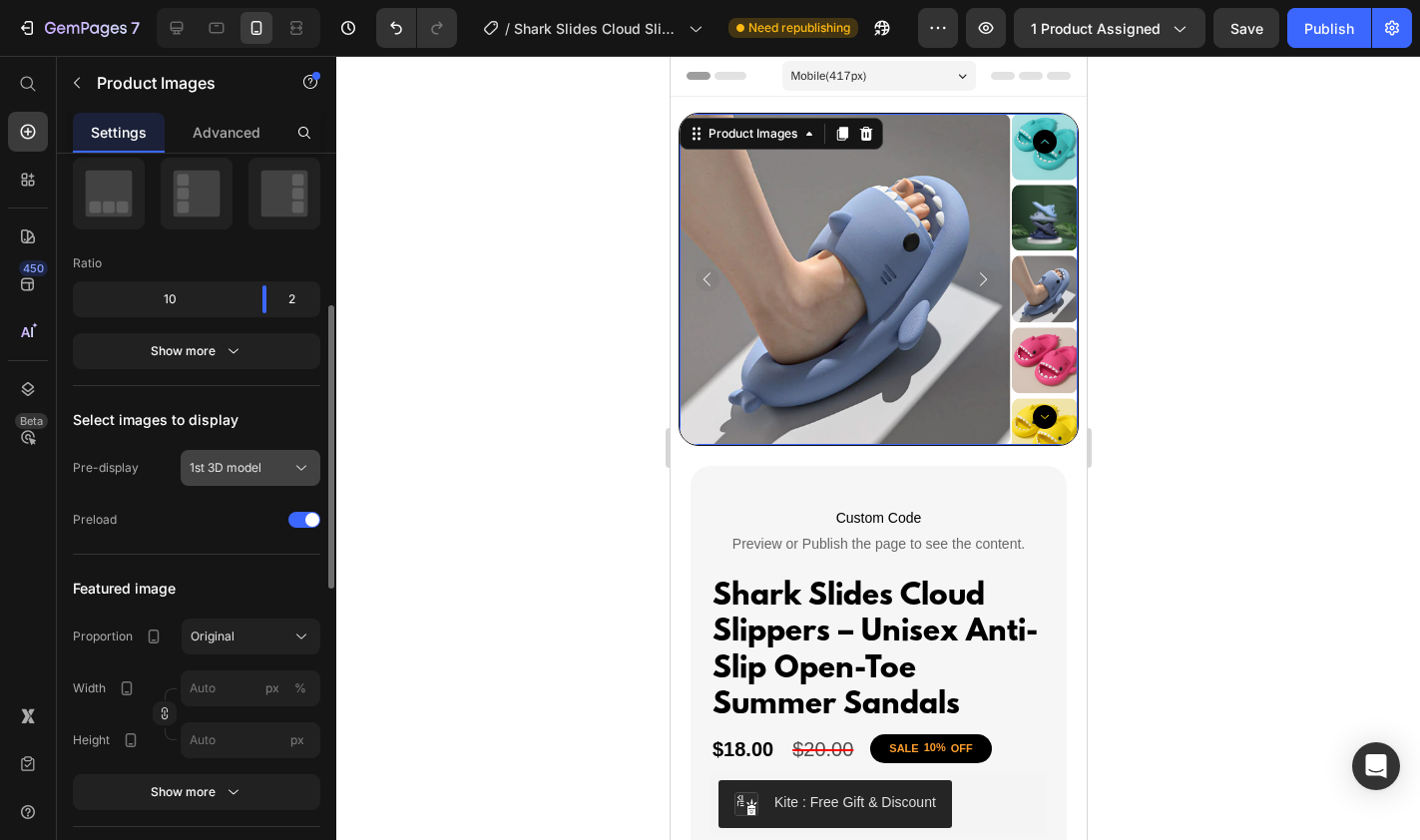 click 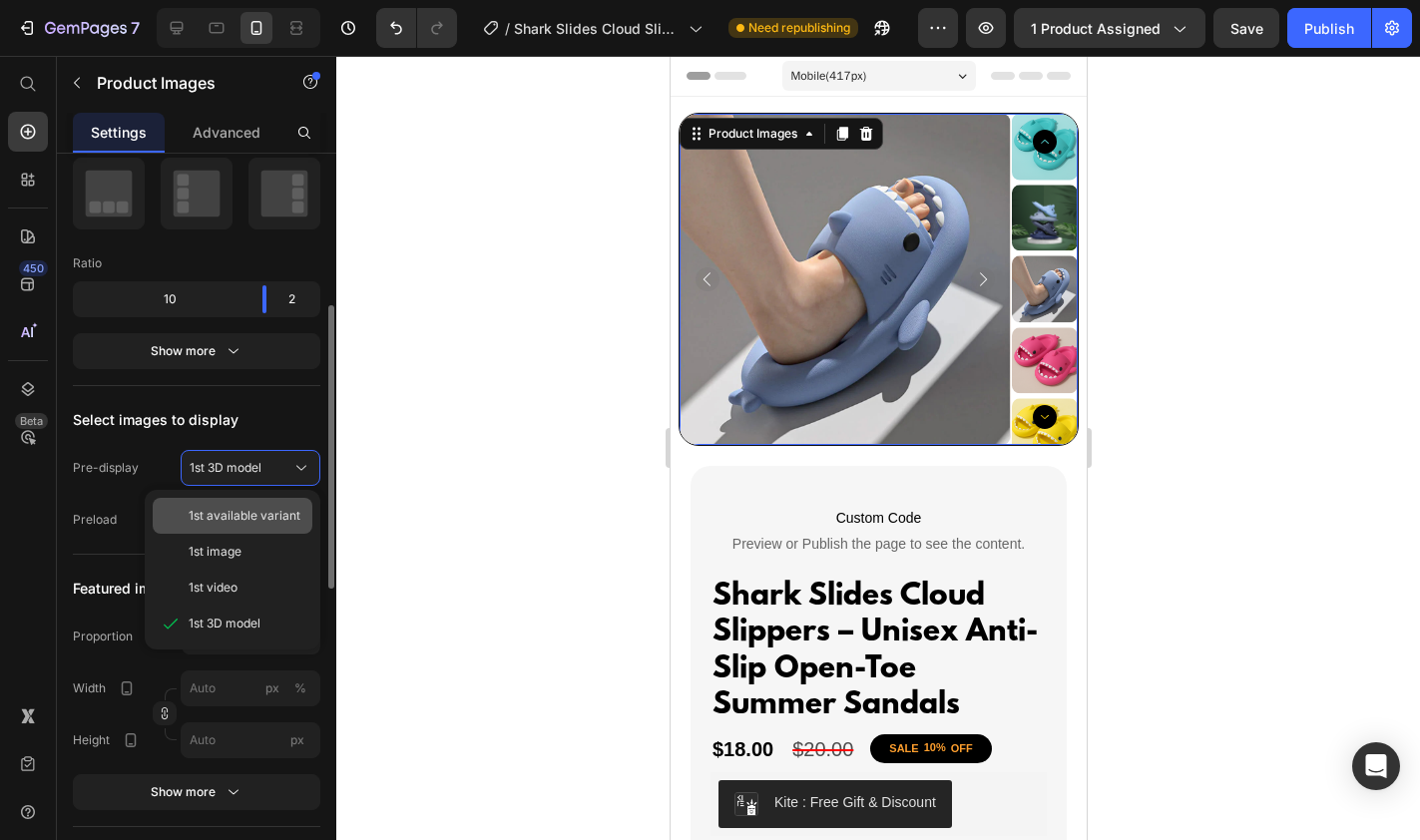 click on "1st available variant" at bounding box center [244, 516] 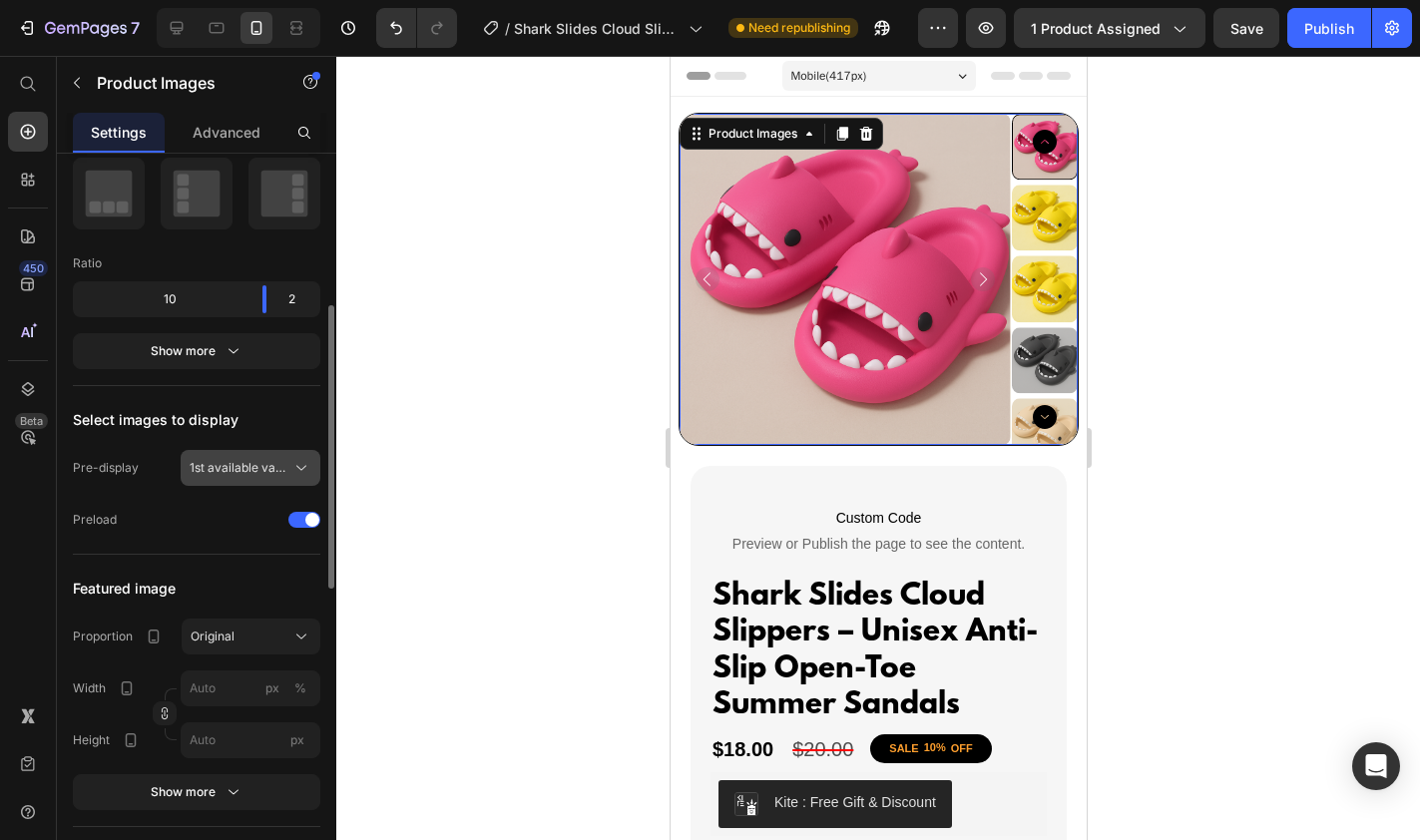 click on "1st available variant" at bounding box center (250, 468) 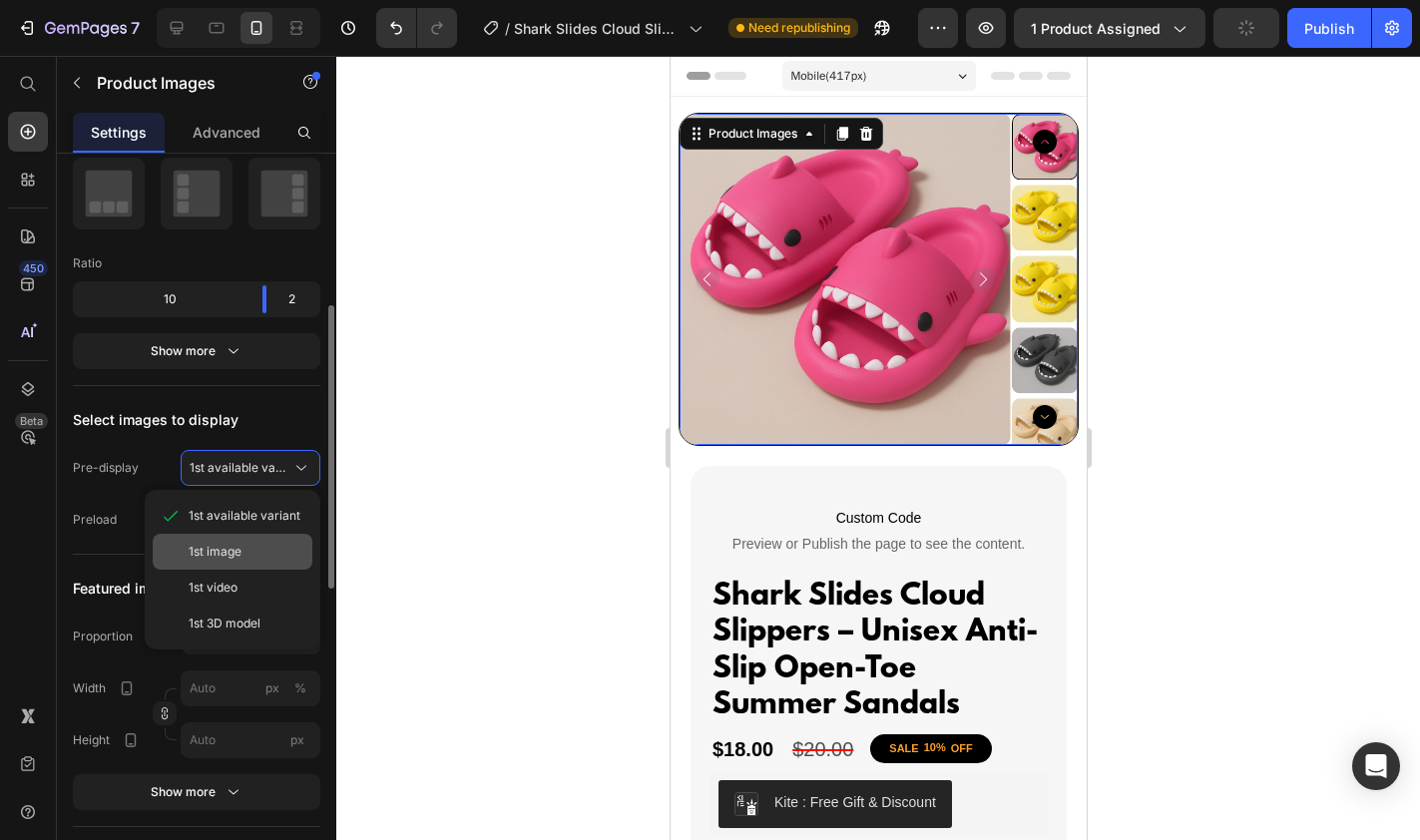 click on "1st image" at bounding box center (246, 552) 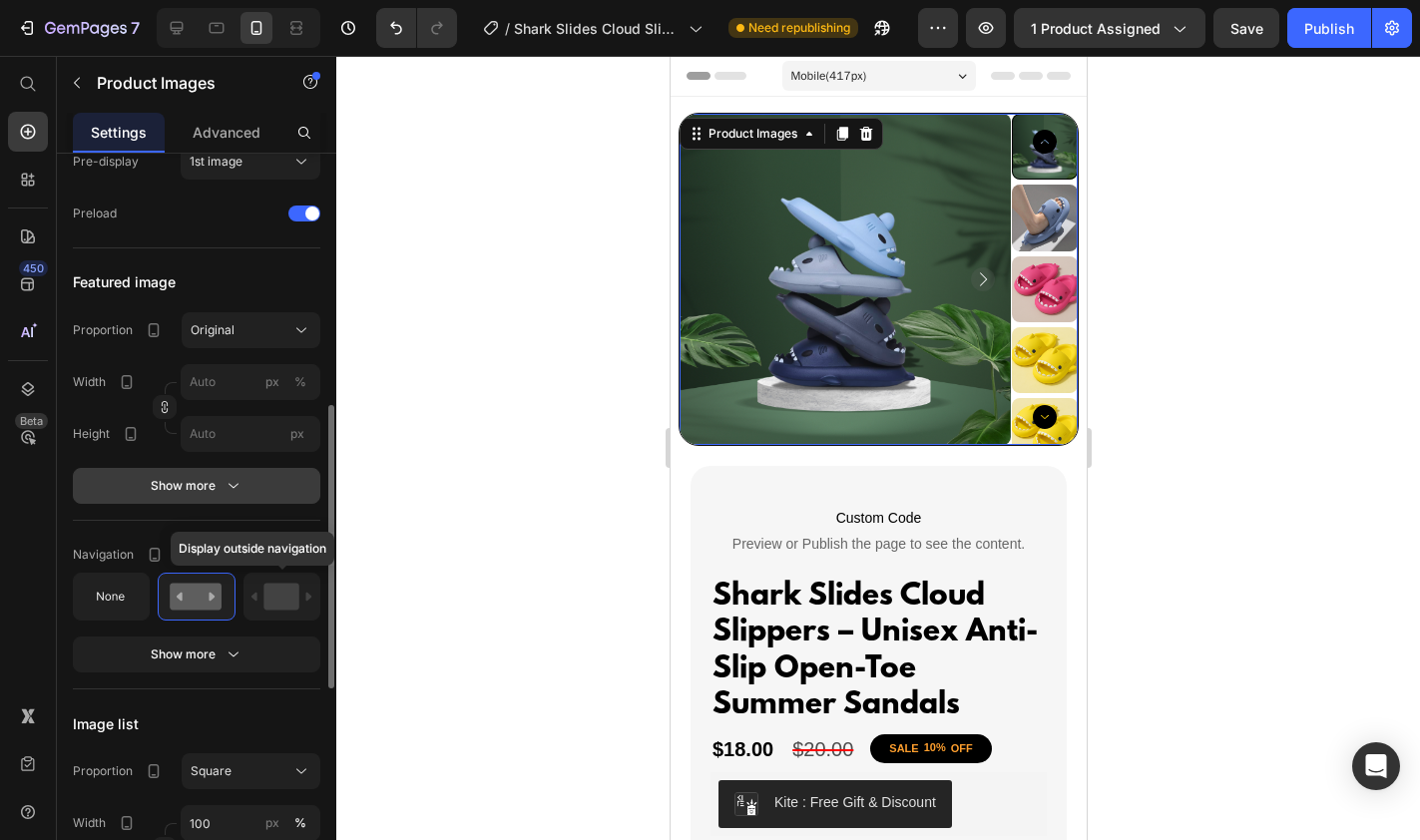 scroll, scrollTop: 782, scrollLeft: 0, axis: vertical 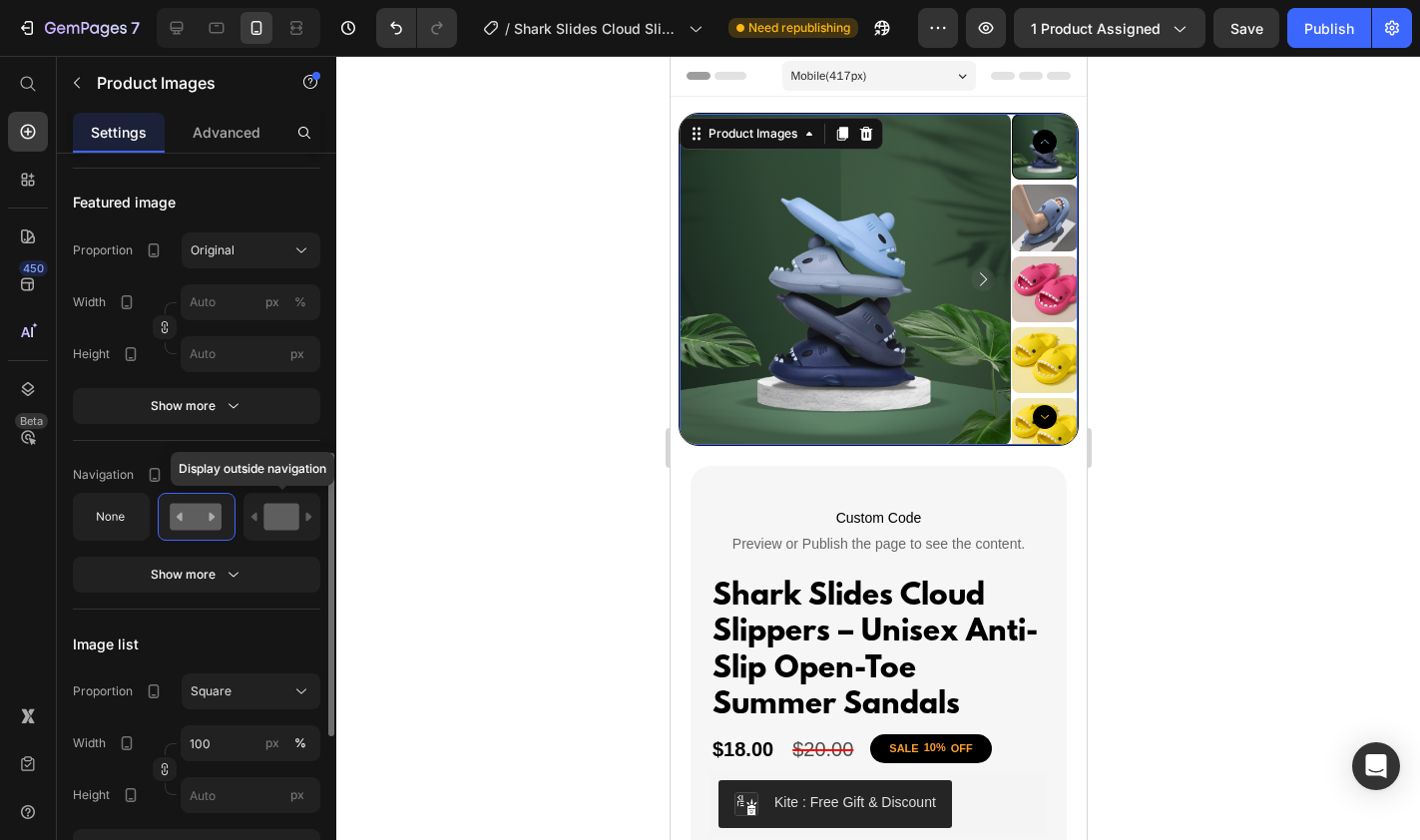 click 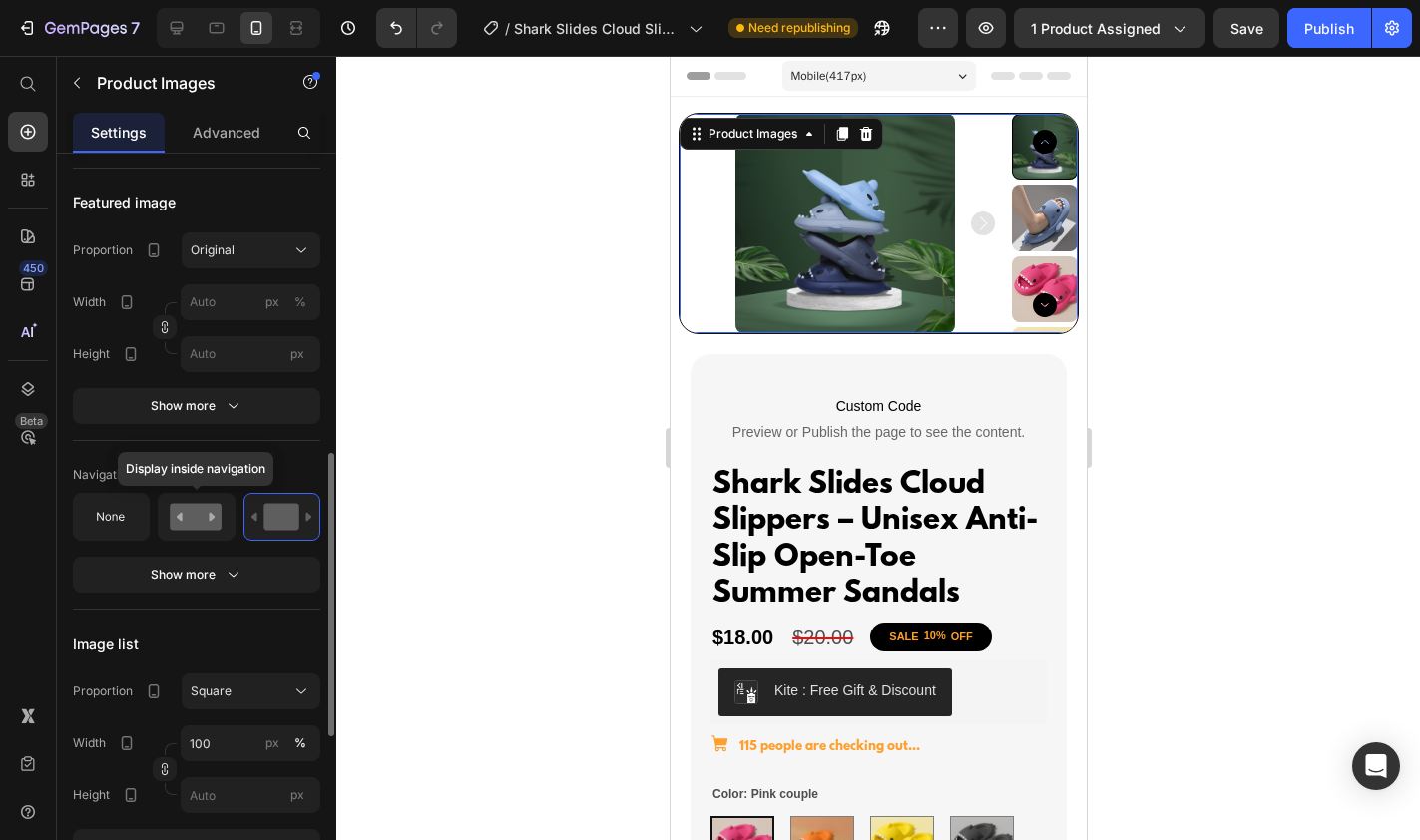 click 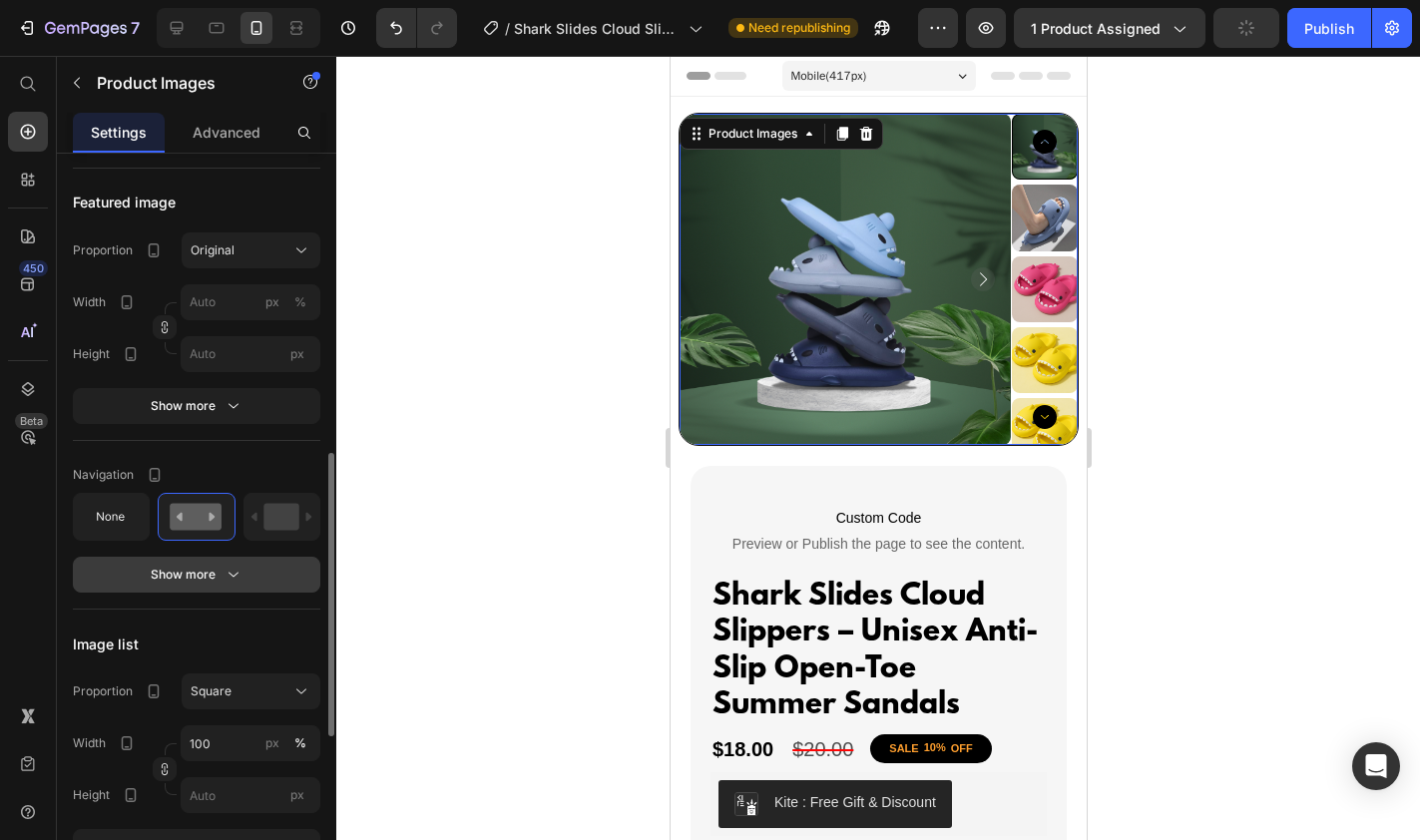 click 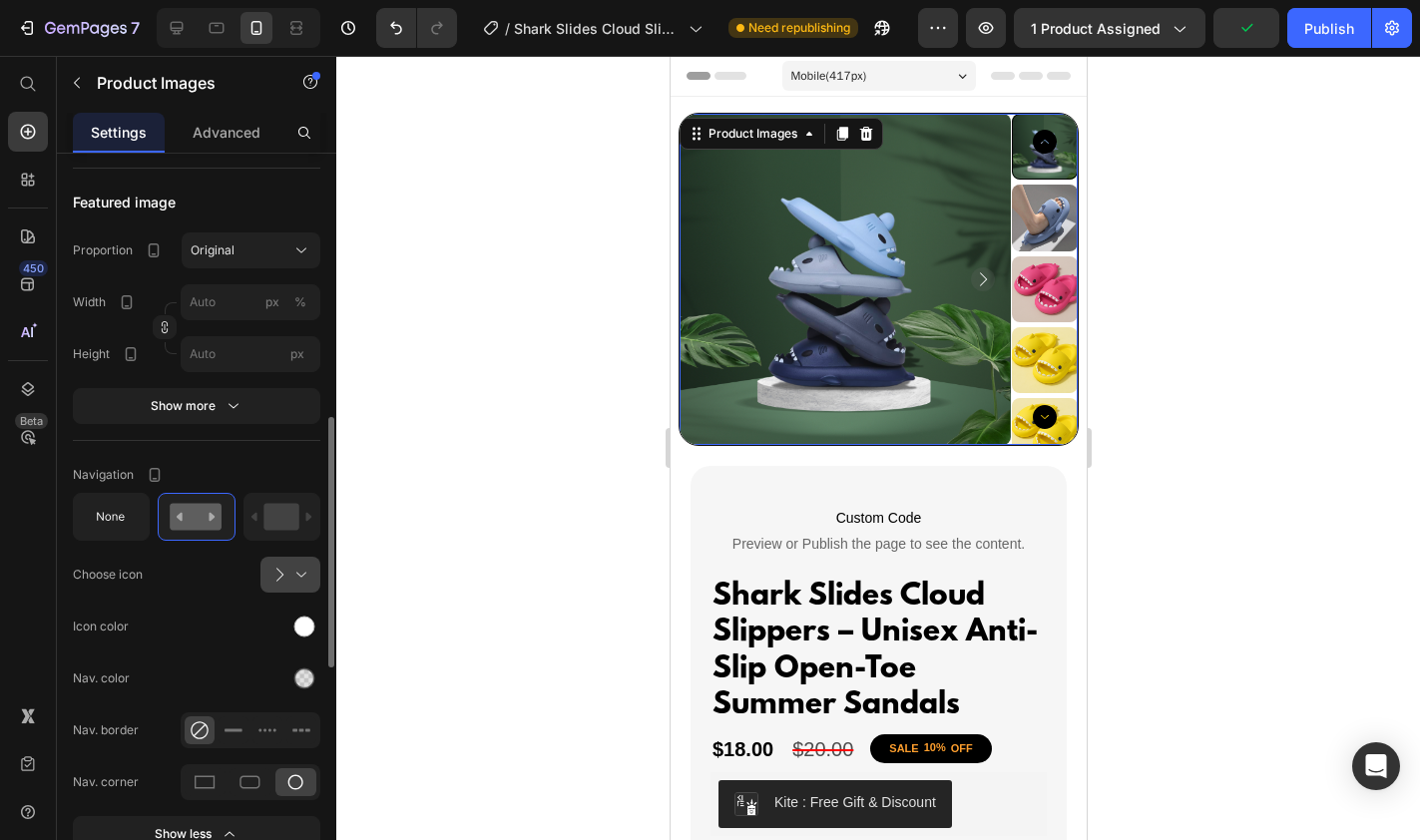 click at bounding box center [298, 575] 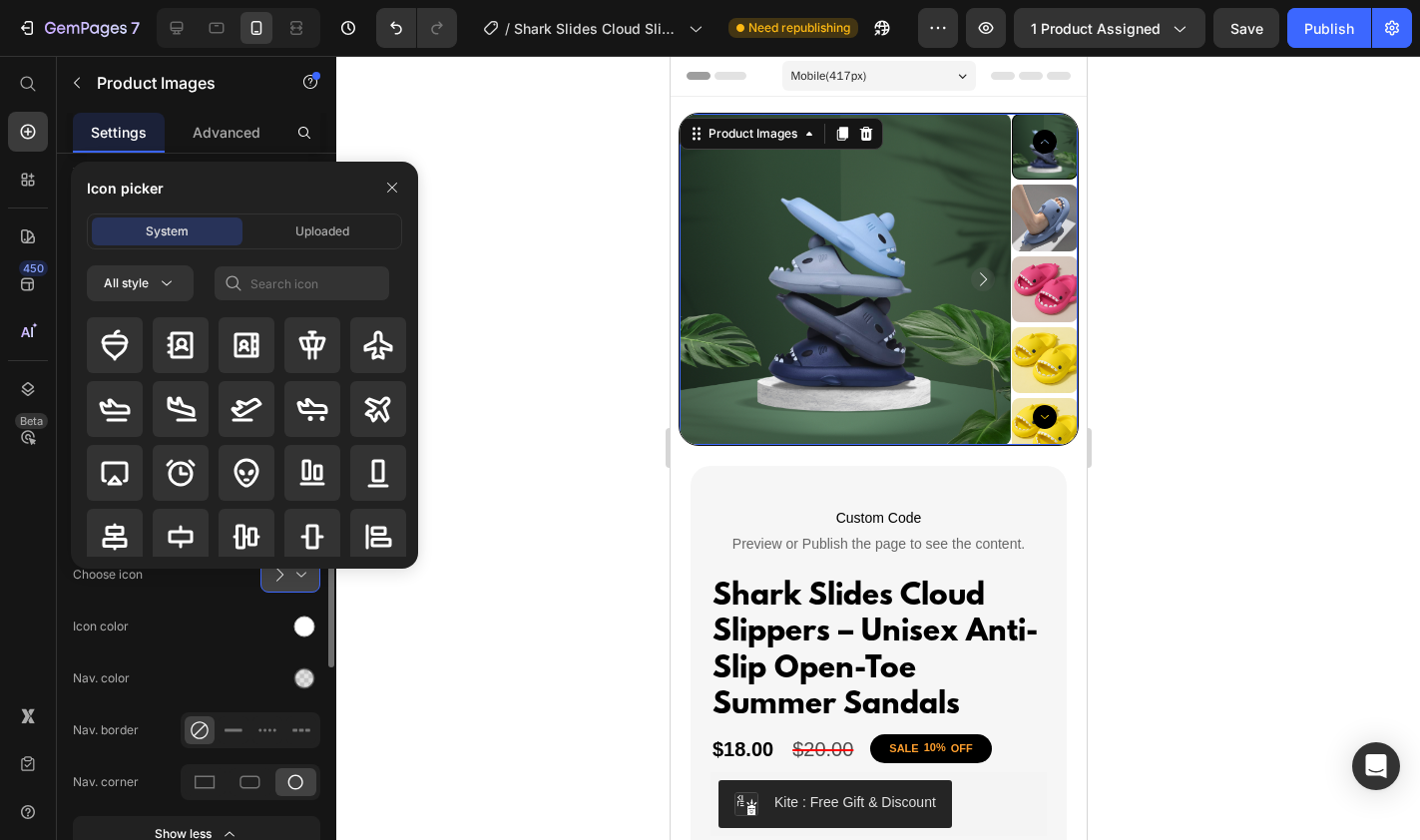 click at bounding box center (298, 575) 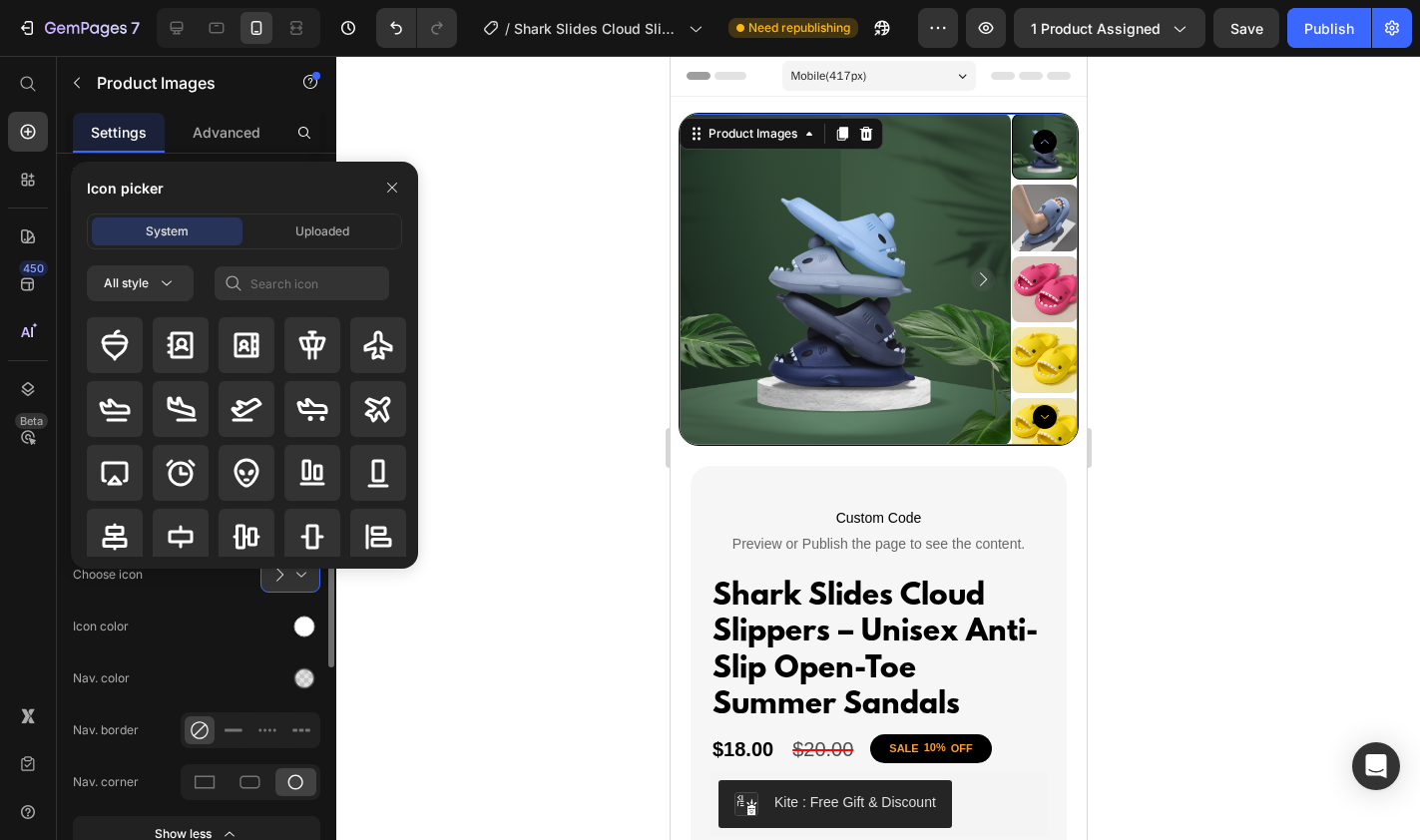 click on "Navigation Choose icon
Icon color Nav. color Nav. border Nav. corner Show less" 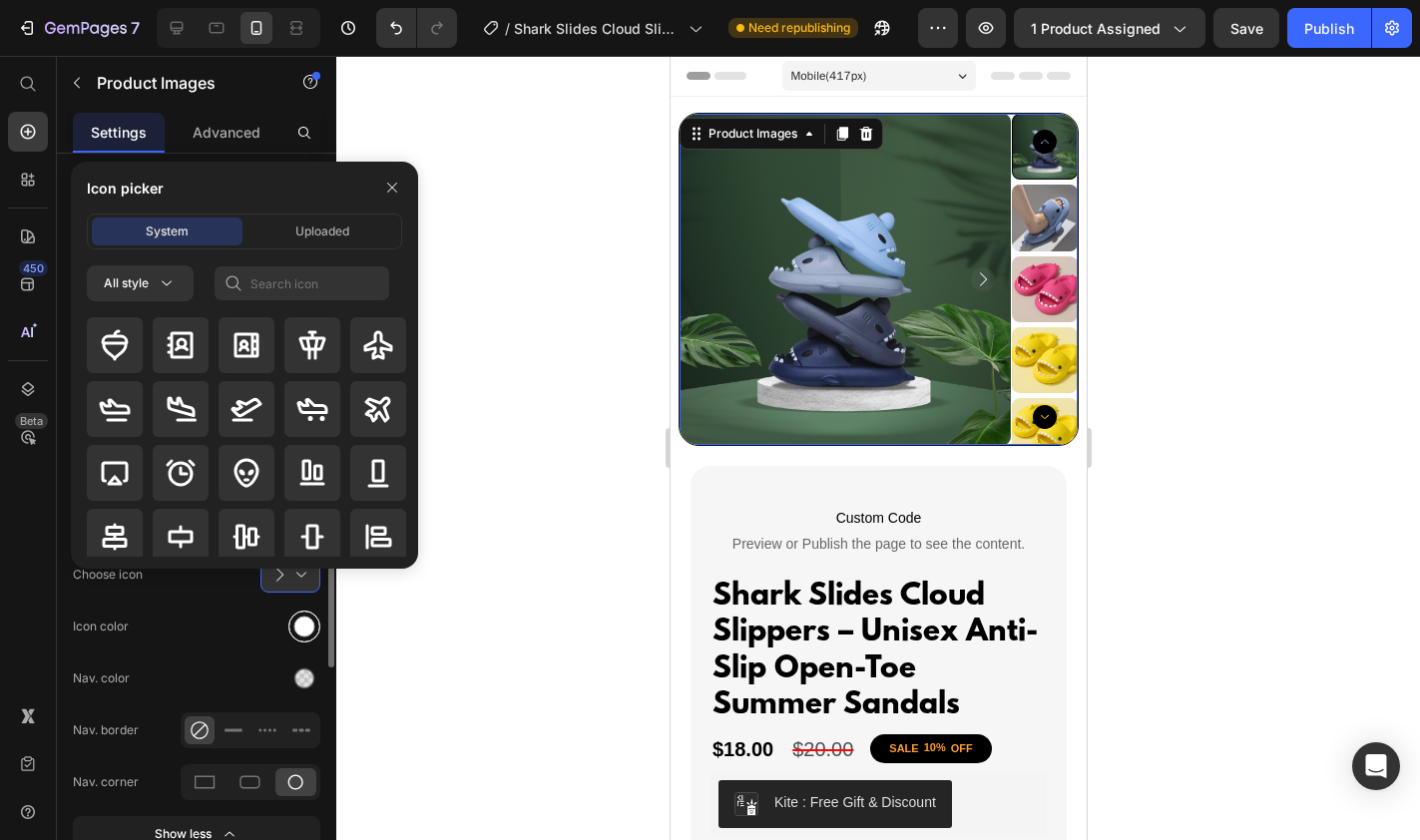 click at bounding box center (304, 627) 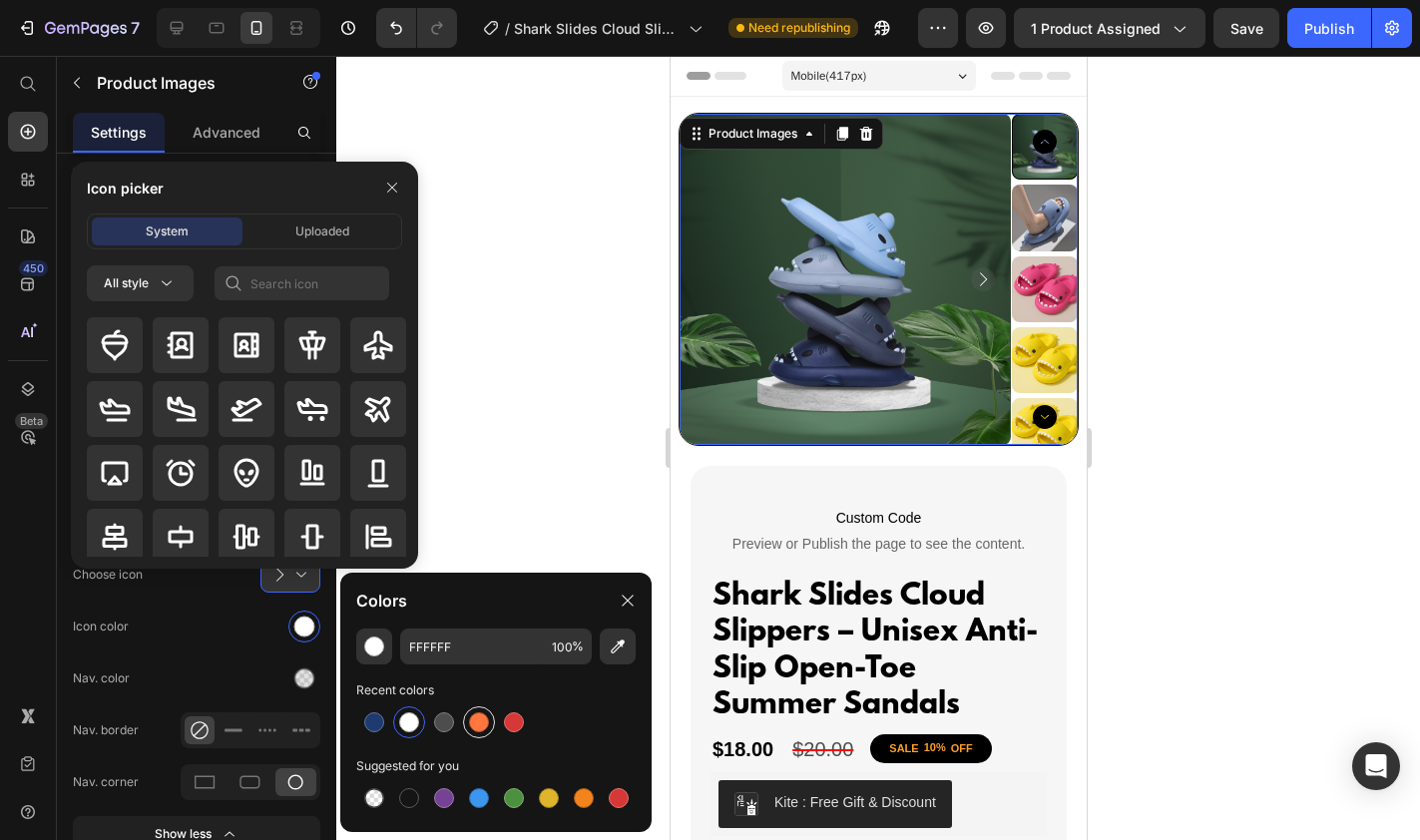 click at bounding box center (479, 722) 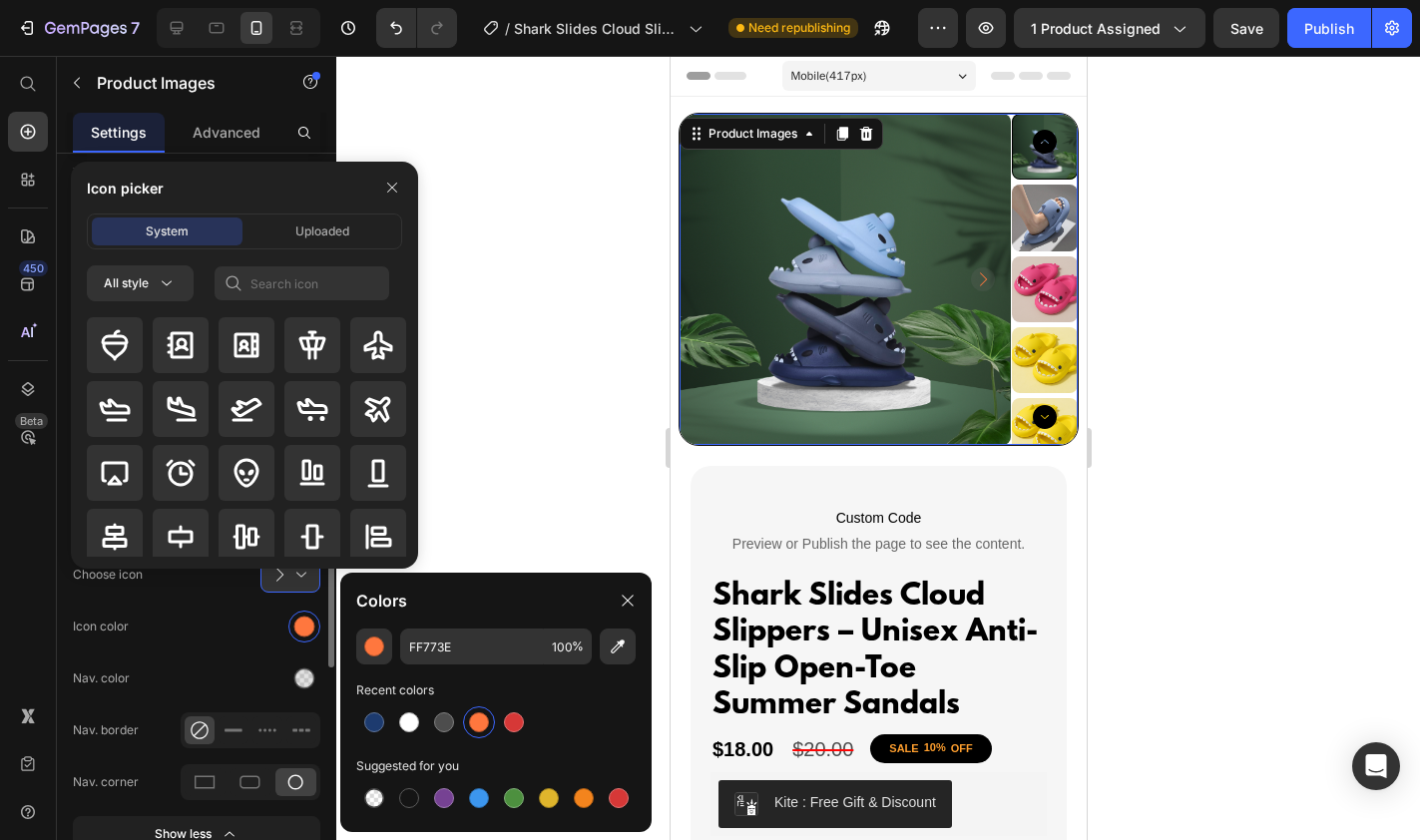 click on "Icon color" 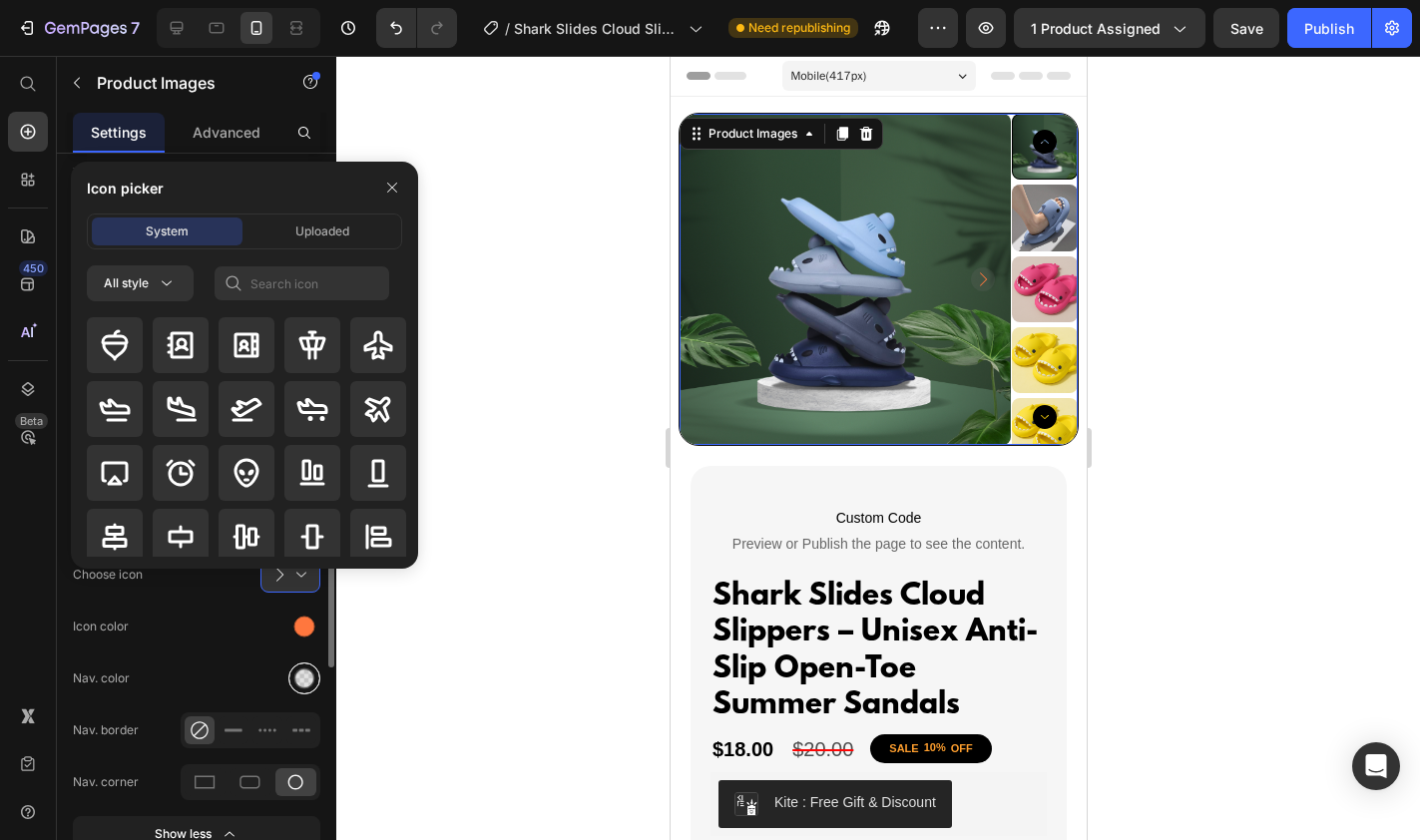 click at bounding box center [304, 678] 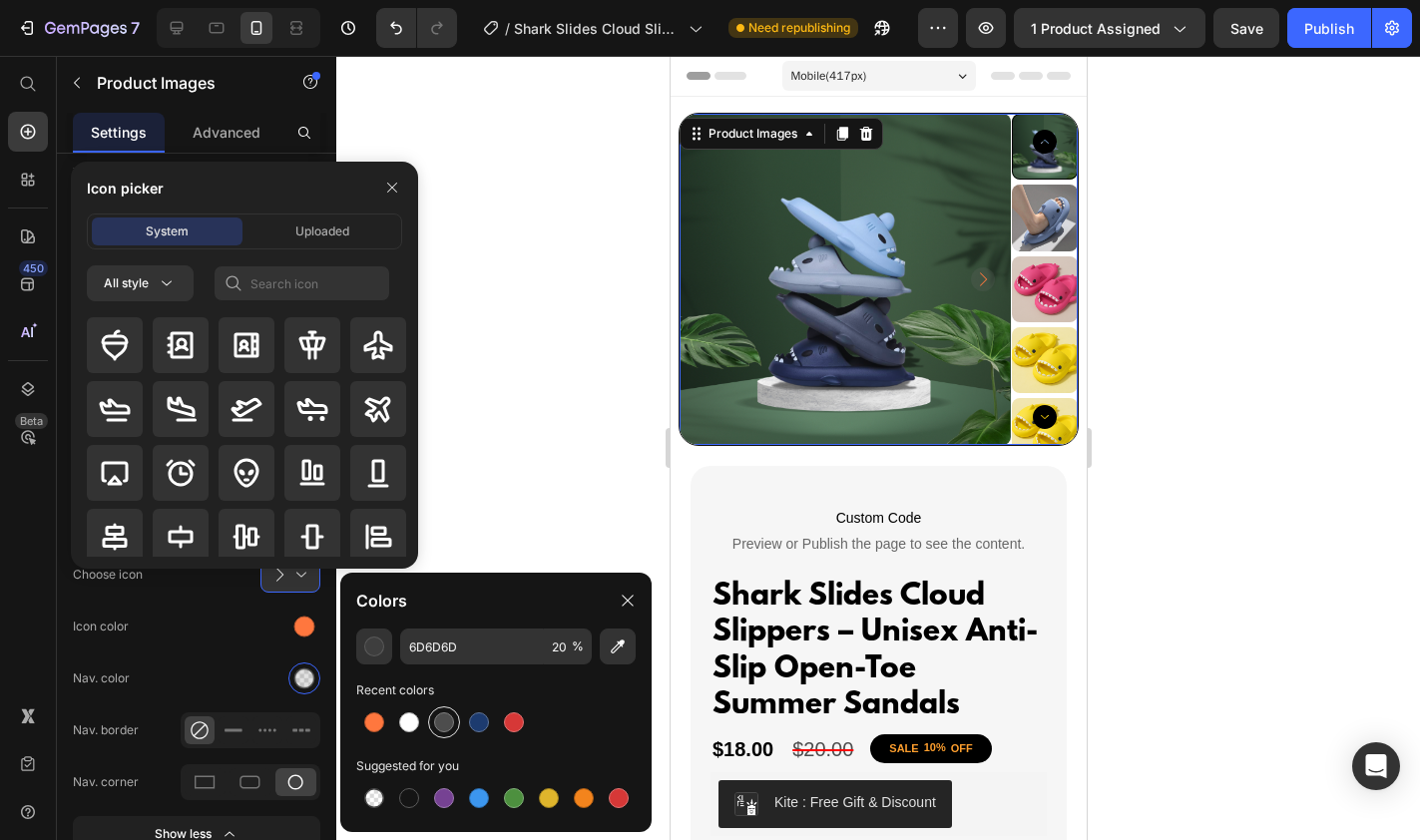 click at bounding box center (444, 722) 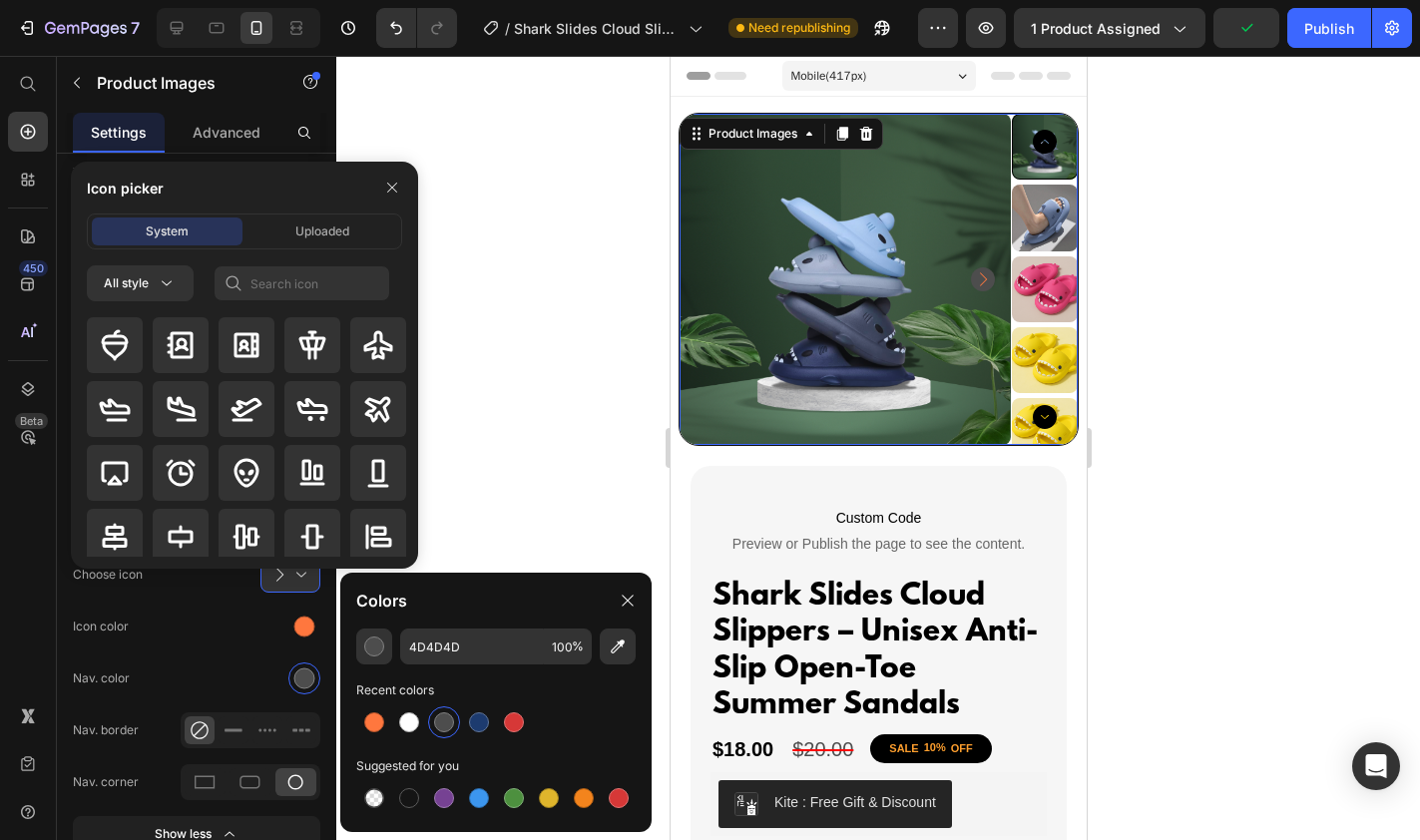 click 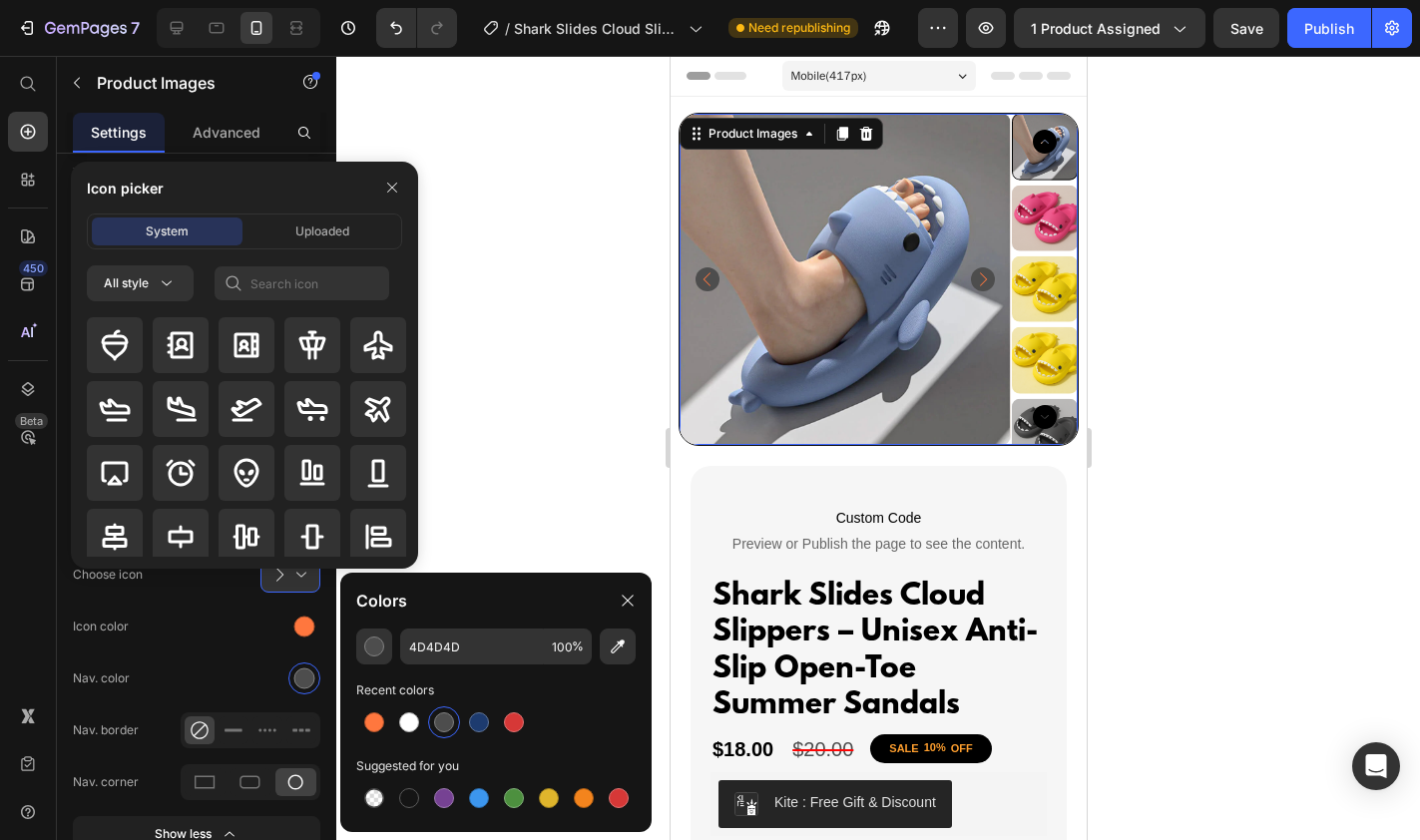 click 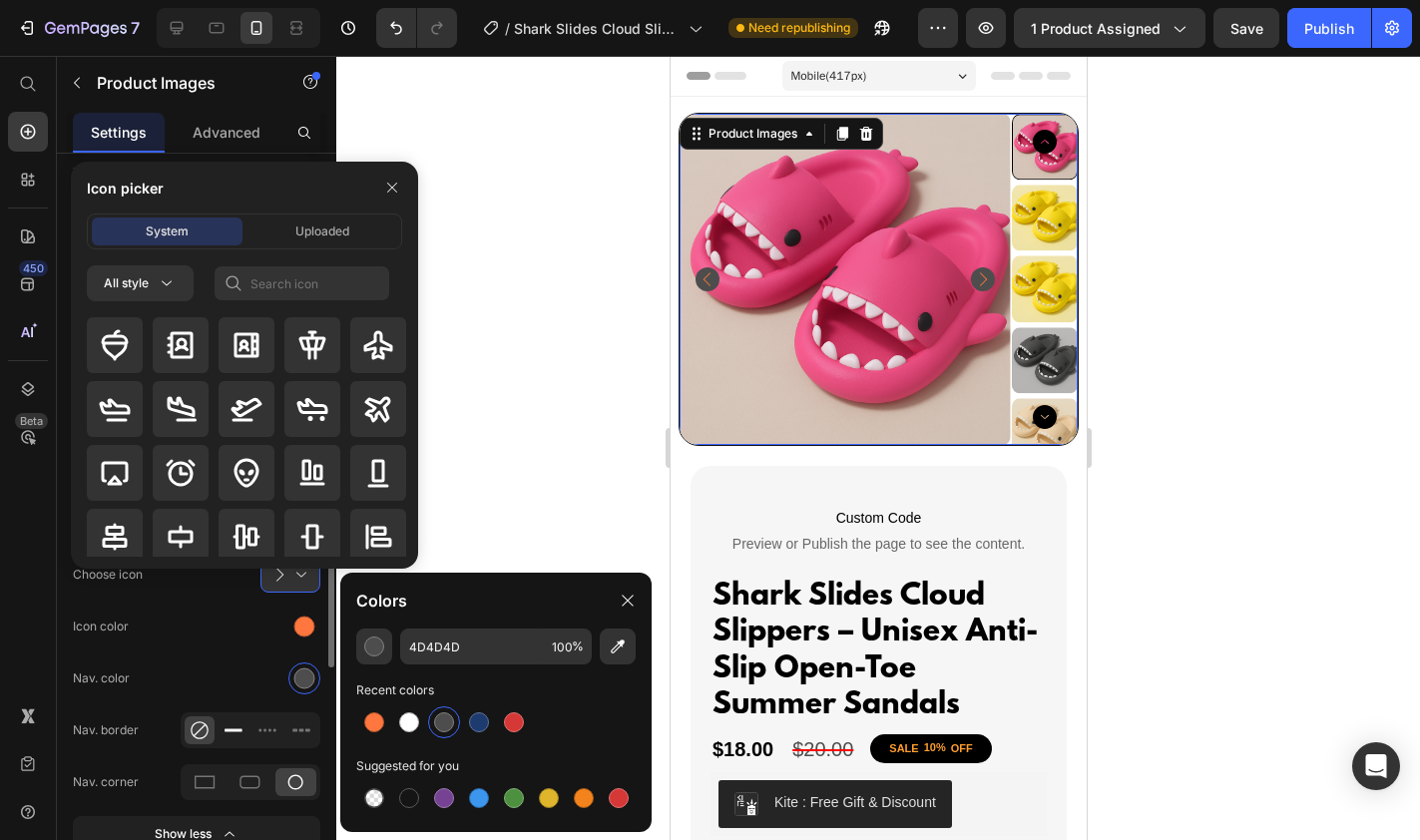 click 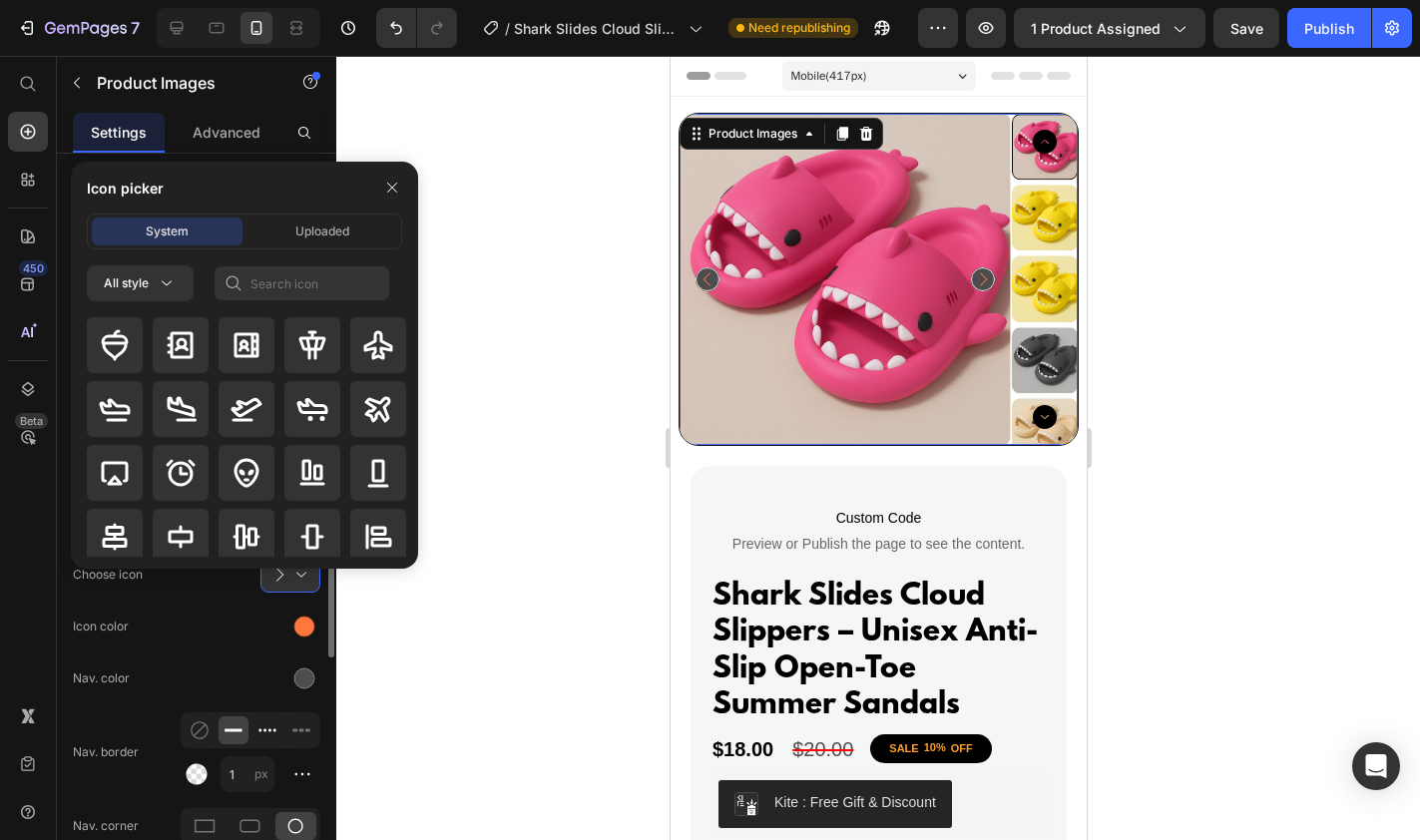 click 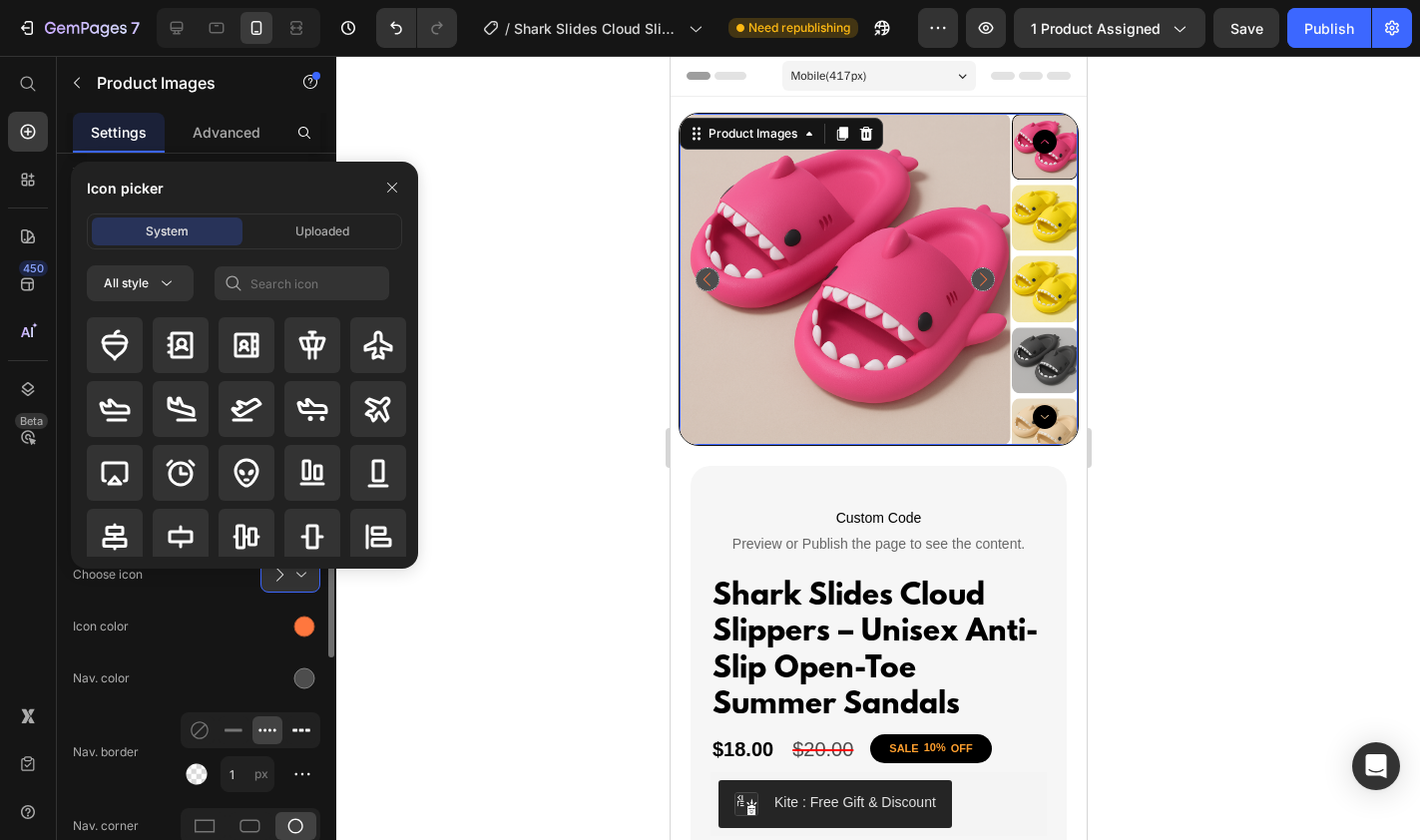 click 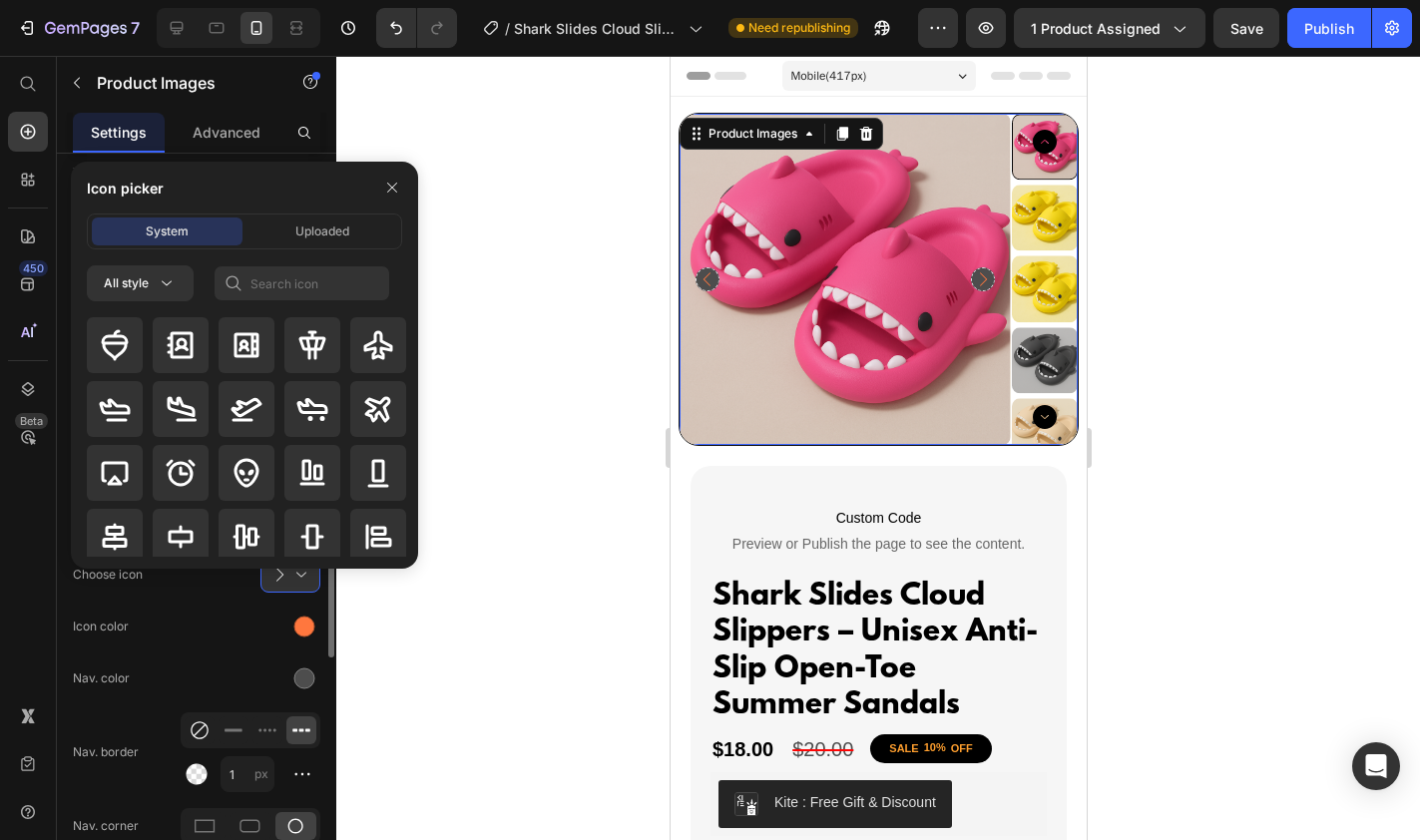 click 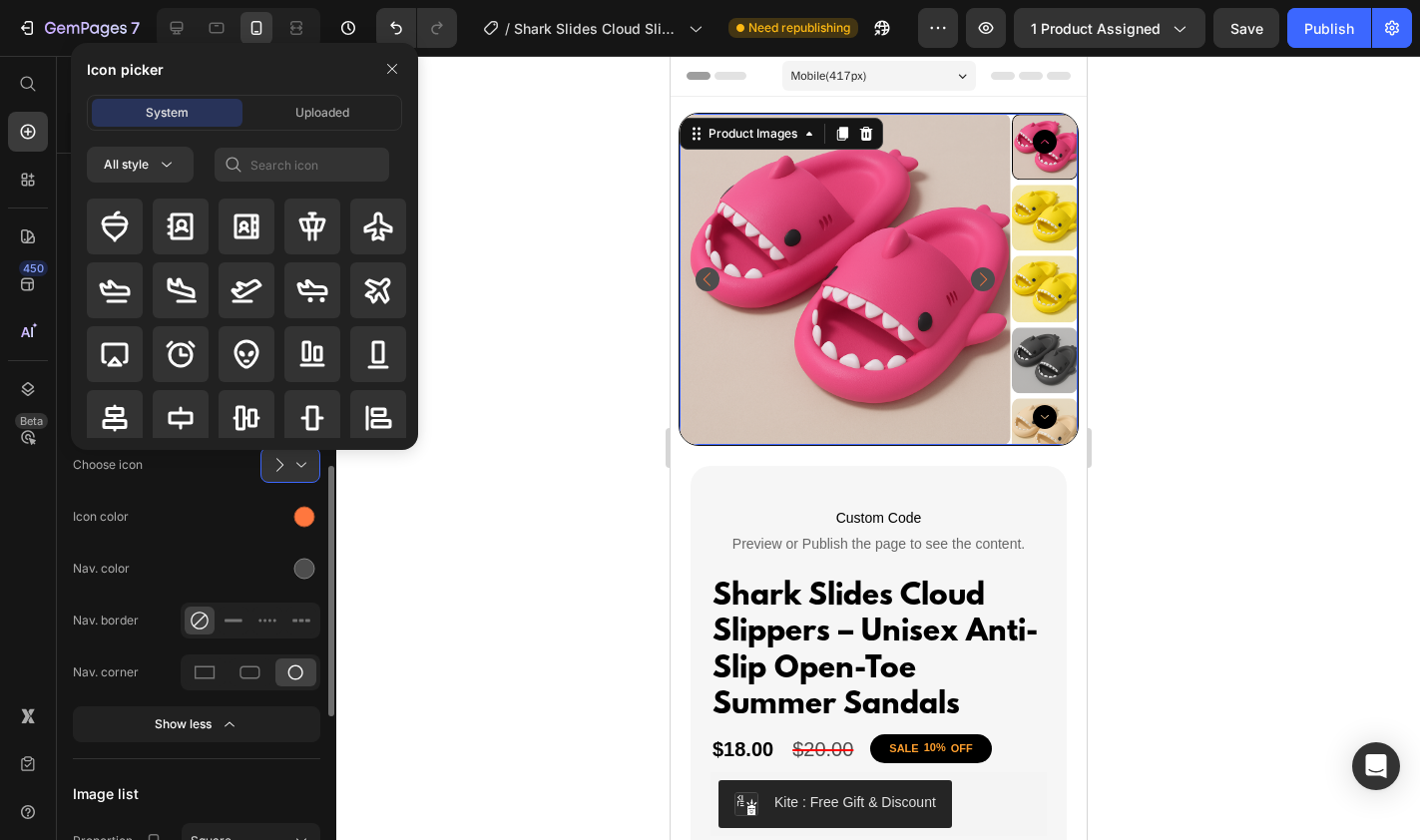 scroll, scrollTop: 901, scrollLeft: 0, axis: vertical 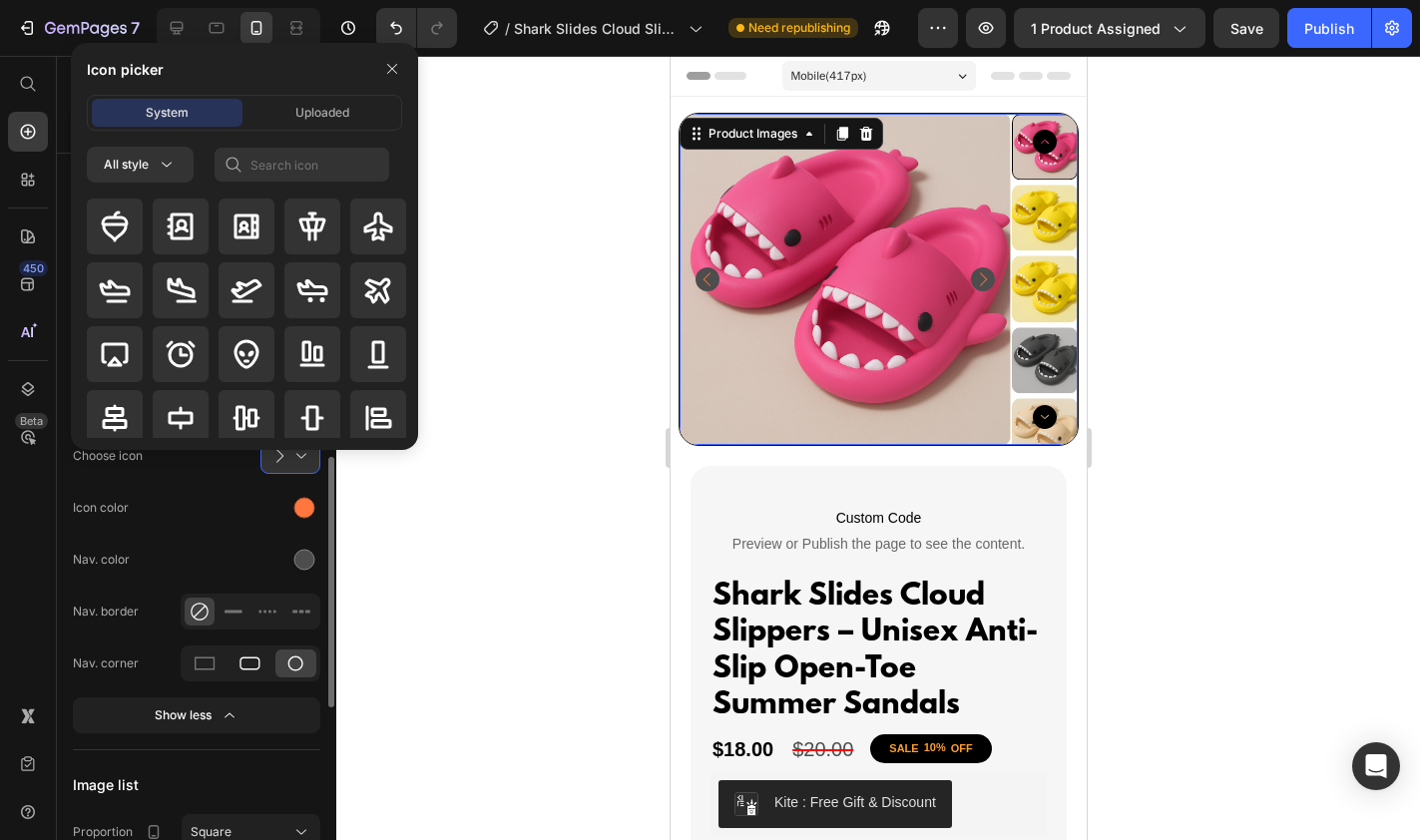 click 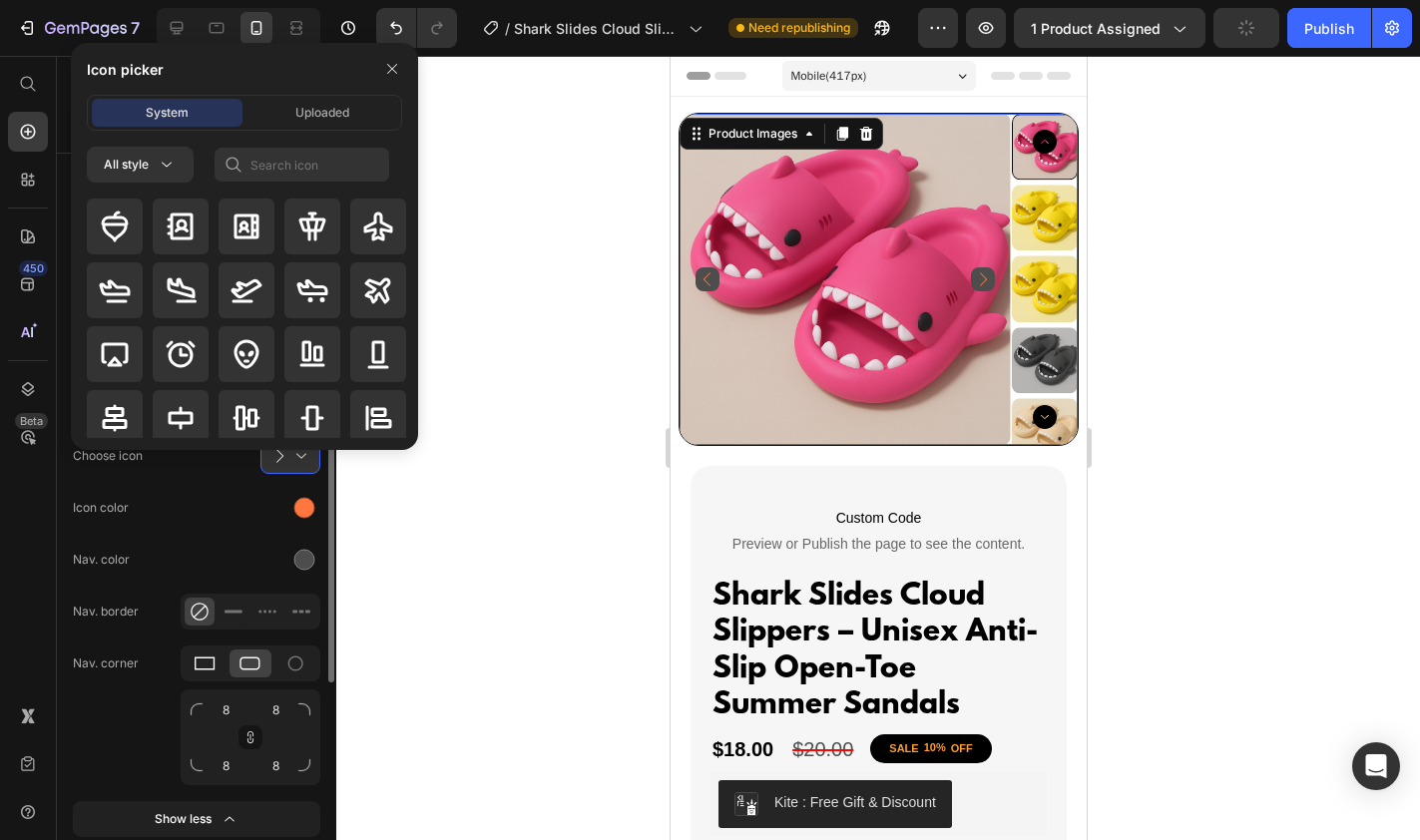 click 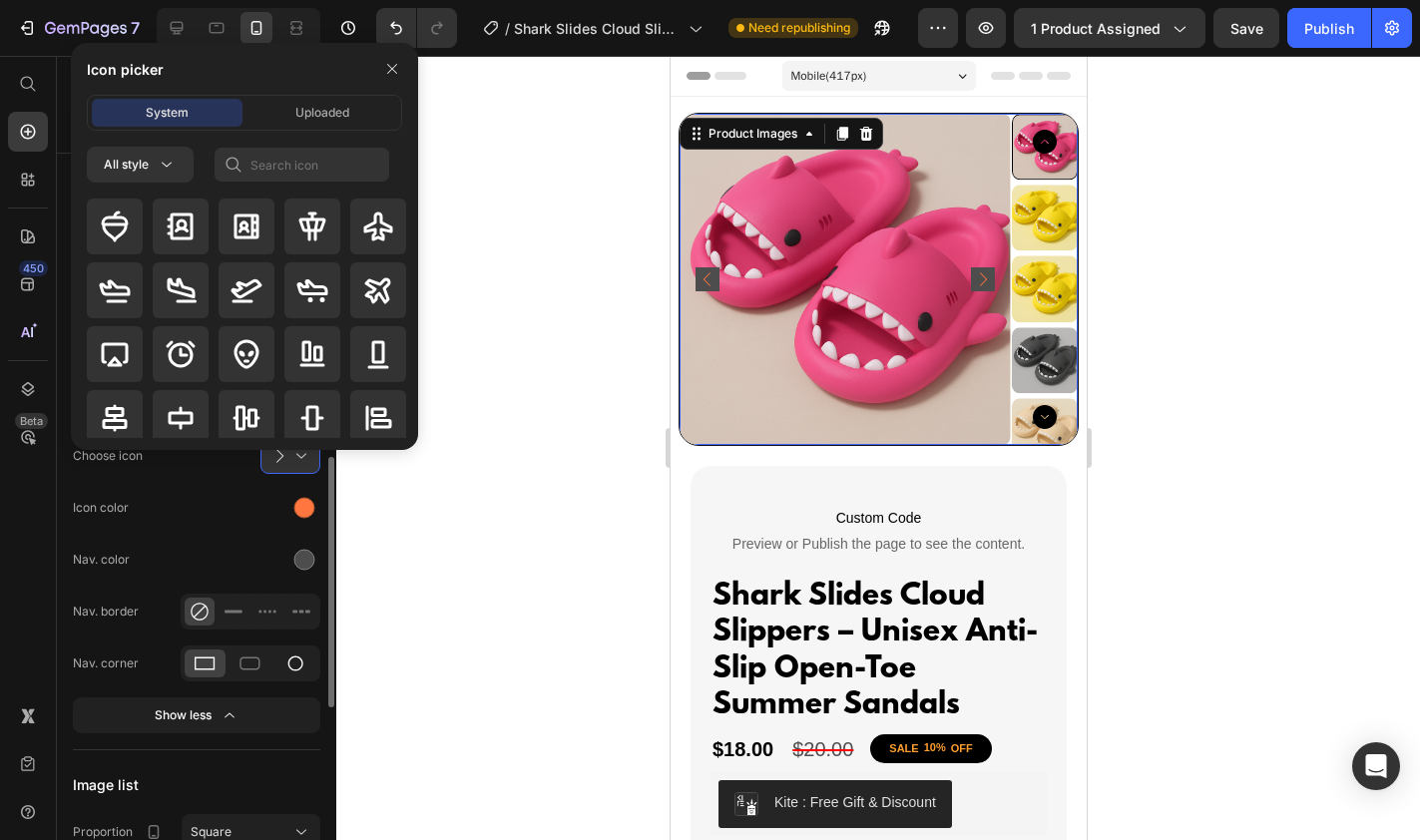 click 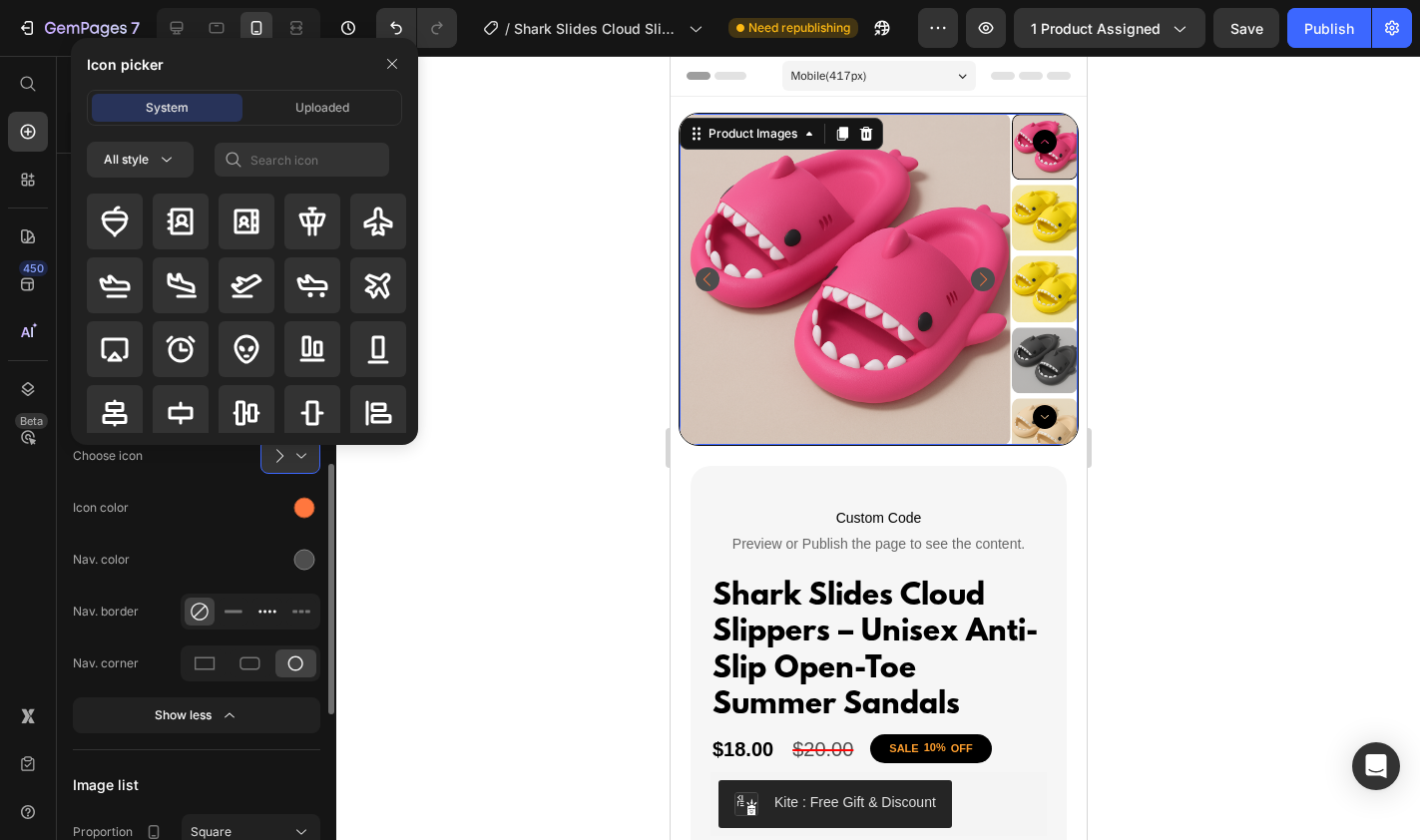 scroll, scrollTop: 924, scrollLeft: 0, axis: vertical 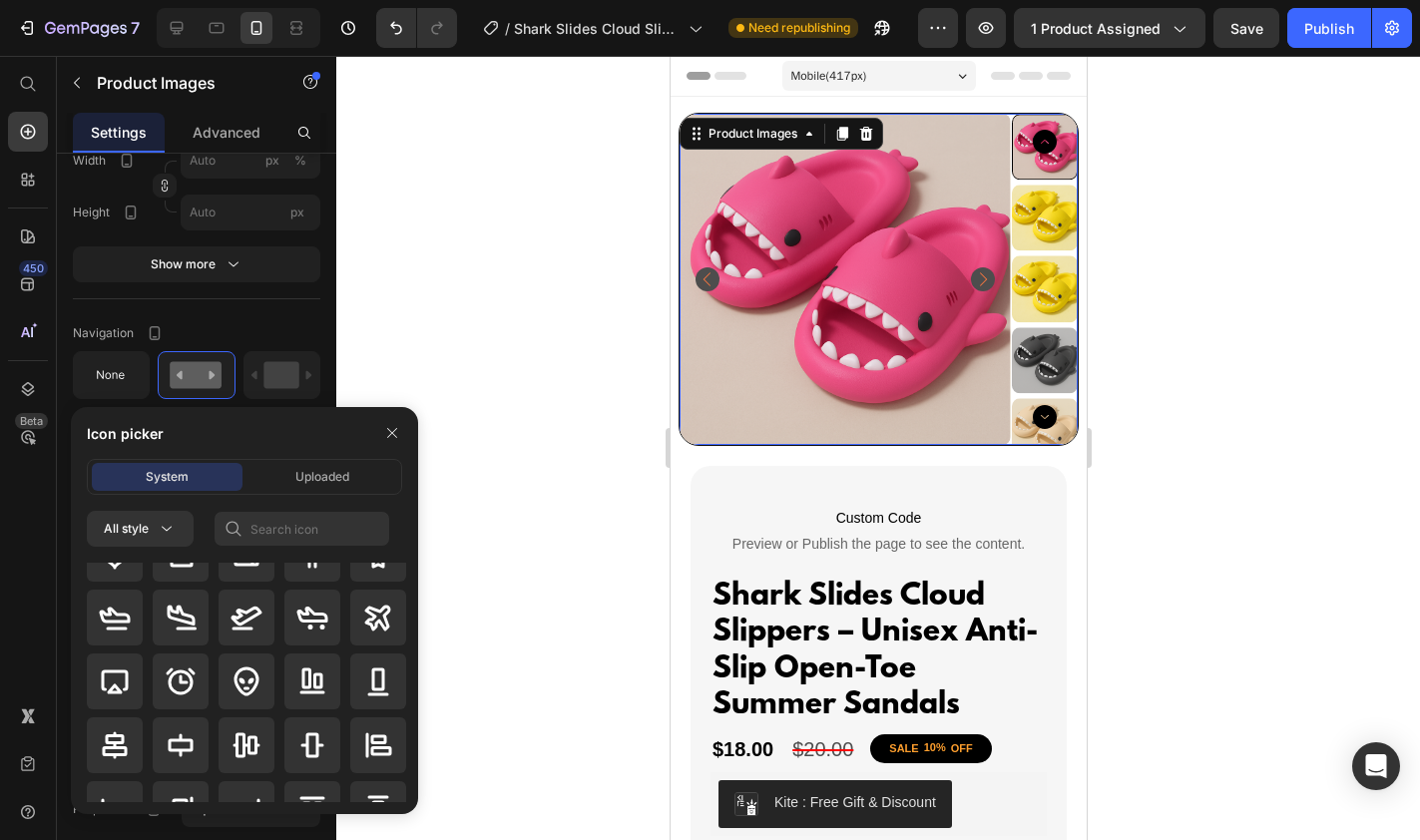click on "Navigation" at bounding box center [197, 333] 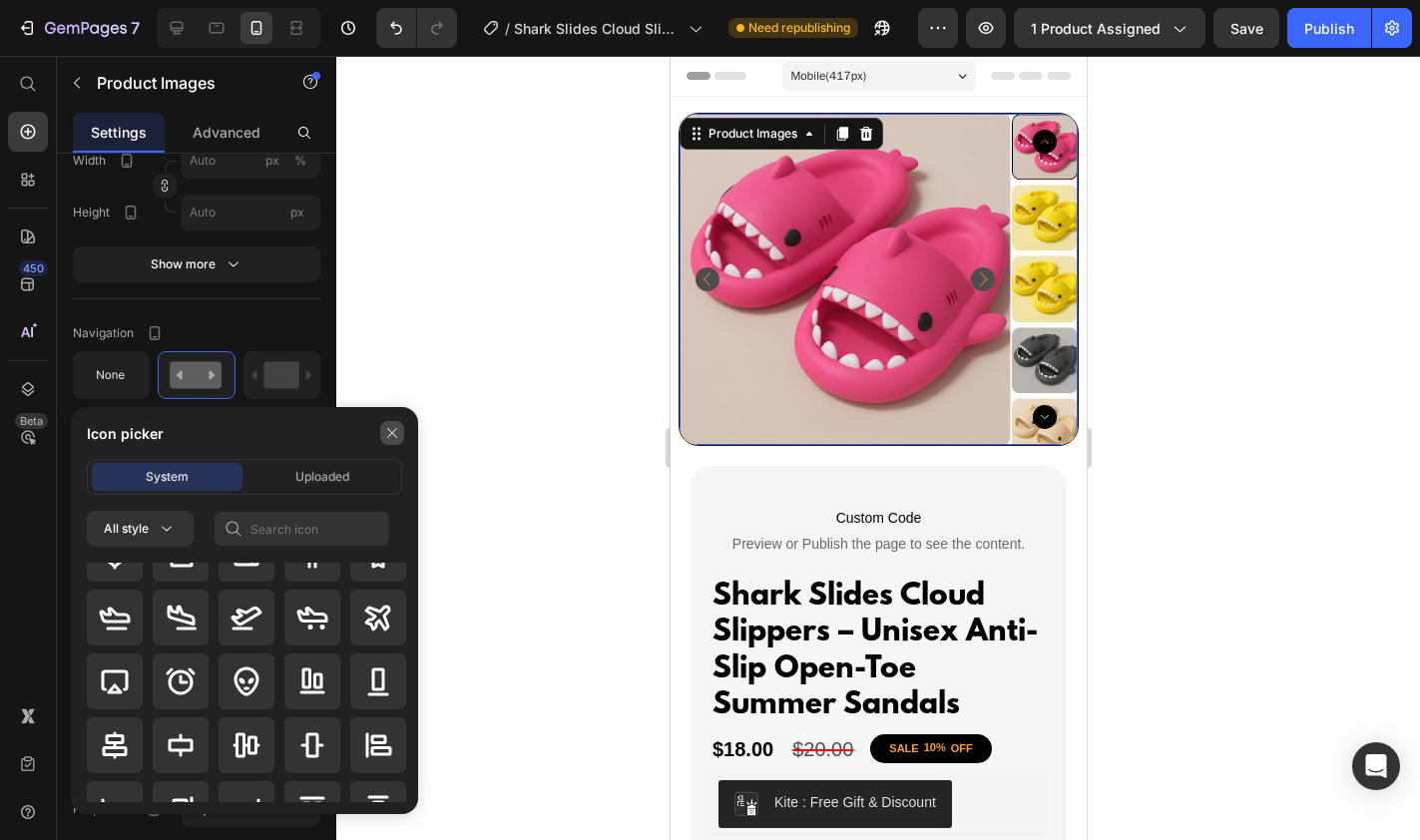 click 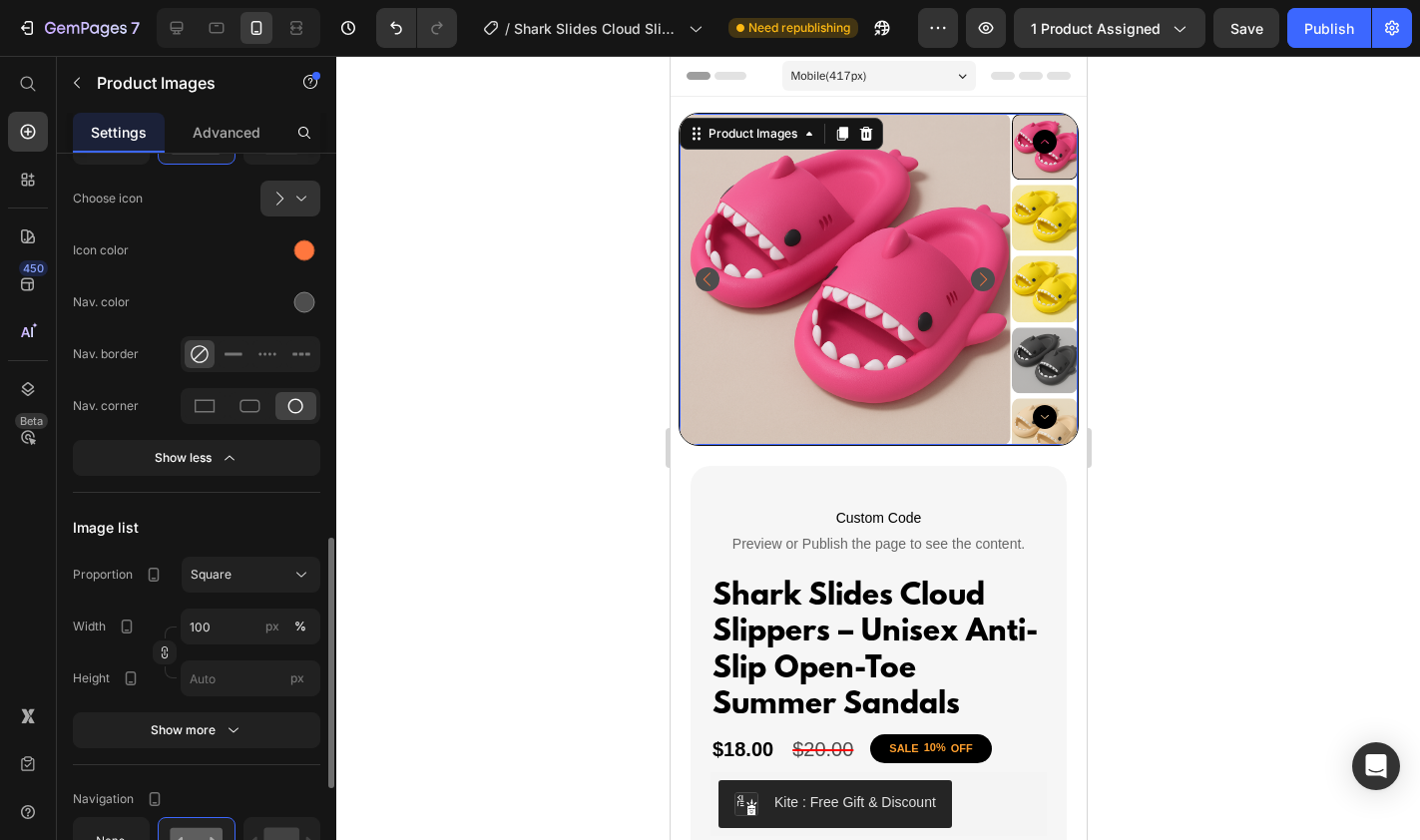 scroll, scrollTop: 1191, scrollLeft: 0, axis: vertical 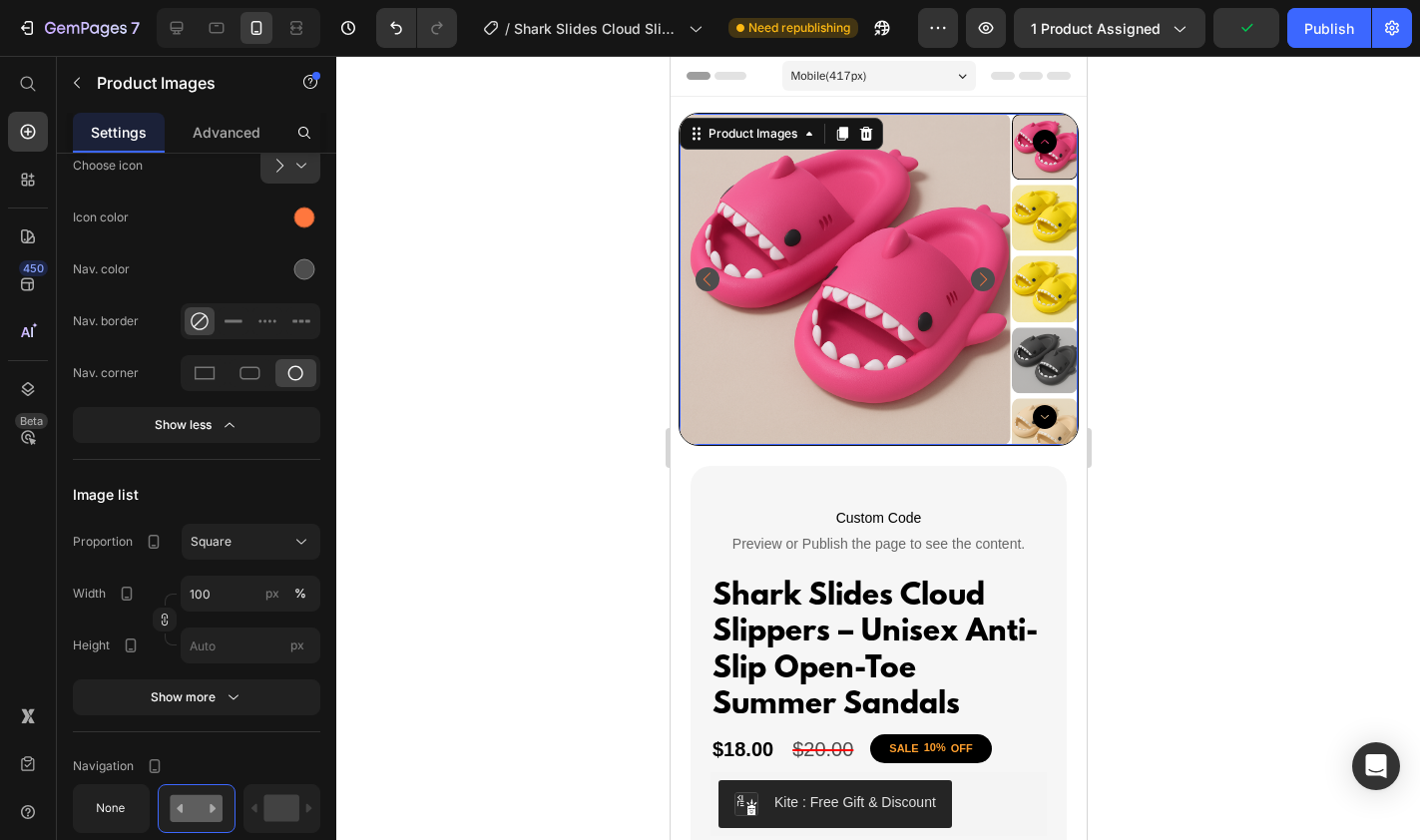 click 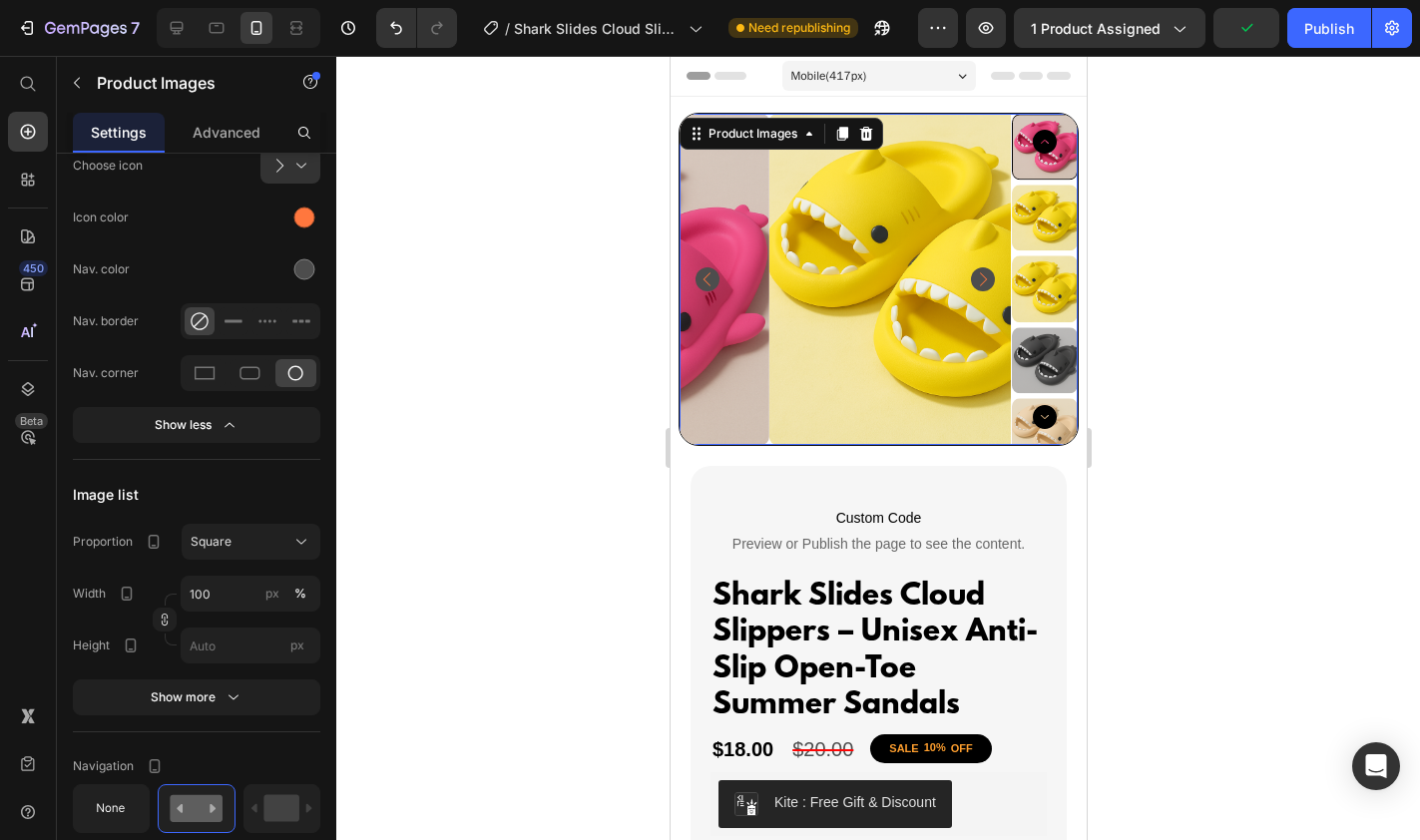 click 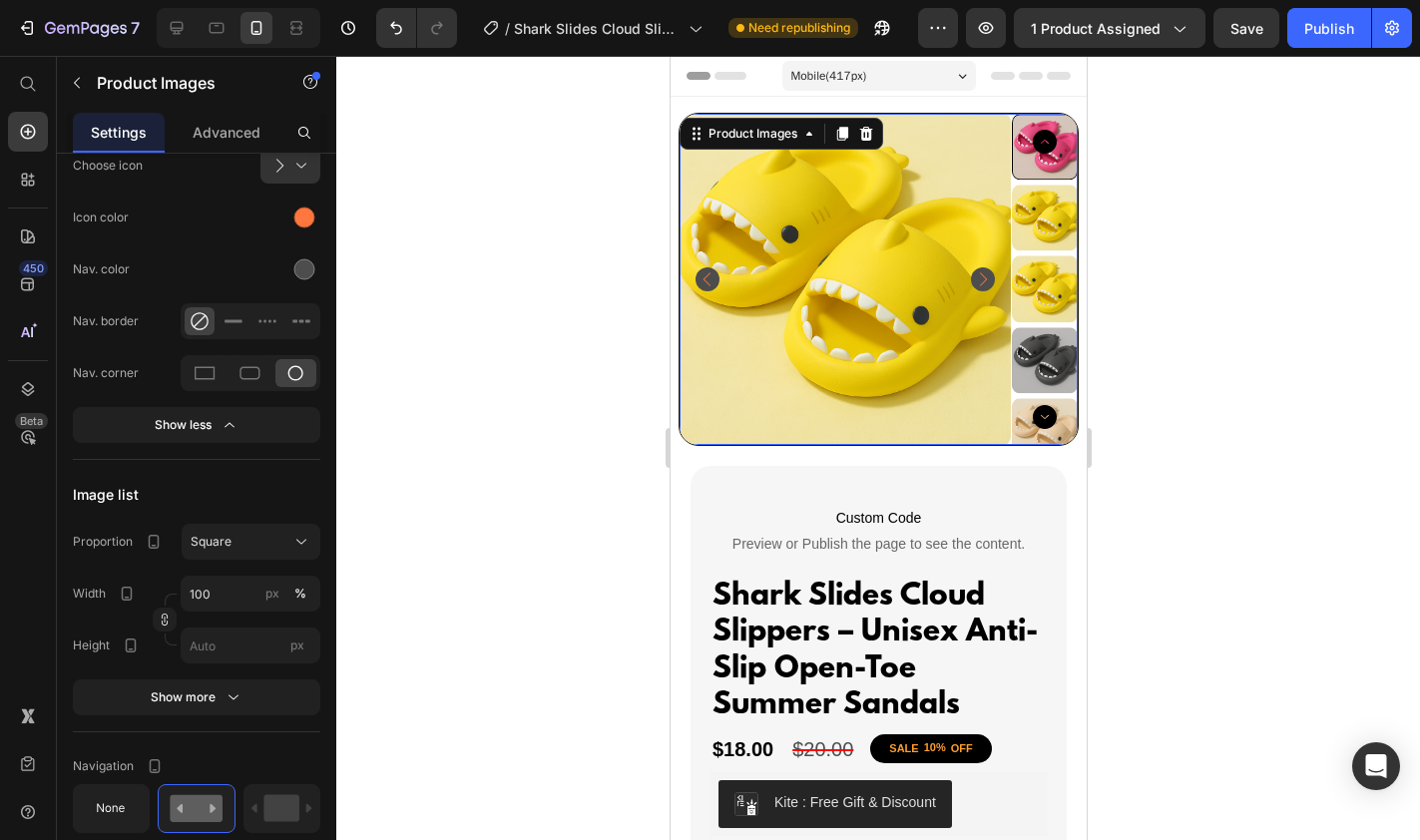 click 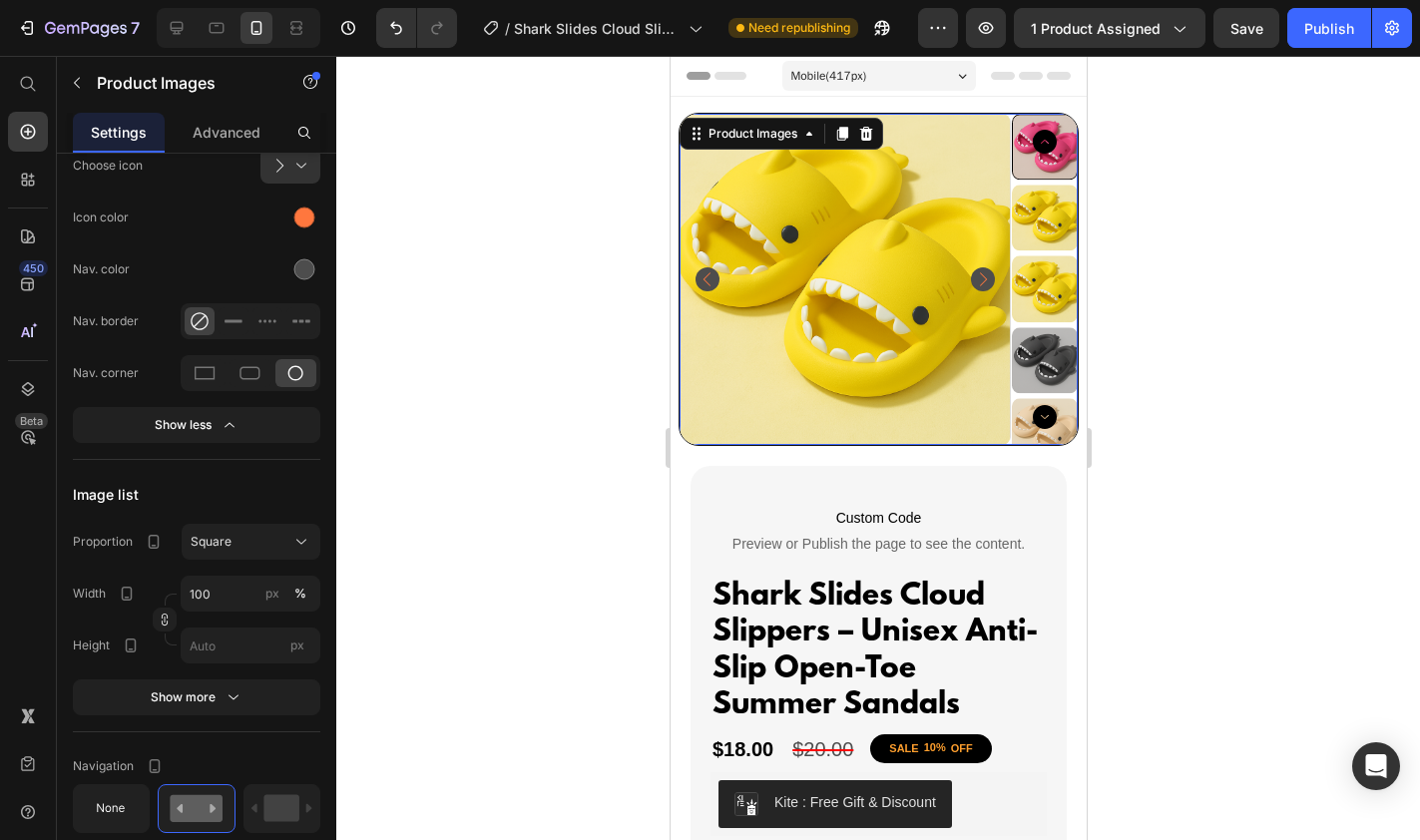 click 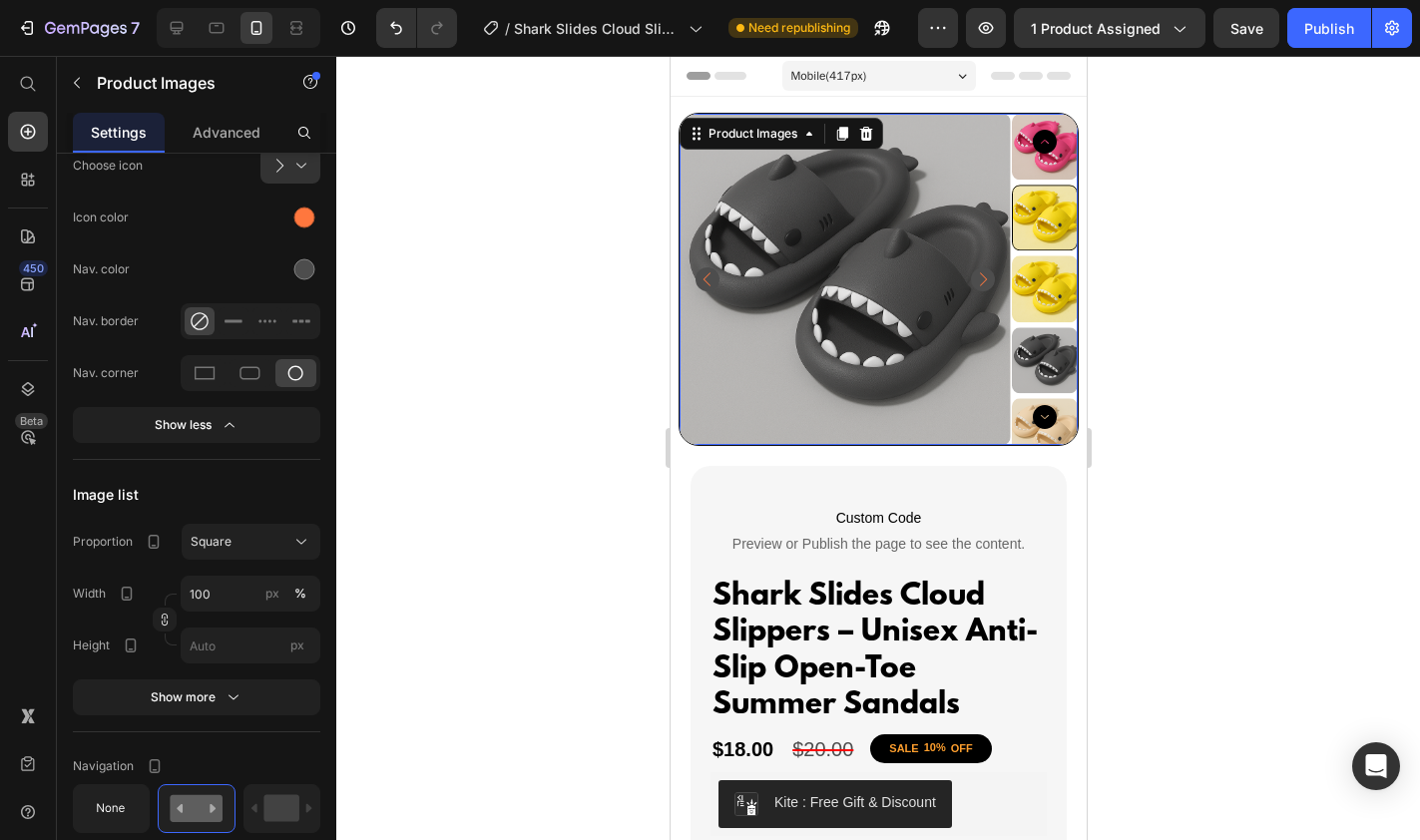click 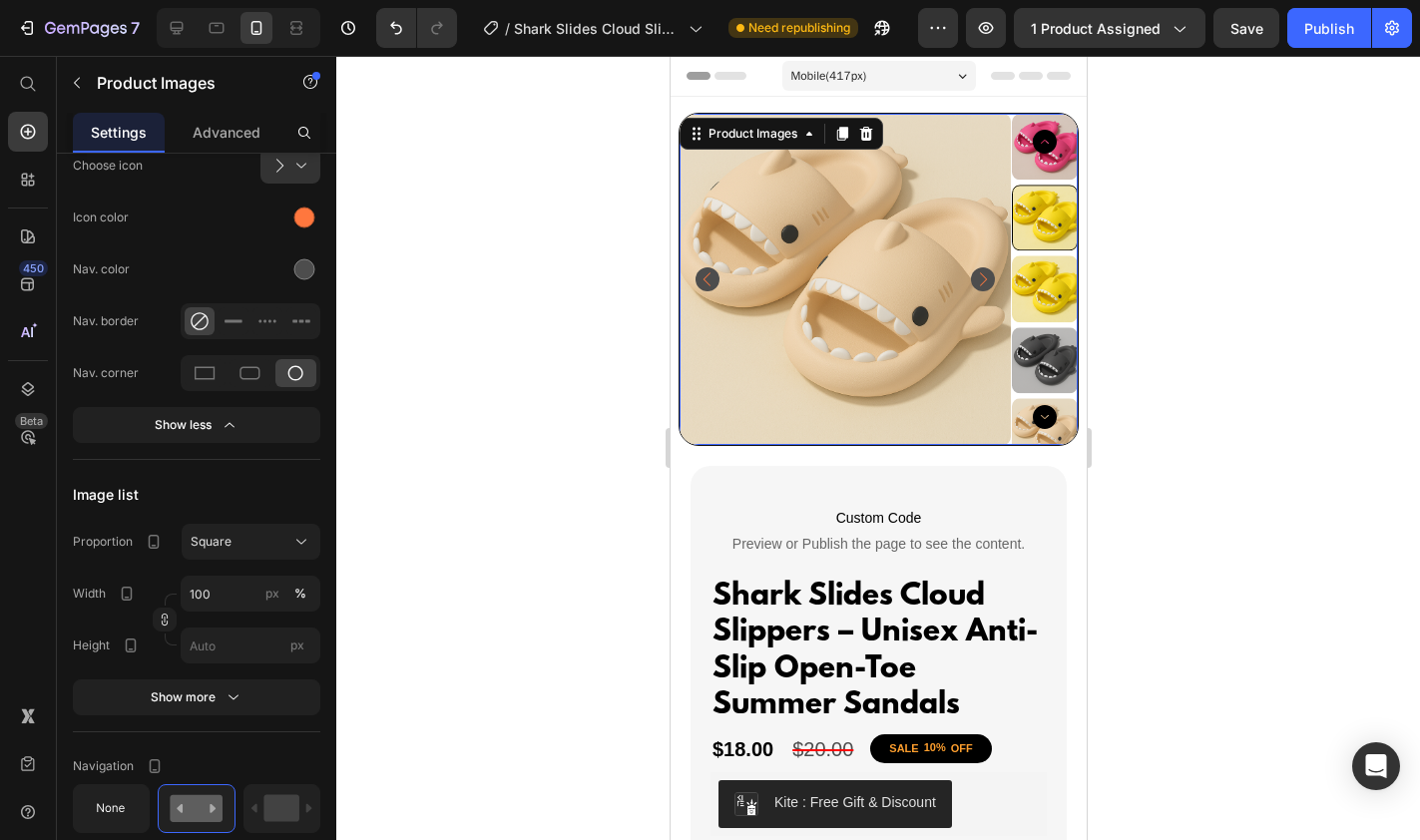 click 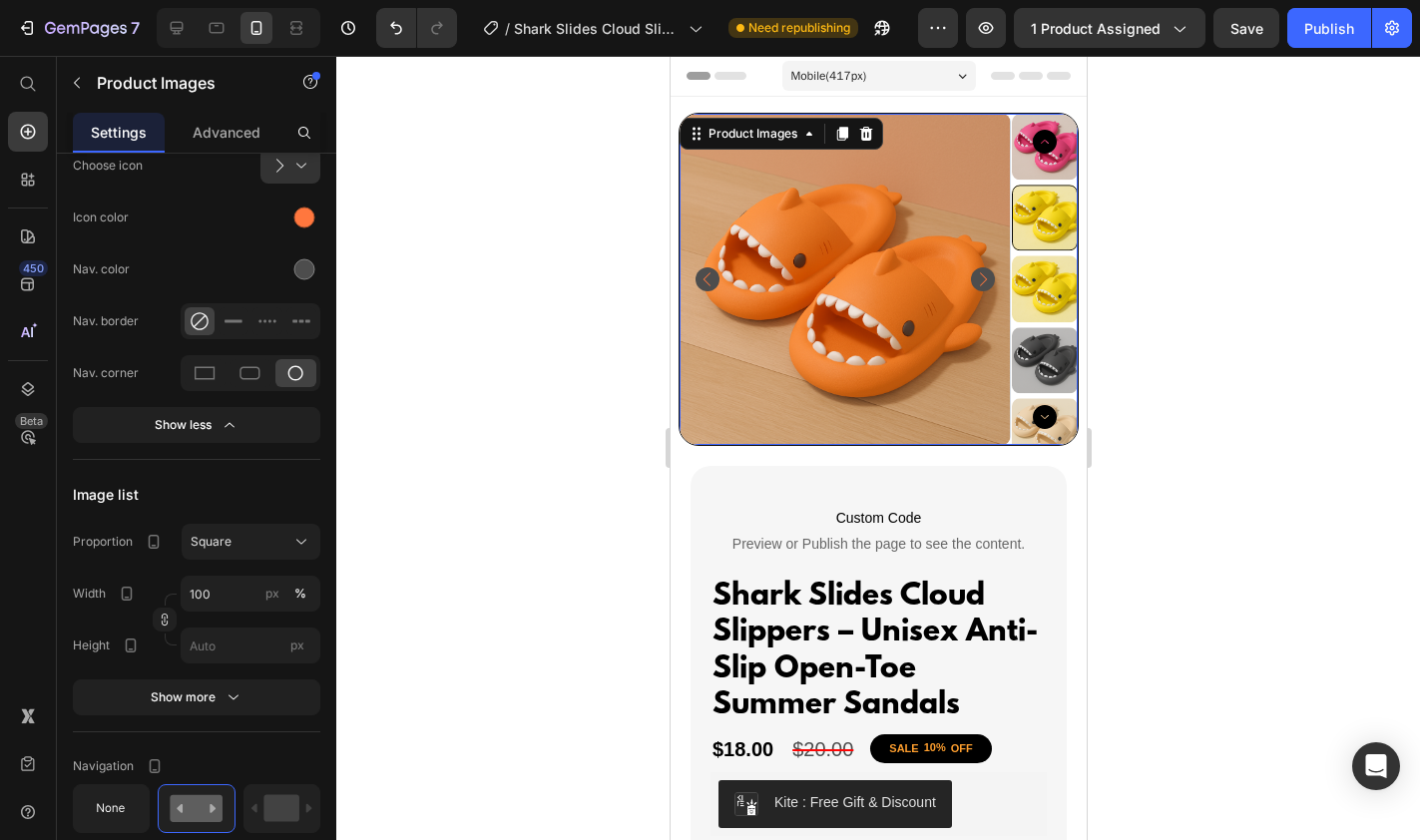 click 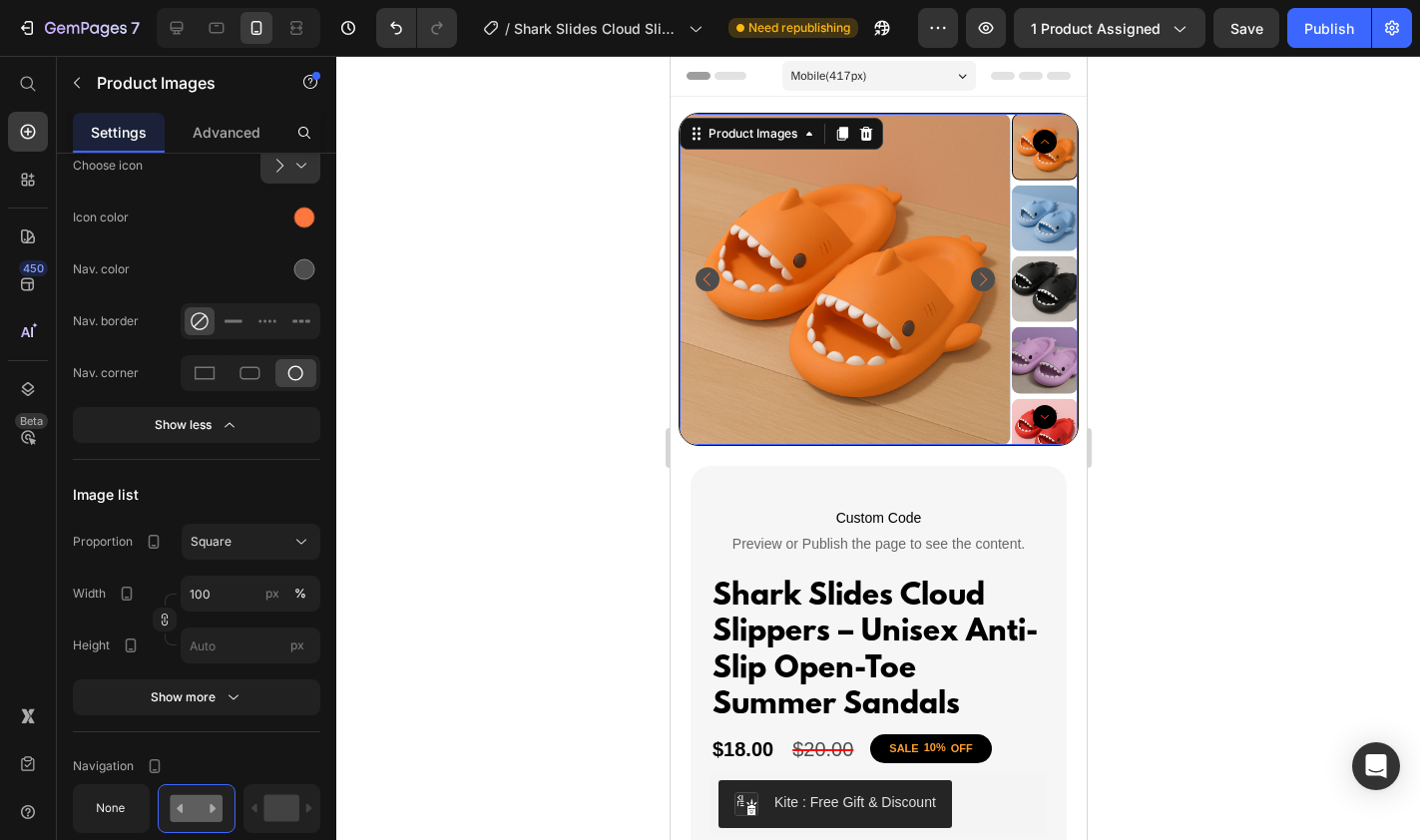 click 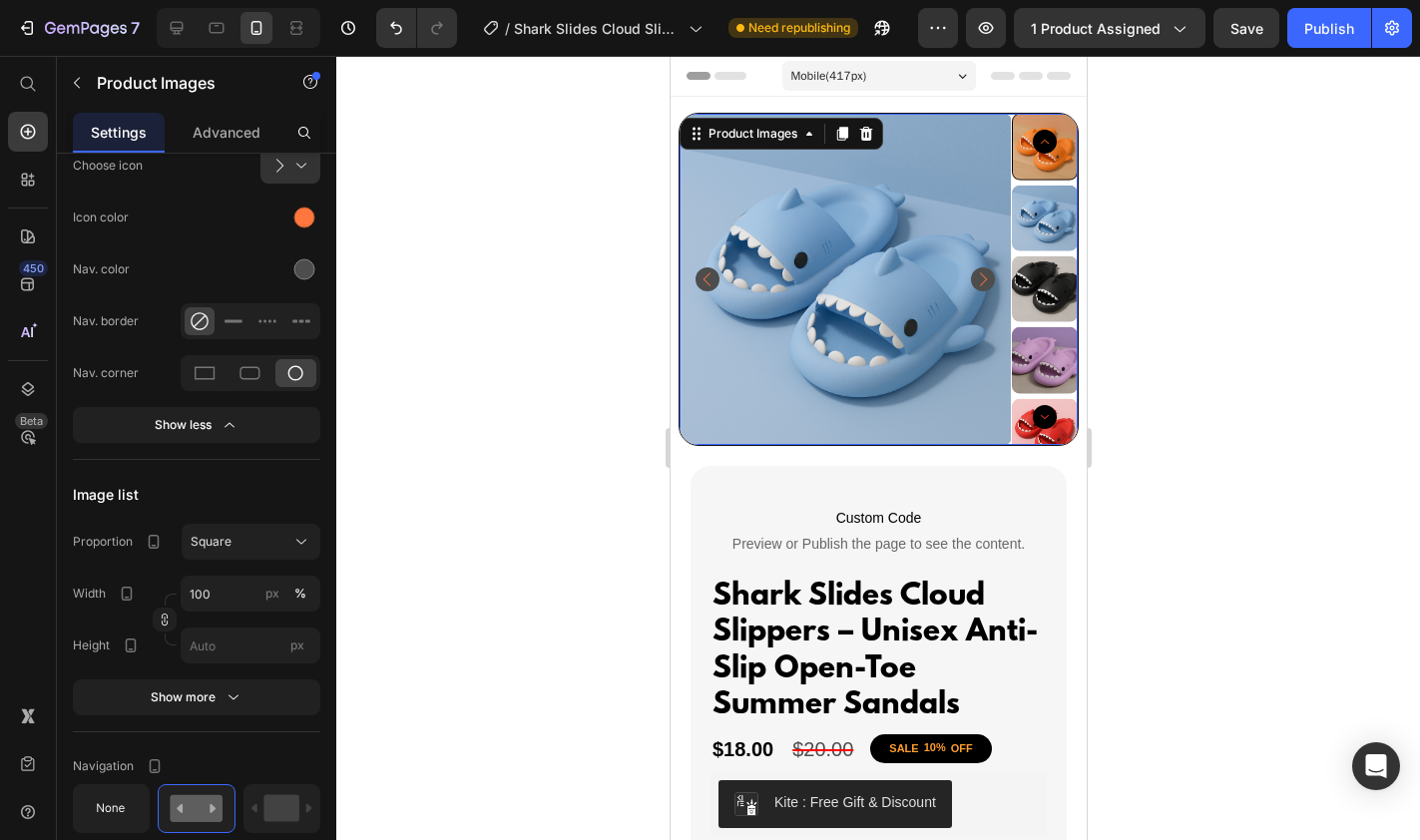 click 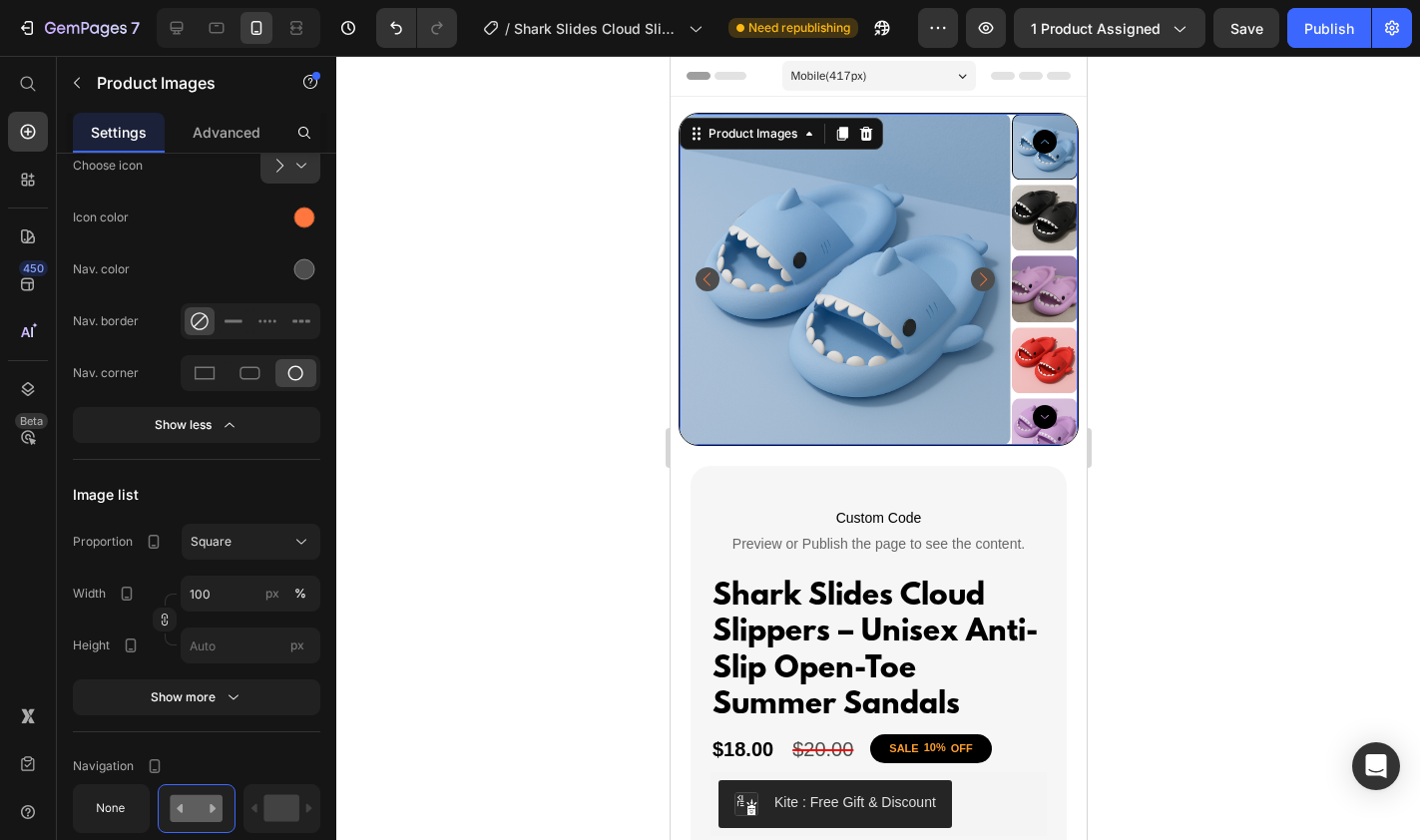 click 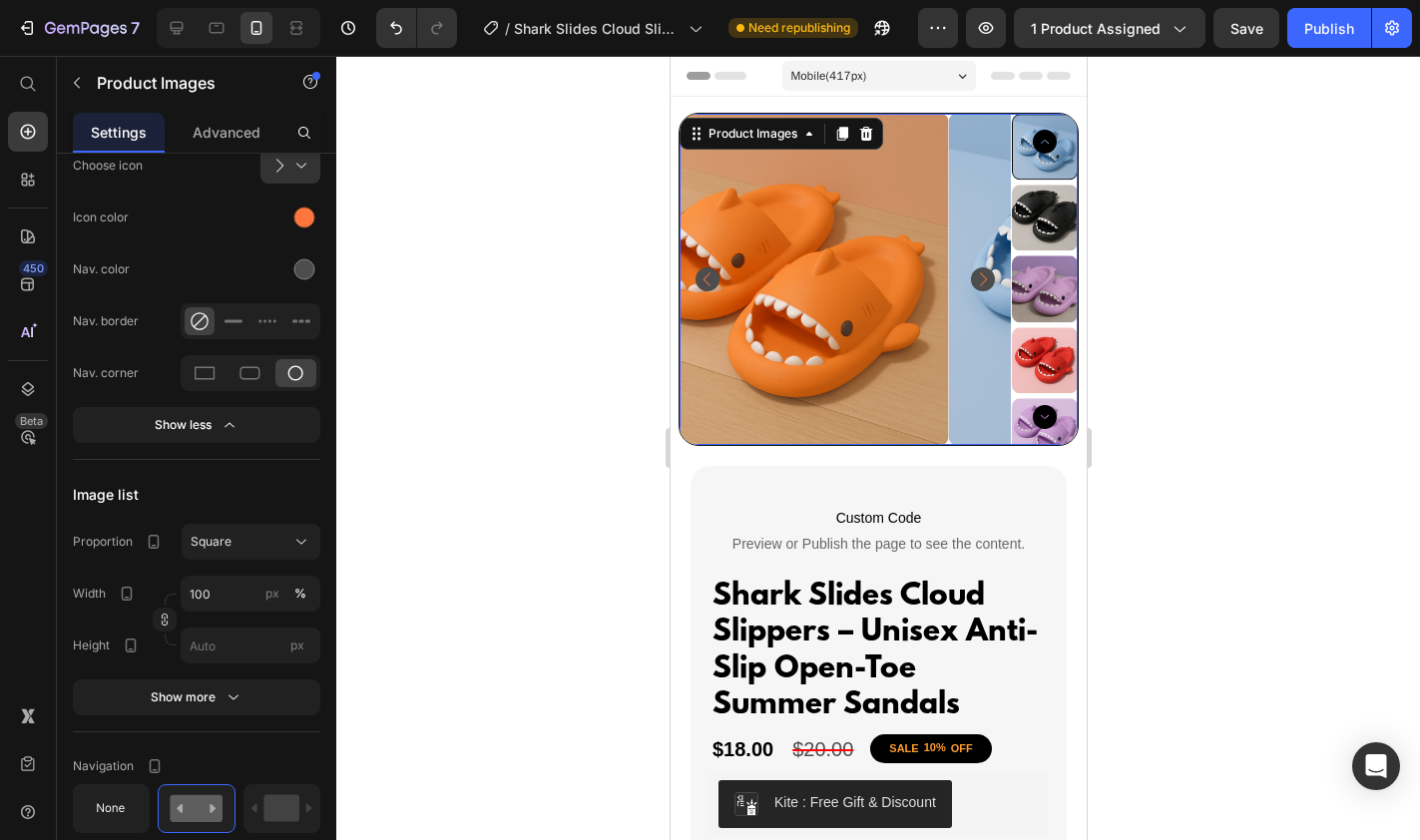 click 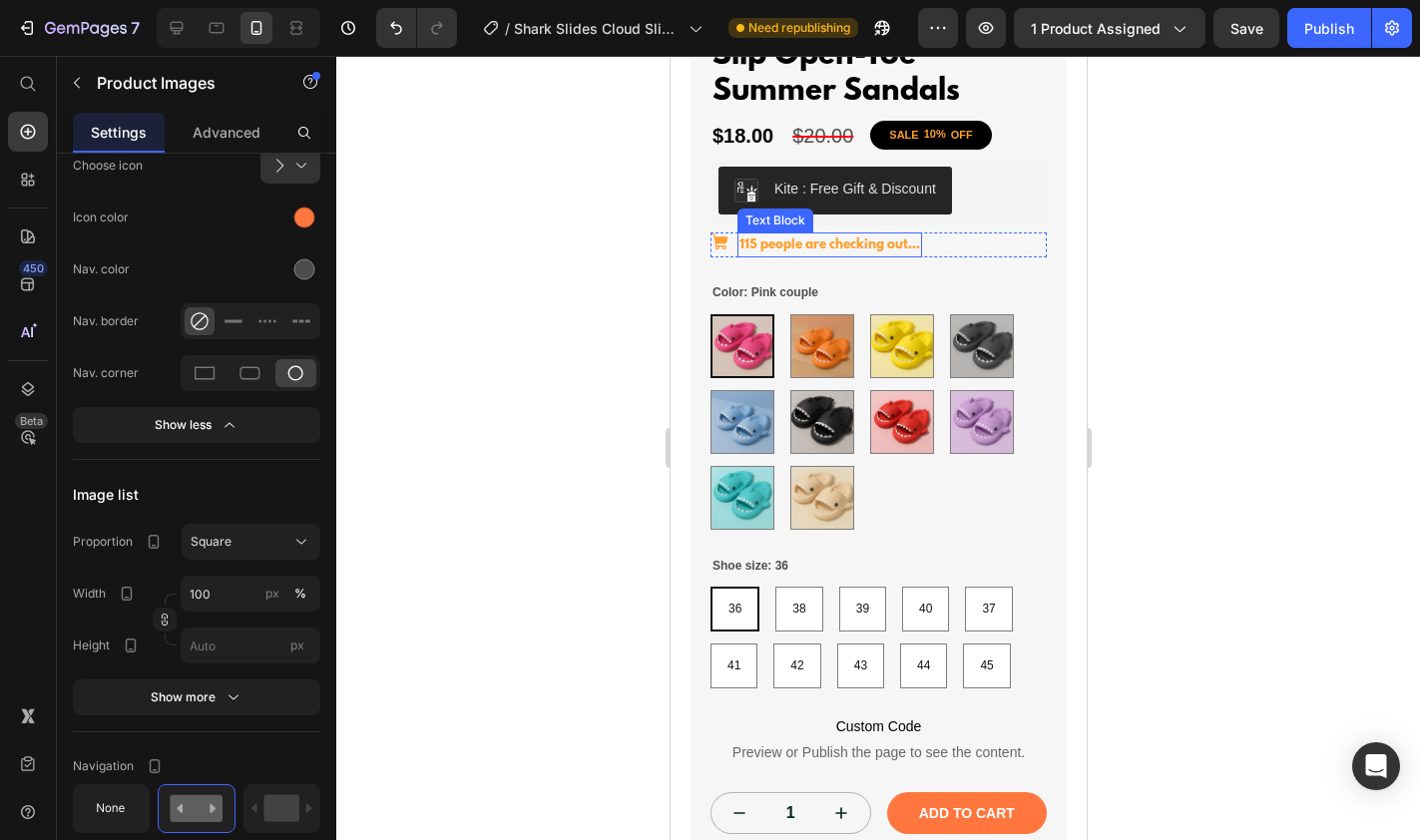 scroll, scrollTop: 615, scrollLeft: 0, axis: vertical 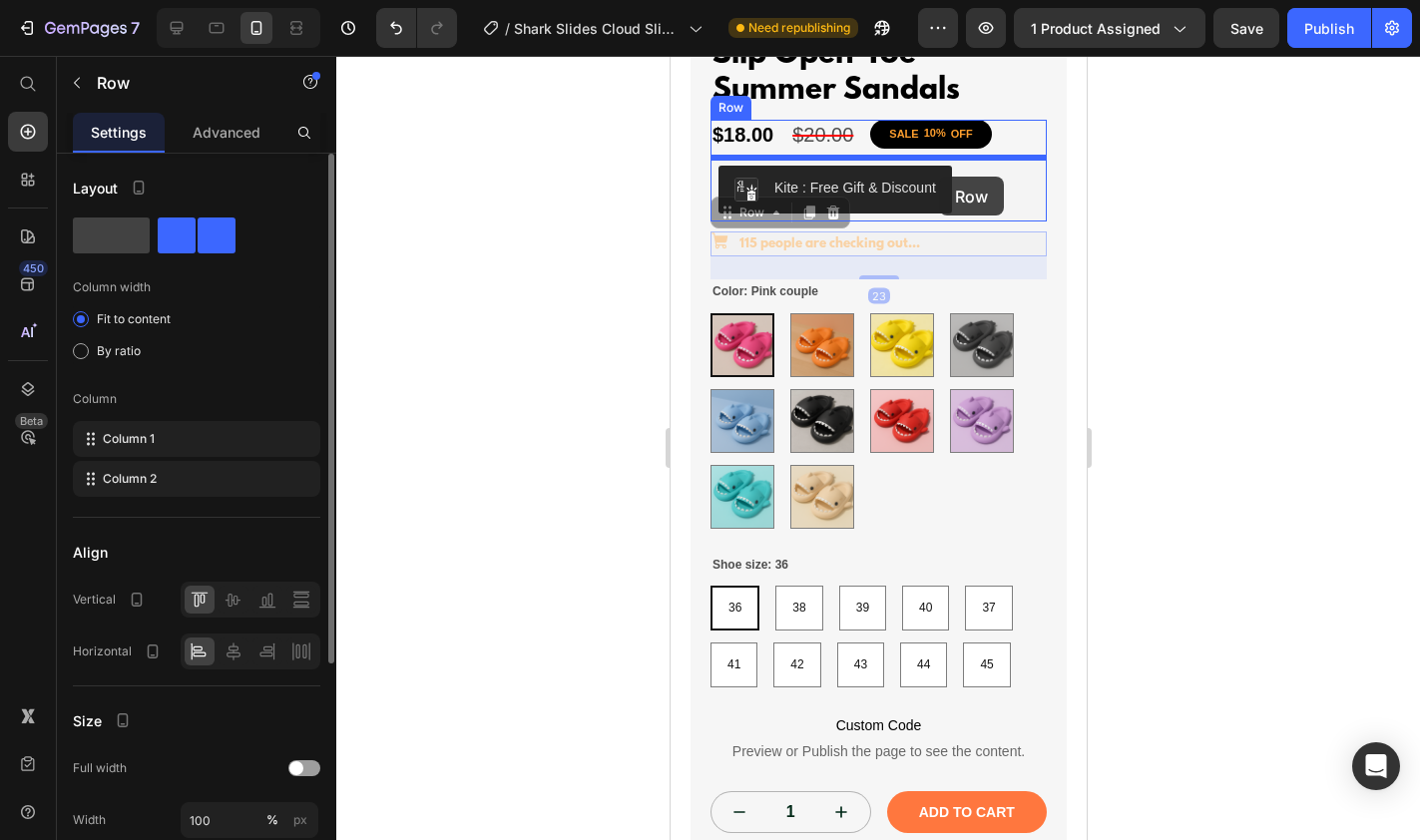 drag, startPoint x: 941, startPoint y: 244, endPoint x: 938, endPoint y: 178, distance: 66.06815 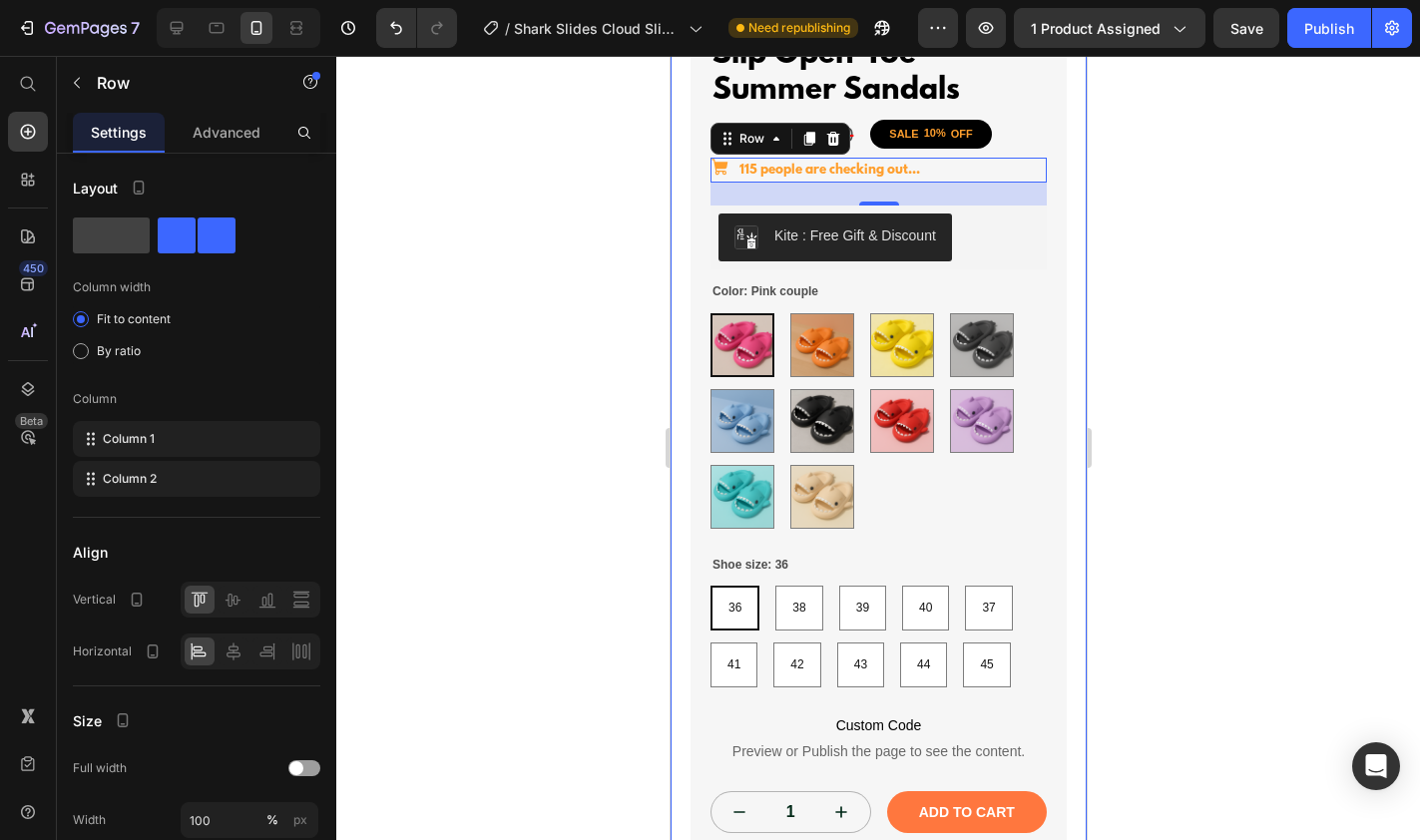 click 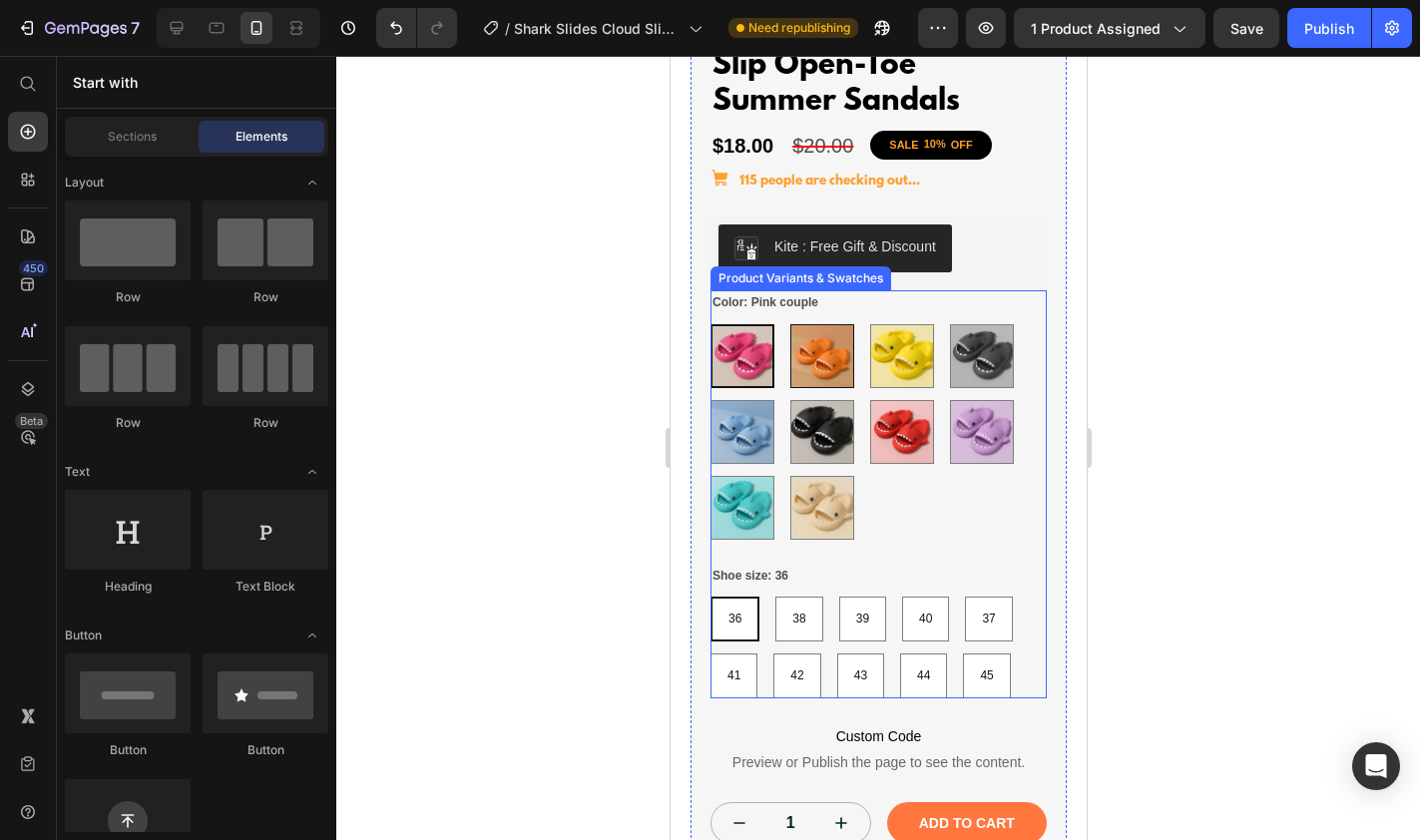 scroll, scrollTop: 595, scrollLeft: 0, axis: vertical 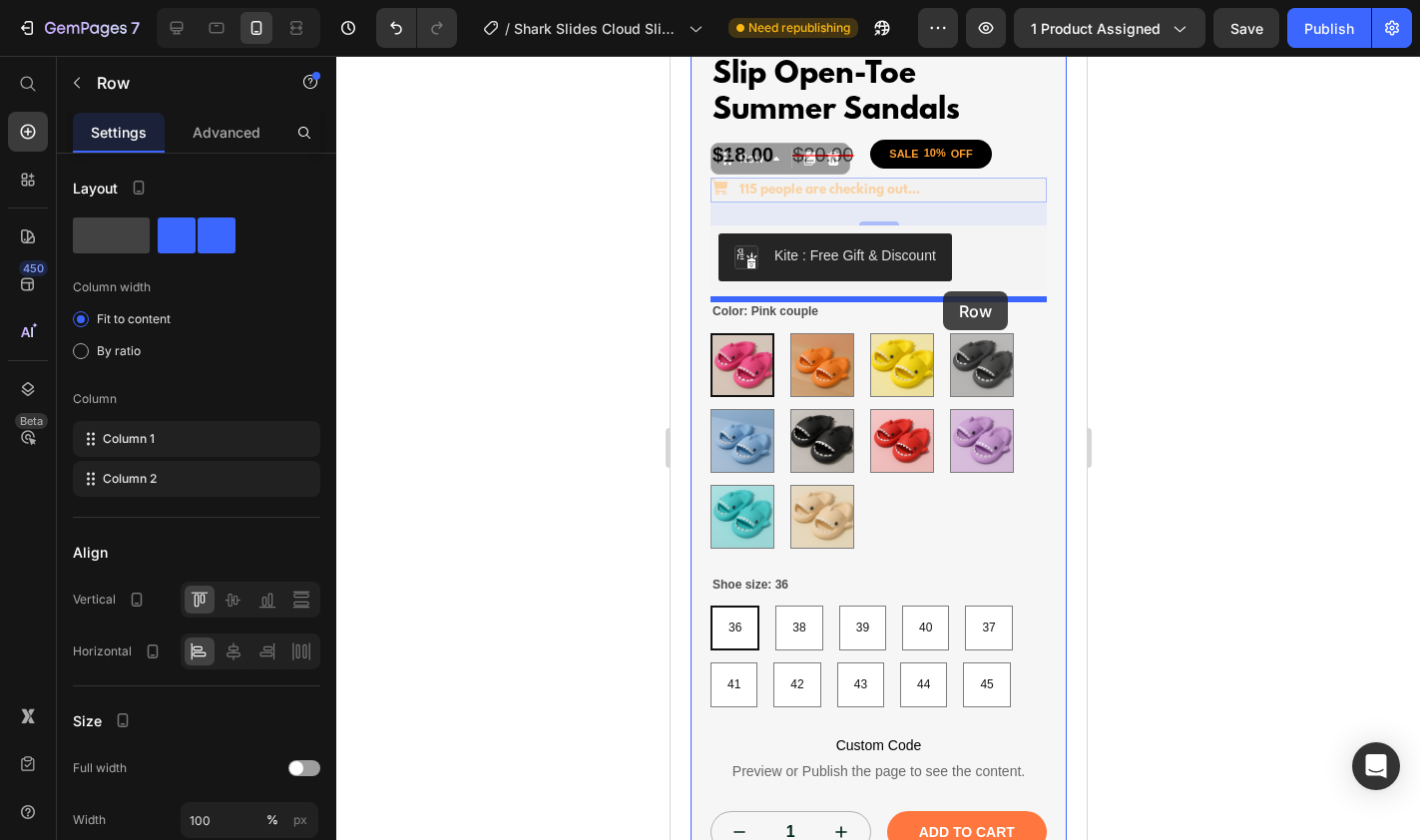 drag, startPoint x: 943, startPoint y: 190, endPoint x: 942, endPoint y: 291, distance: 101.005 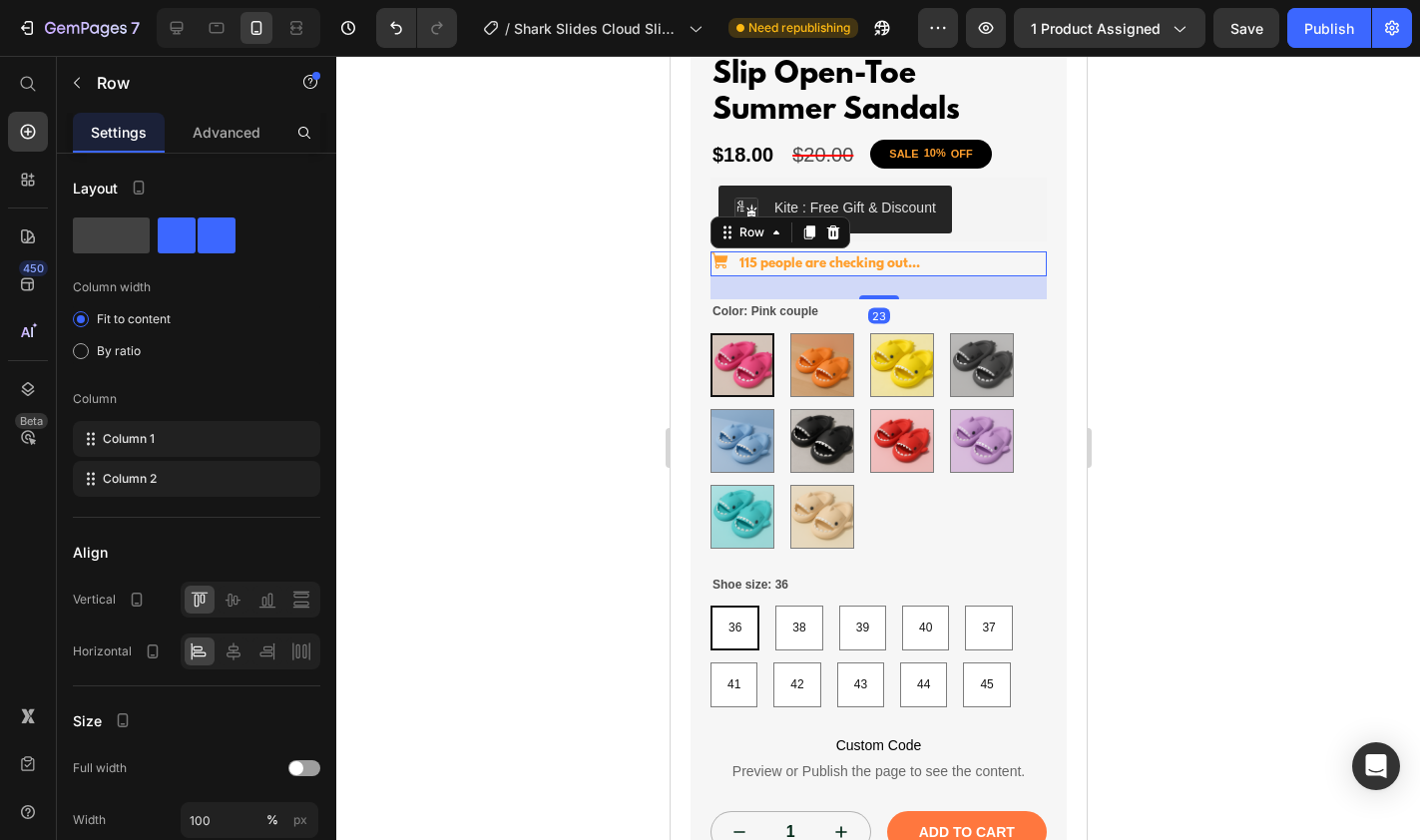 click 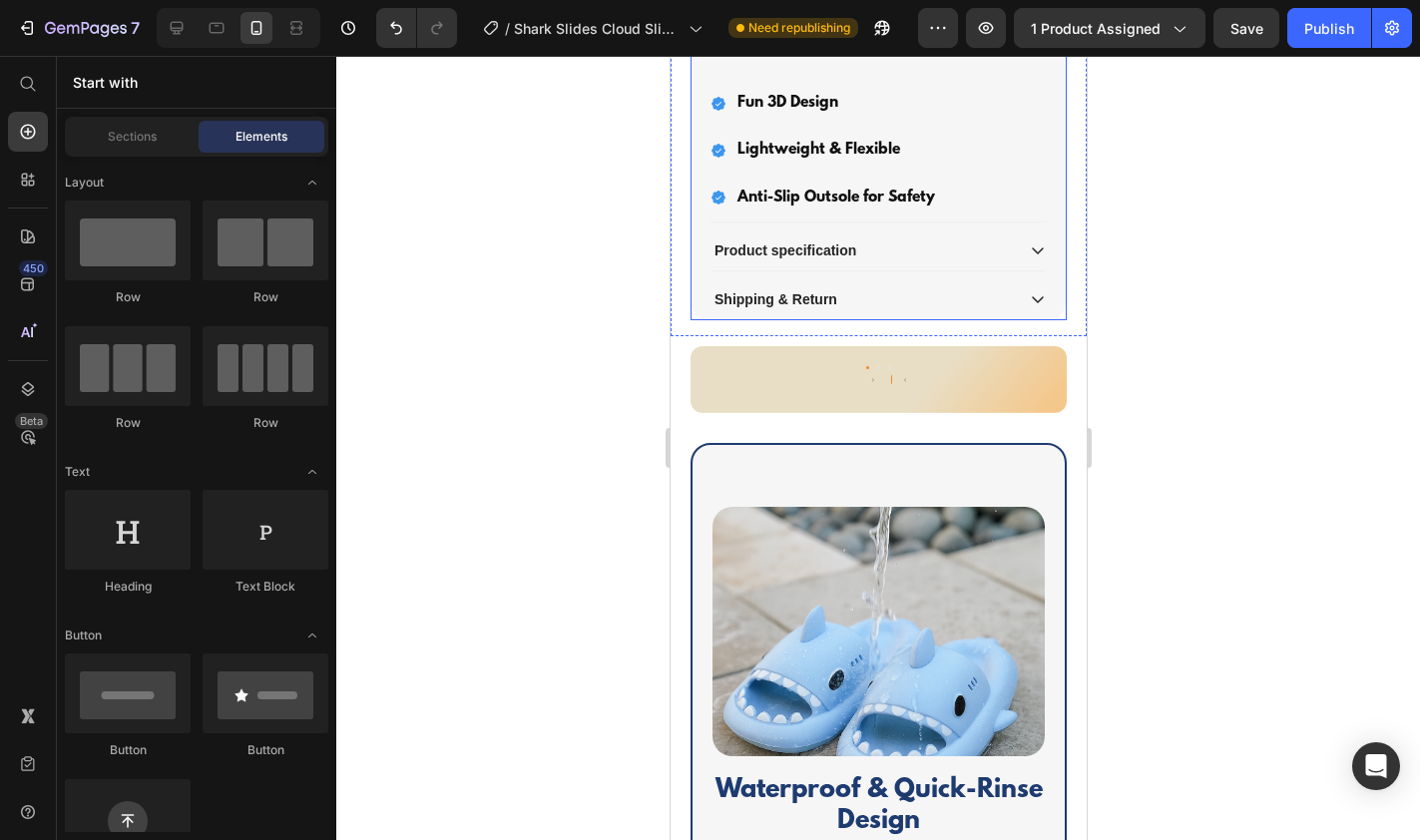 scroll, scrollTop: 1489, scrollLeft: 0, axis: vertical 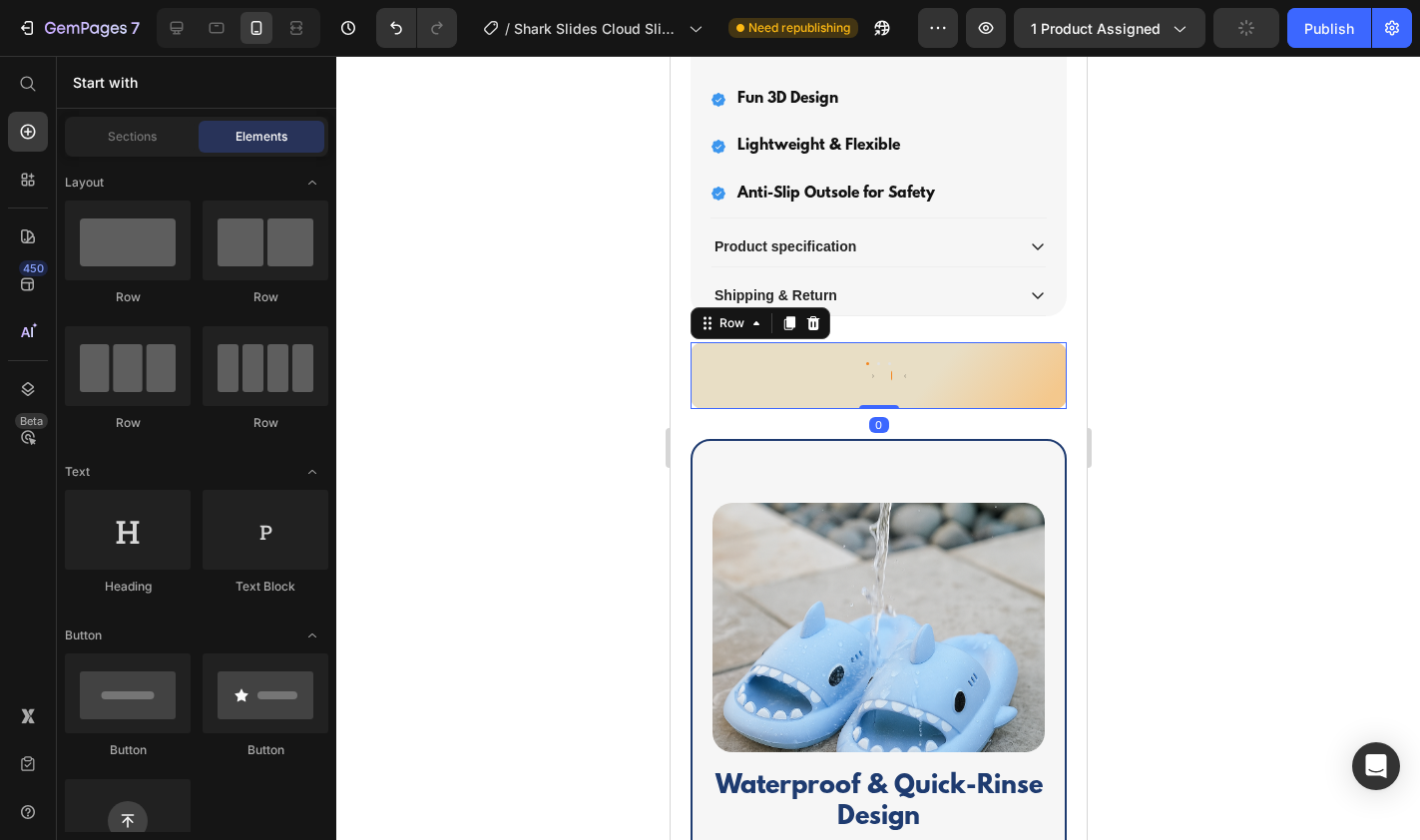 click on "Video Video Video
Carousel Row   0" at bounding box center (877, 375) 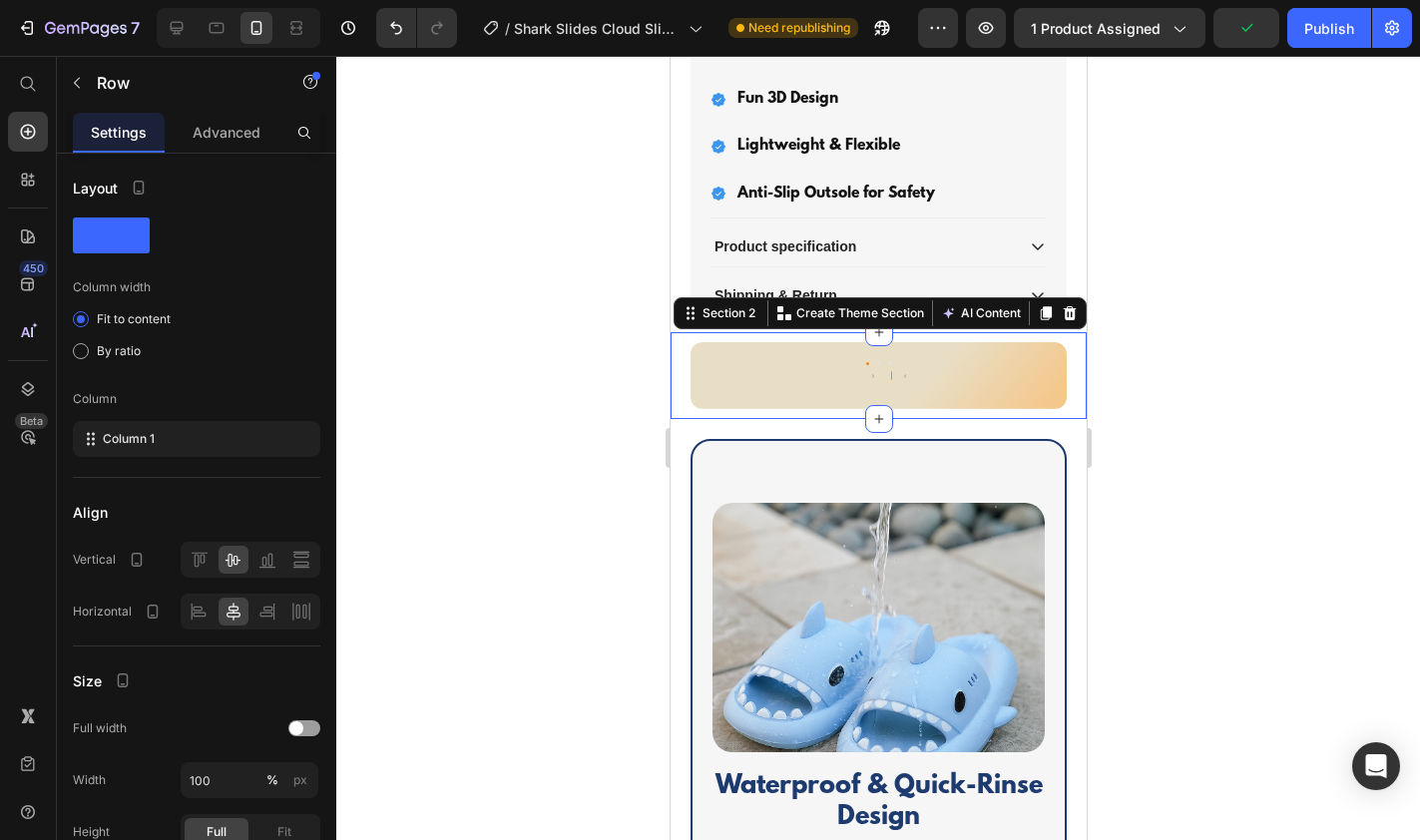 click on "Video Video Video
Carousel Row Section 2   You can create reusable sections Create Theme Section AI Content Write with GemAI What would you like to describe here? Tone and Voice Persuasive Product Show more Generate" at bounding box center (877, 375) 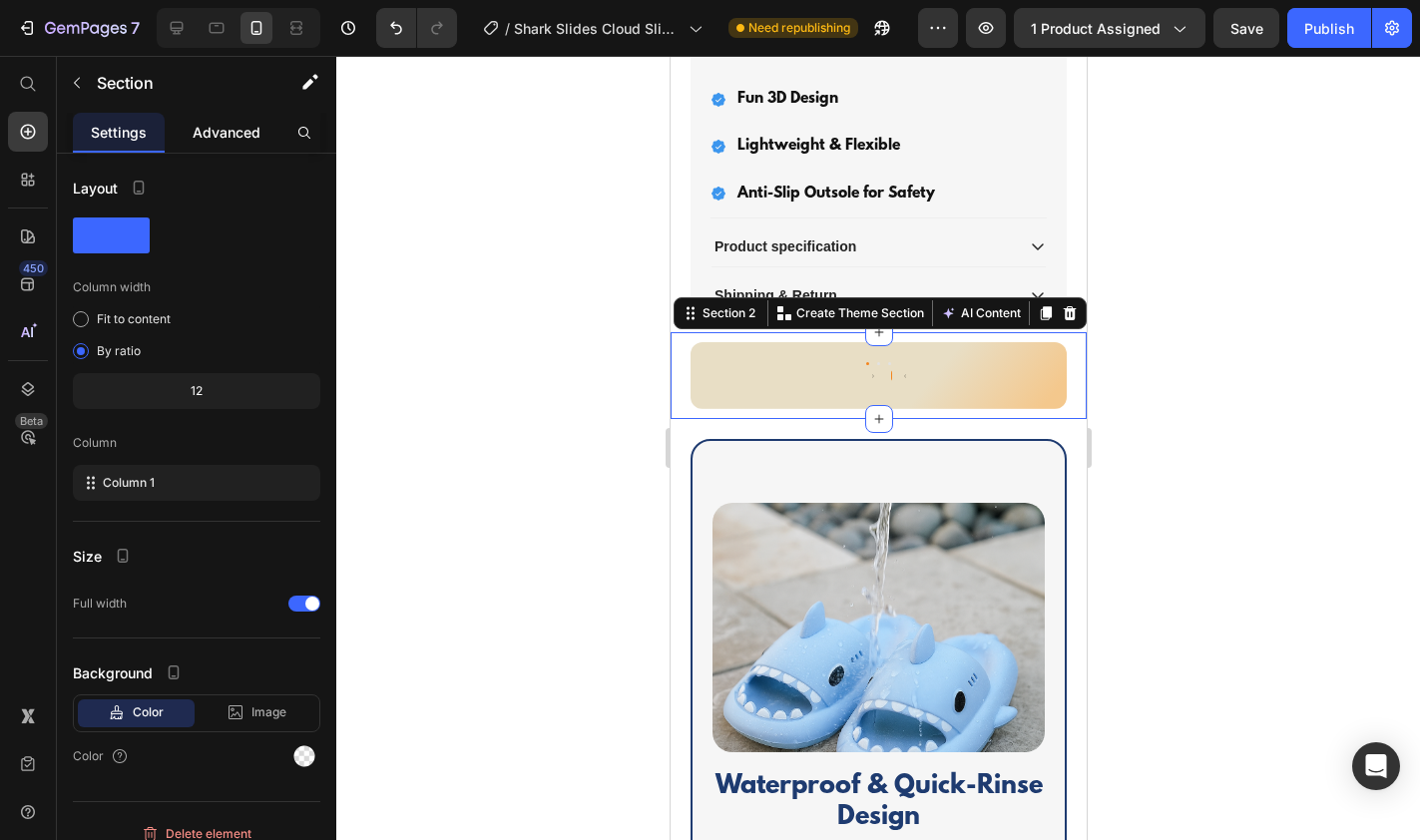 click on "Advanced" at bounding box center [227, 132] 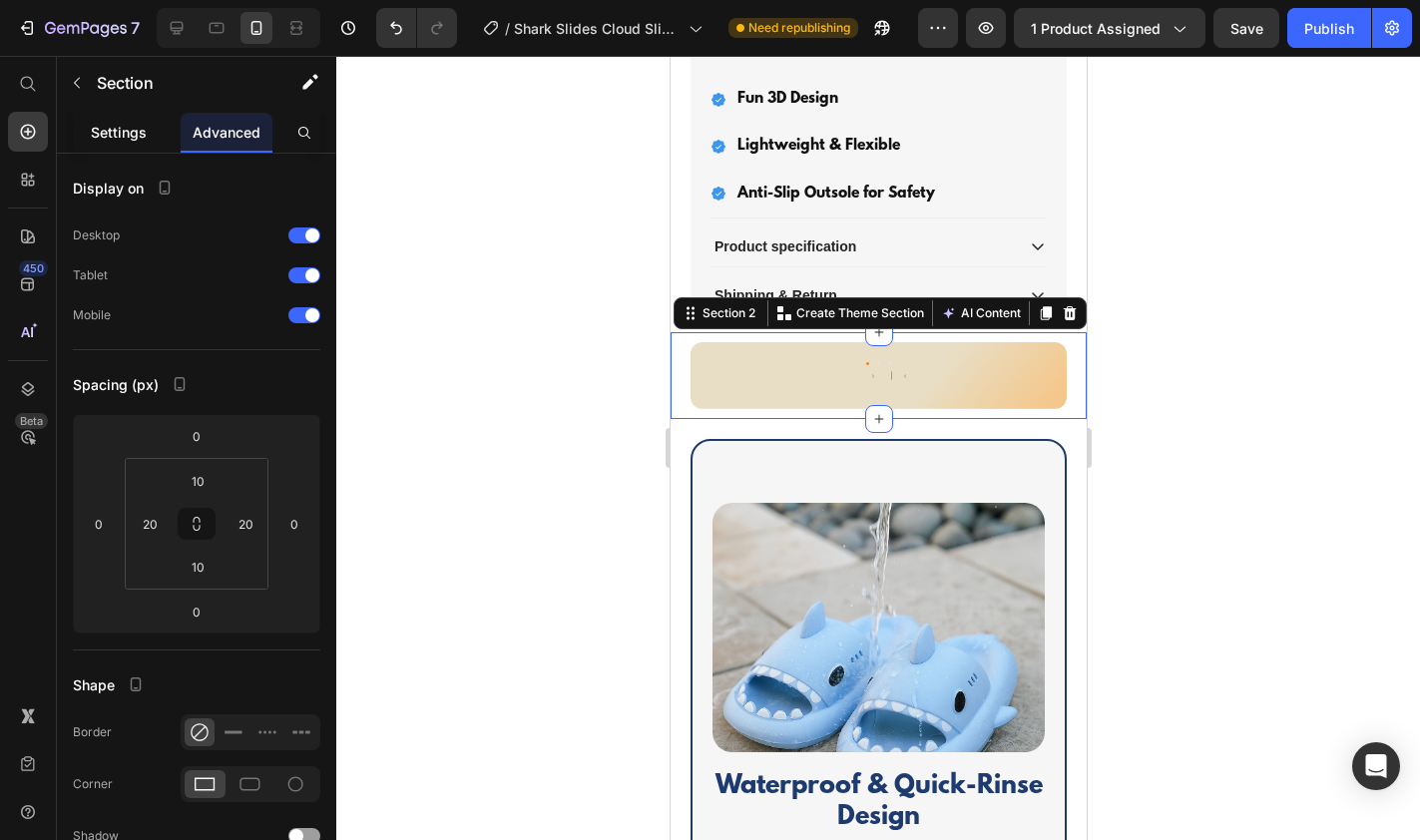 click on "Settings" at bounding box center (119, 132) 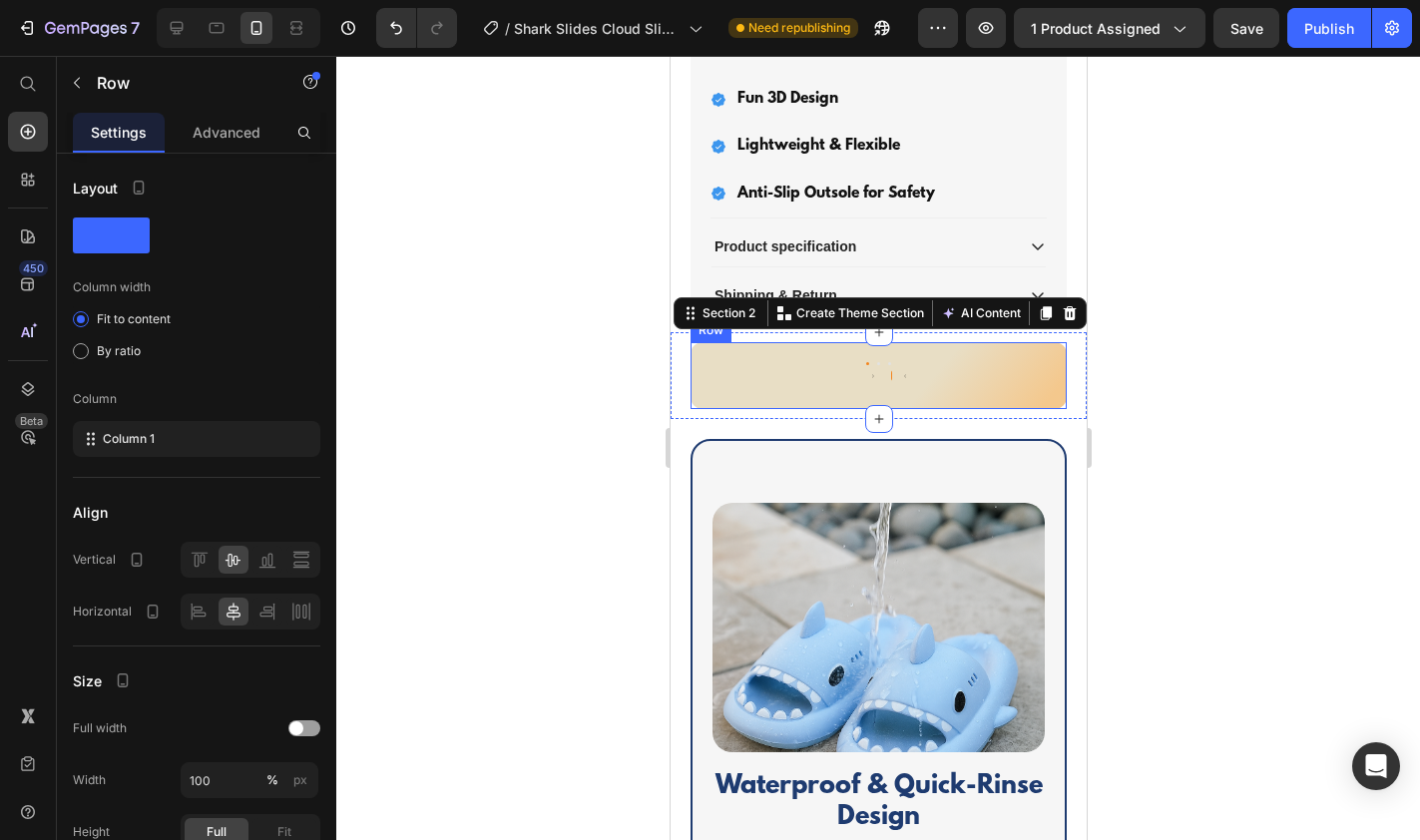 click on "Video Video Video
Carousel Row" at bounding box center [877, 375] 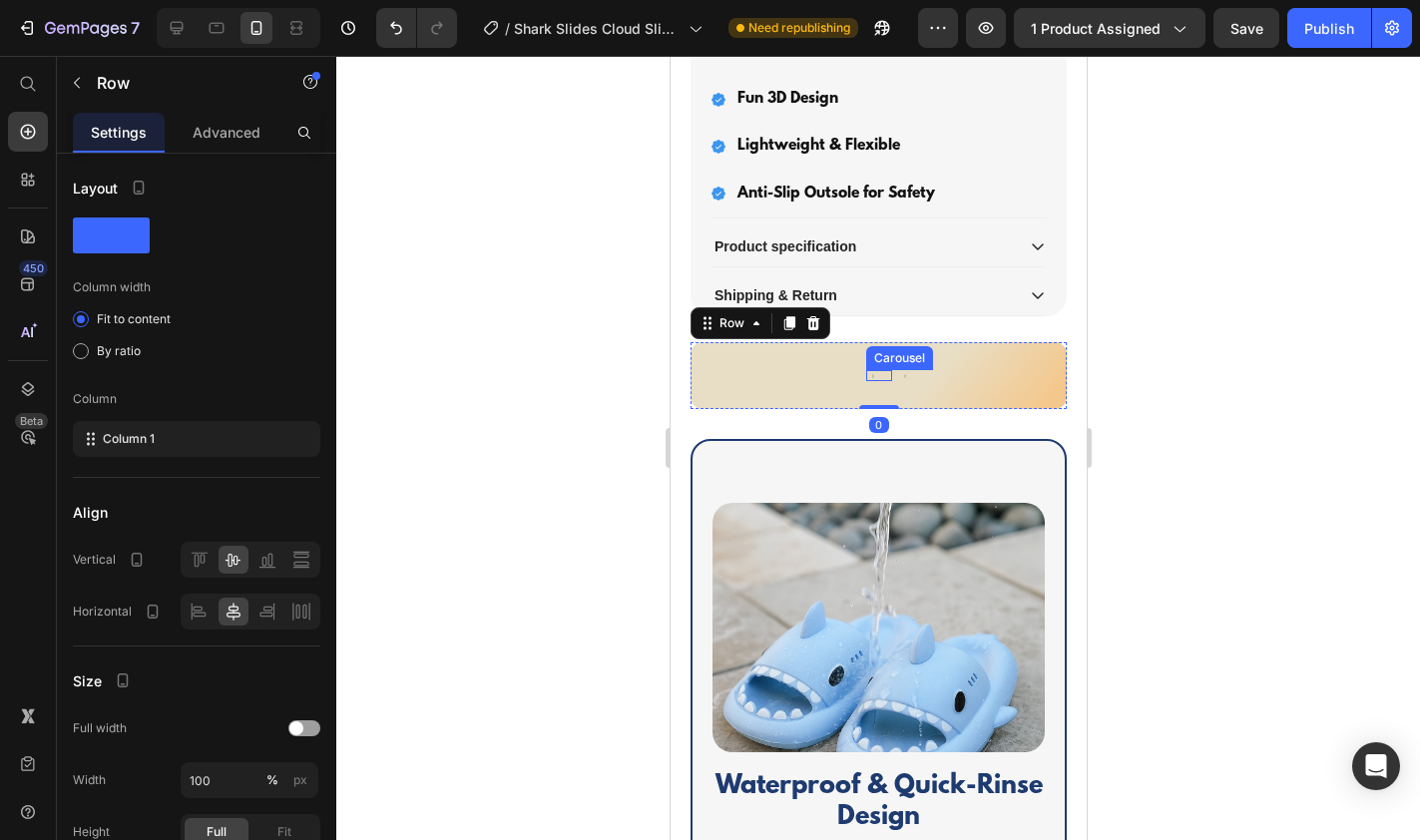 click on "Video Video Video
Carousel" at bounding box center [878, 375] 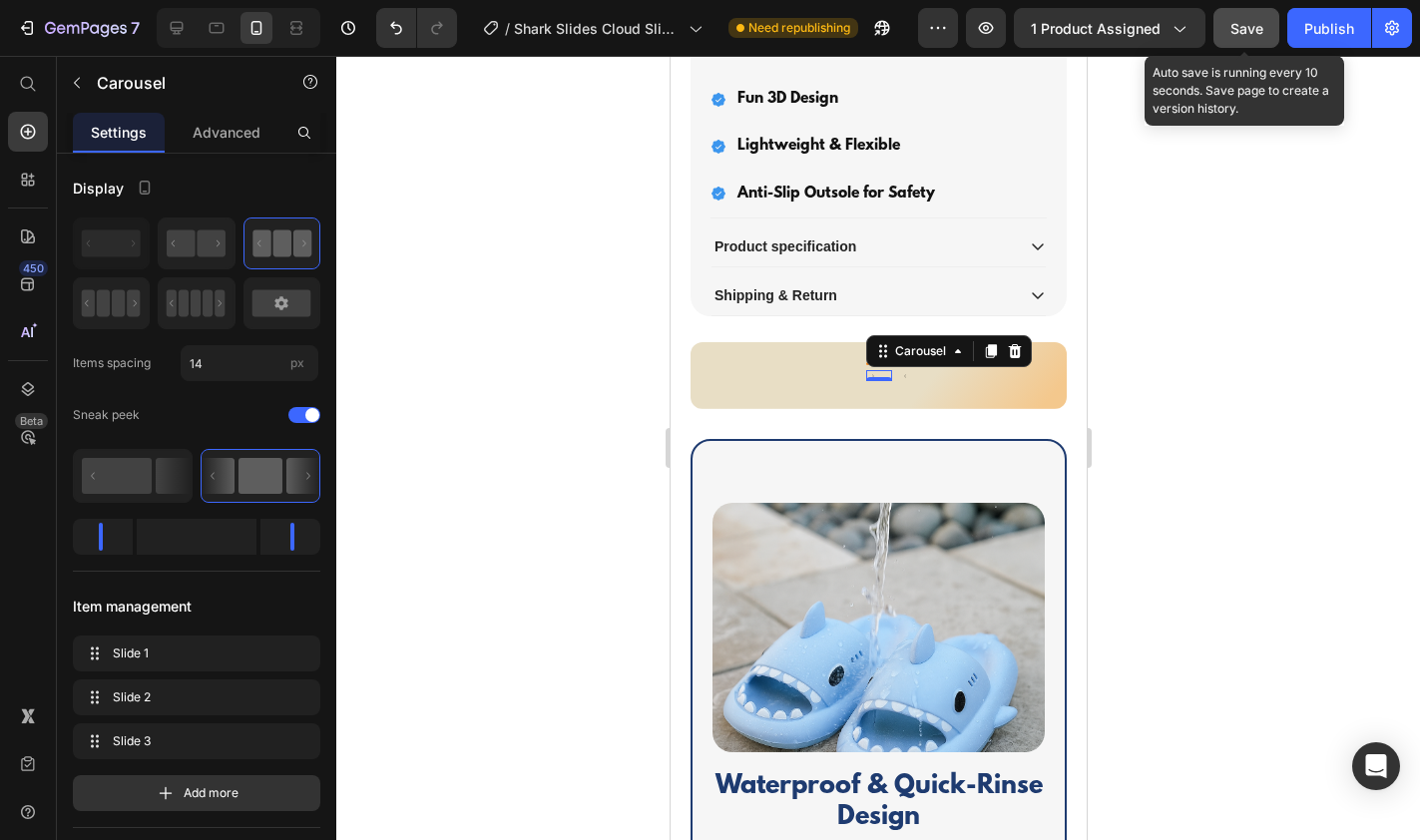 click on "Save" at bounding box center [1246, 28] 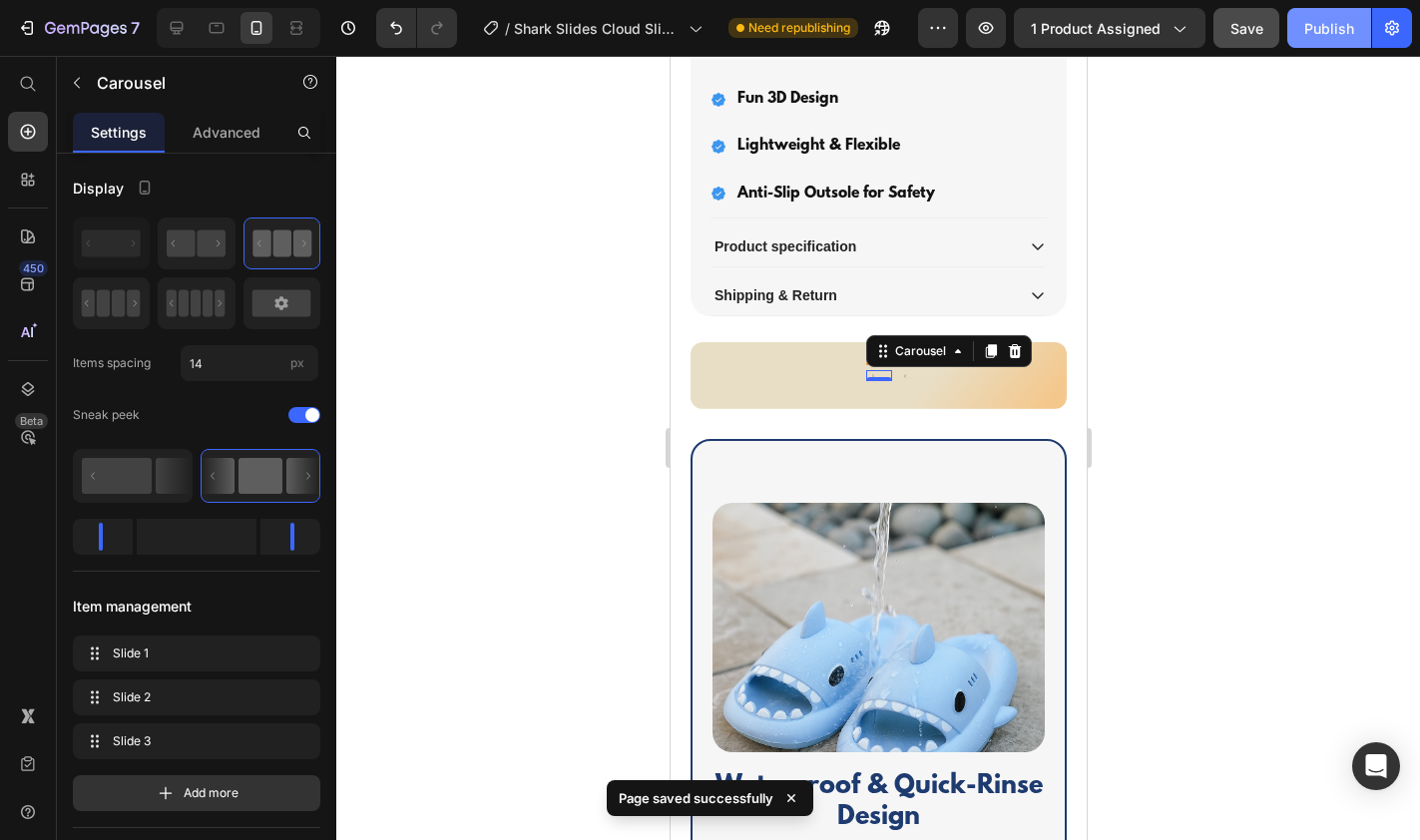 click on "Publish" at bounding box center (1329, 28) 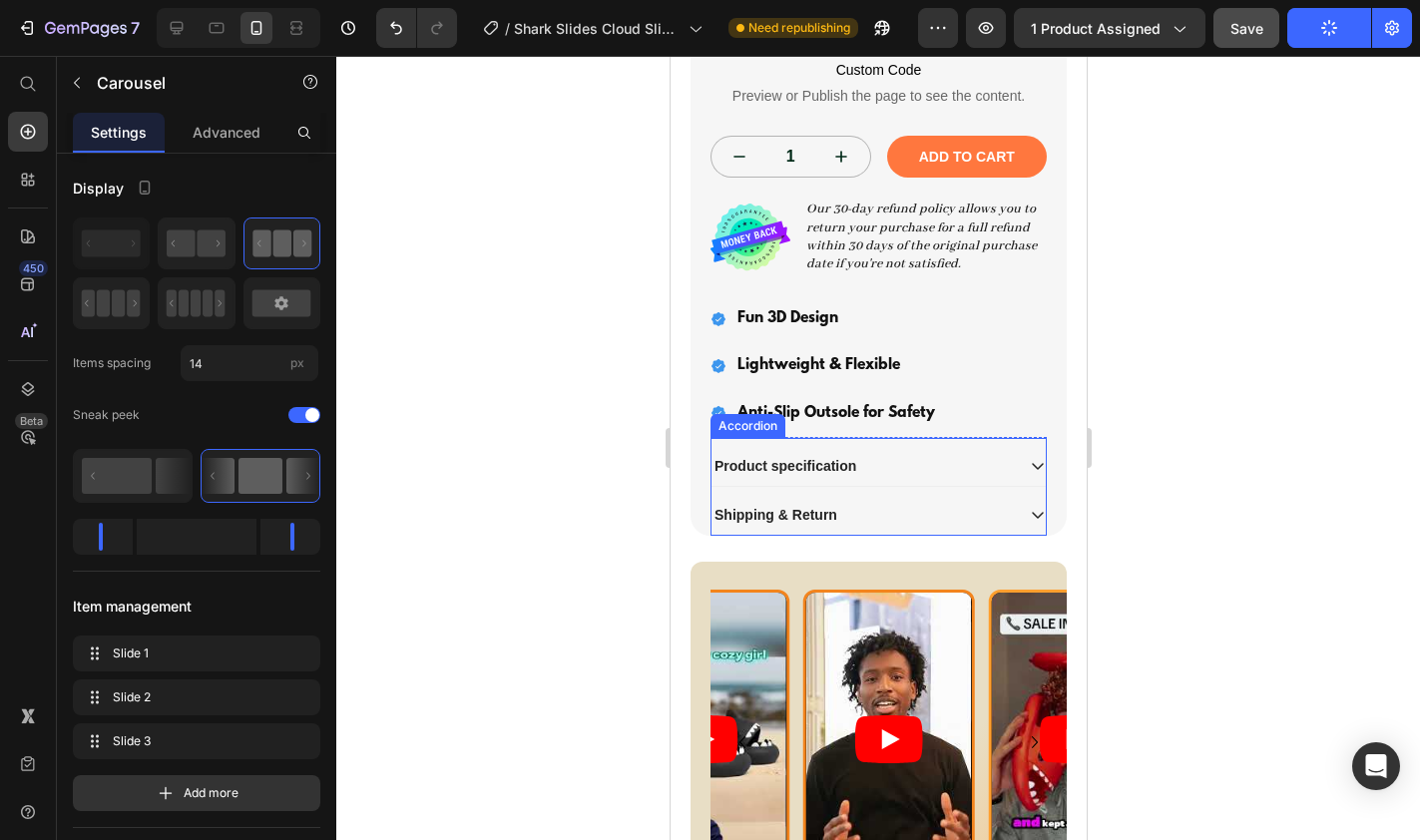 scroll, scrollTop: 1348, scrollLeft: 0, axis: vertical 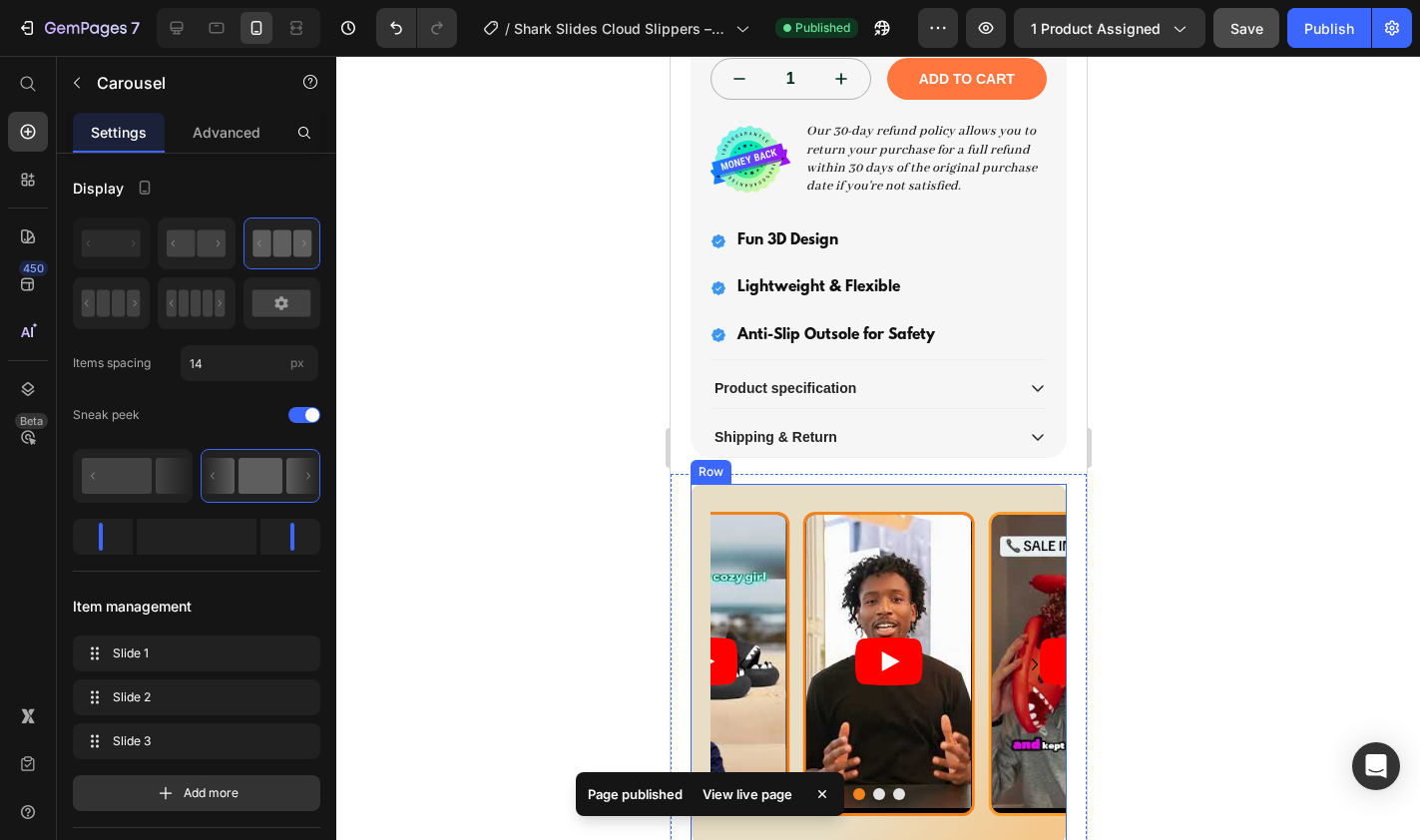 click on "Video Video Video
Carousel Row" at bounding box center [877, 663] 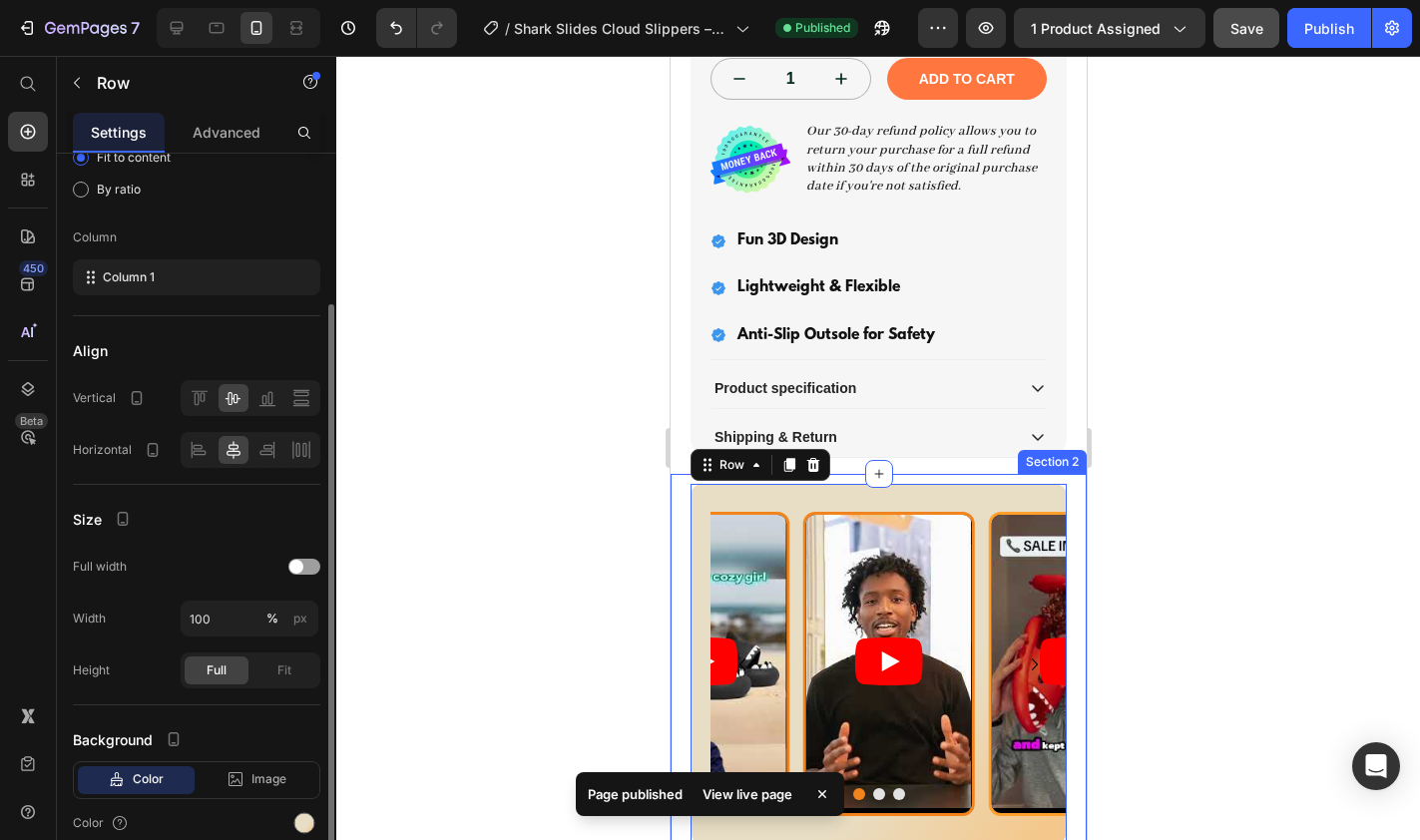 scroll, scrollTop: 247, scrollLeft: 0, axis: vertical 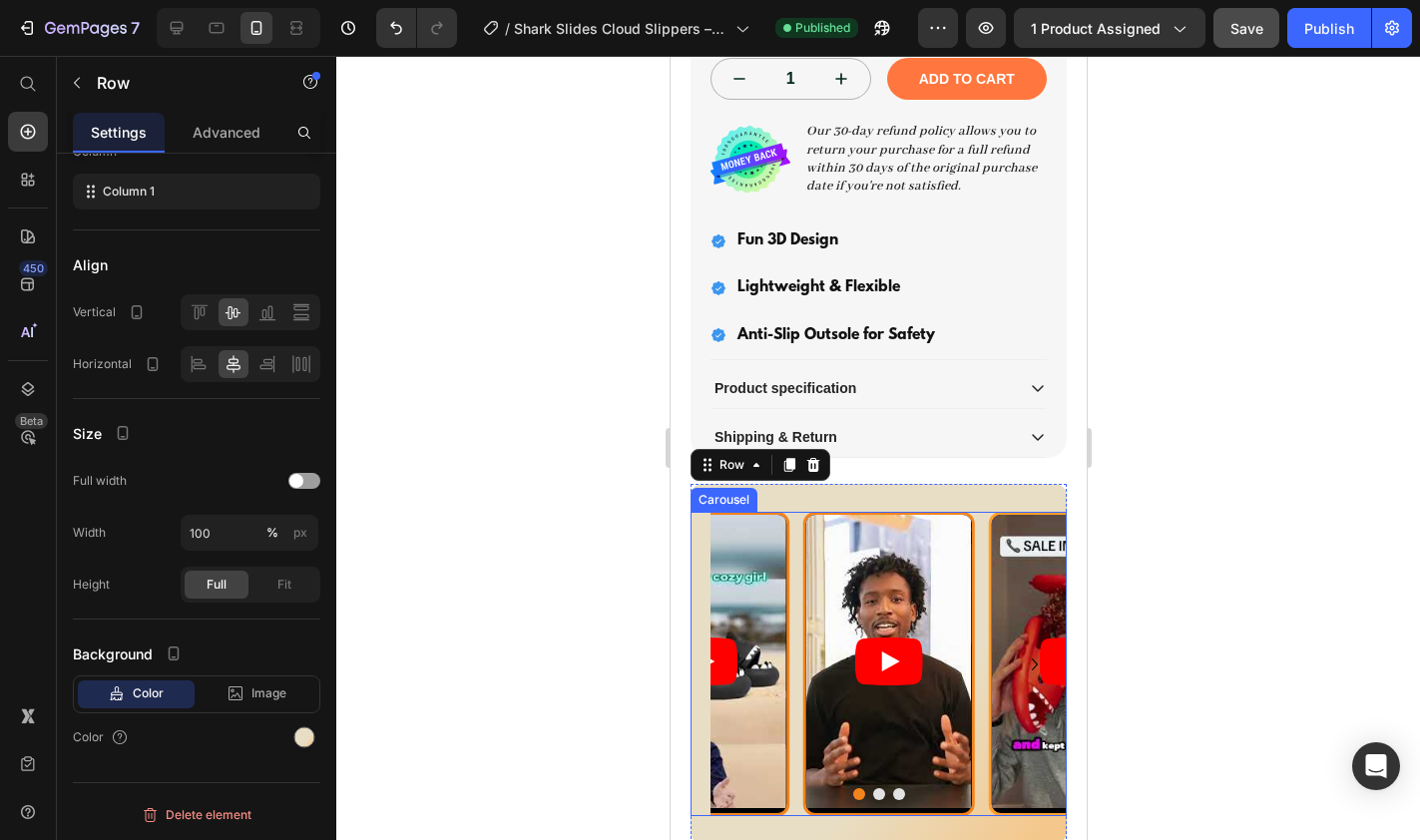 click on "Video Video Video" at bounding box center [887, 663] 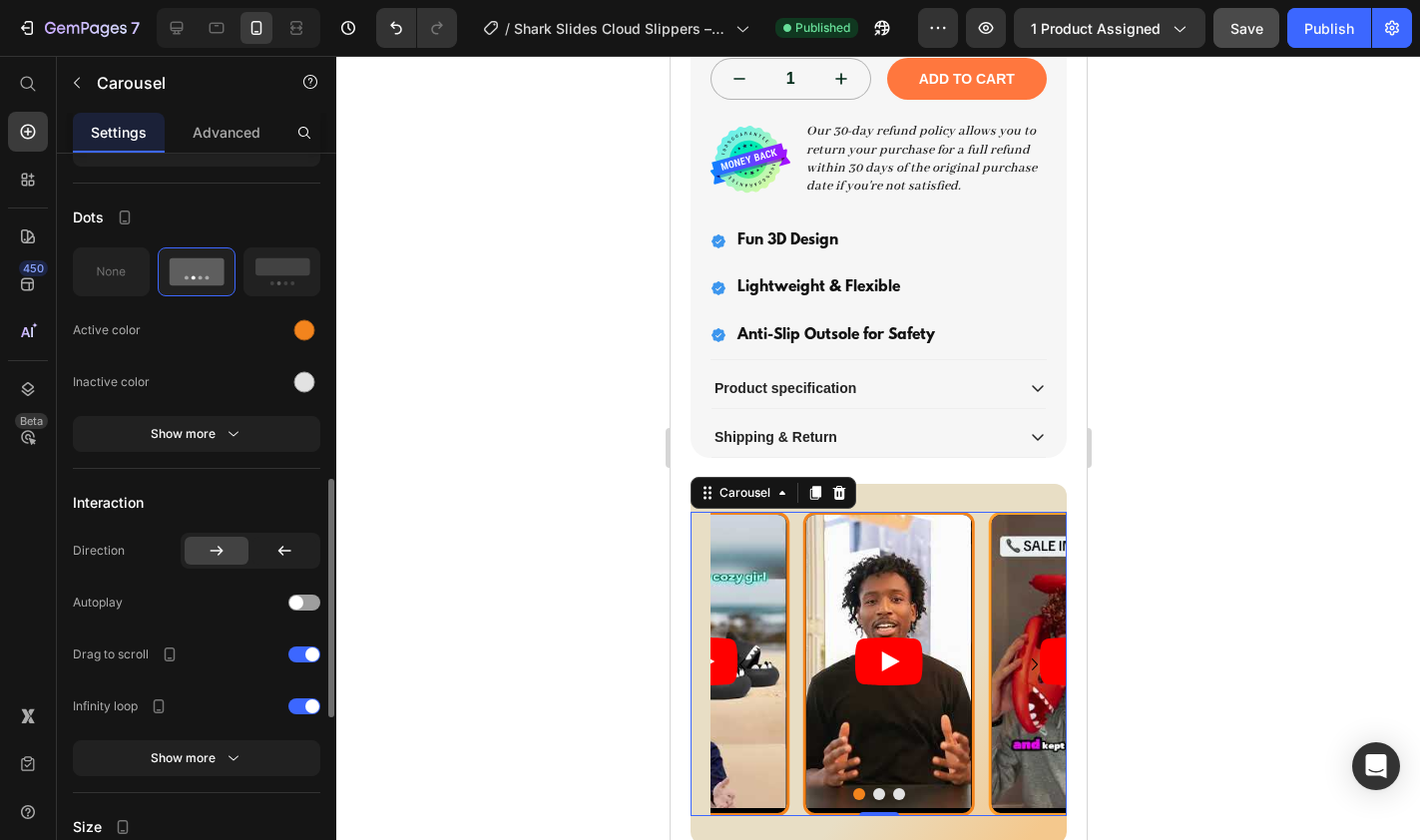scroll, scrollTop: 951, scrollLeft: 0, axis: vertical 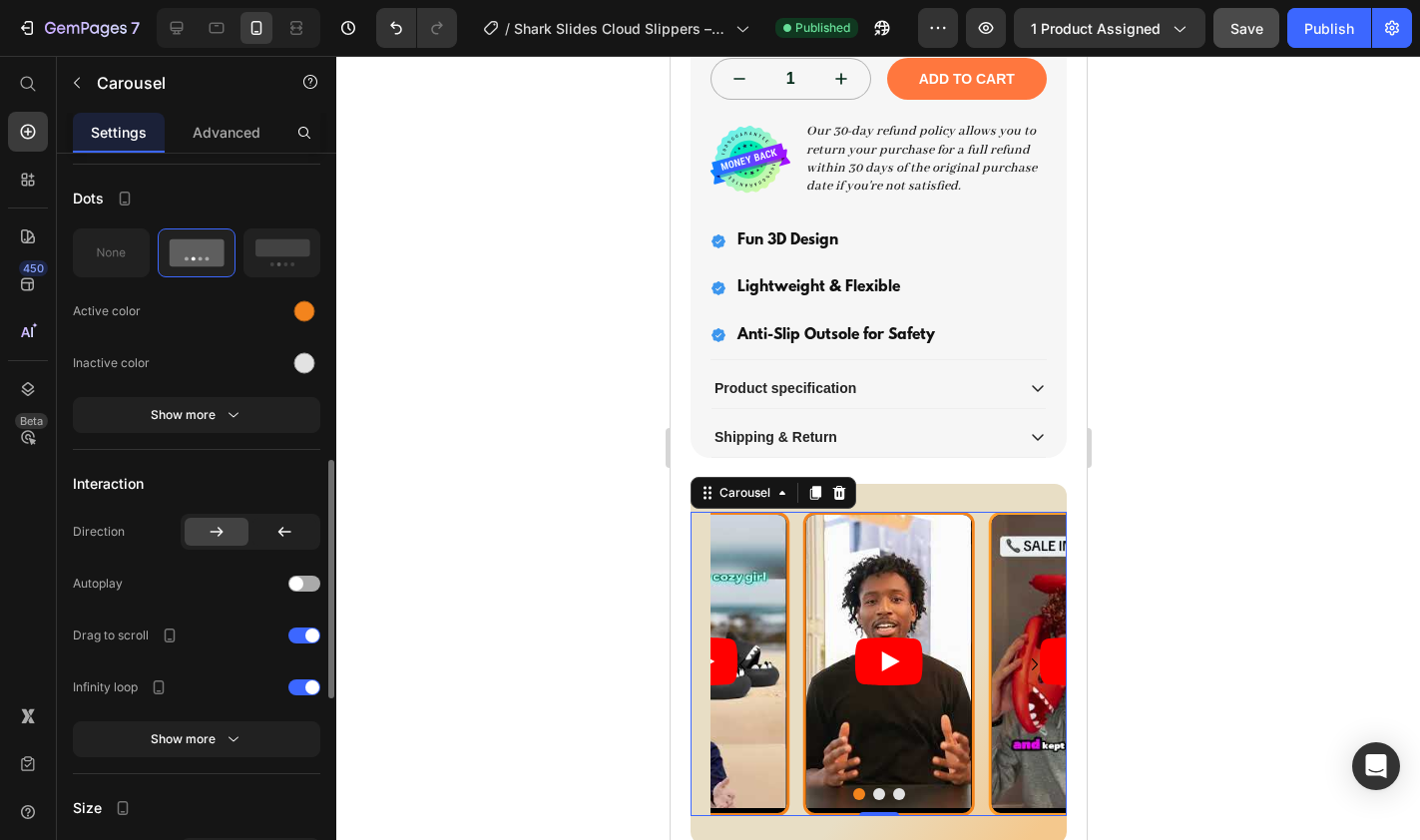 click at bounding box center (296, 584) 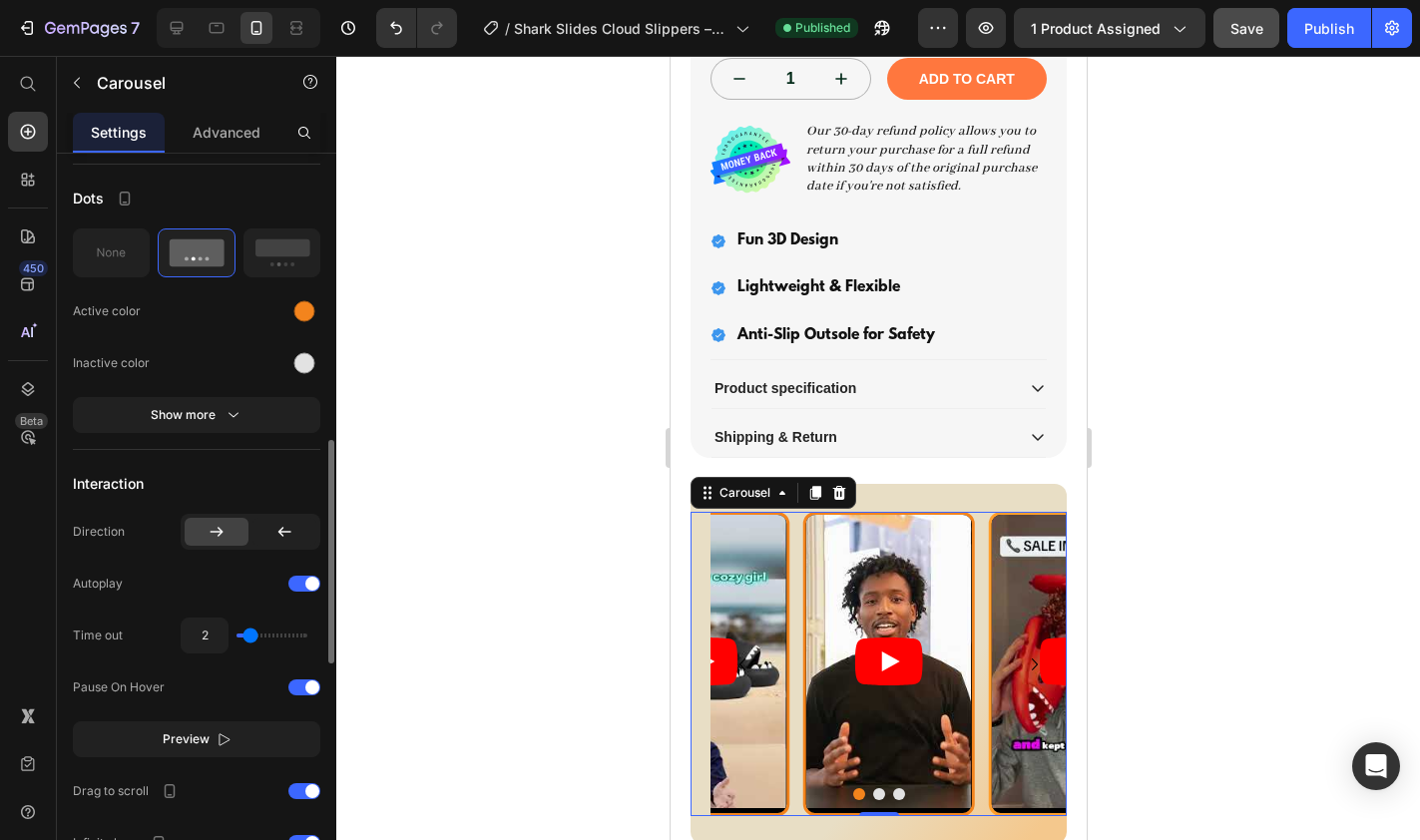 type on "2.6" 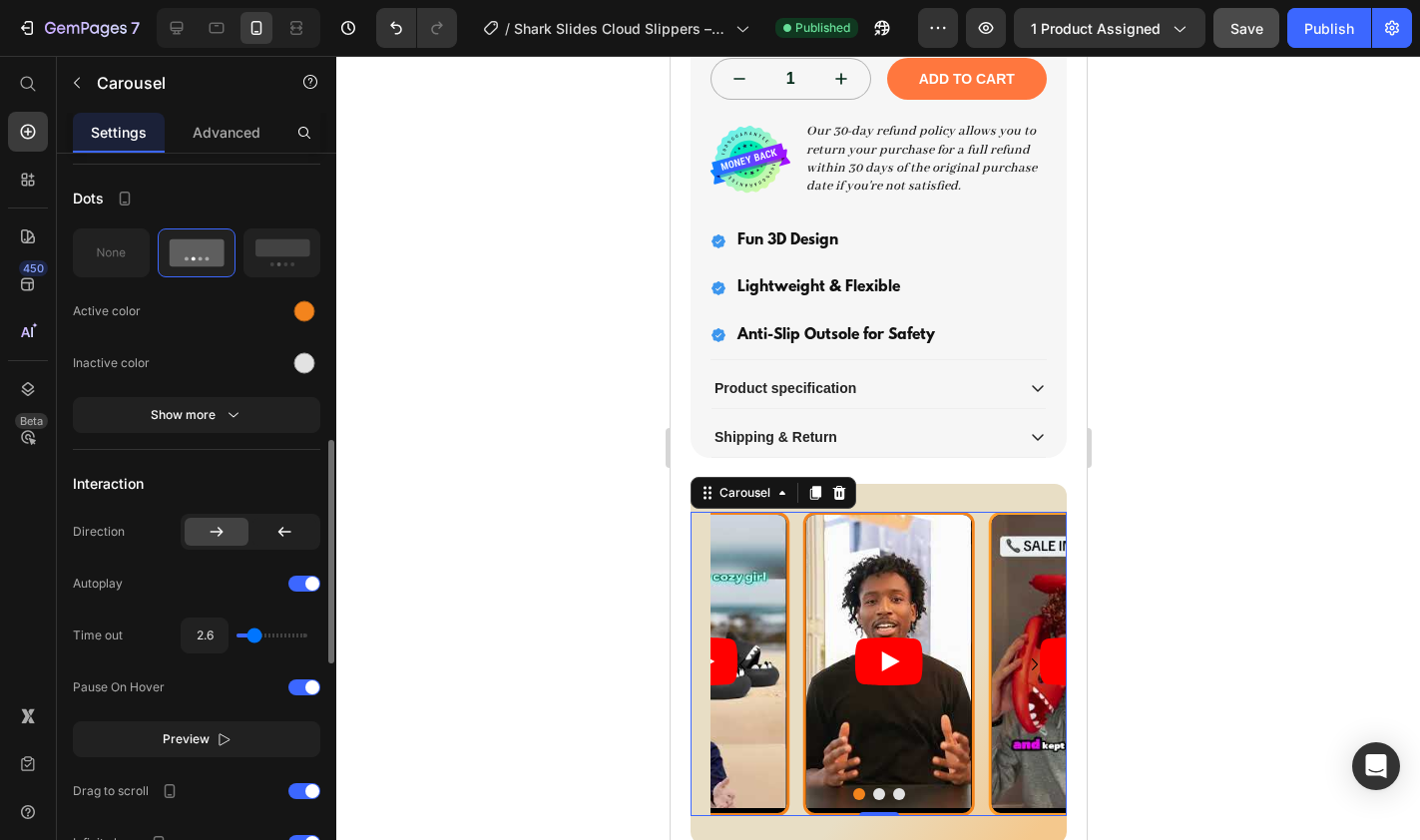 type on "2.9" 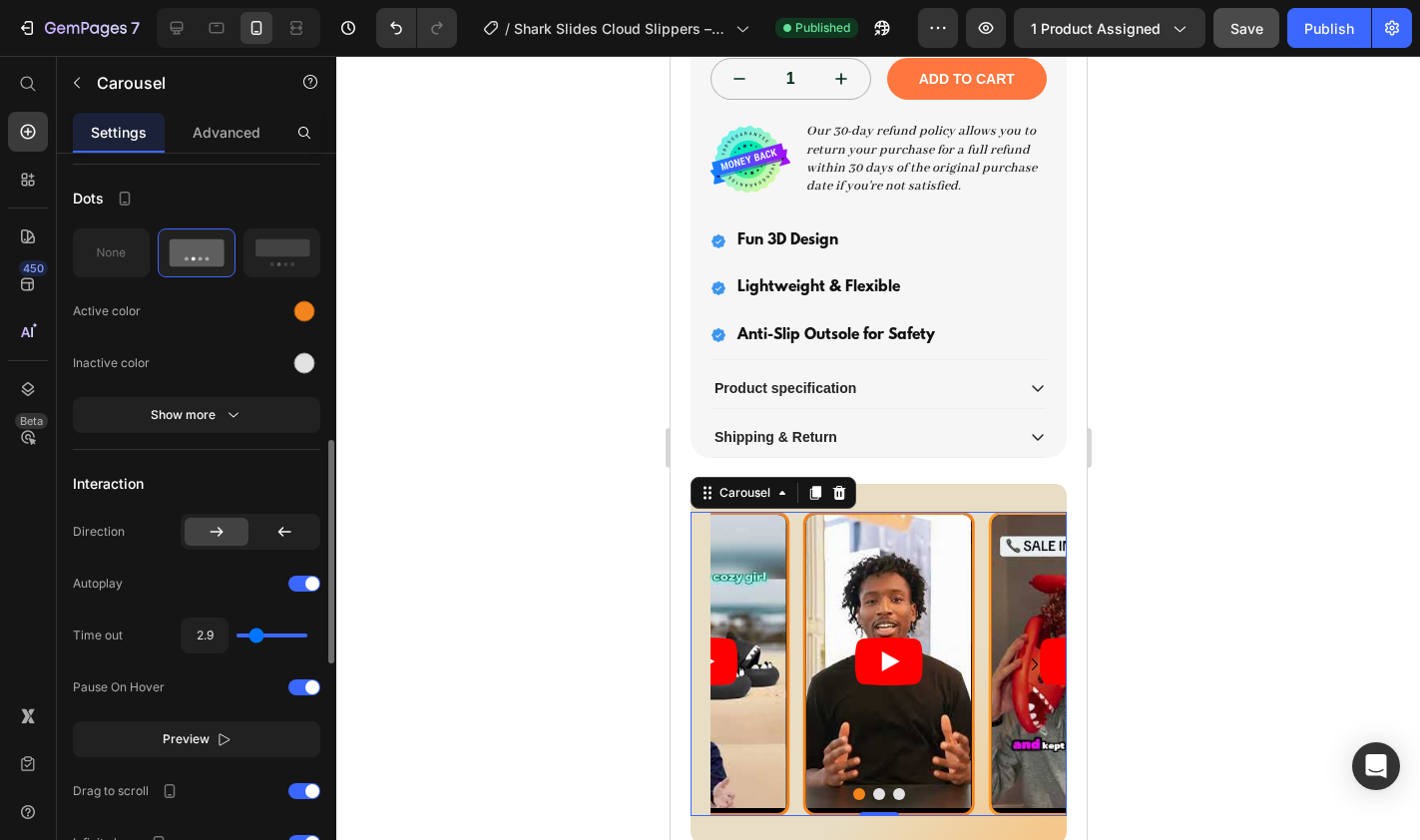 type on "3.4" 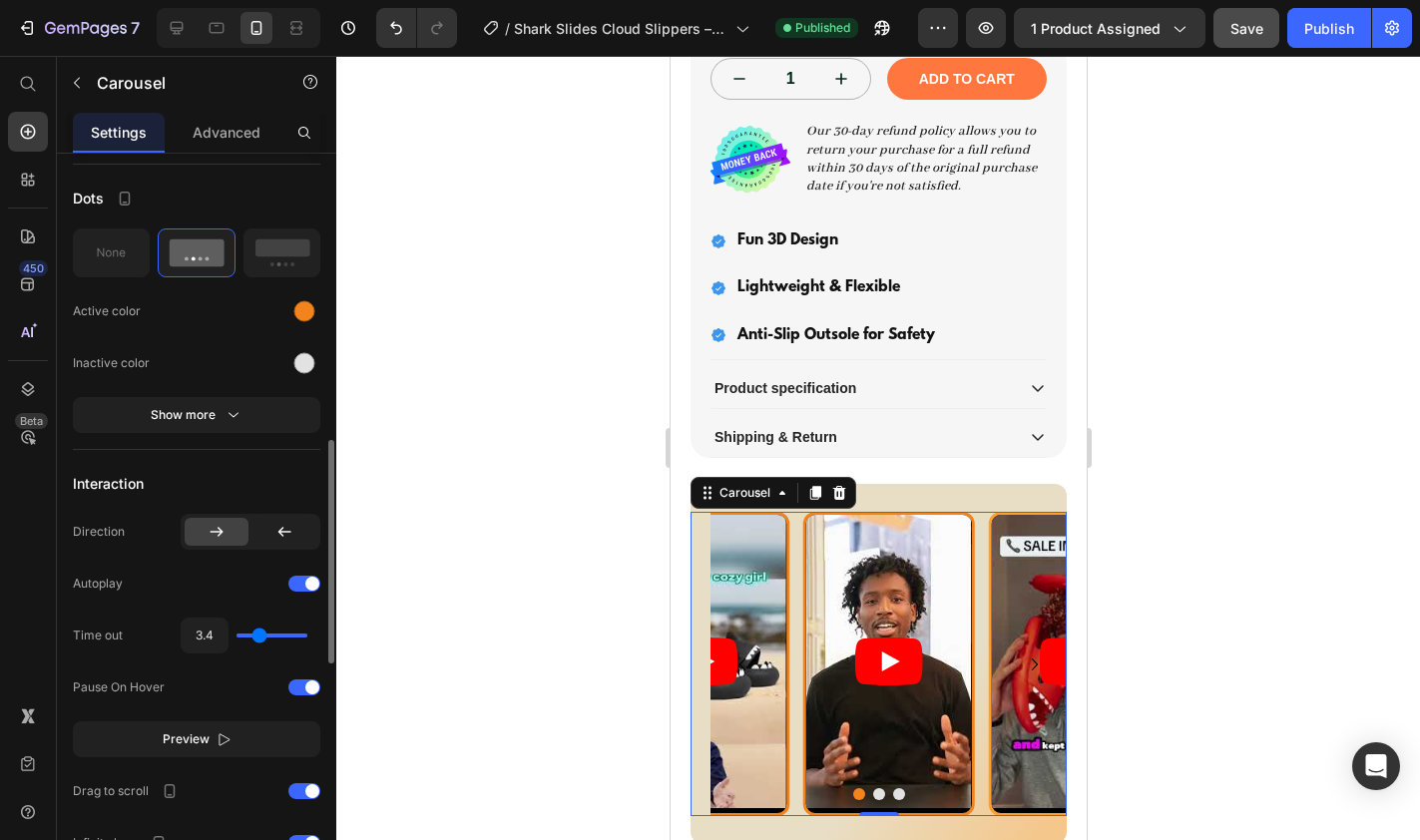 type on "3.8" 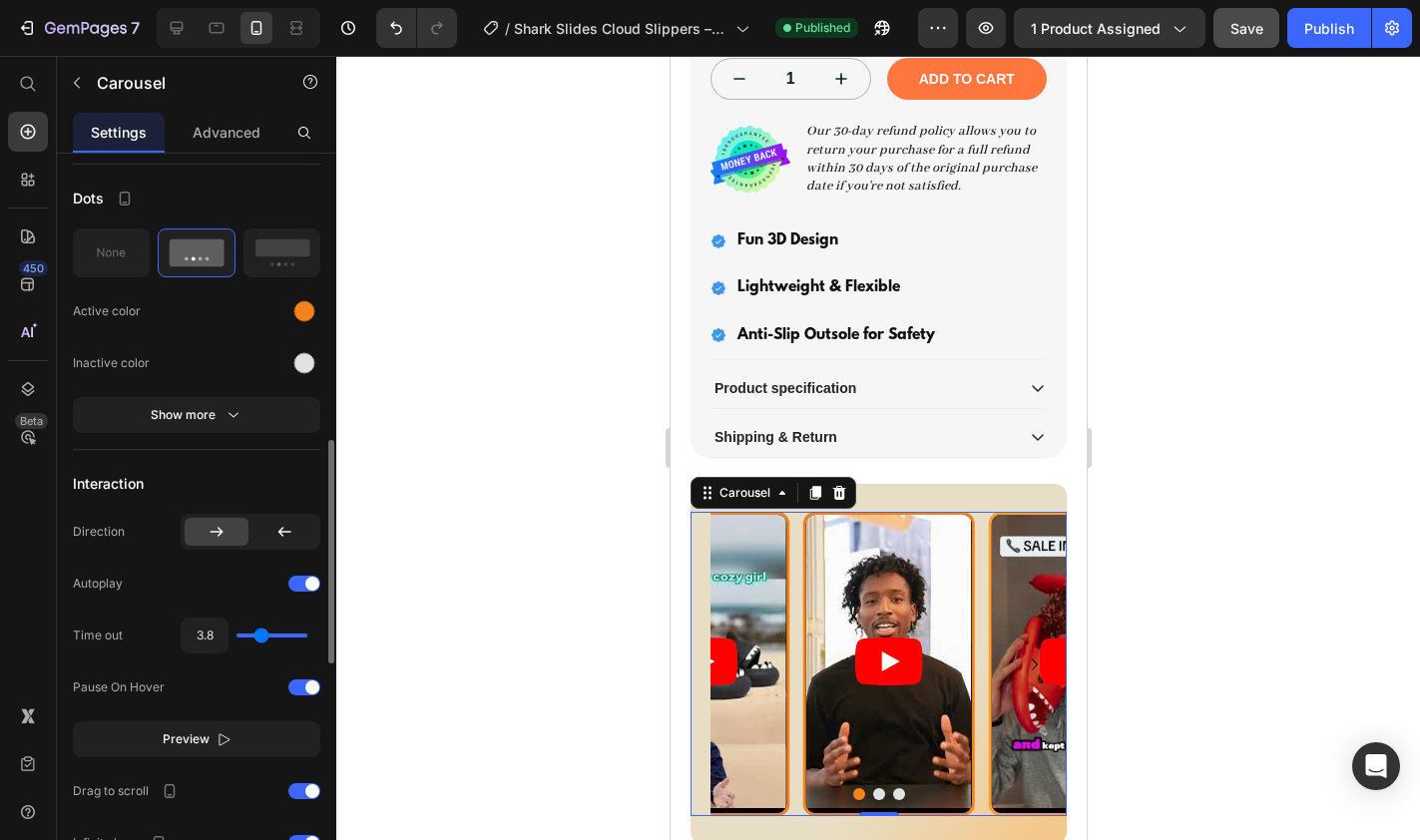 type on "4.3" 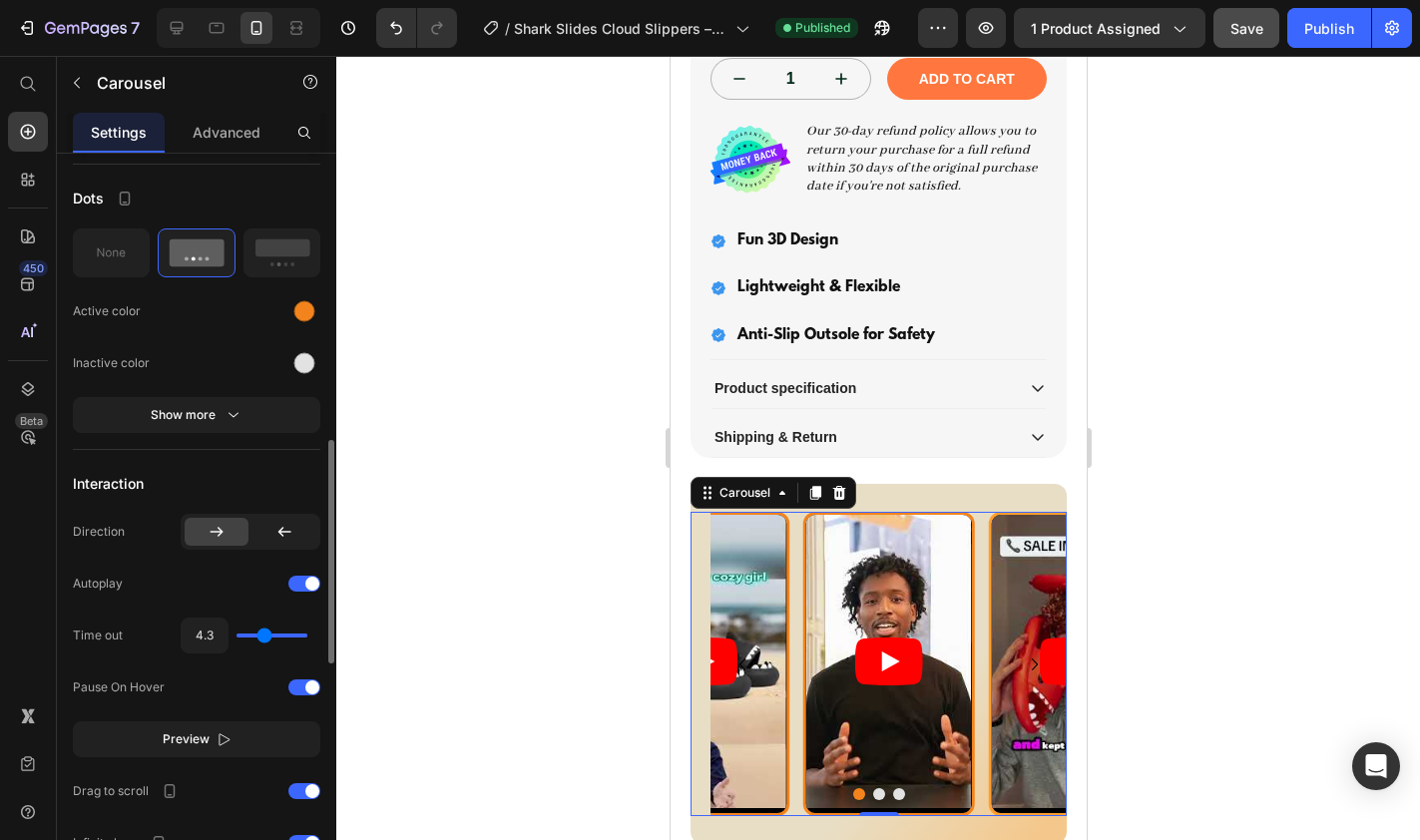 type on "4.6" 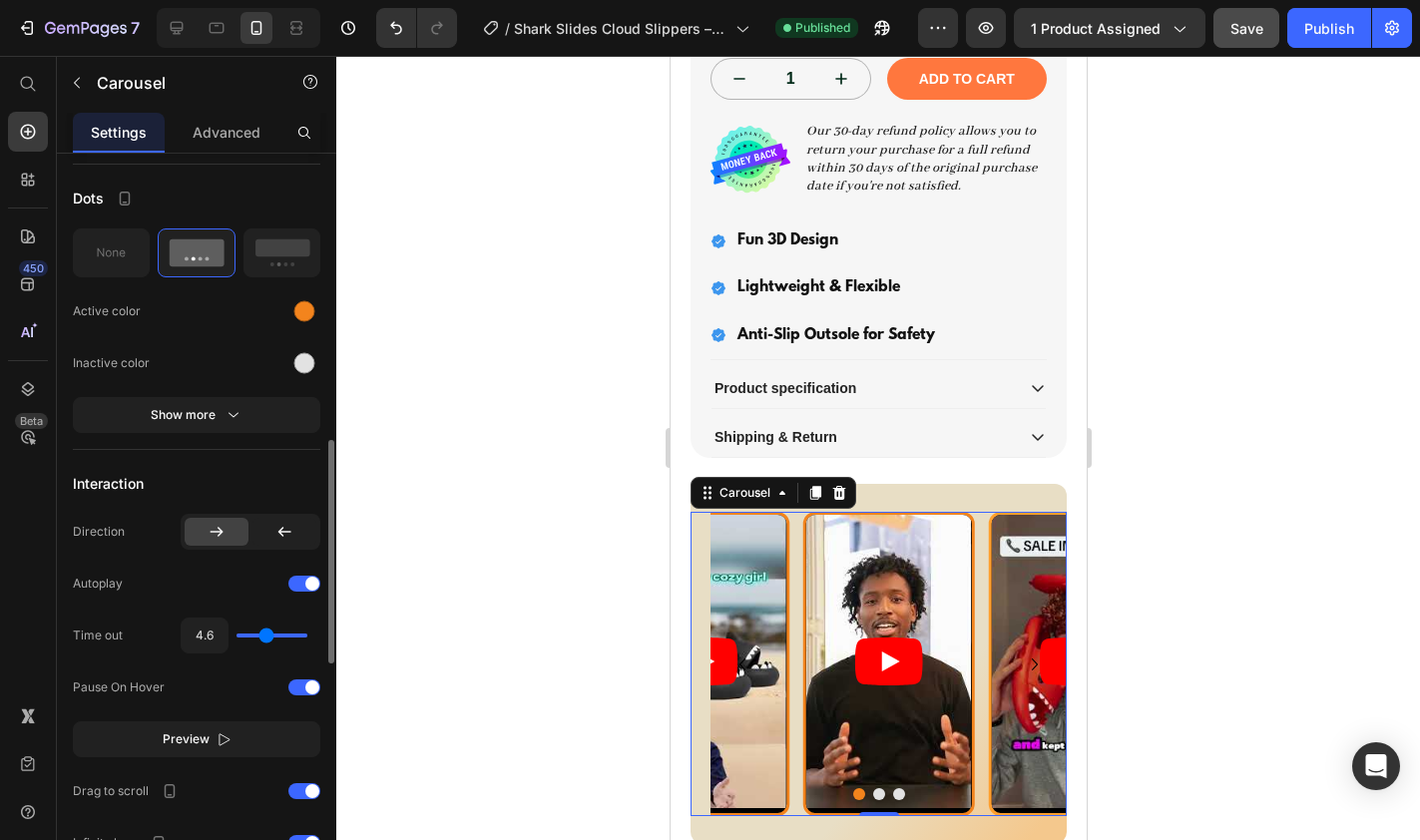 type on "5.1" 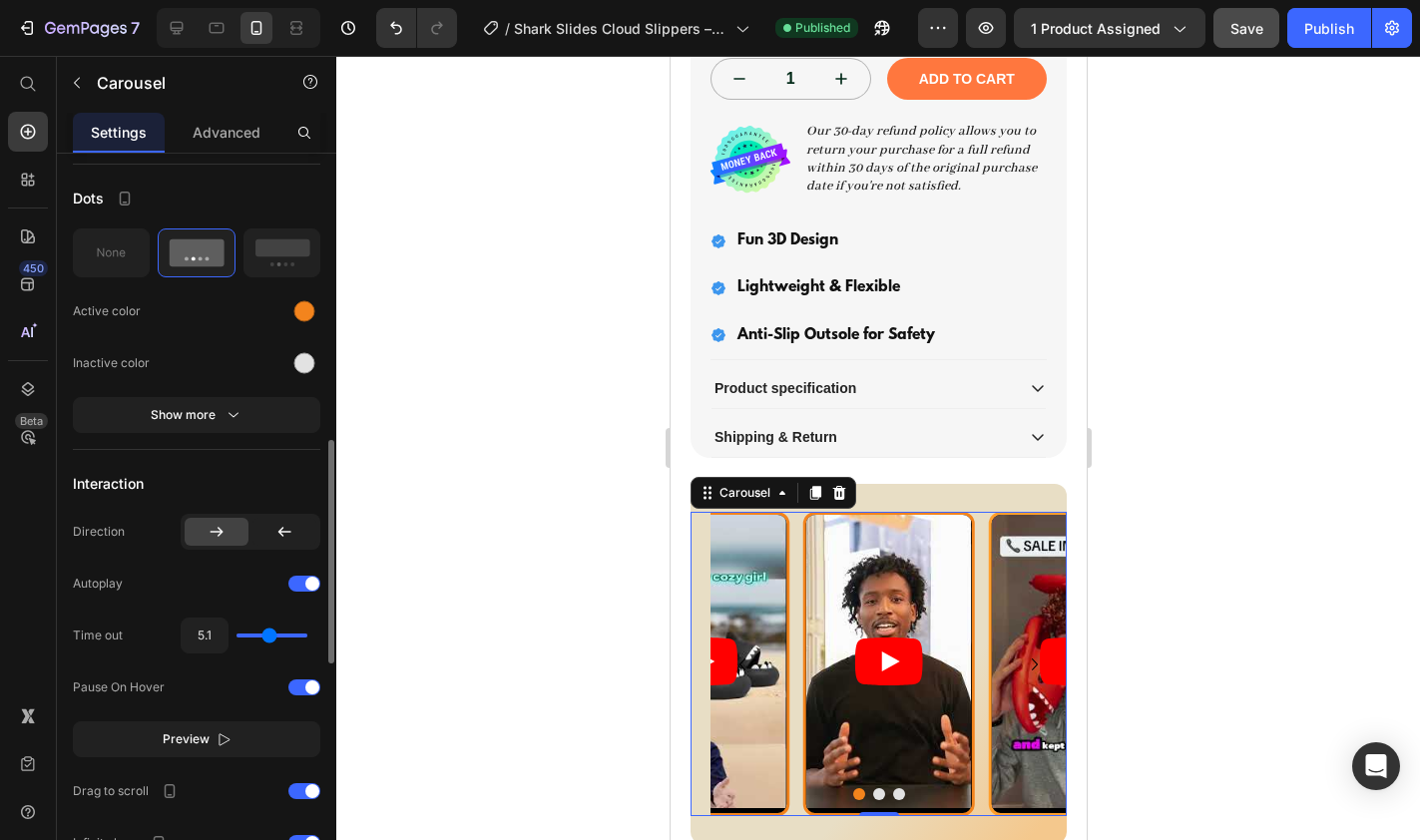 type on "5.2" 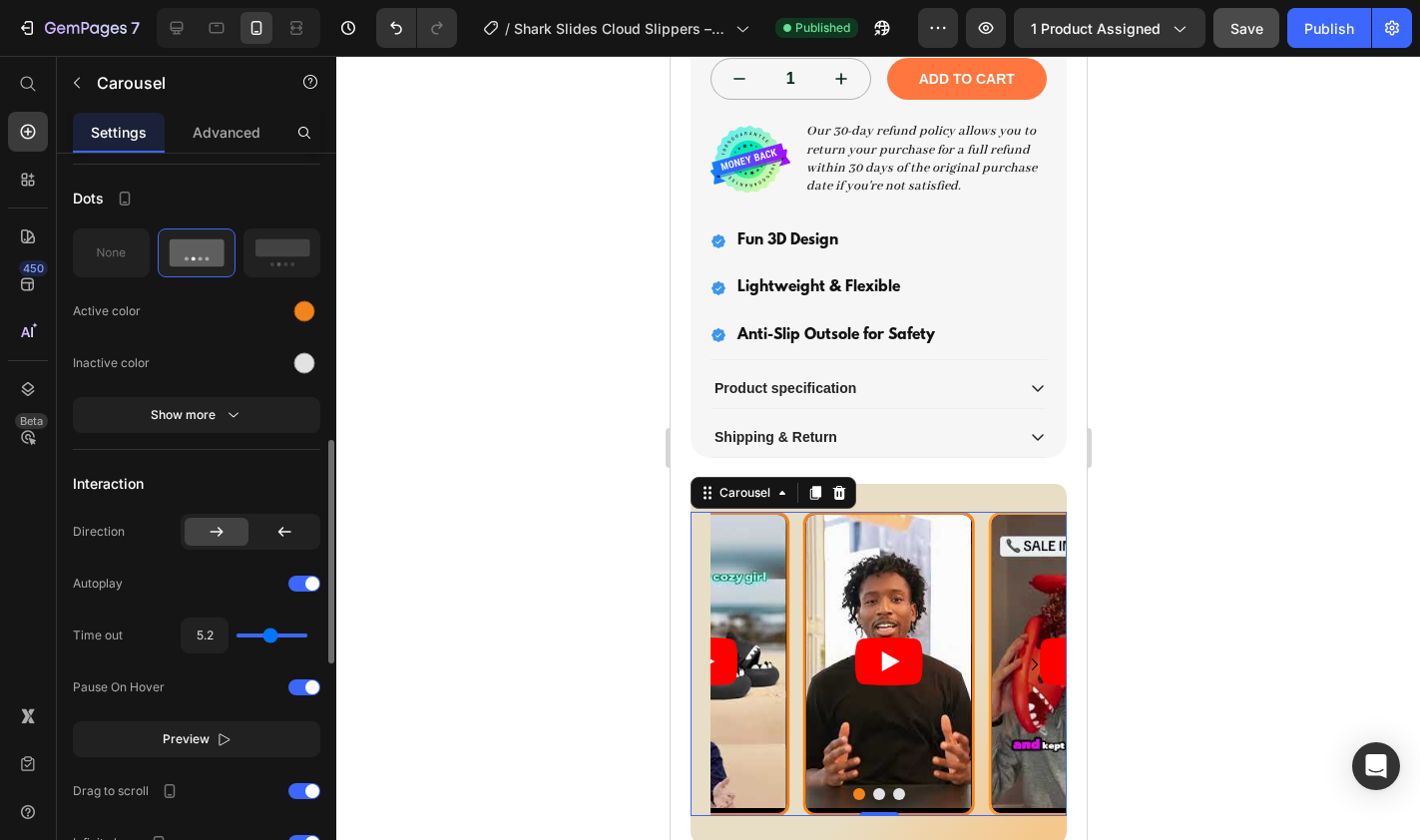 type on "5.8" 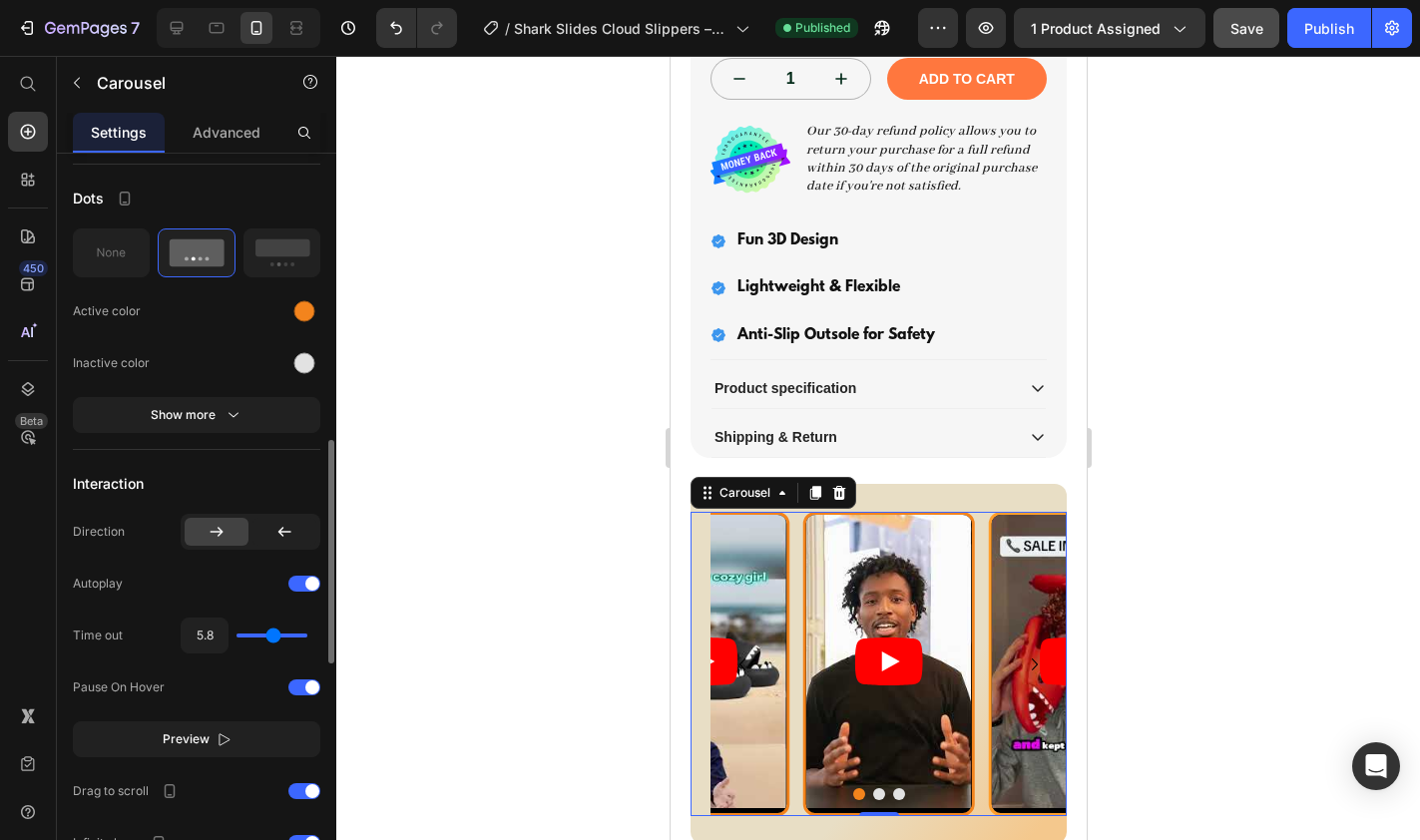 type on "6.1" 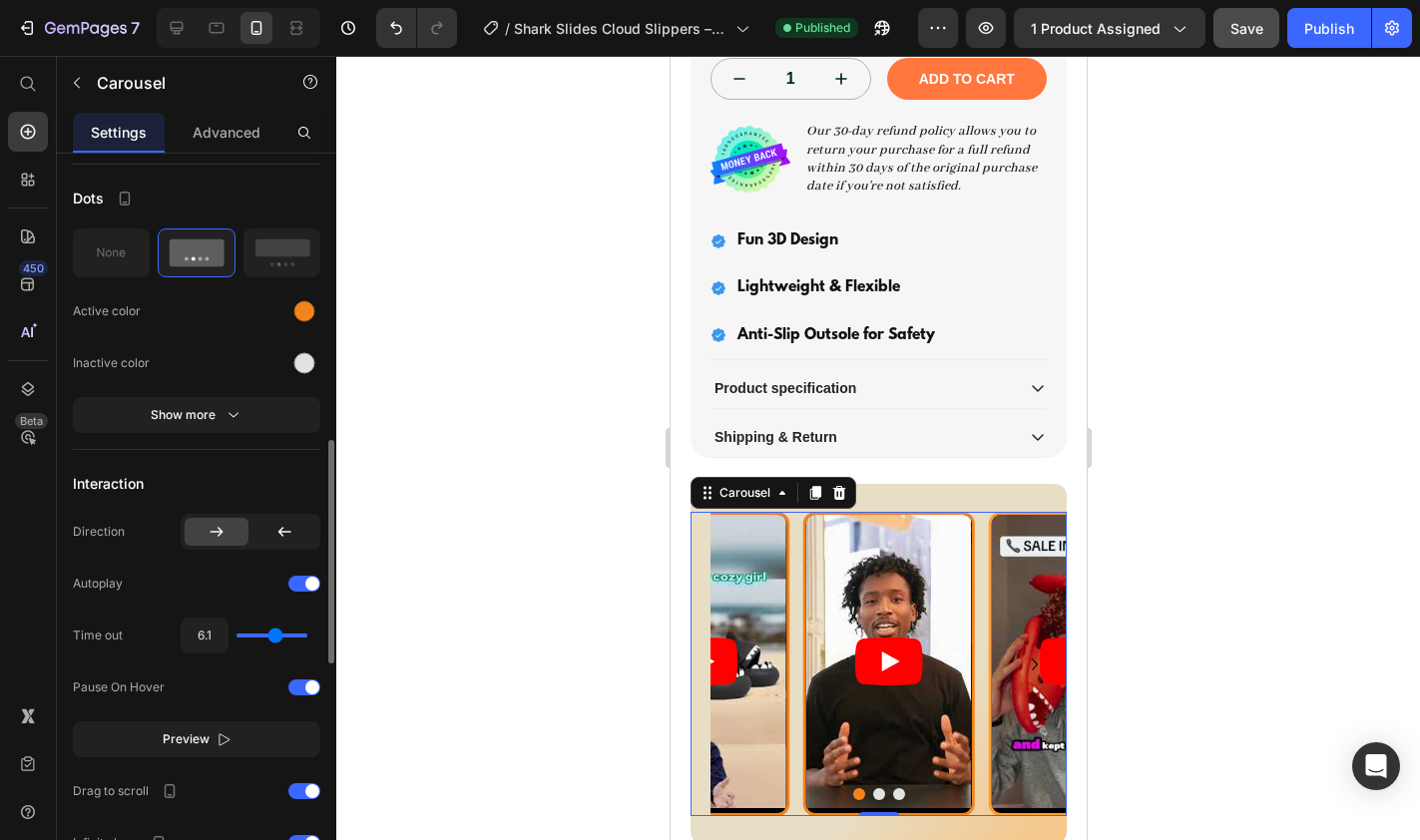 type on "6.4" 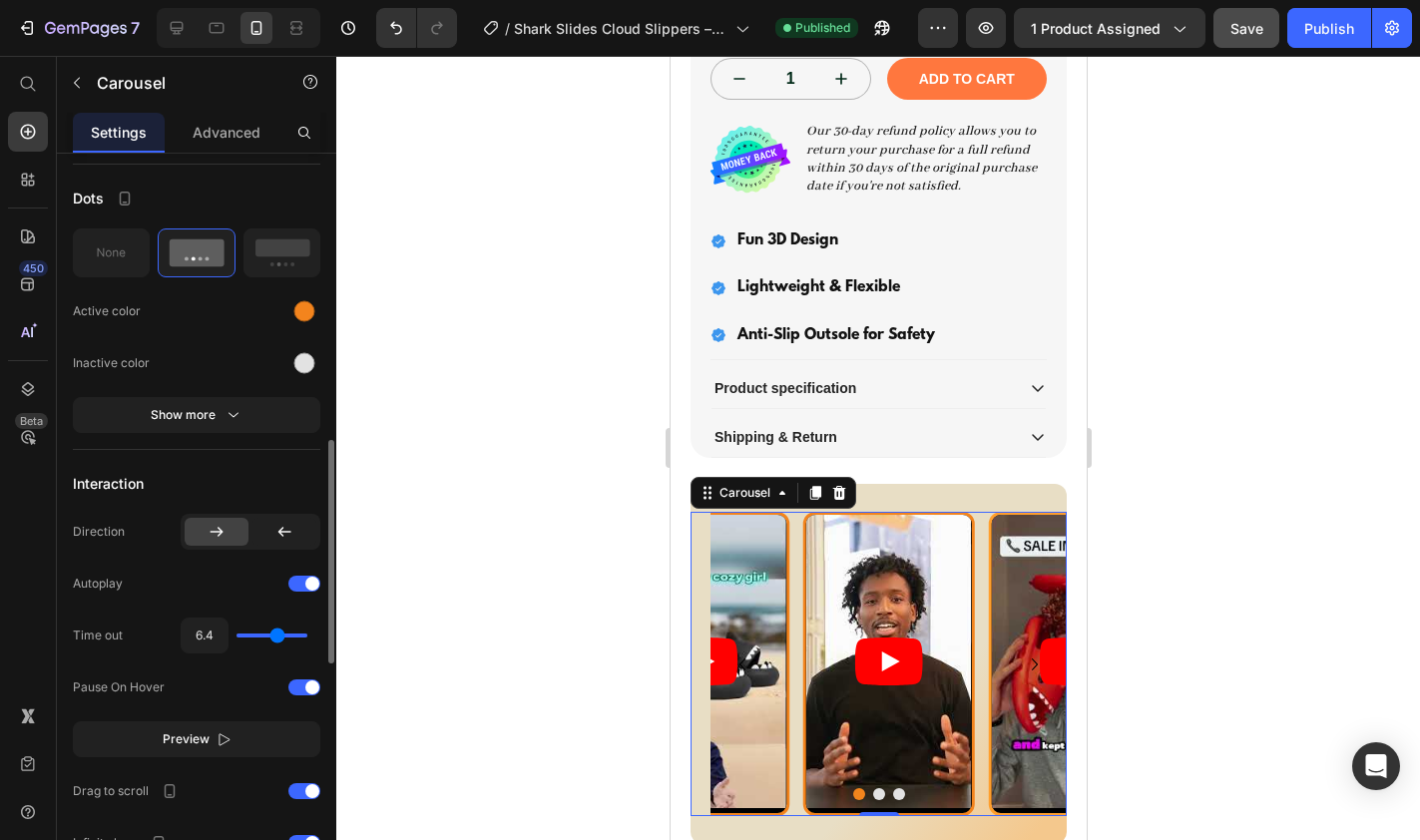 type on "6.7" 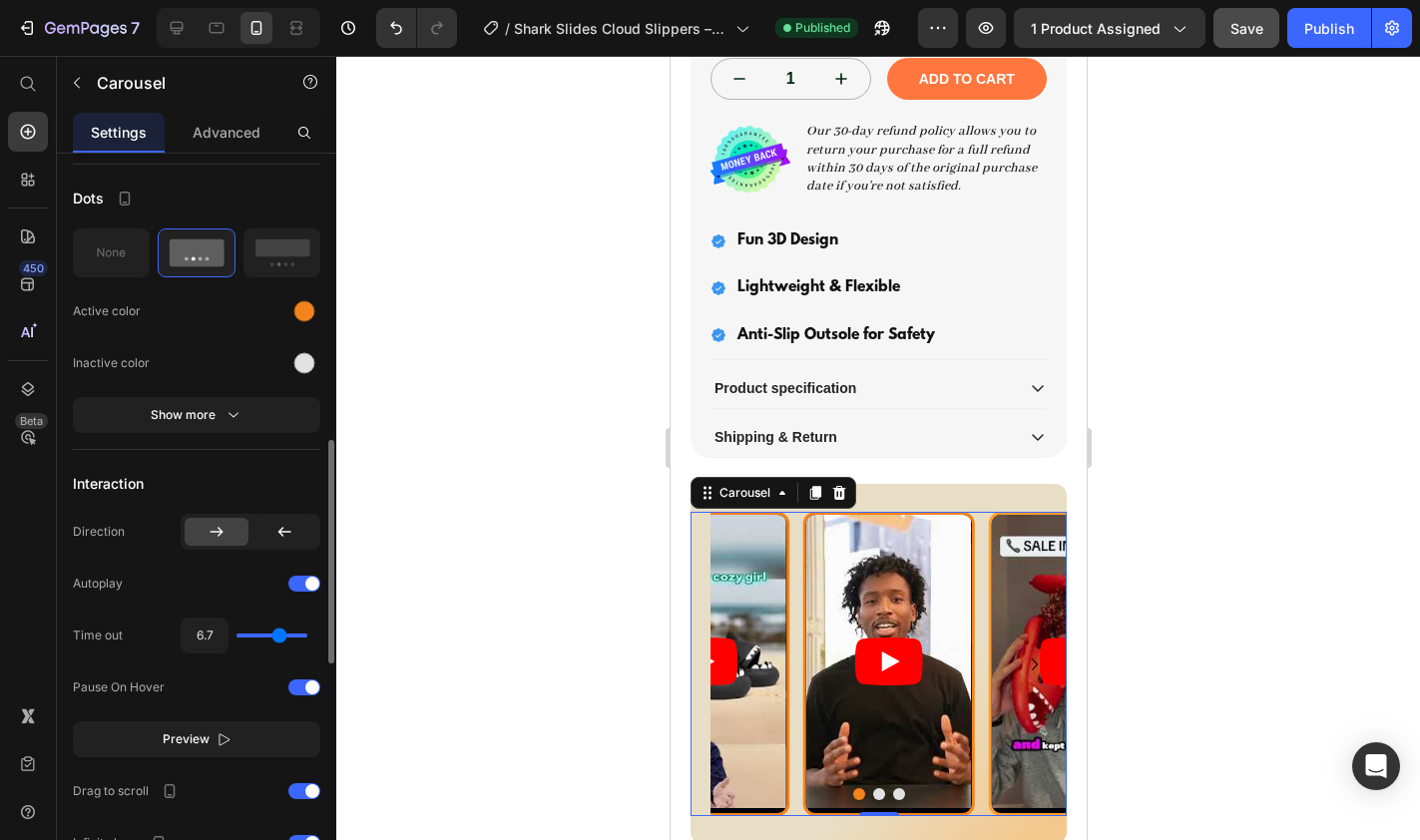 type on "6.9" 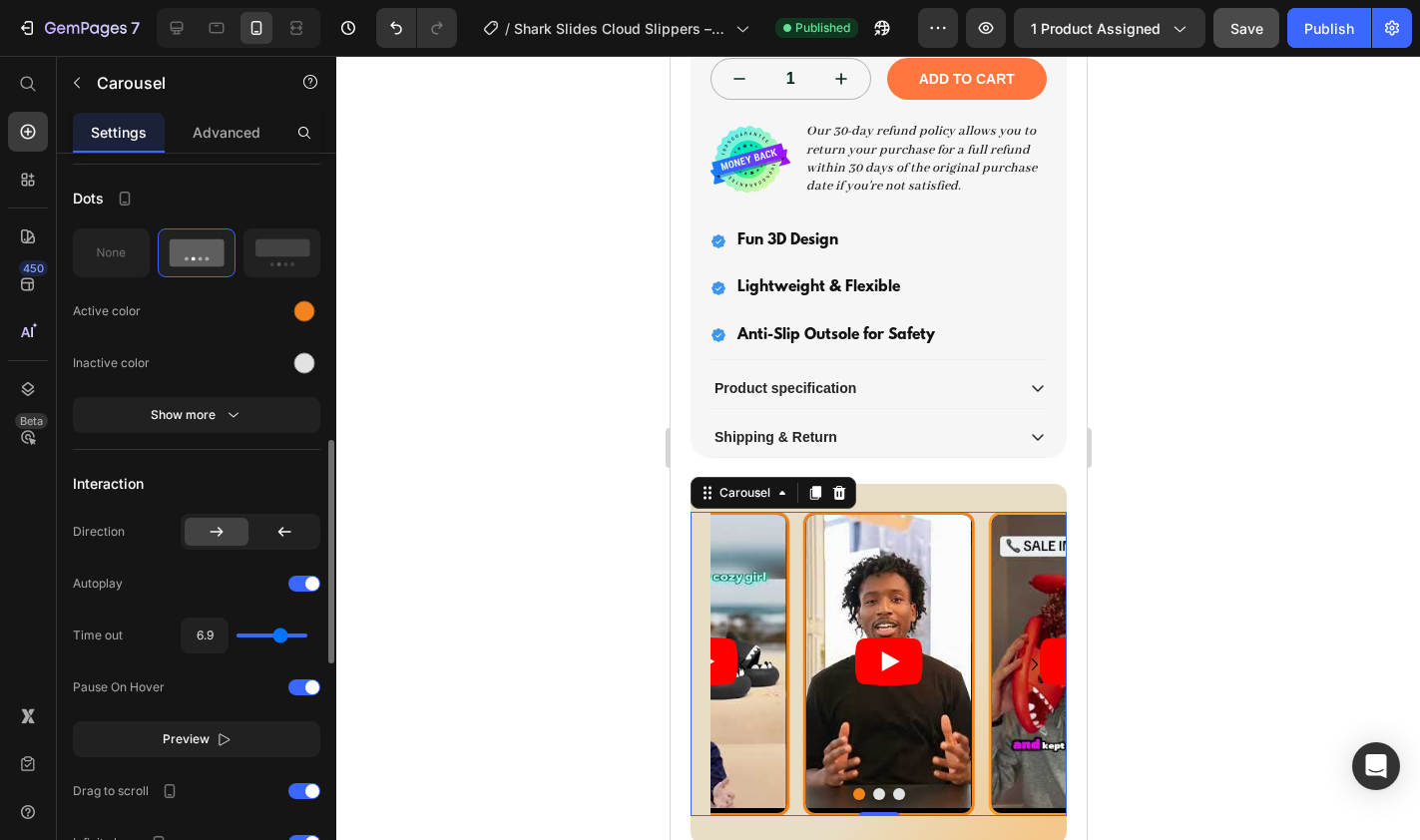 type on "7.1" 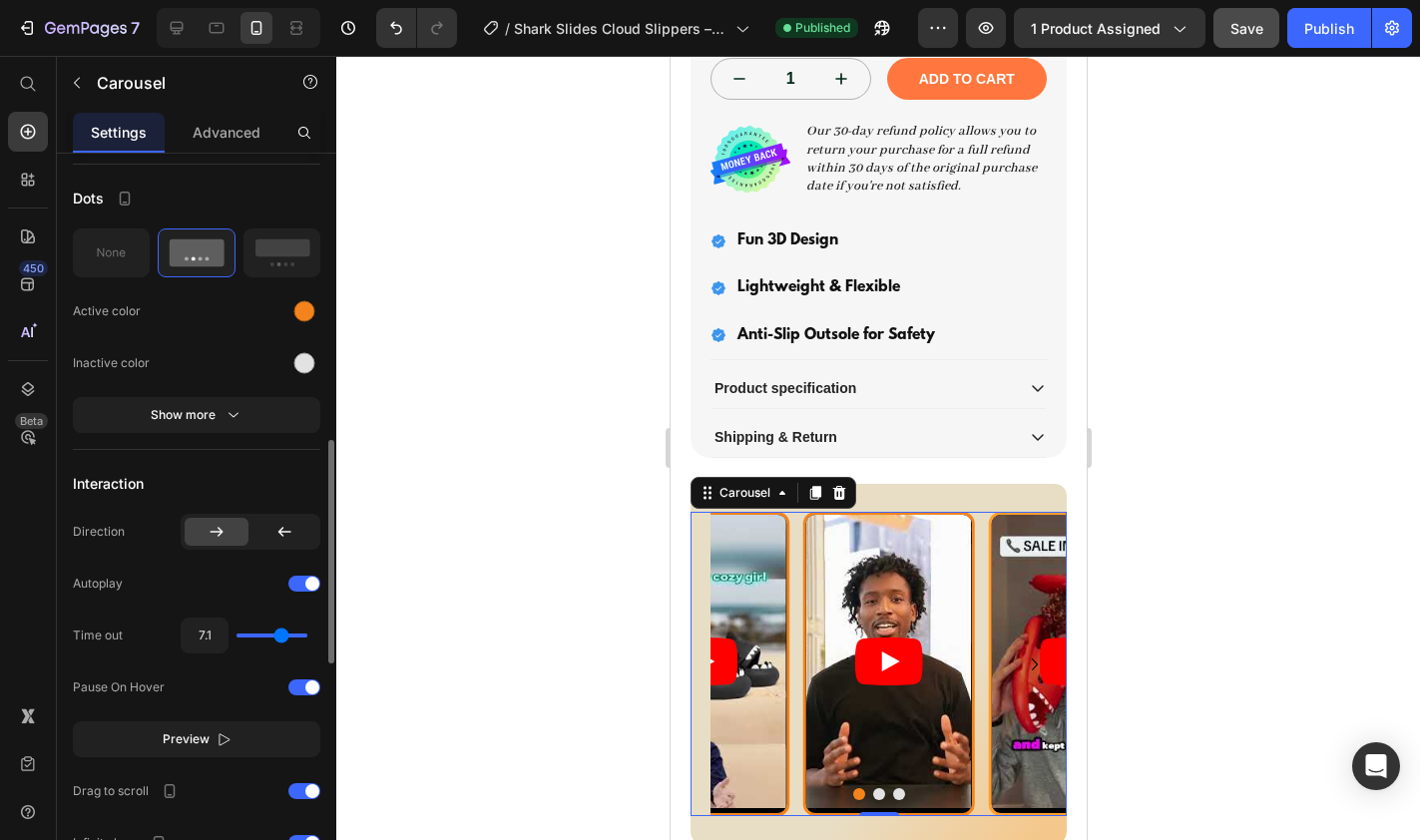 type on "7.2" 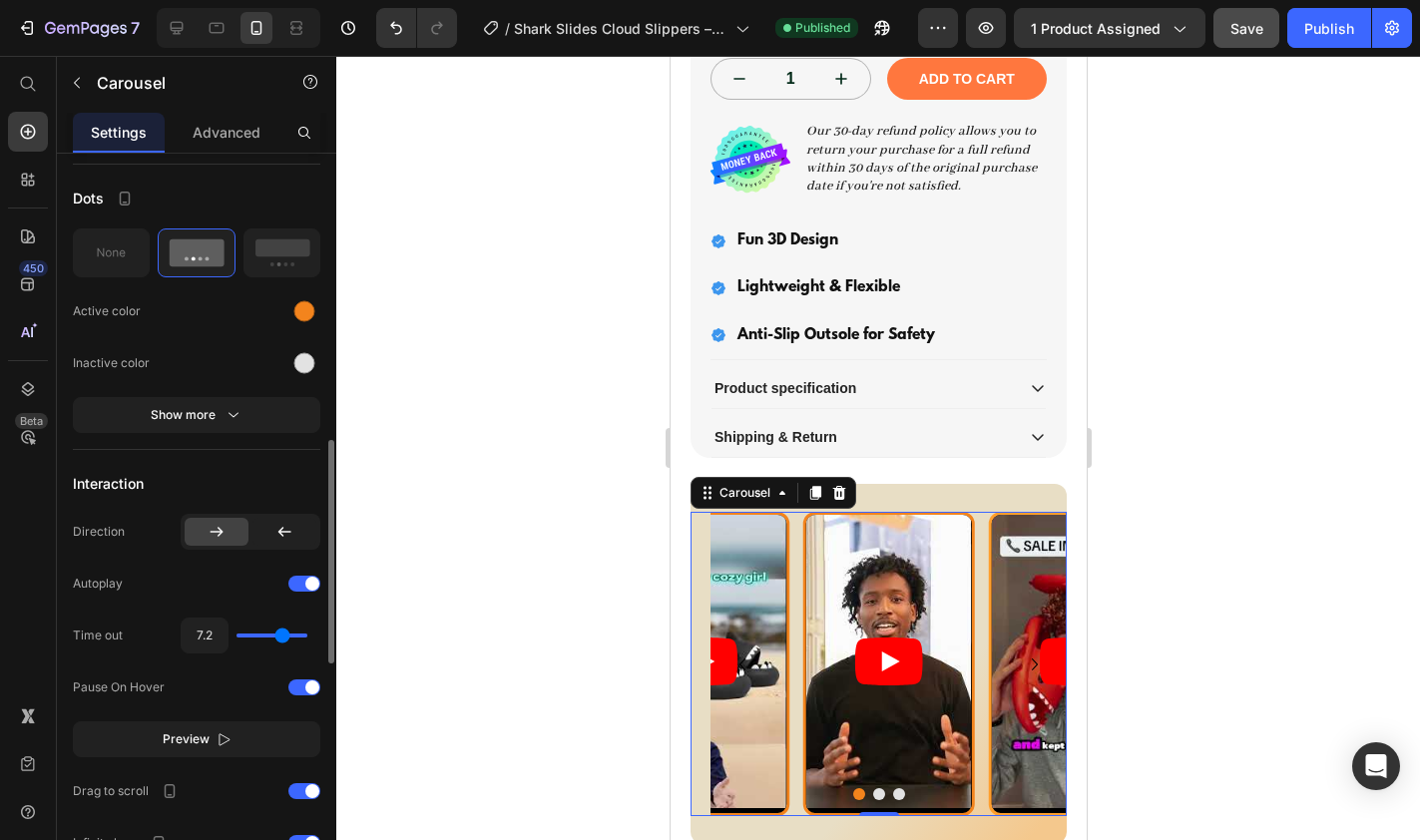 type on "7.4" 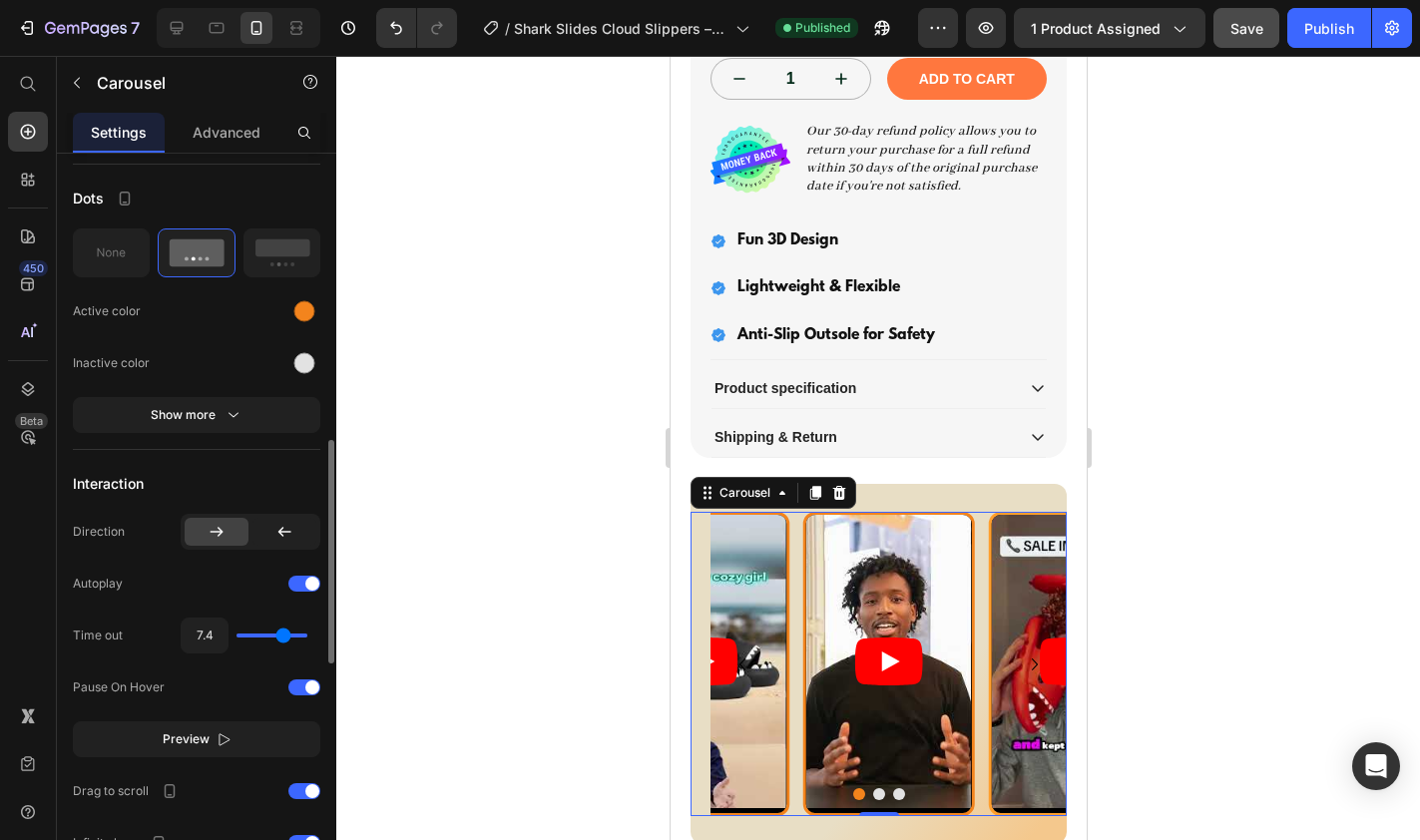type on "7.5" 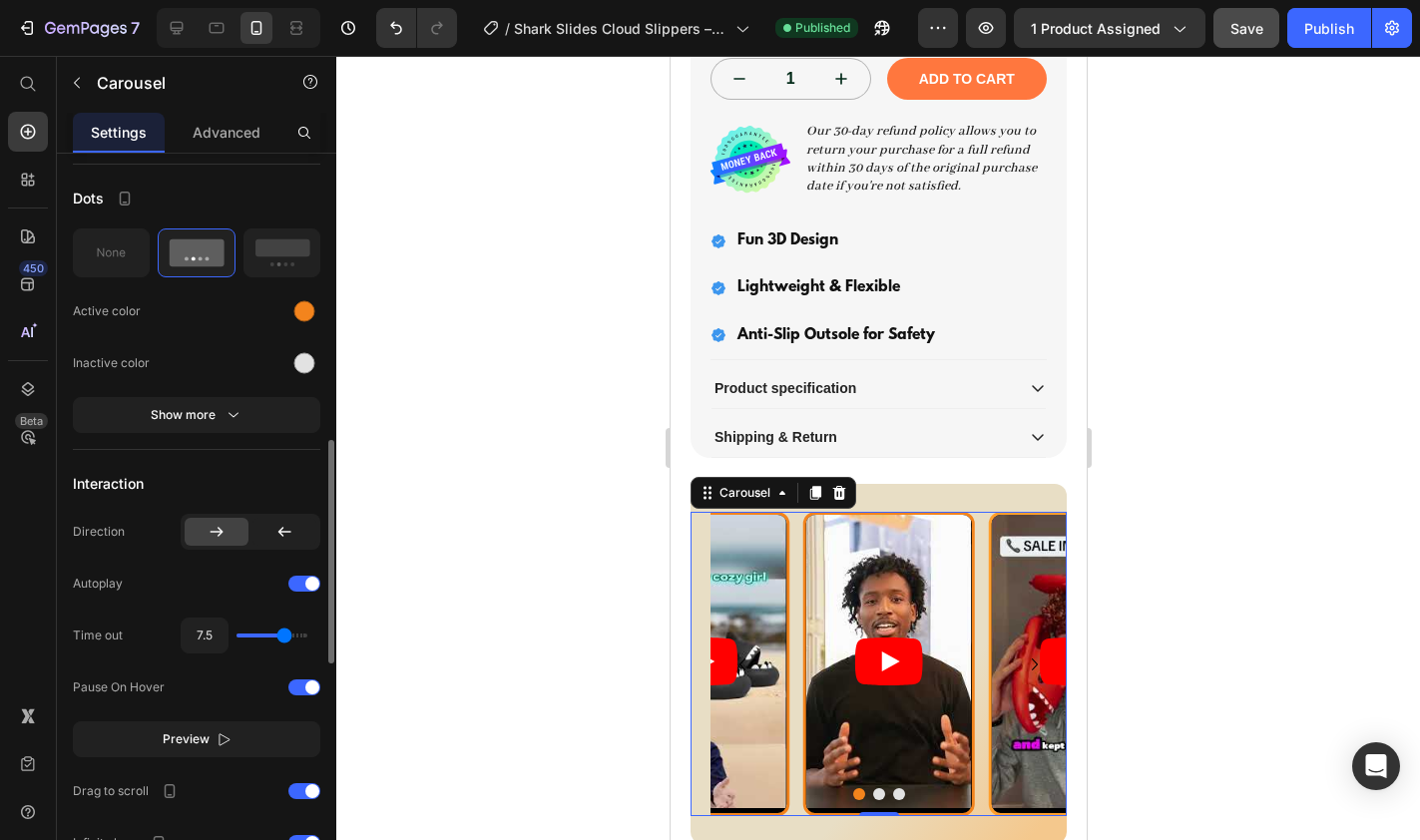 type on "7.6" 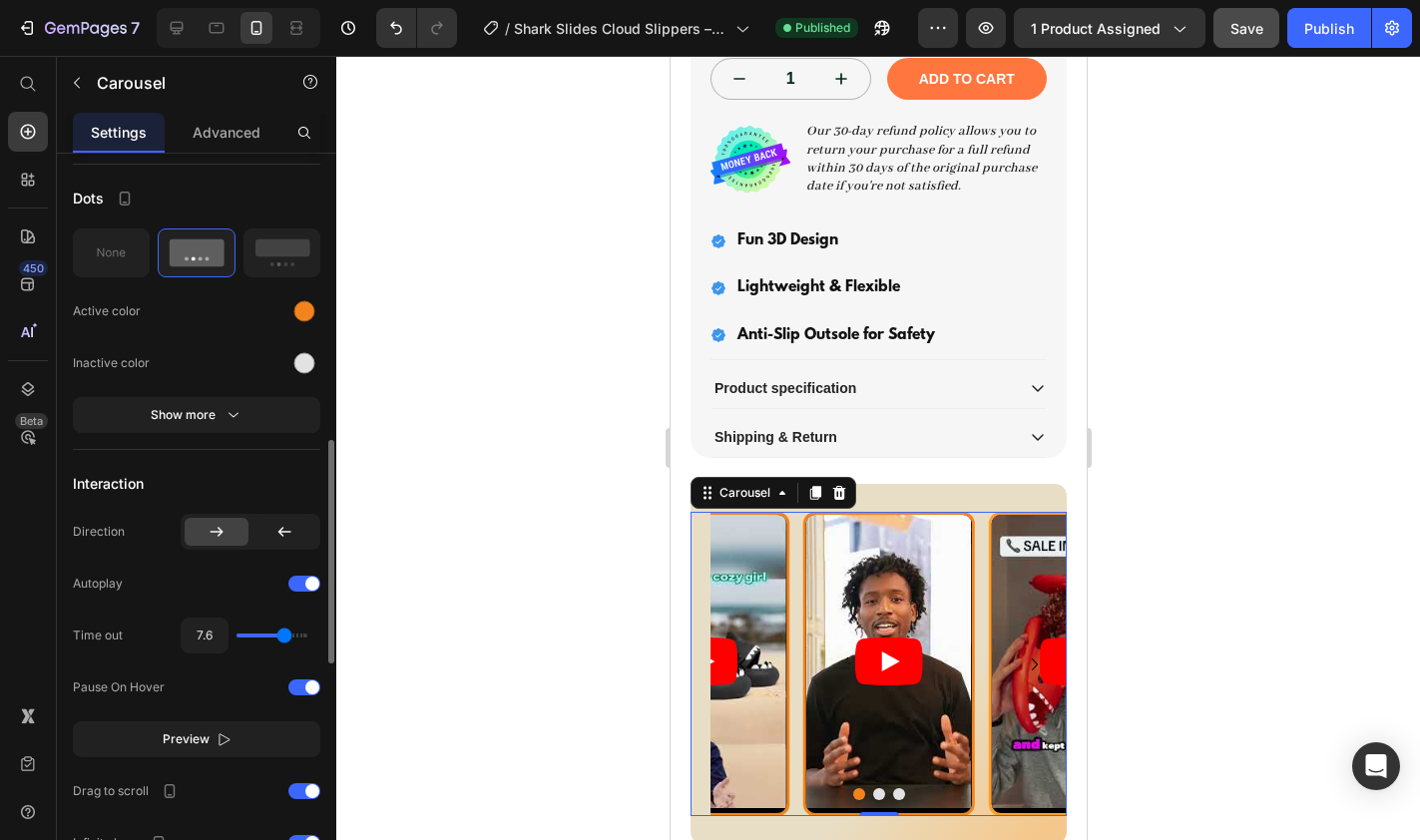 type on "7.8" 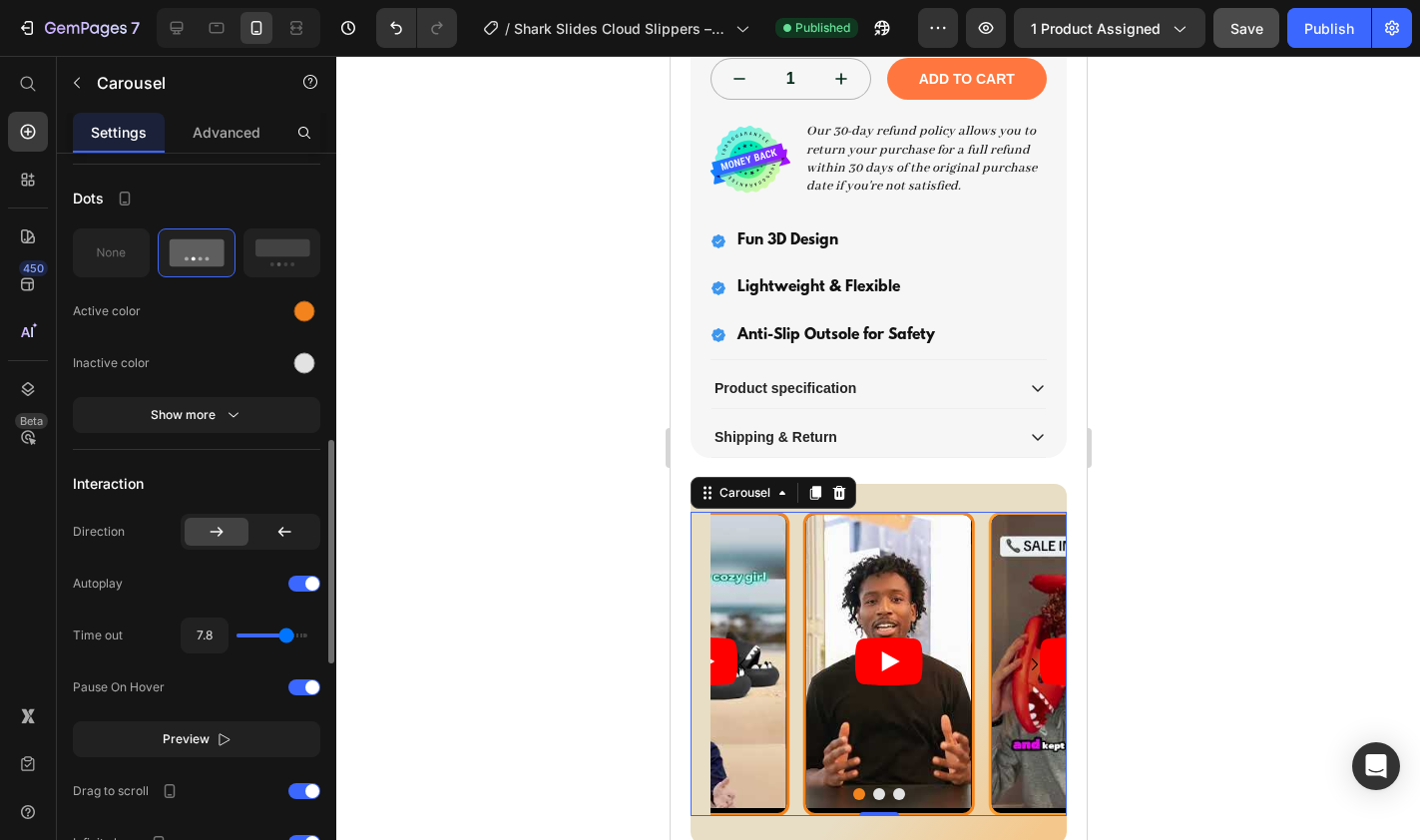 type on "8" 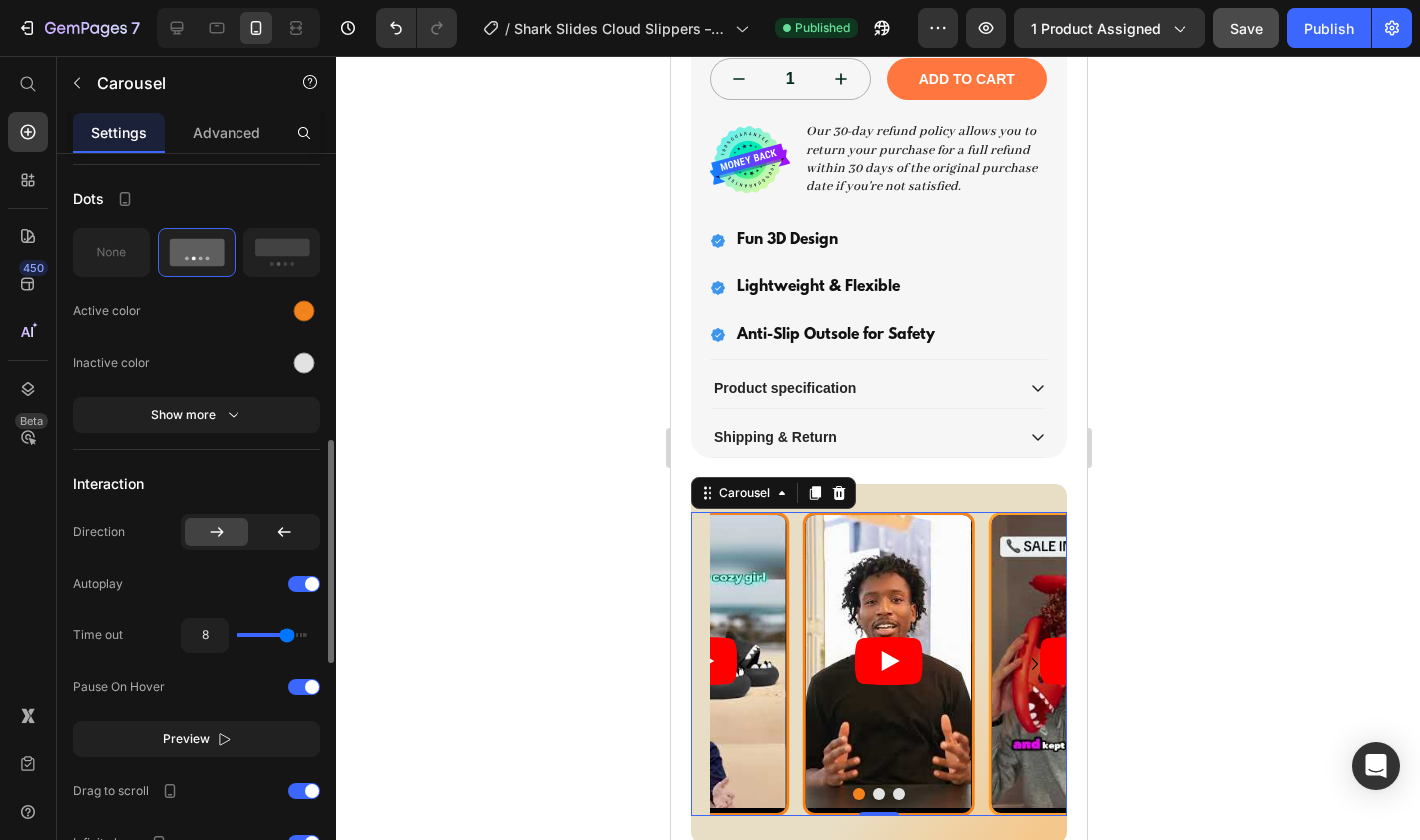 type on "8.3" 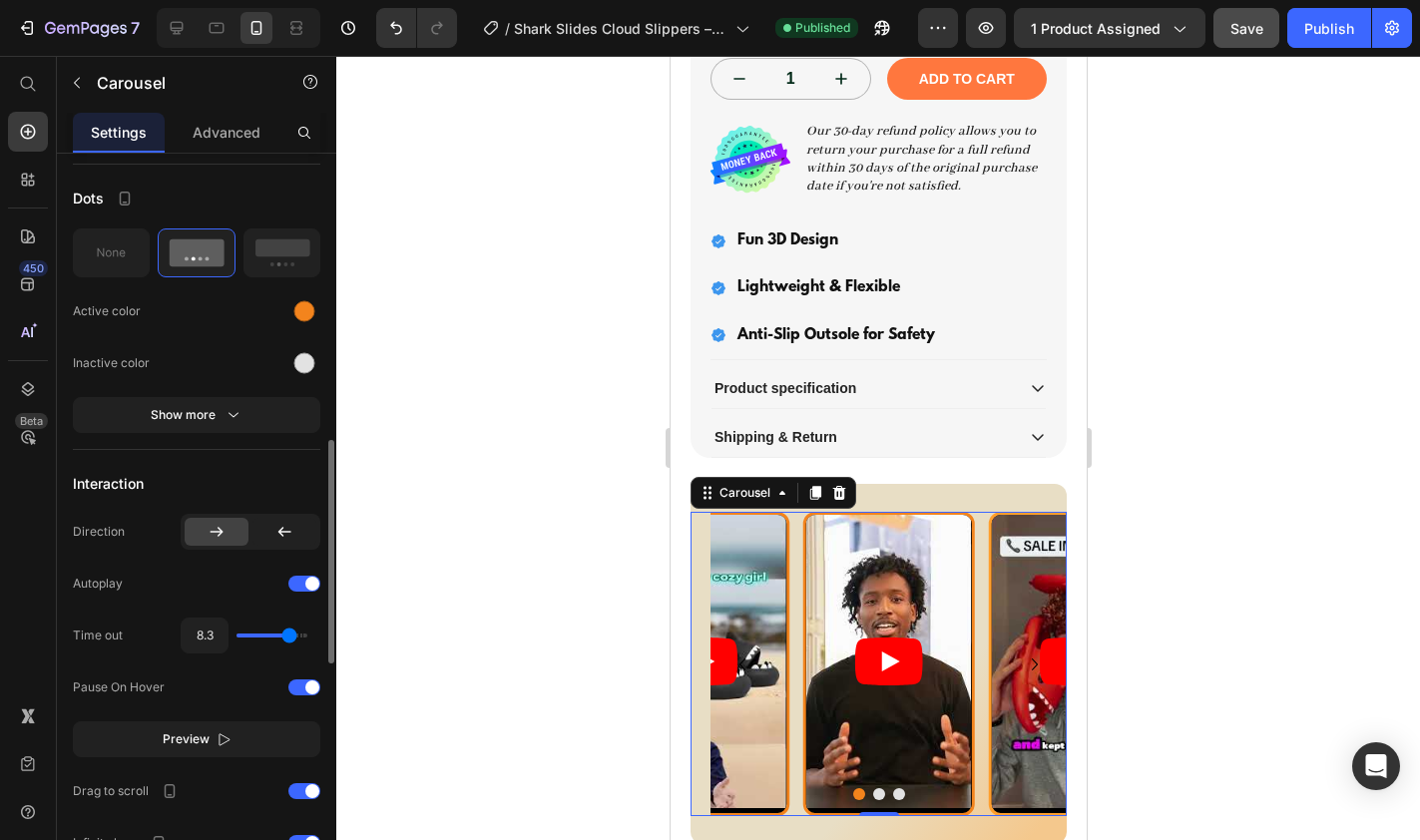 type on "8.6" 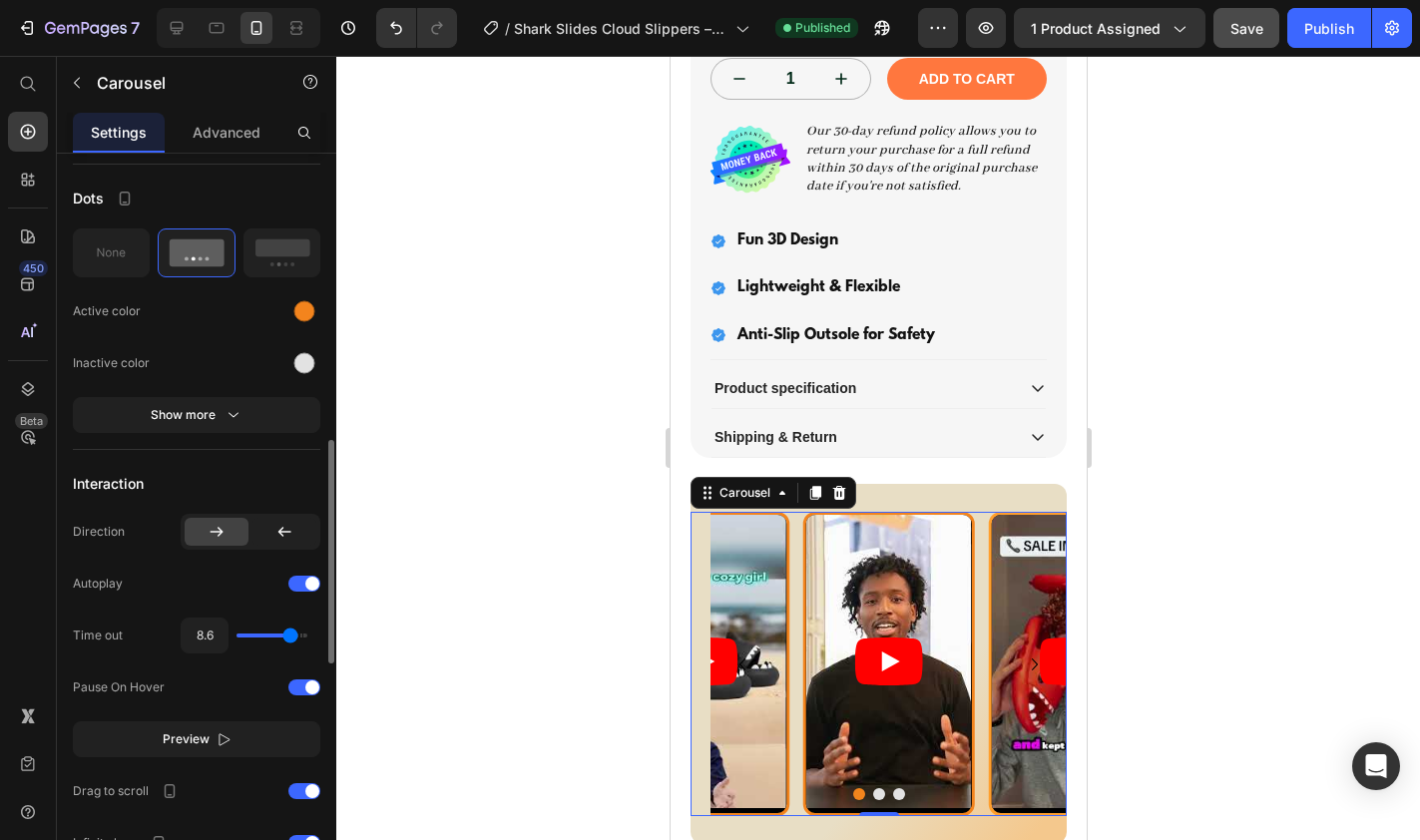 type on "9.1" 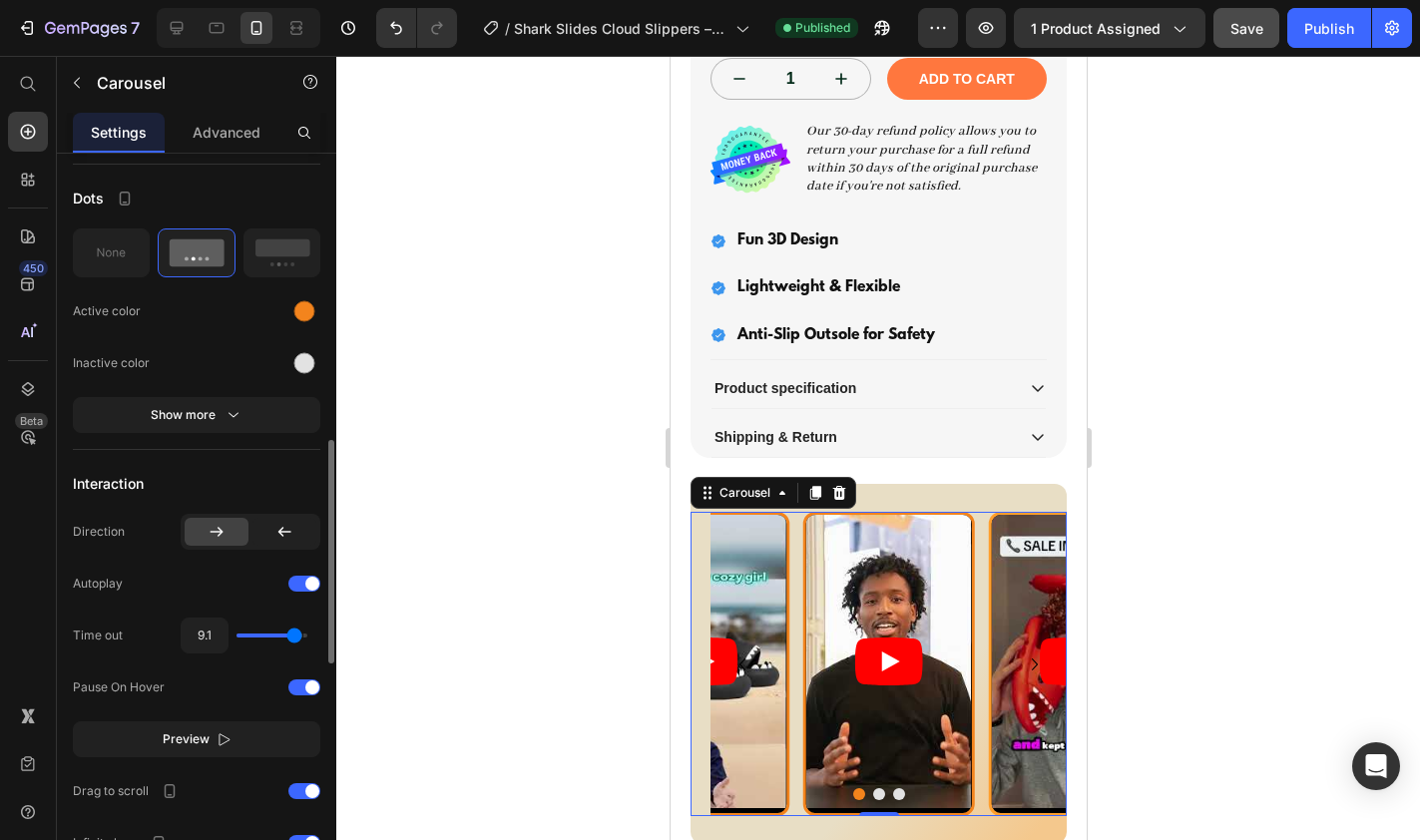 type on "9.4" 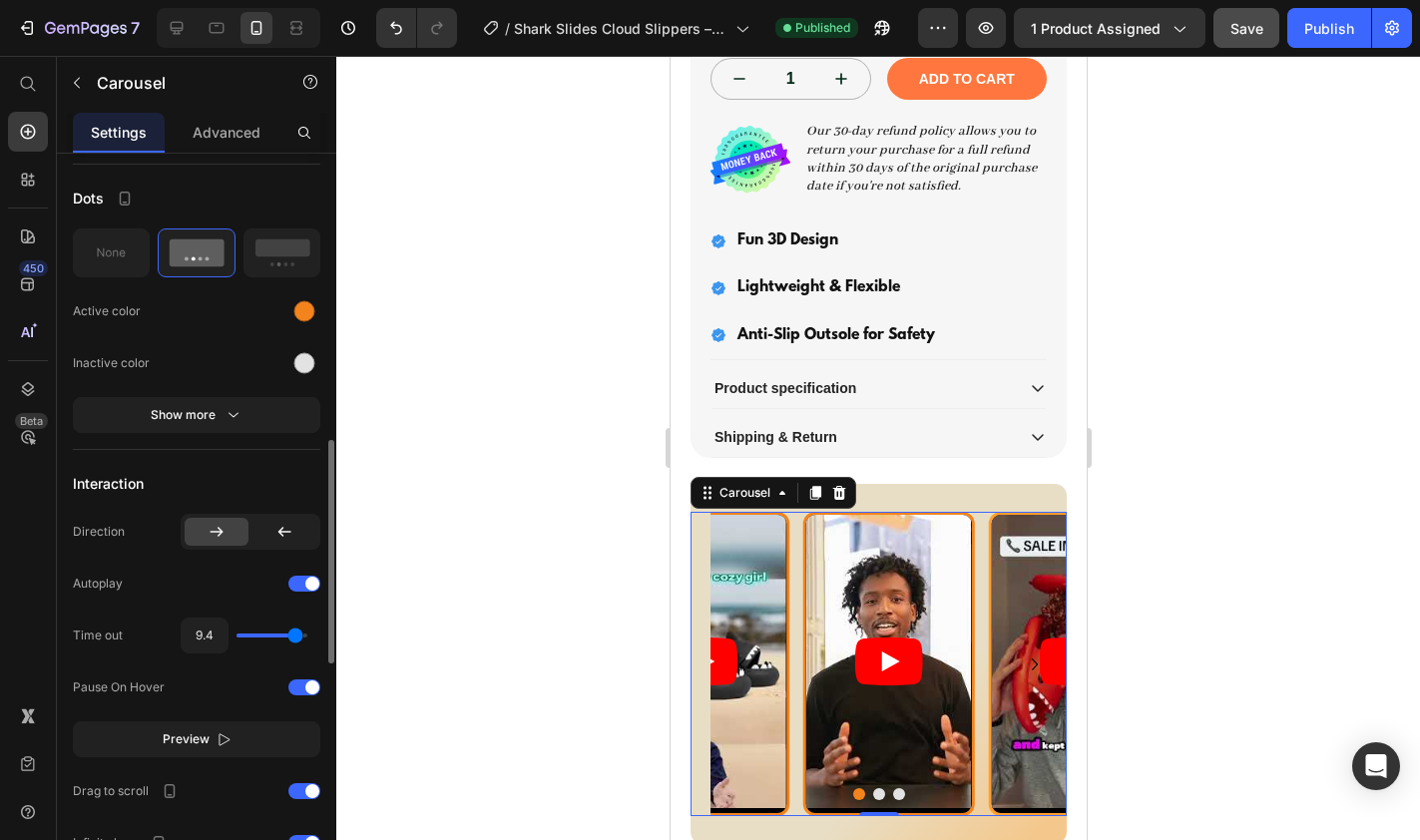 type on "9.7" 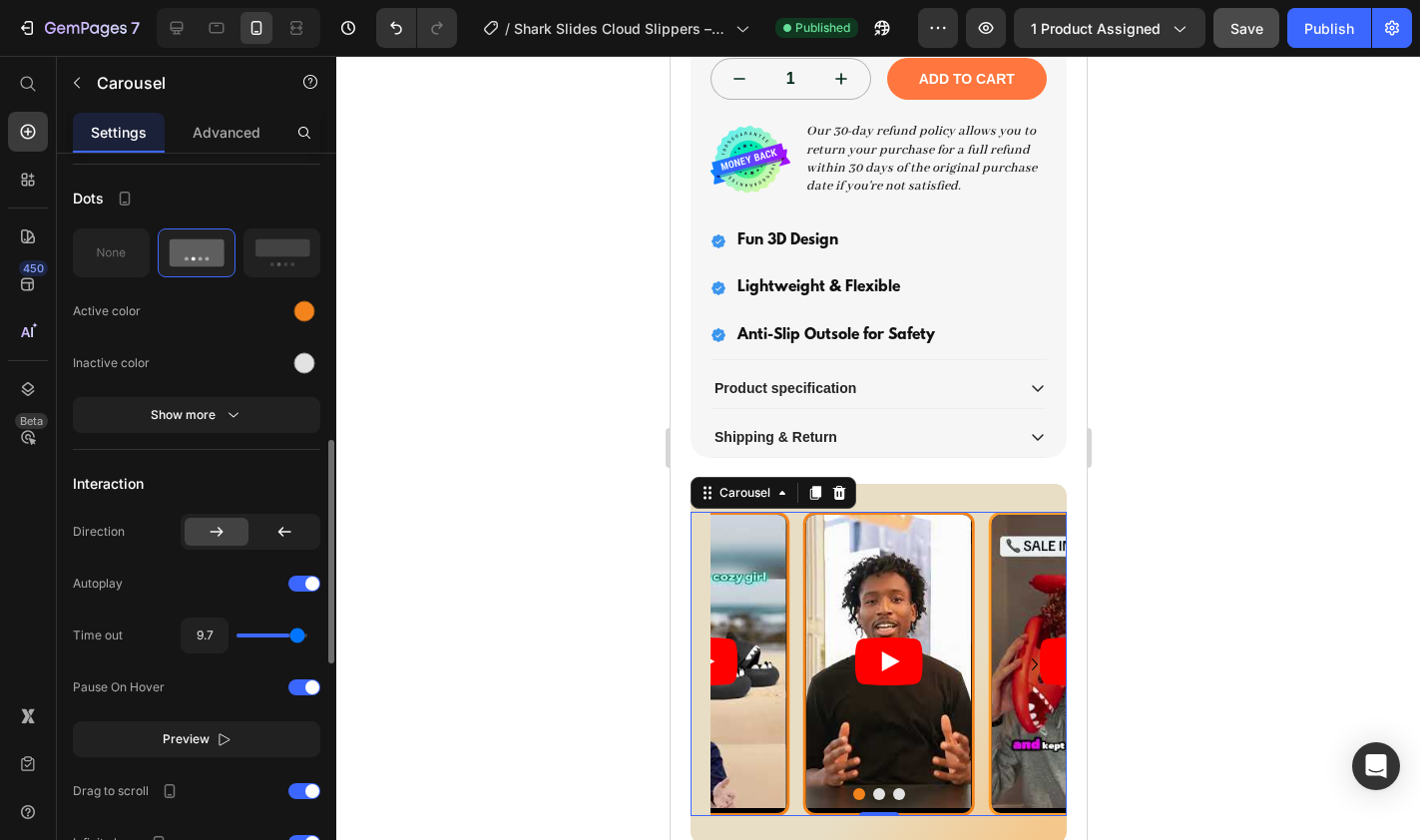 type on "9.9" 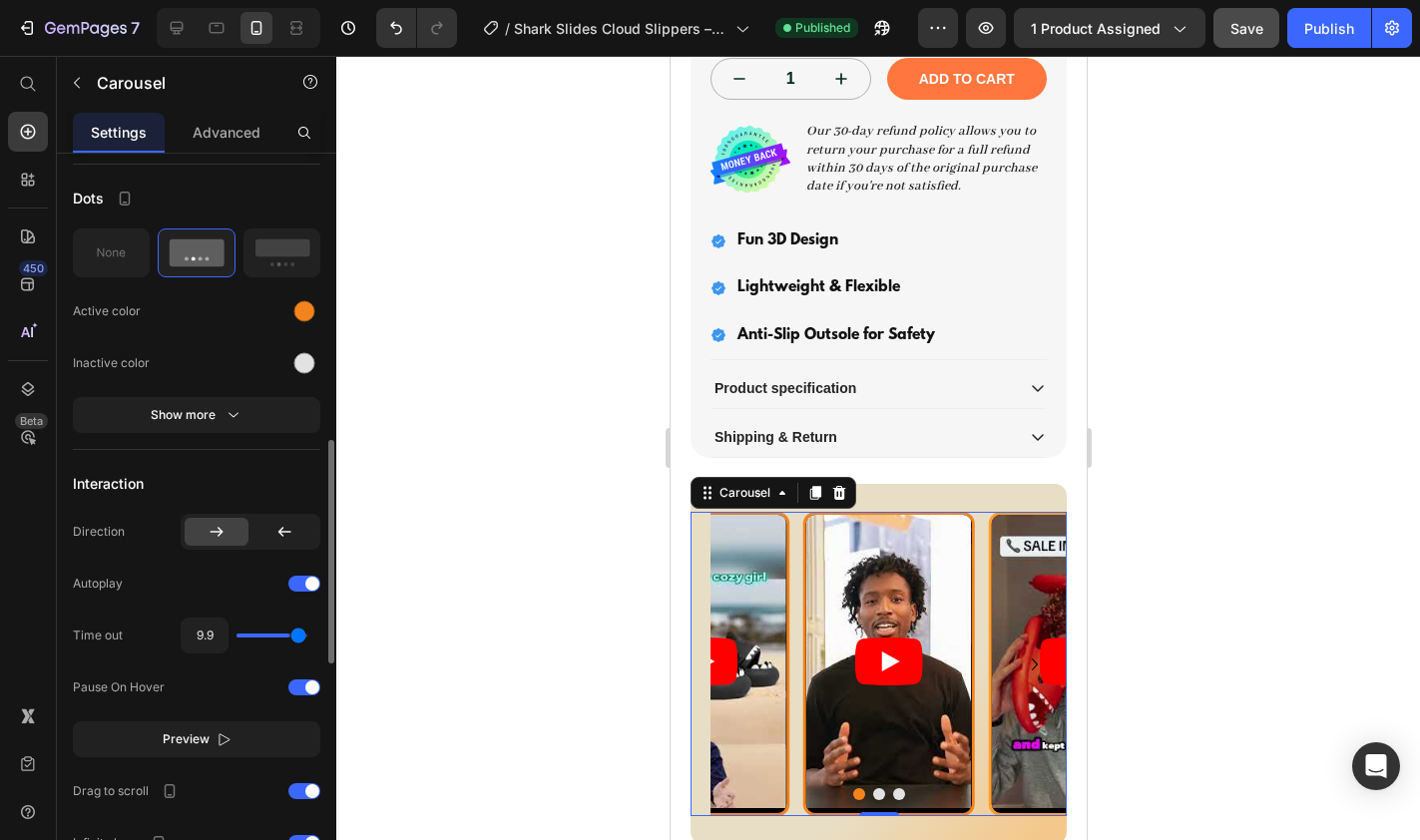 type on "10" 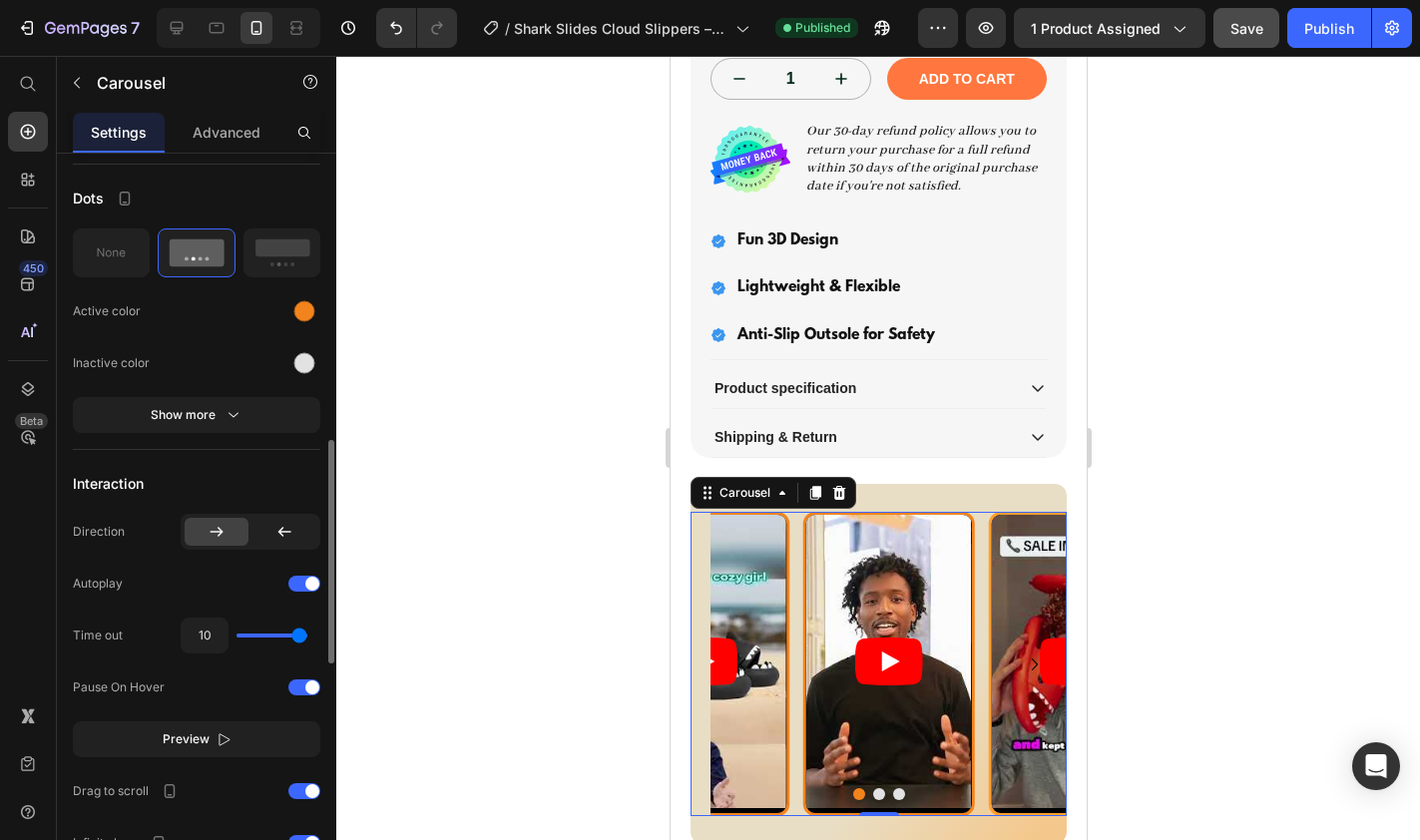 drag, startPoint x: 252, startPoint y: 634, endPoint x: 311, endPoint y: 639, distance: 59.211485 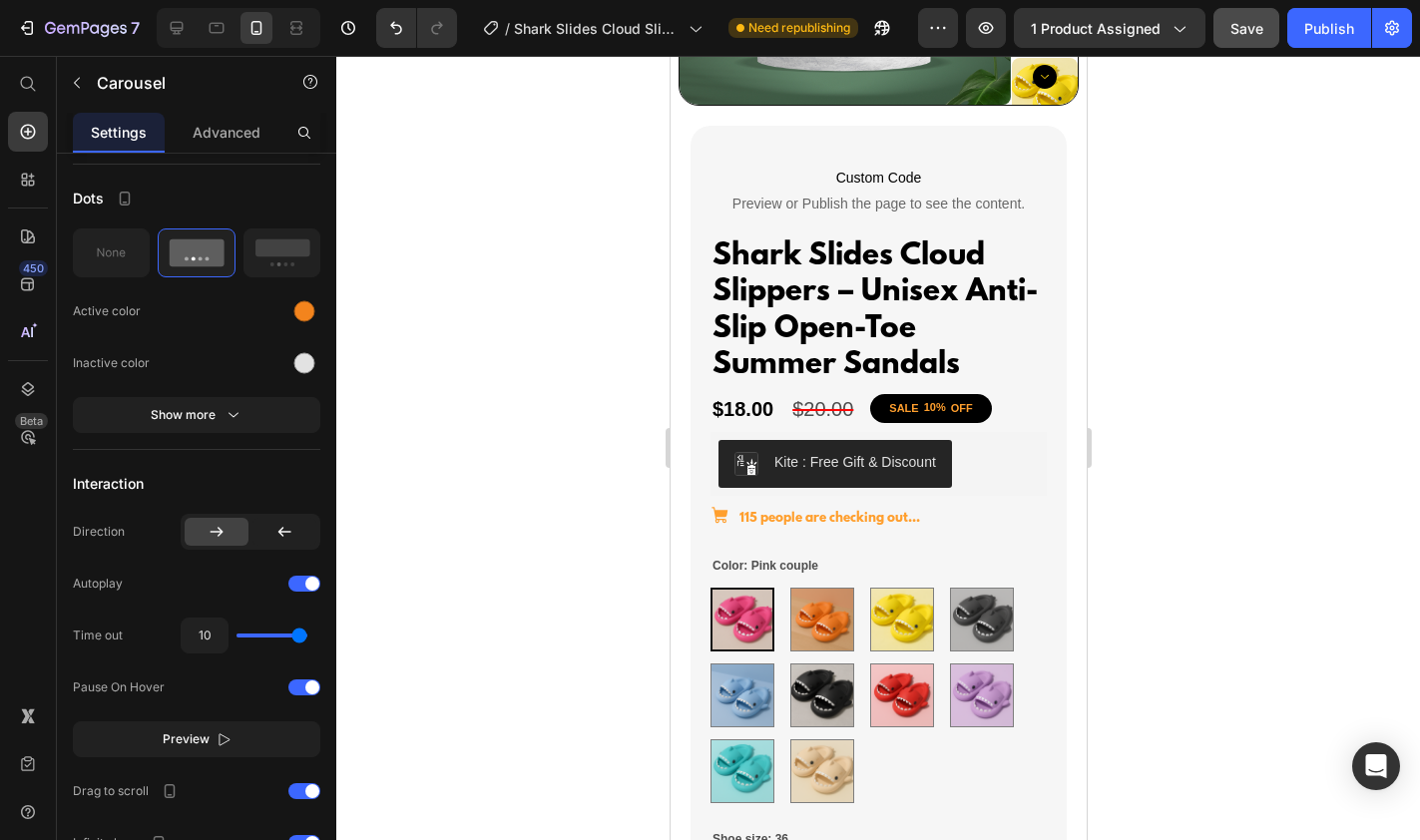 scroll, scrollTop: 215, scrollLeft: 0, axis: vertical 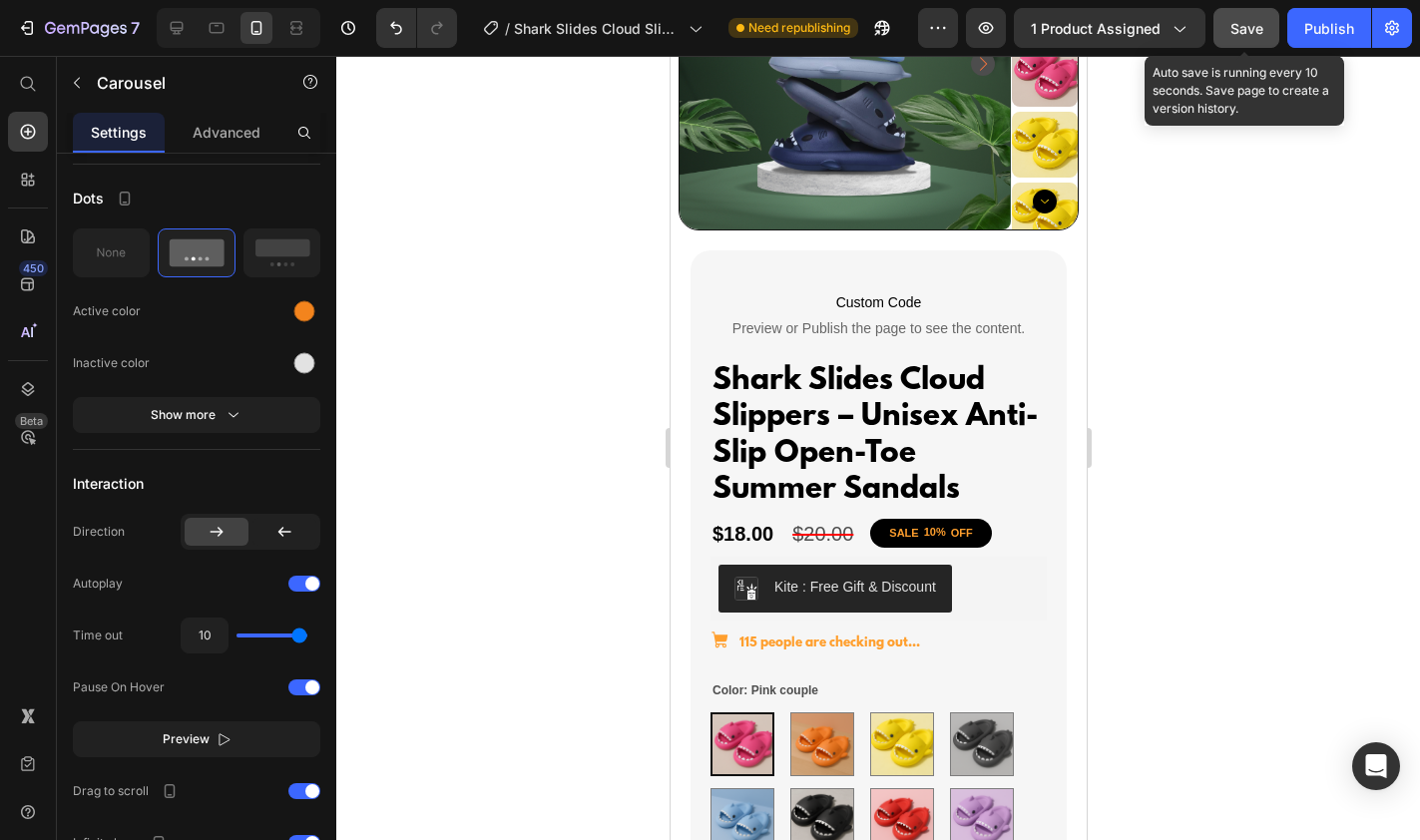 click on "Save" at bounding box center [1246, 28] 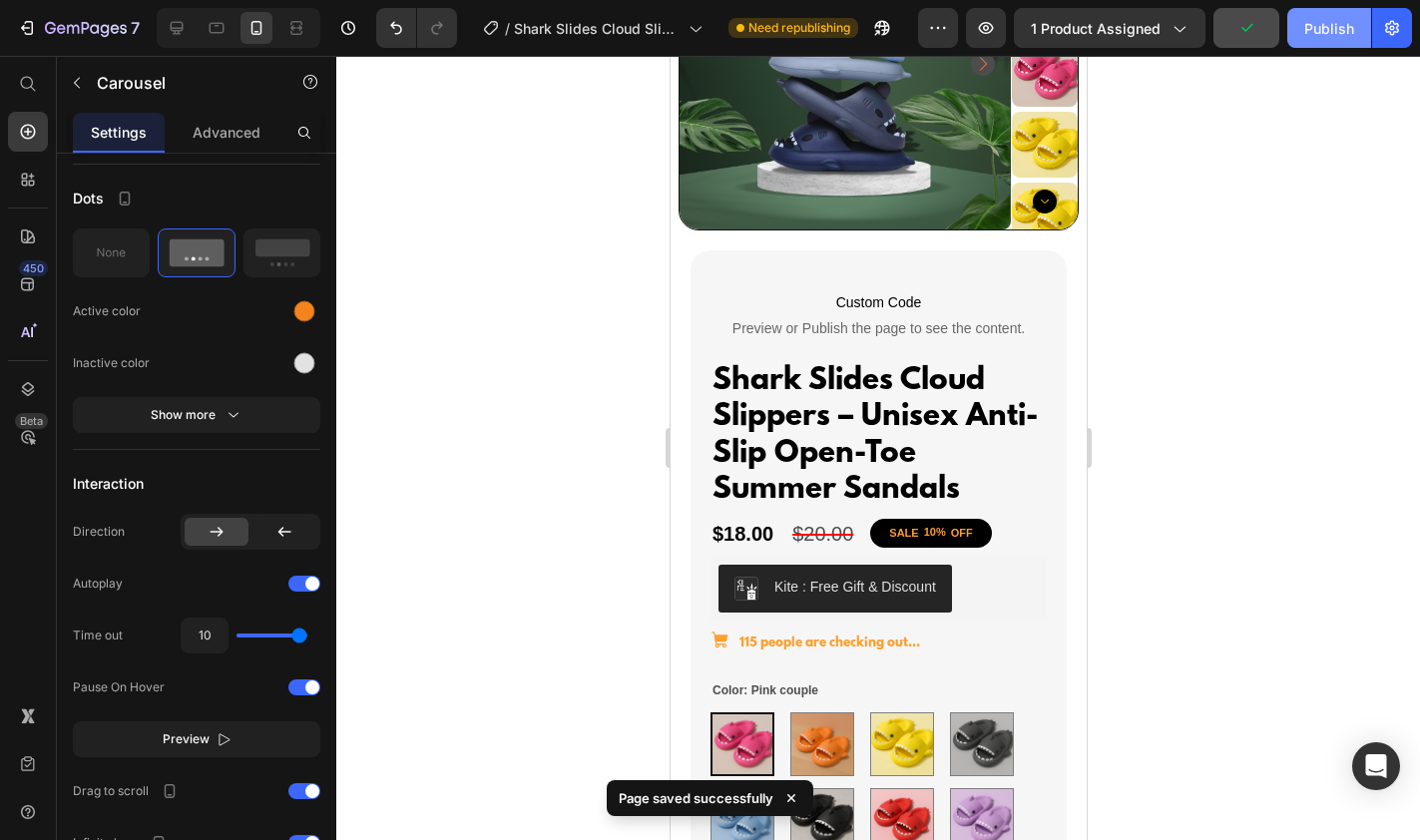 click on "Publish" at bounding box center (1329, 28) 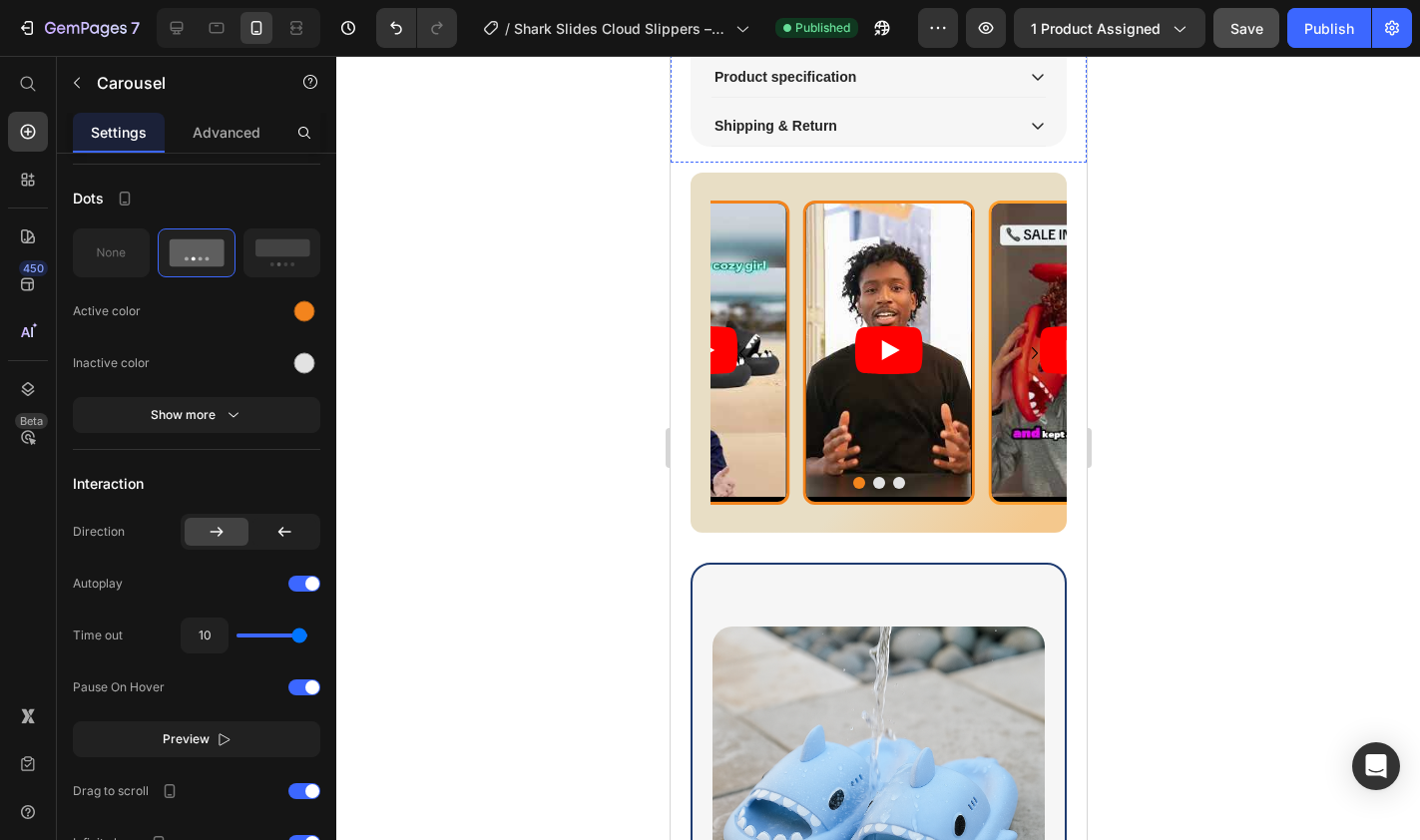 scroll, scrollTop: 1625, scrollLeft: 0, axis: vertical 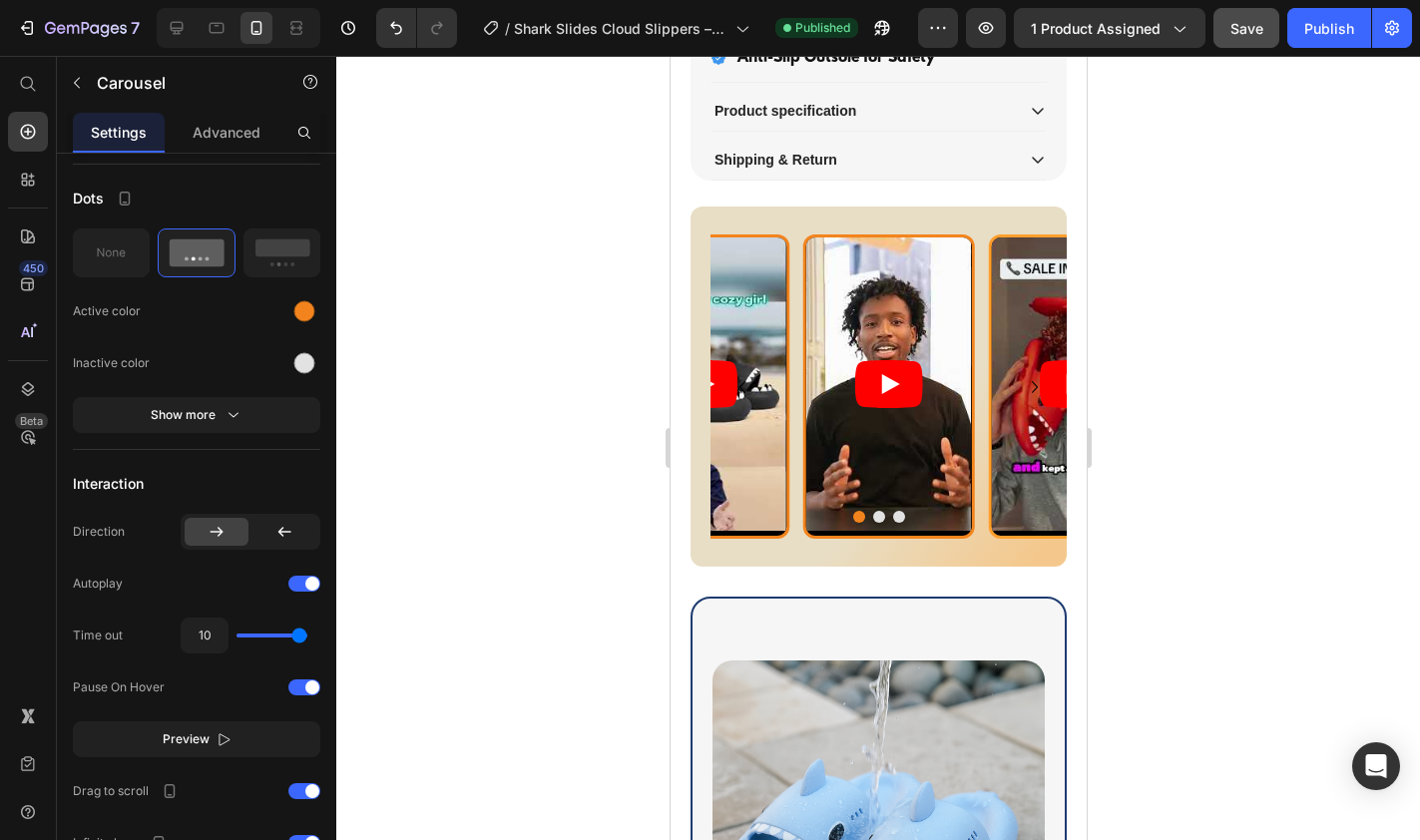 click on "Video Video Video" at bounding box center [887, 386] 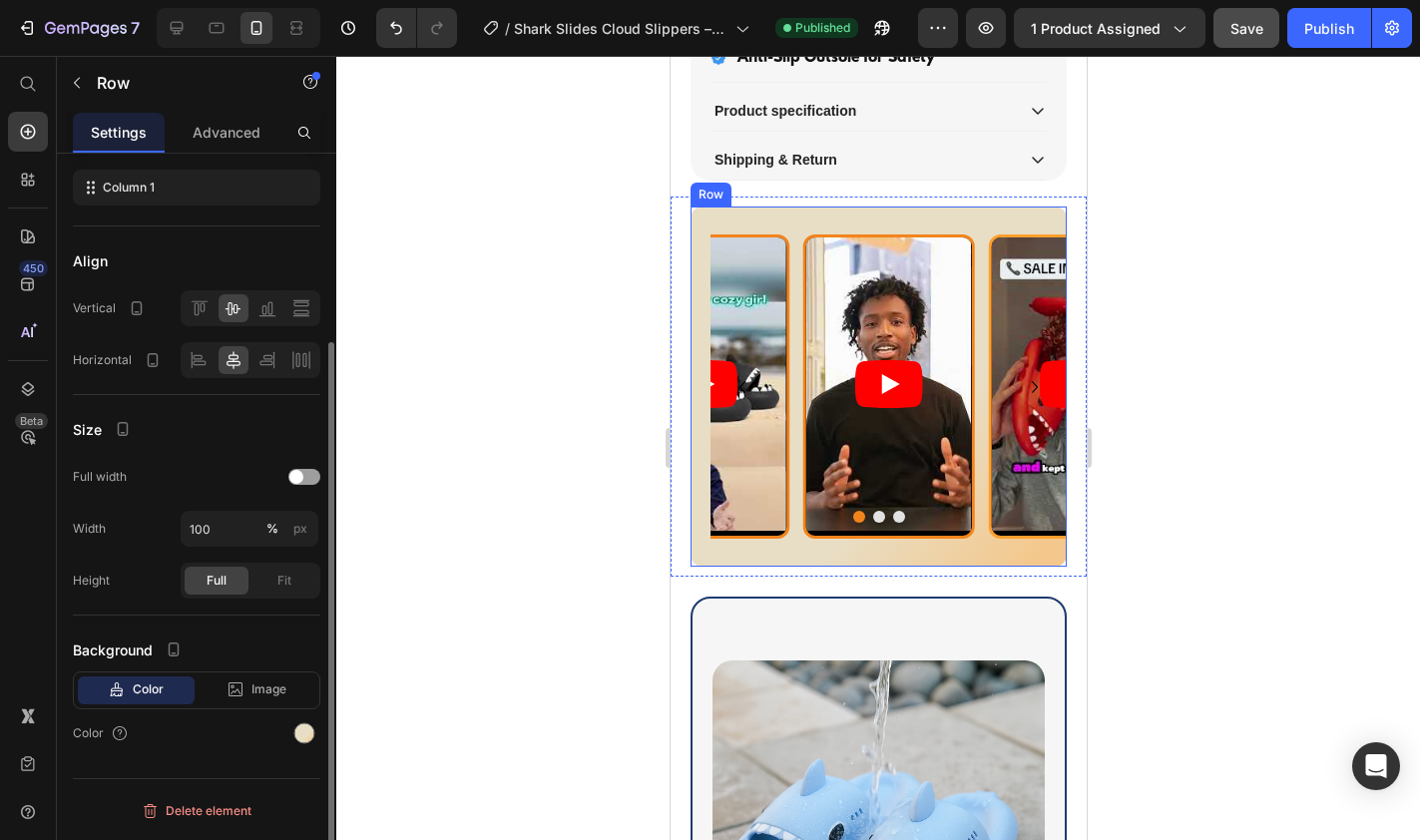 click on "Video Video Video
Carousel Row" at bounding box center [877, 386] 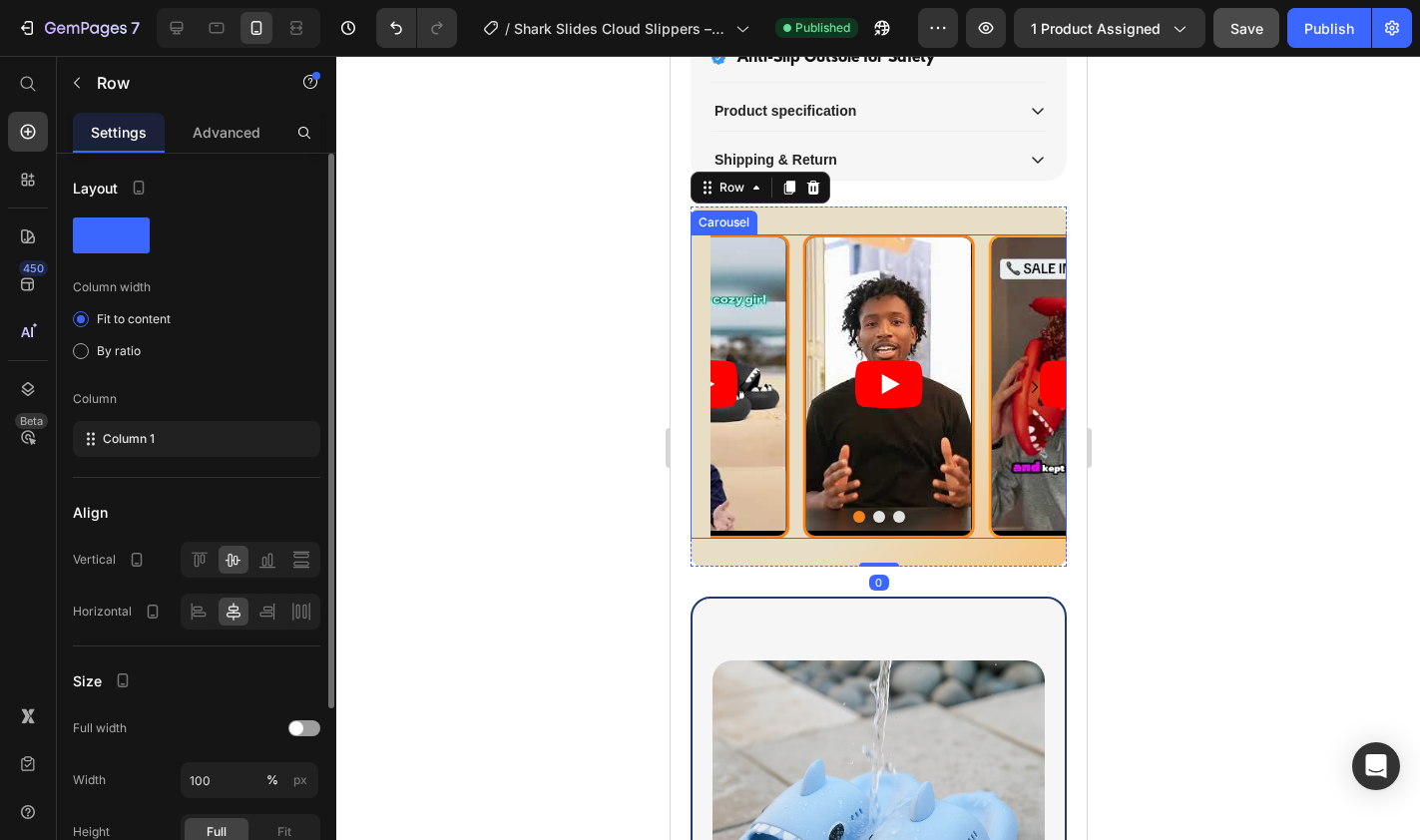 click on "Video Video Video" at bounding box center [887, 386] 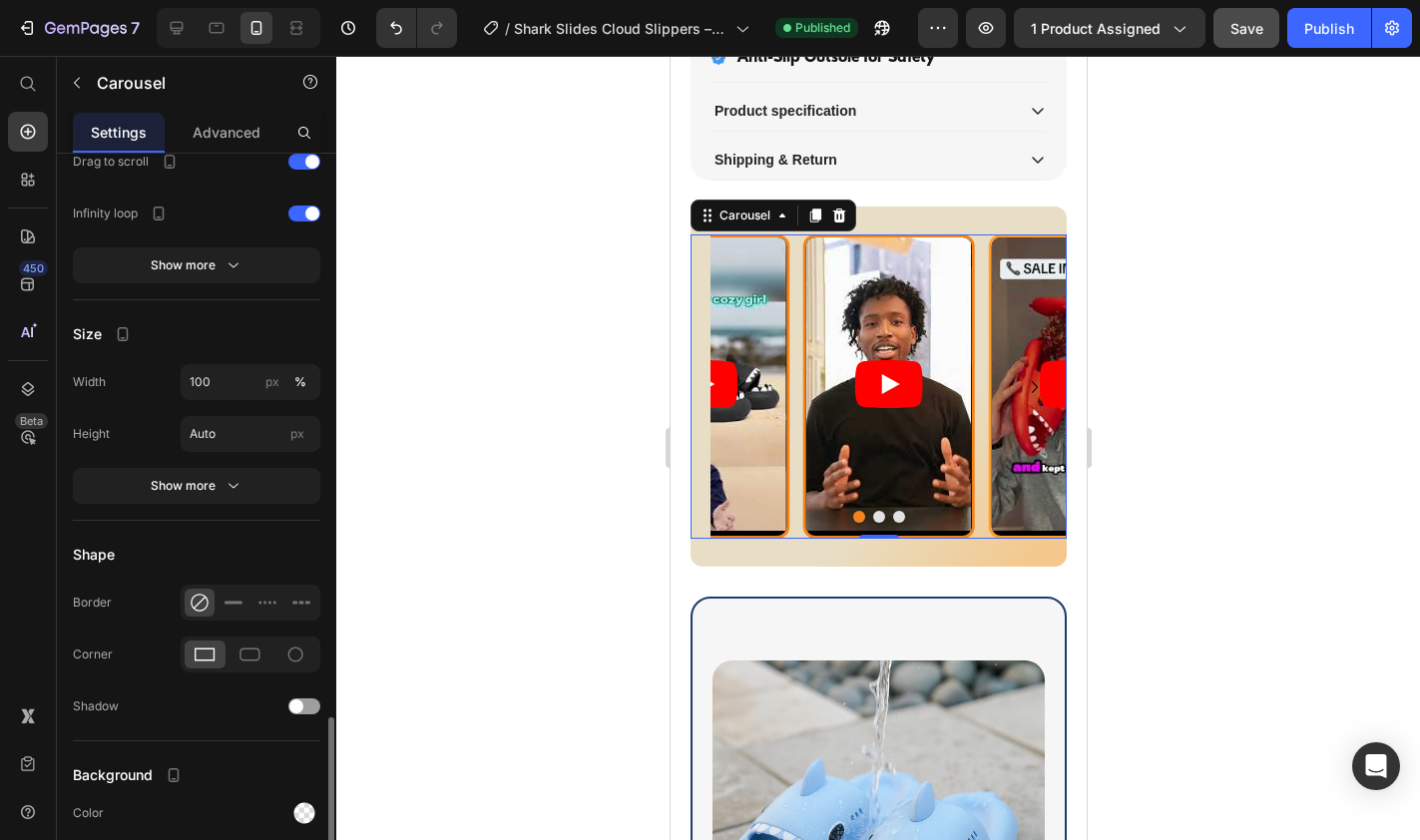 scroll, scrollTop: 1568, scrollLeft: 0, axis: vertical 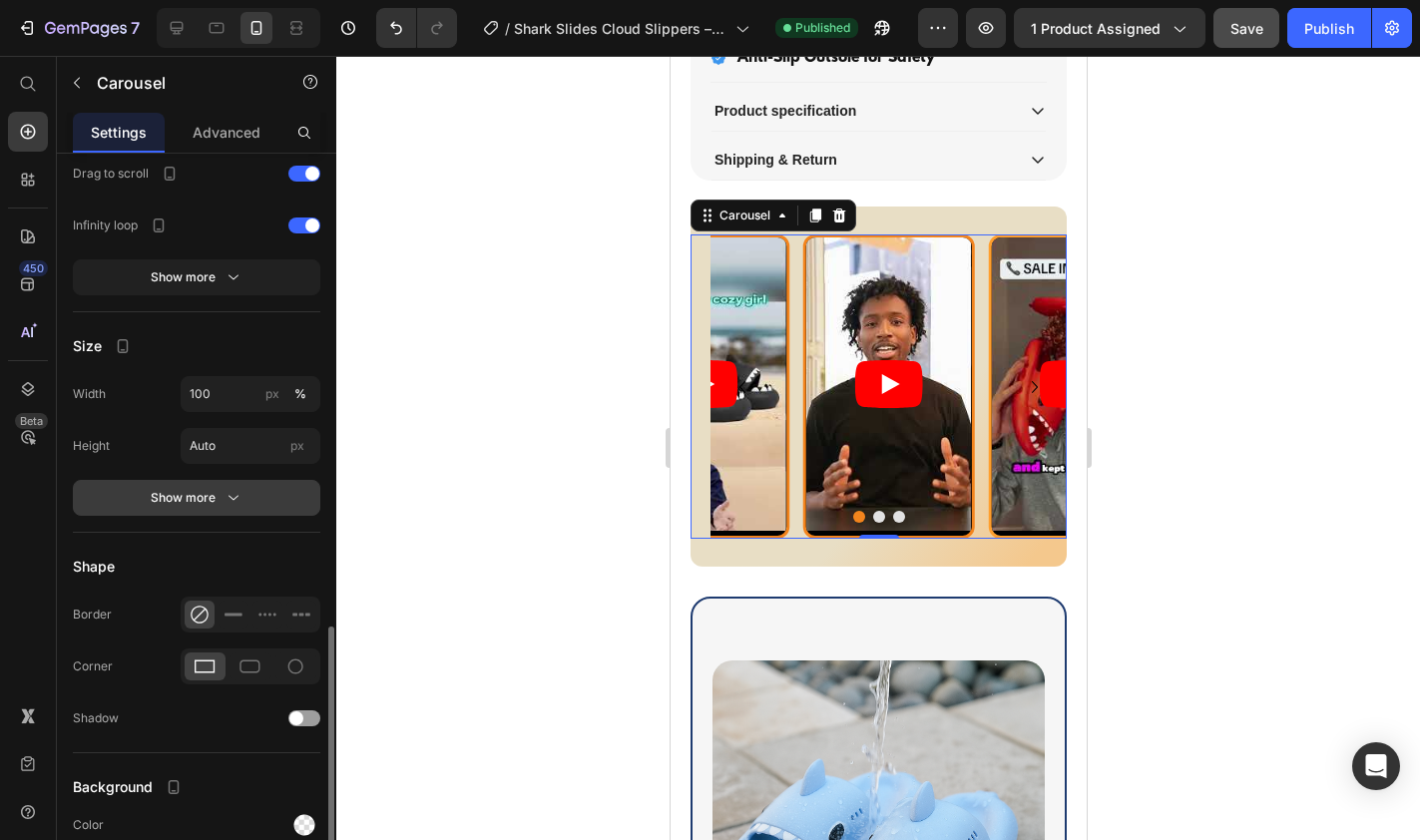 click 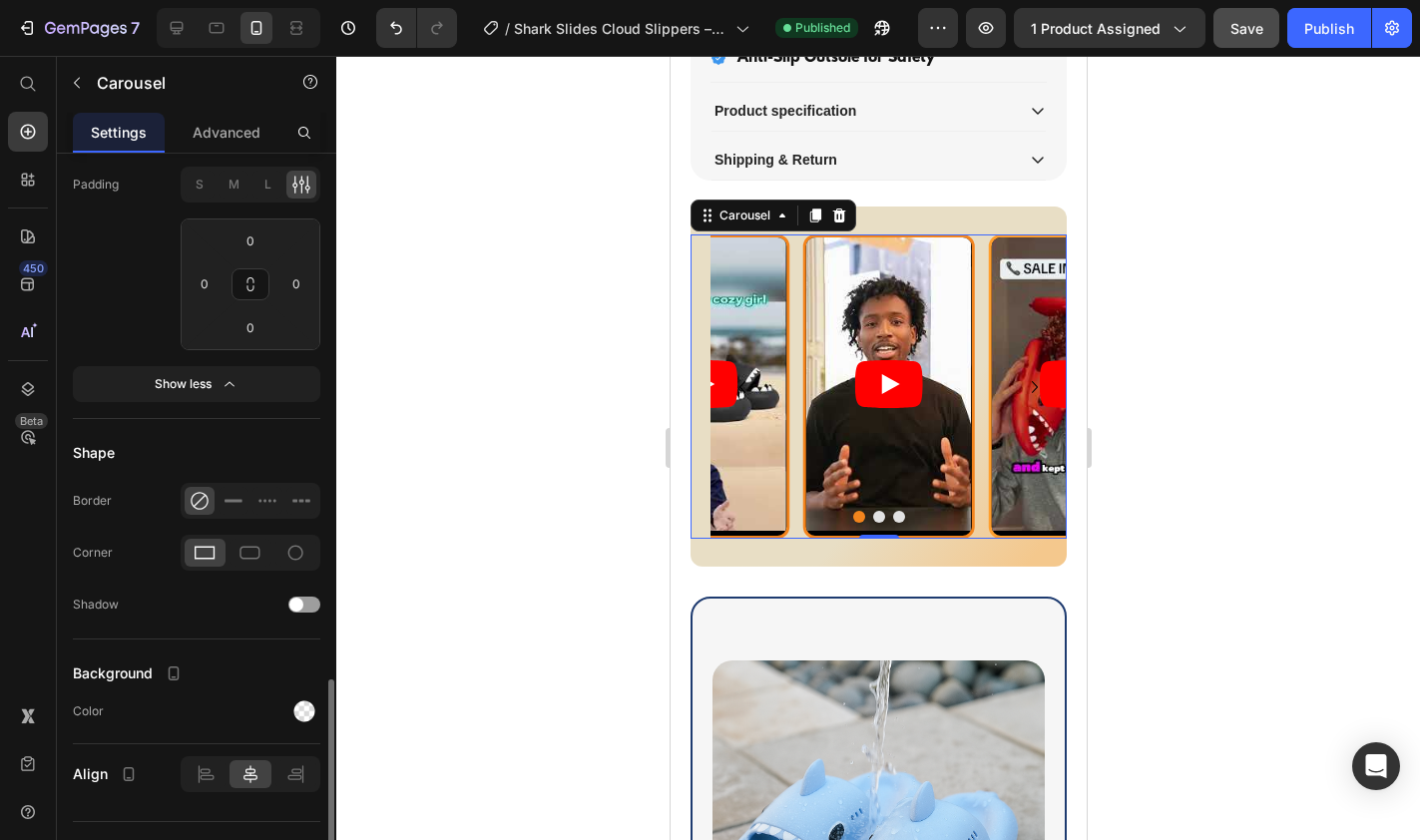 scroll, scrollTop: 1920, scrollLeft: 0, axis: vertical 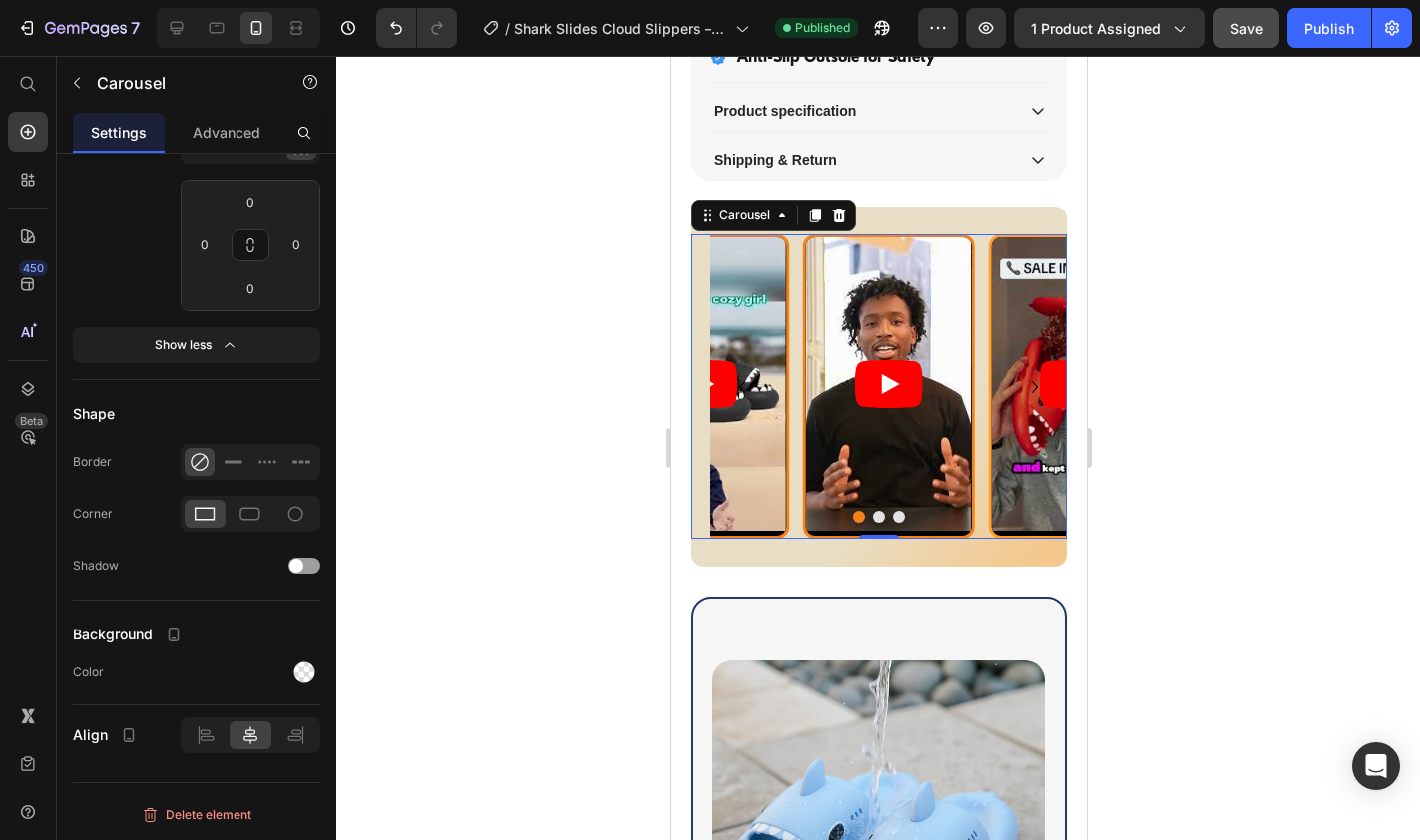 click on "Video Video Video" at bounding box center [887, 386] 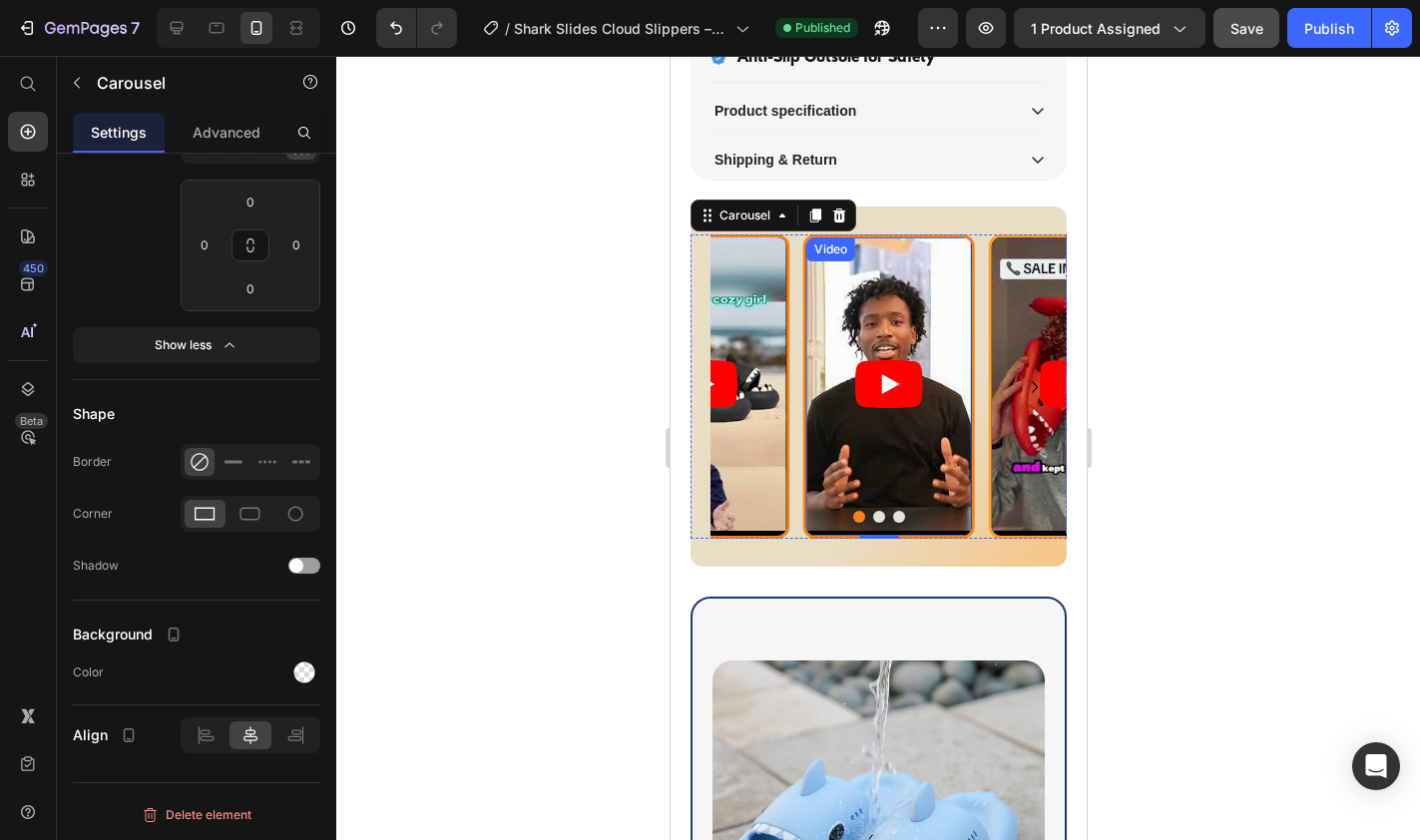 click on "Video" at bounding box center [888, 386] 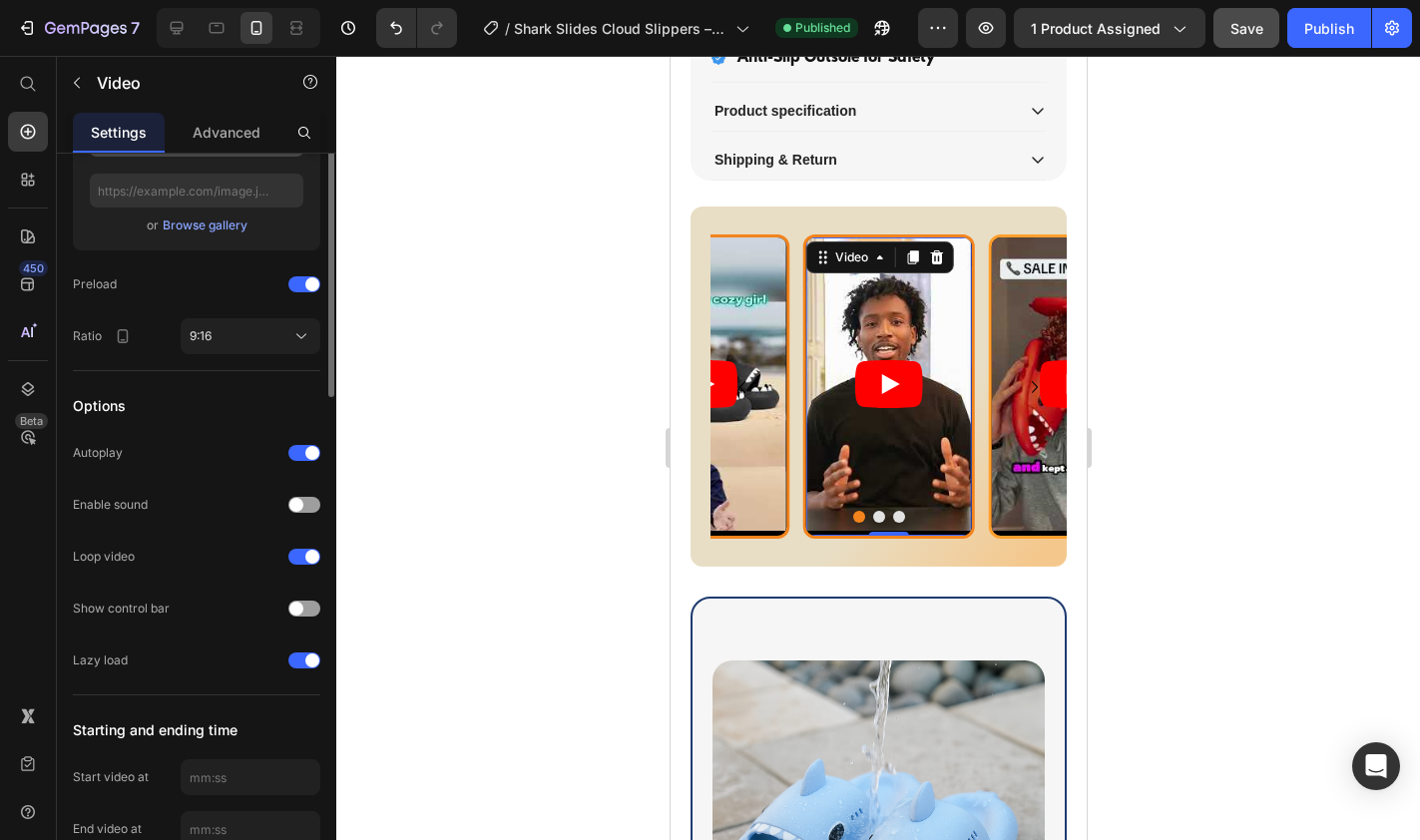 scroll, scrollTop: 497, scrollLeft: 0, axis: vertical 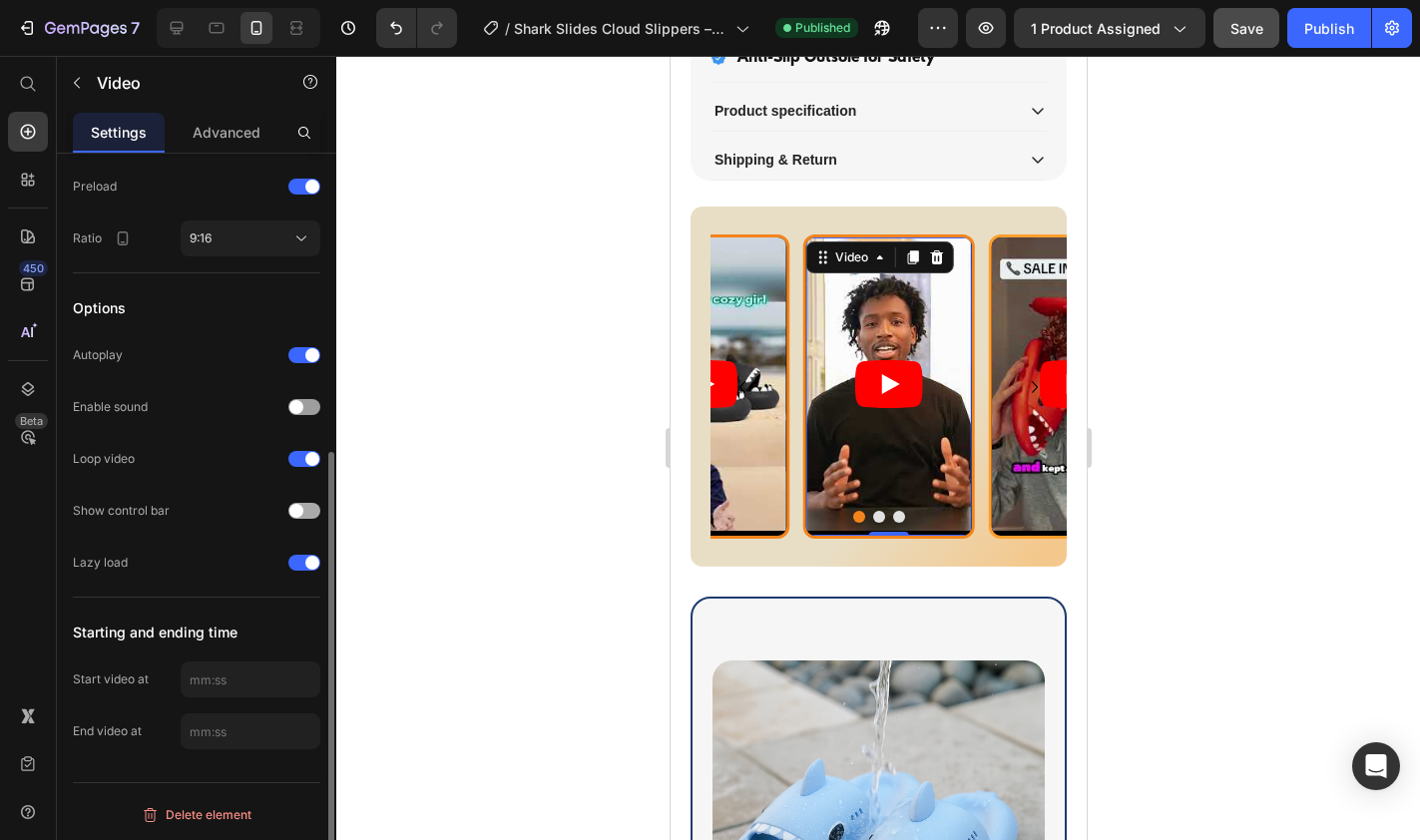 click at bounding box center (296, 511) 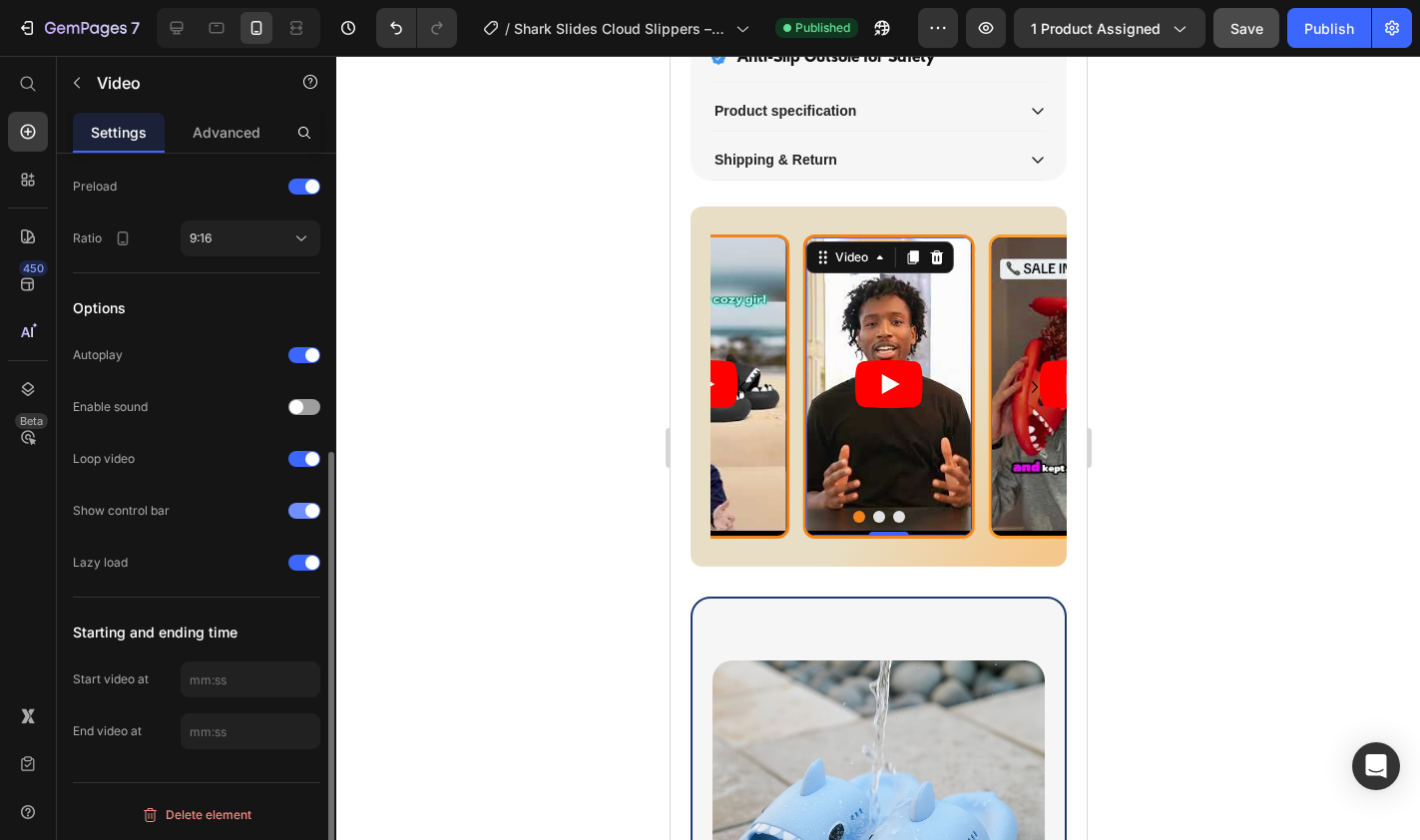 click at bounding box center [312, 511] 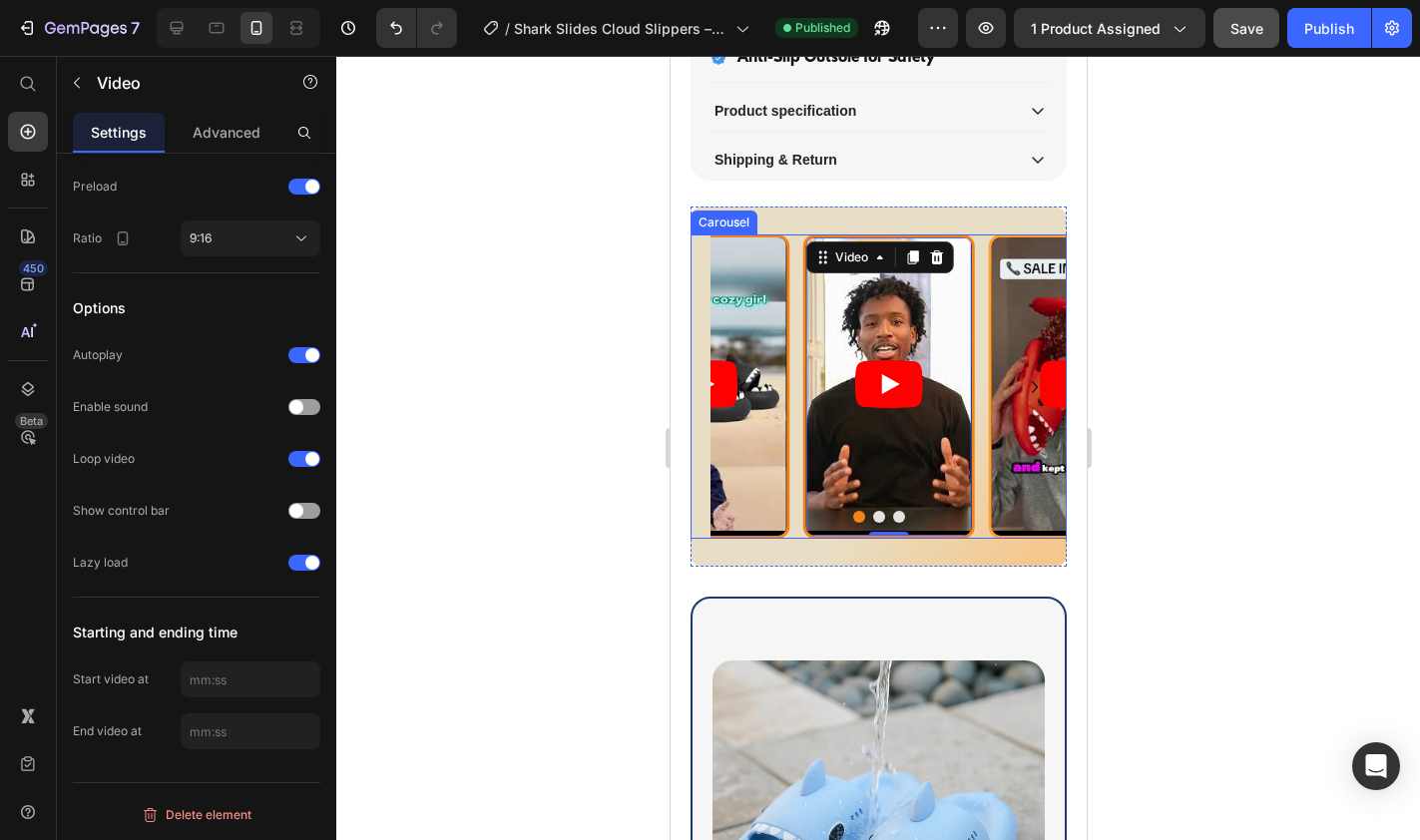 click on "Video   0 Video Video" at bounding box center (887, 386) 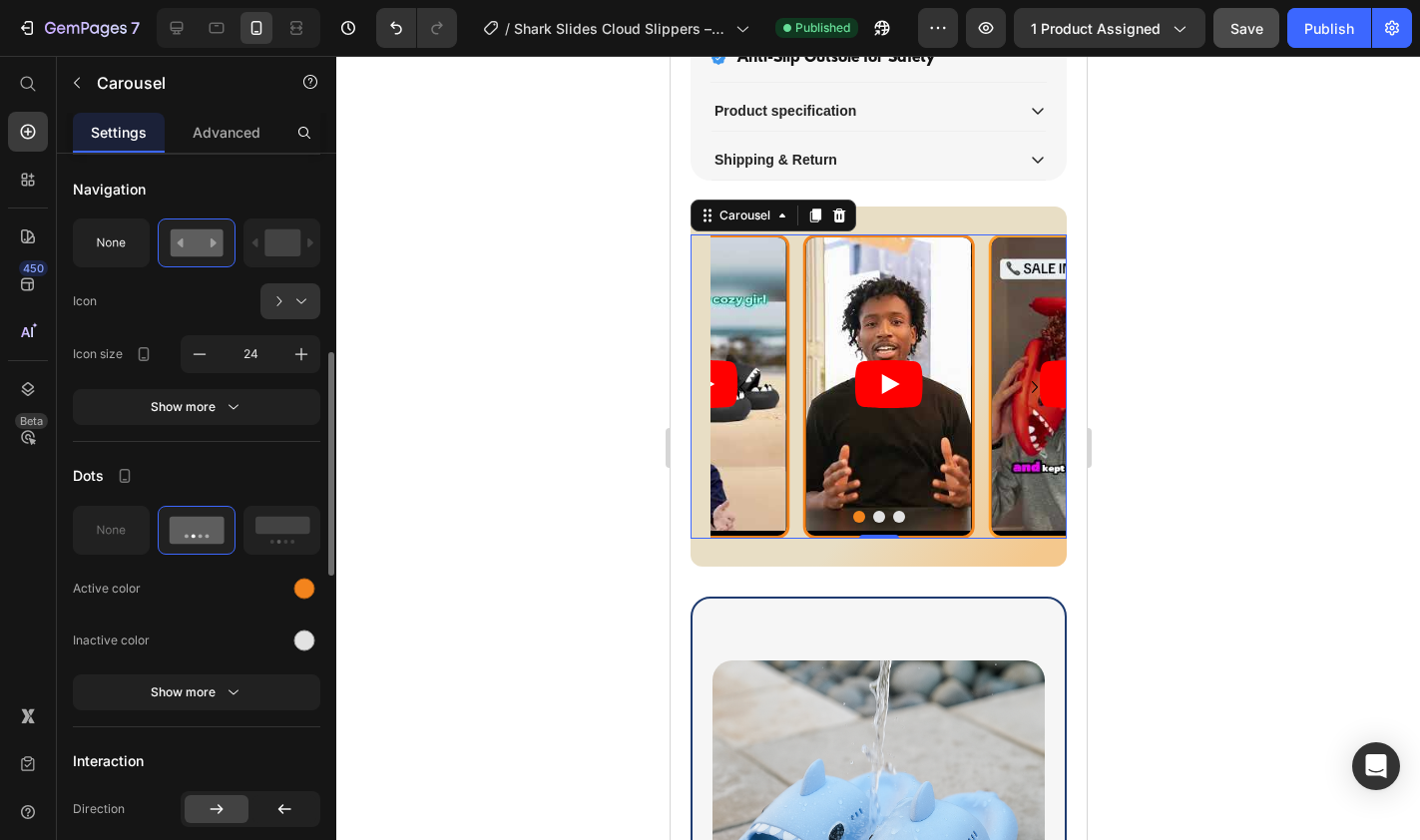 scroll, scrollTop: 679, scrollLeft: 0, axis: vertical 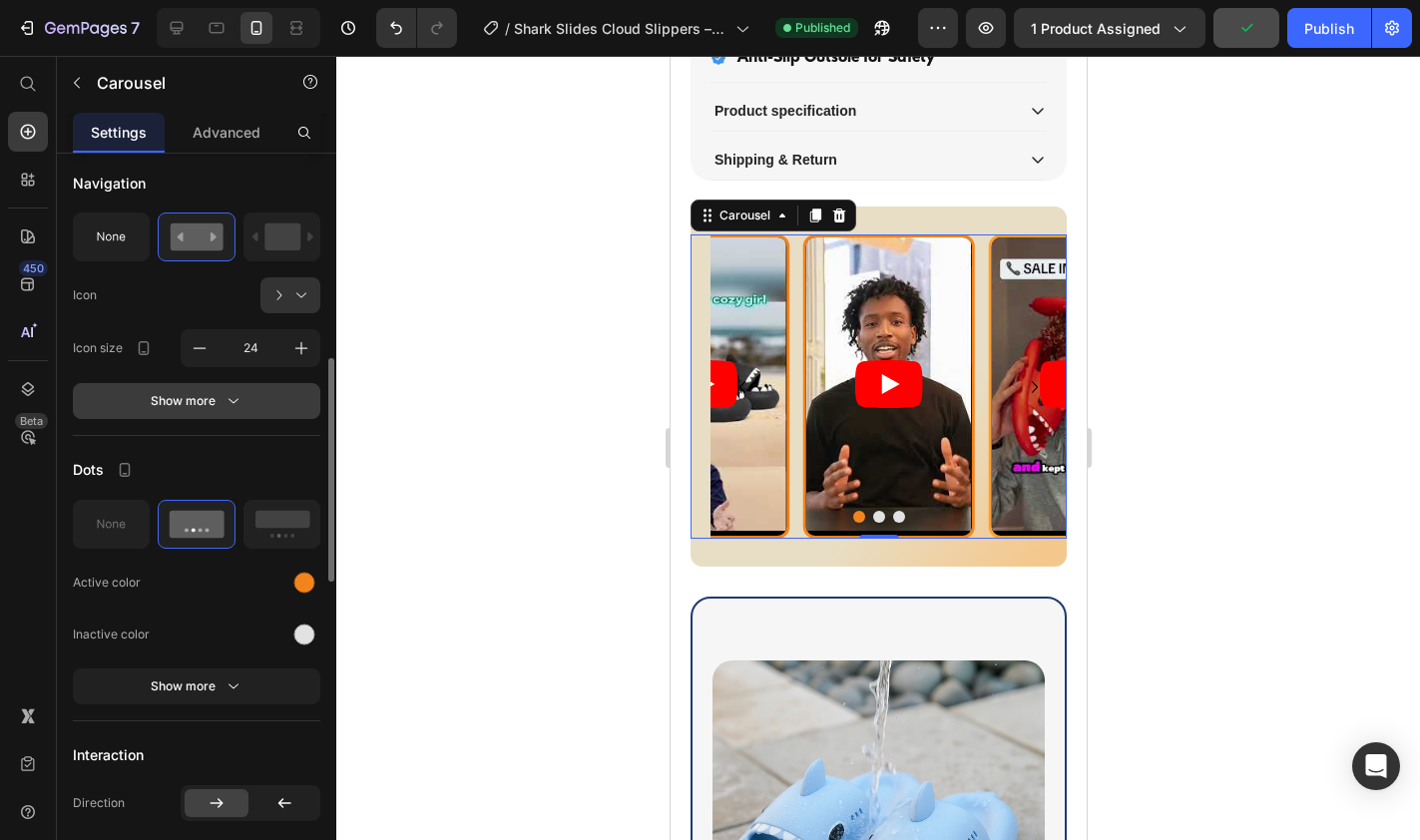 click 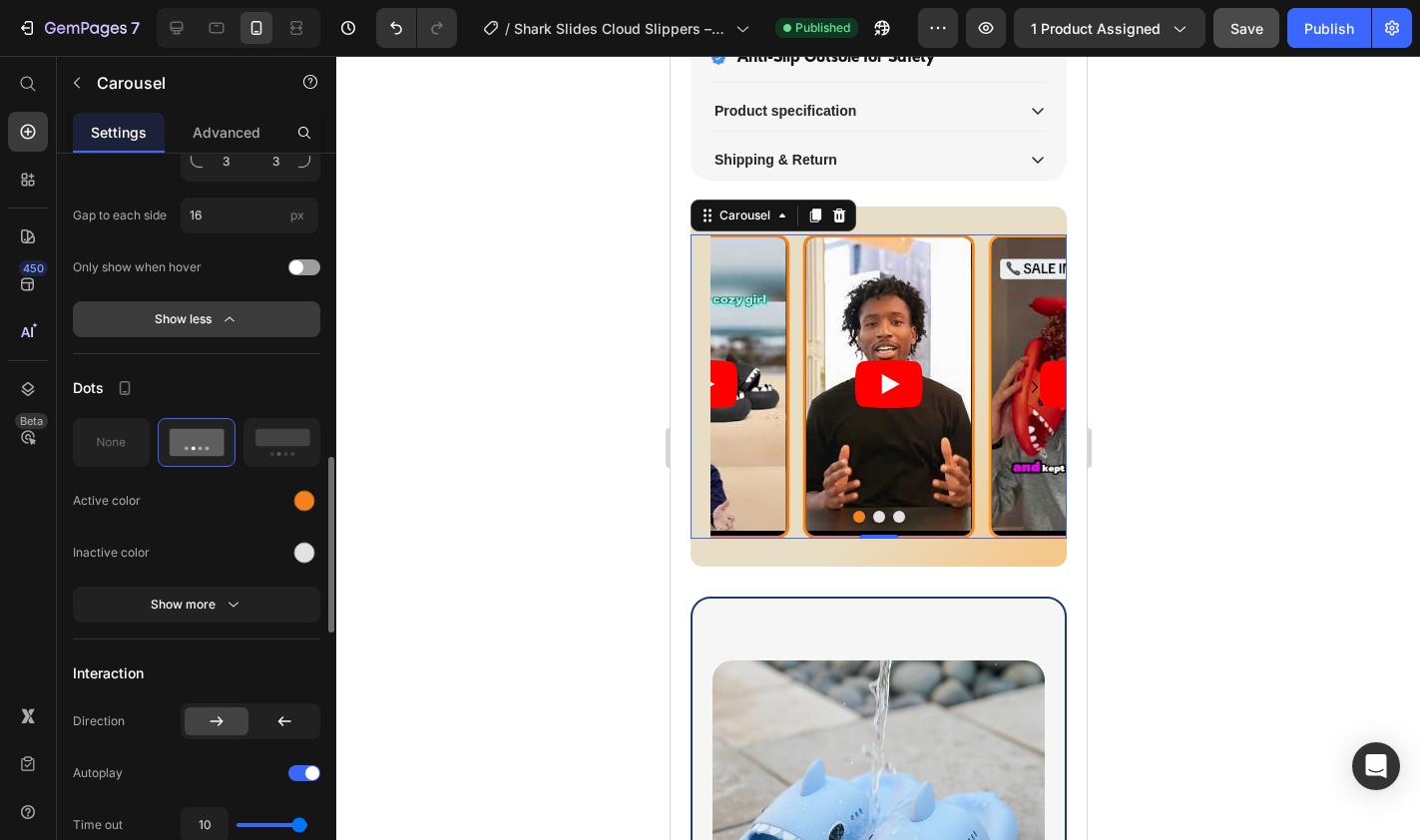 scroll, scrollTop: 1444, scrollLeft: 0, axis: vertical 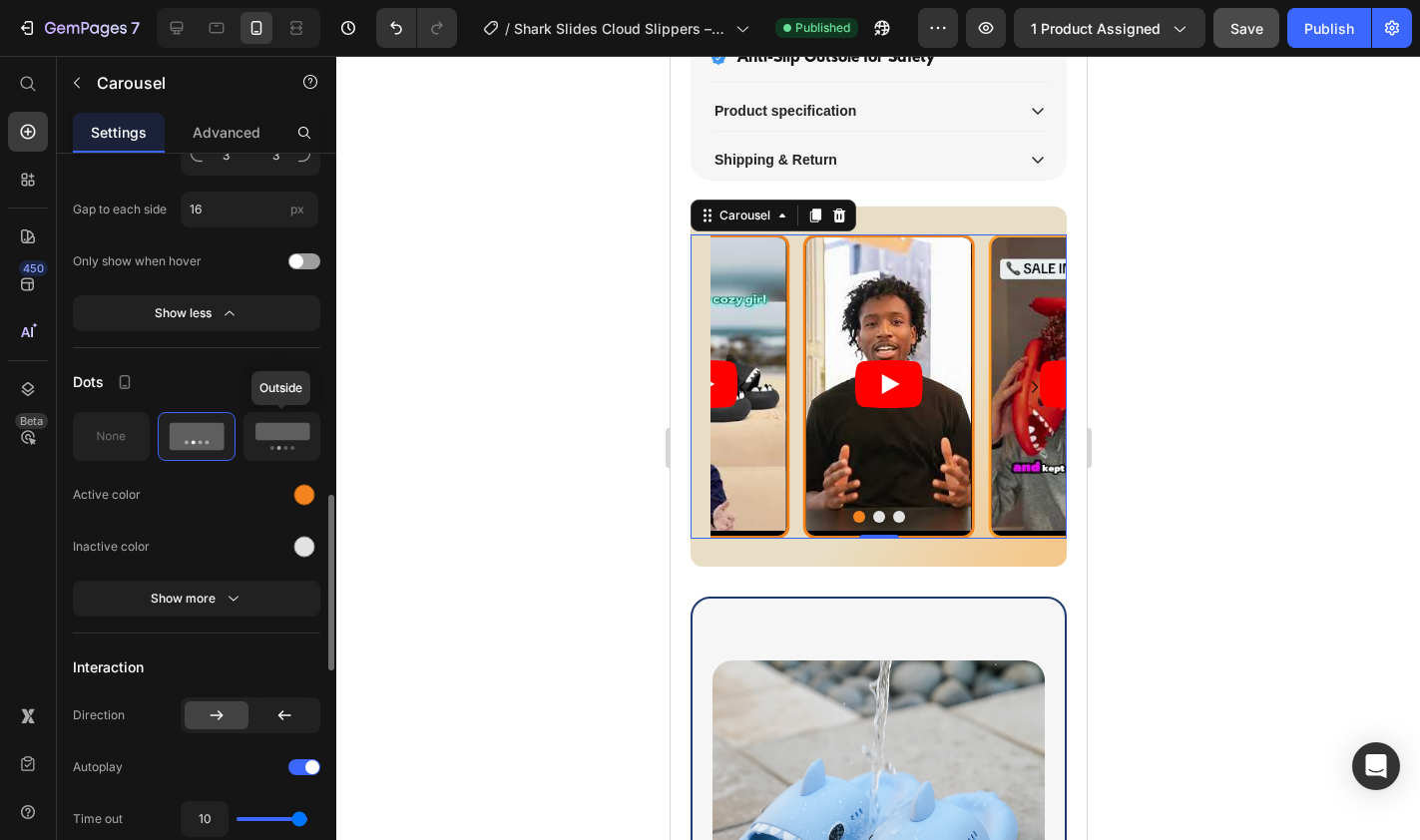 click 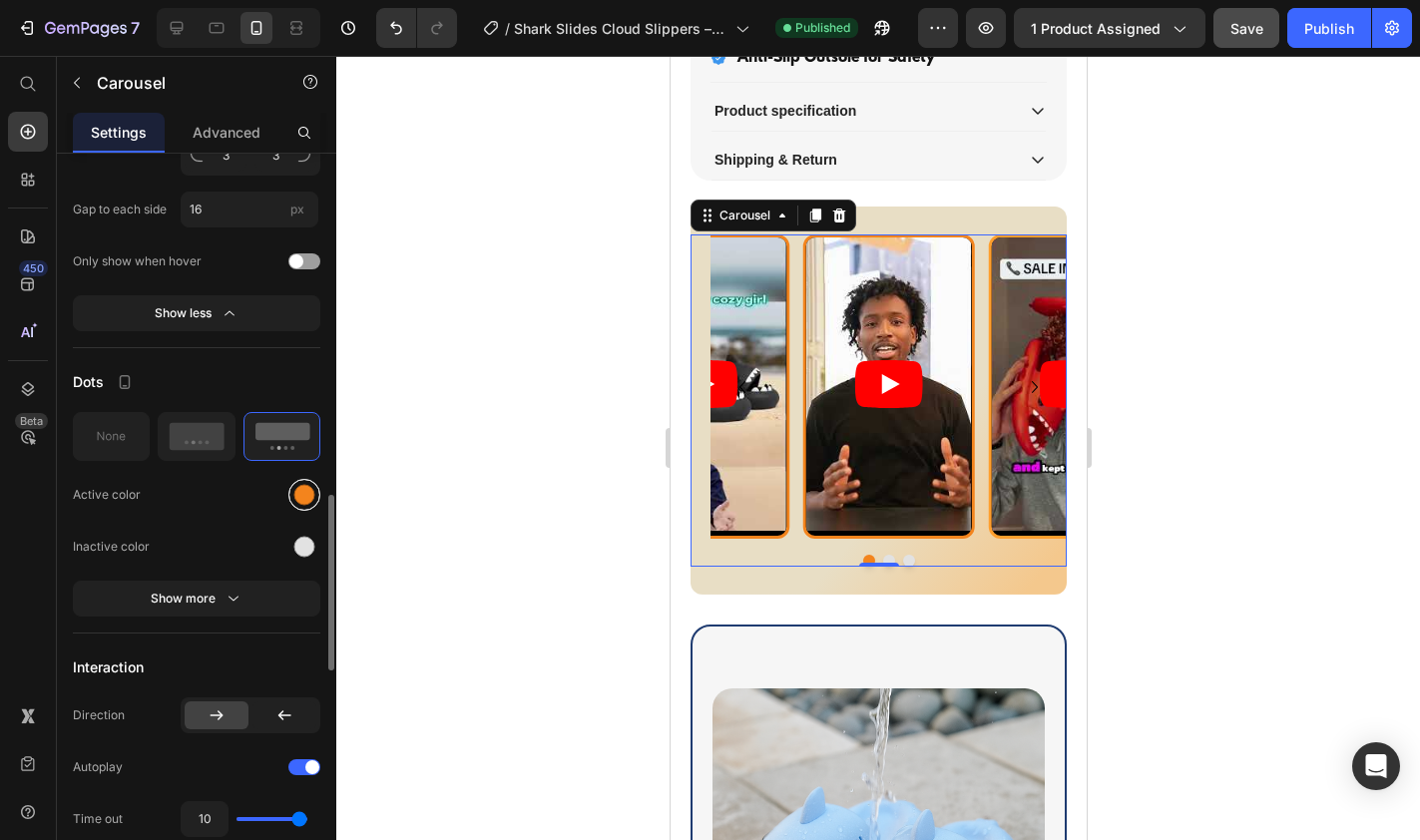 click at bounding box center [304, 494] 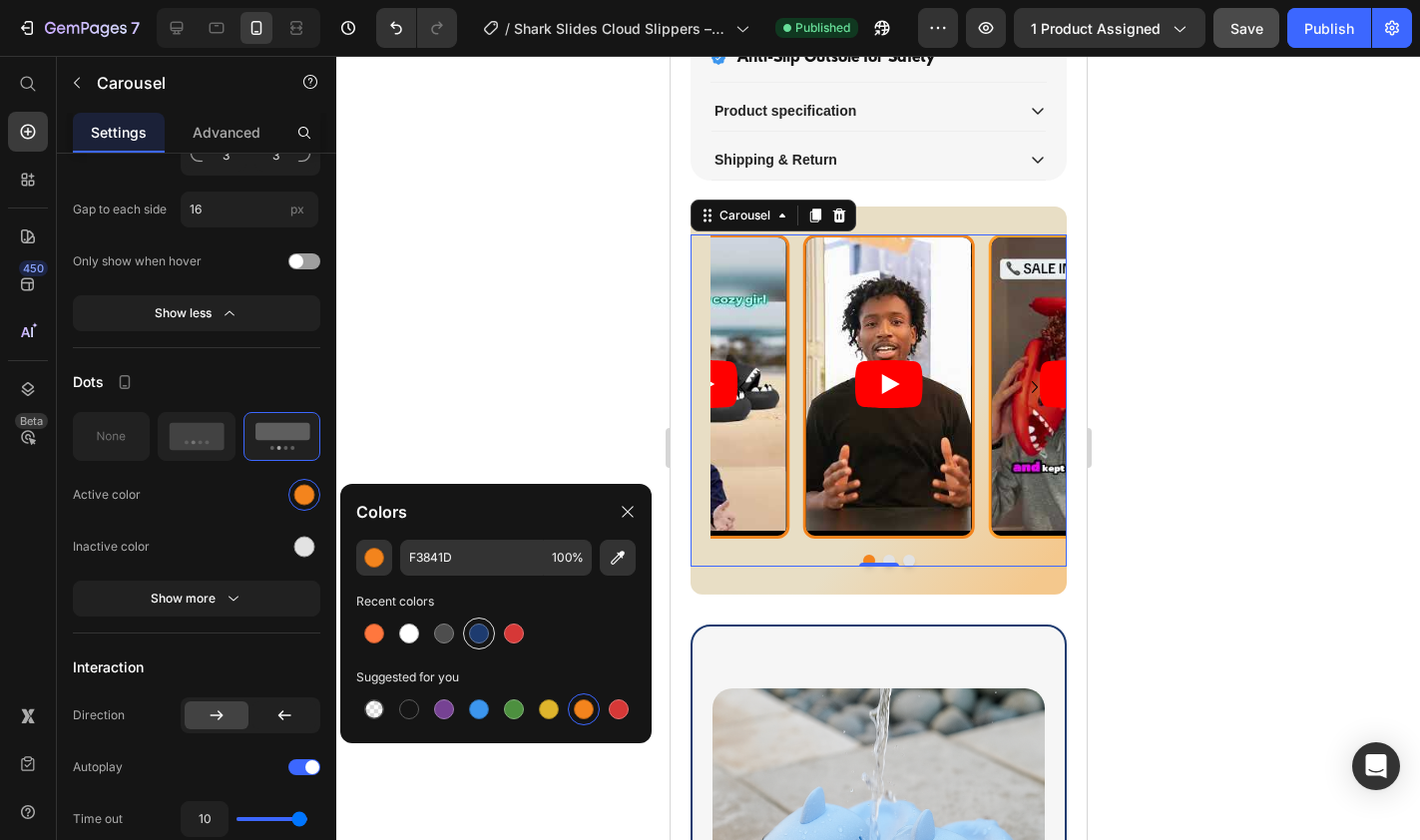 click at bounding box center (479, 633) 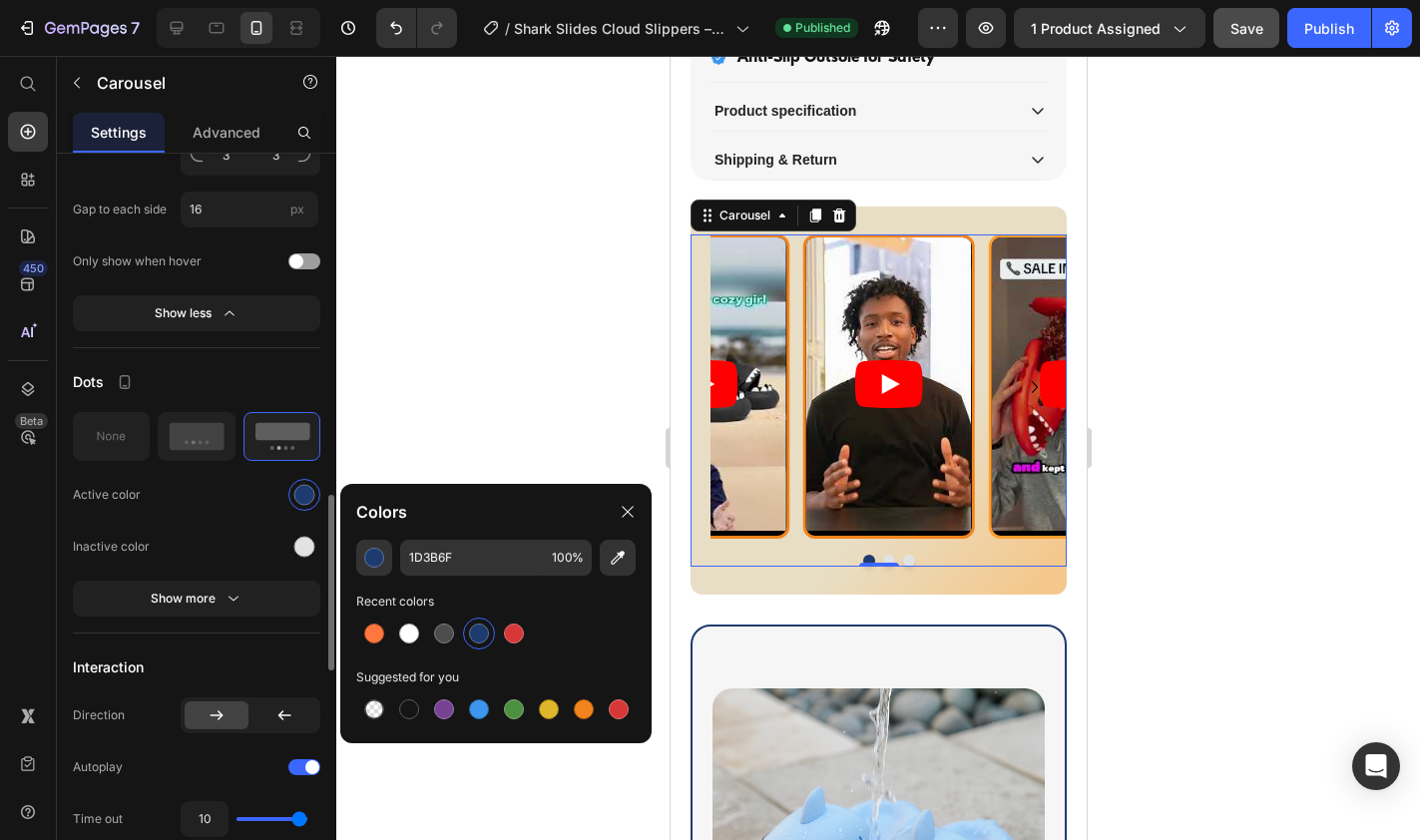 click on "Inactive color" 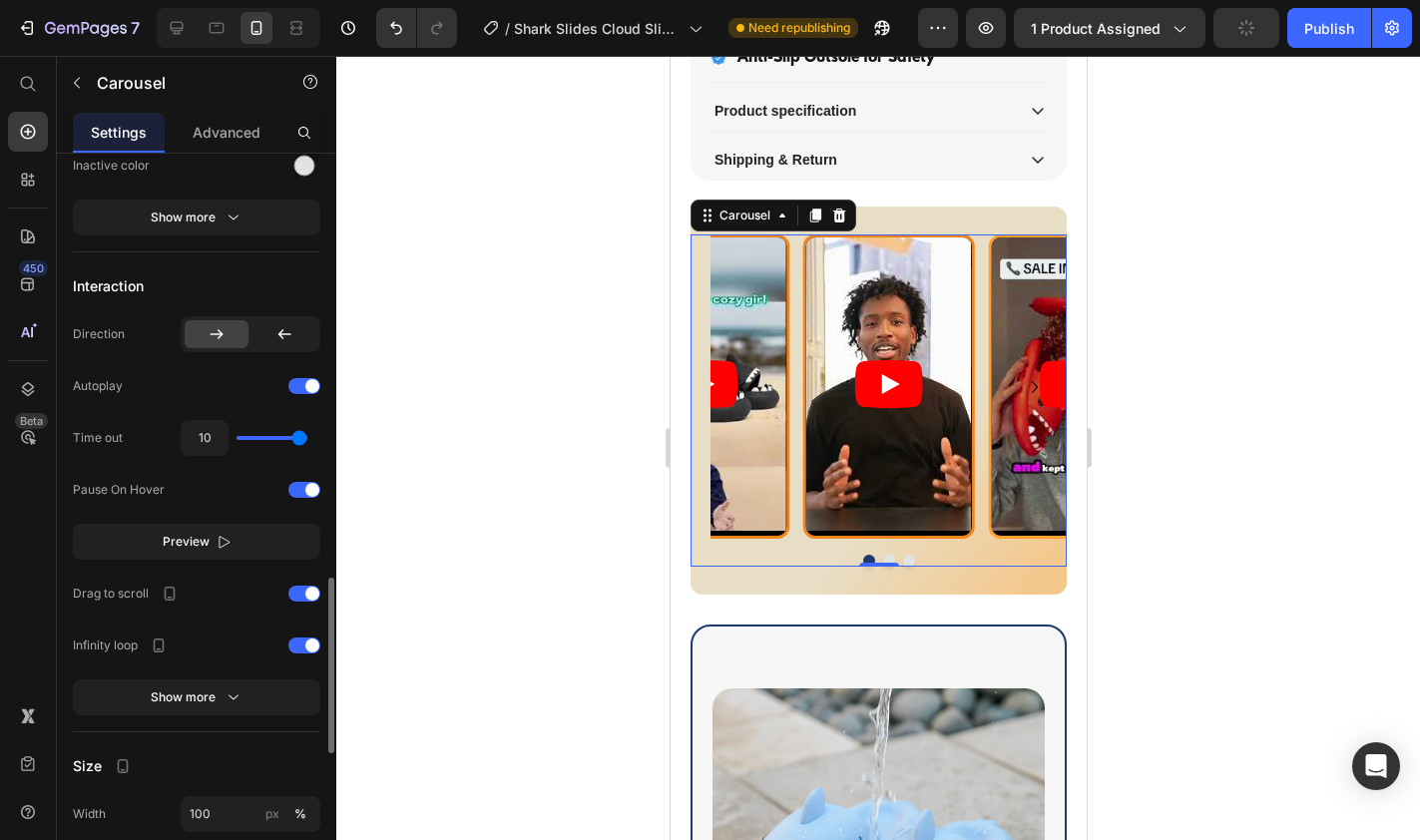 scroll, scrollTop: 1835, scrollLeft: 0, axis: vertical 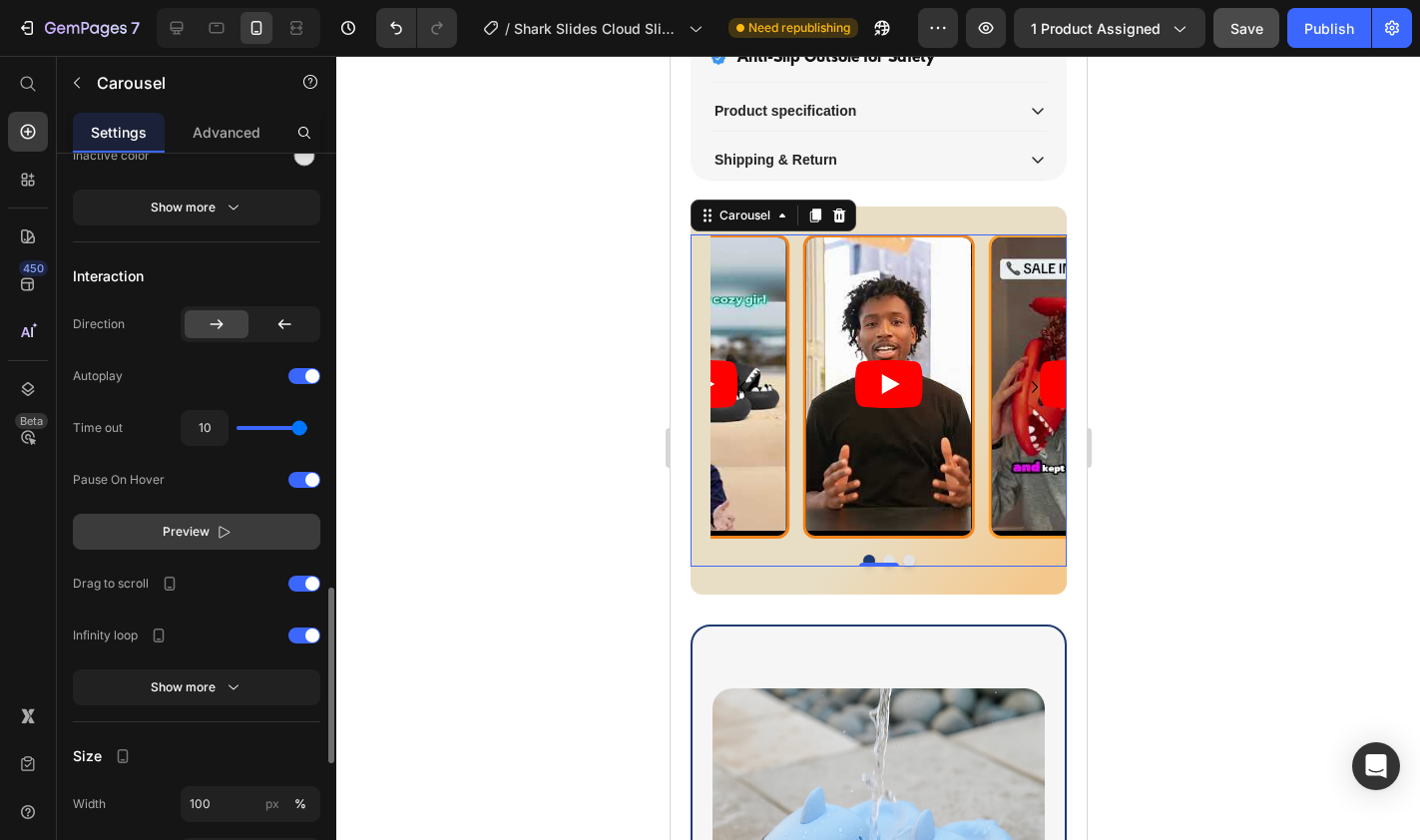 click on "Preview" at bounding box center (197, 532) 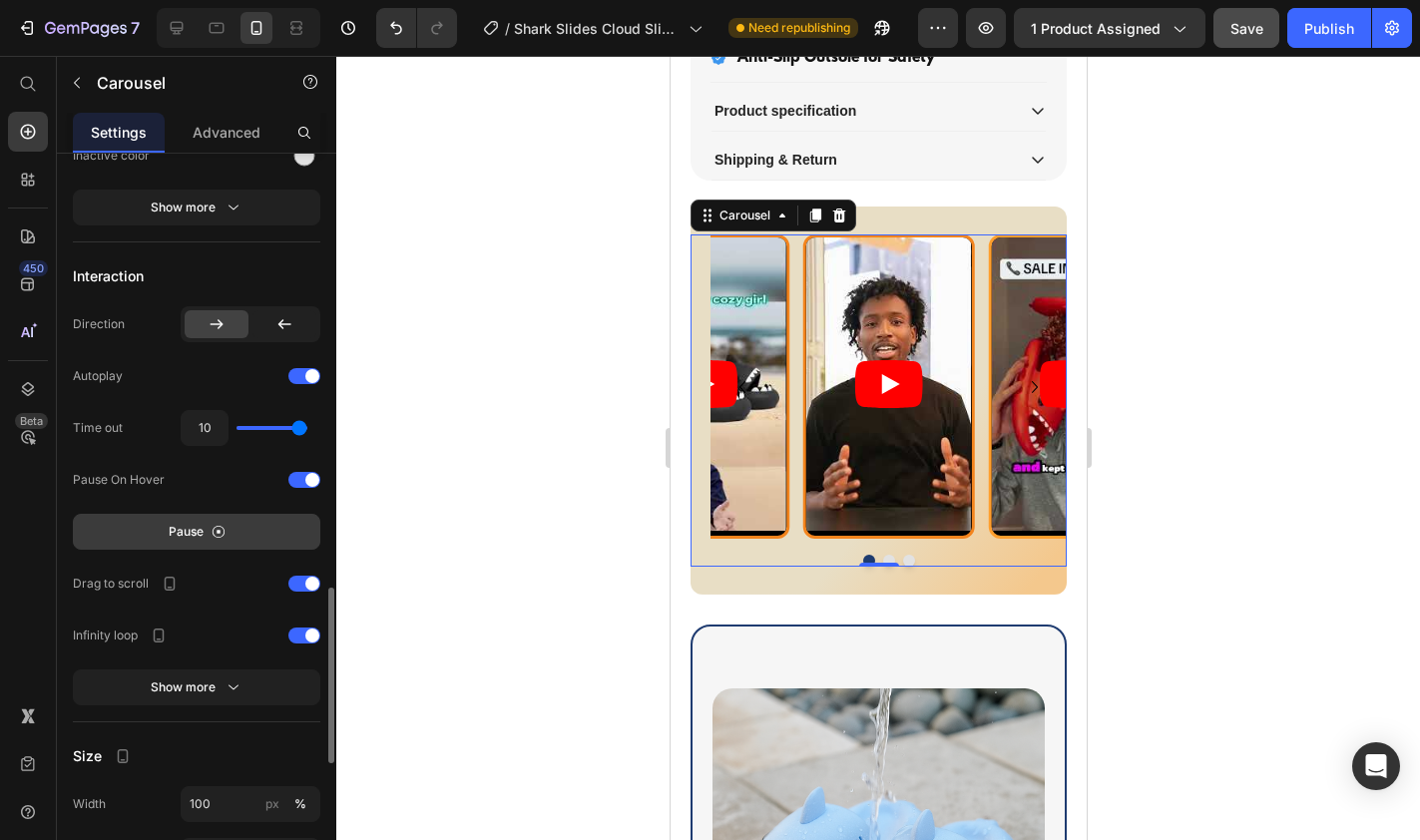 click on "Pause" at bounding box center [197, 532] 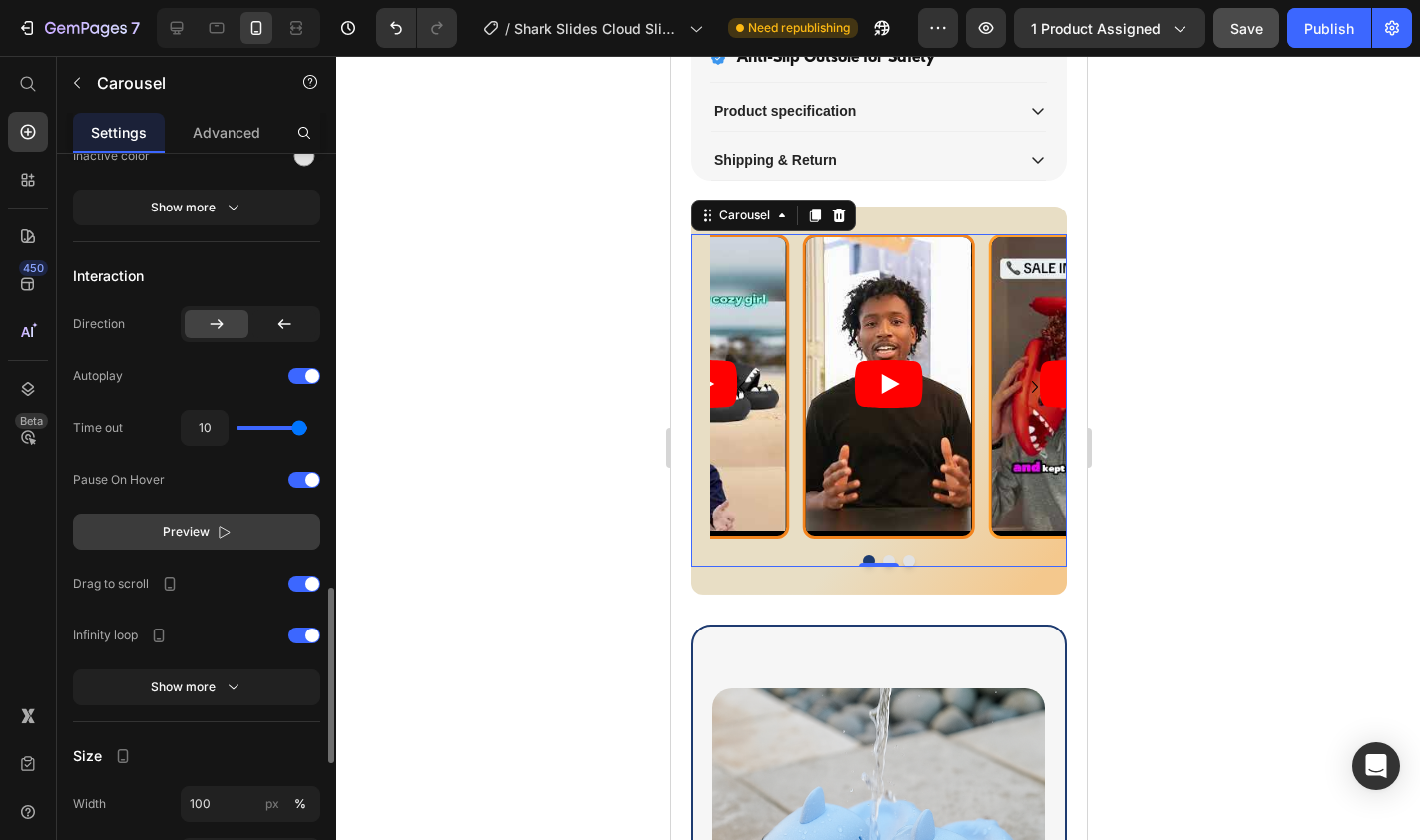 click on "Preview" at bounding box center (197, 532) 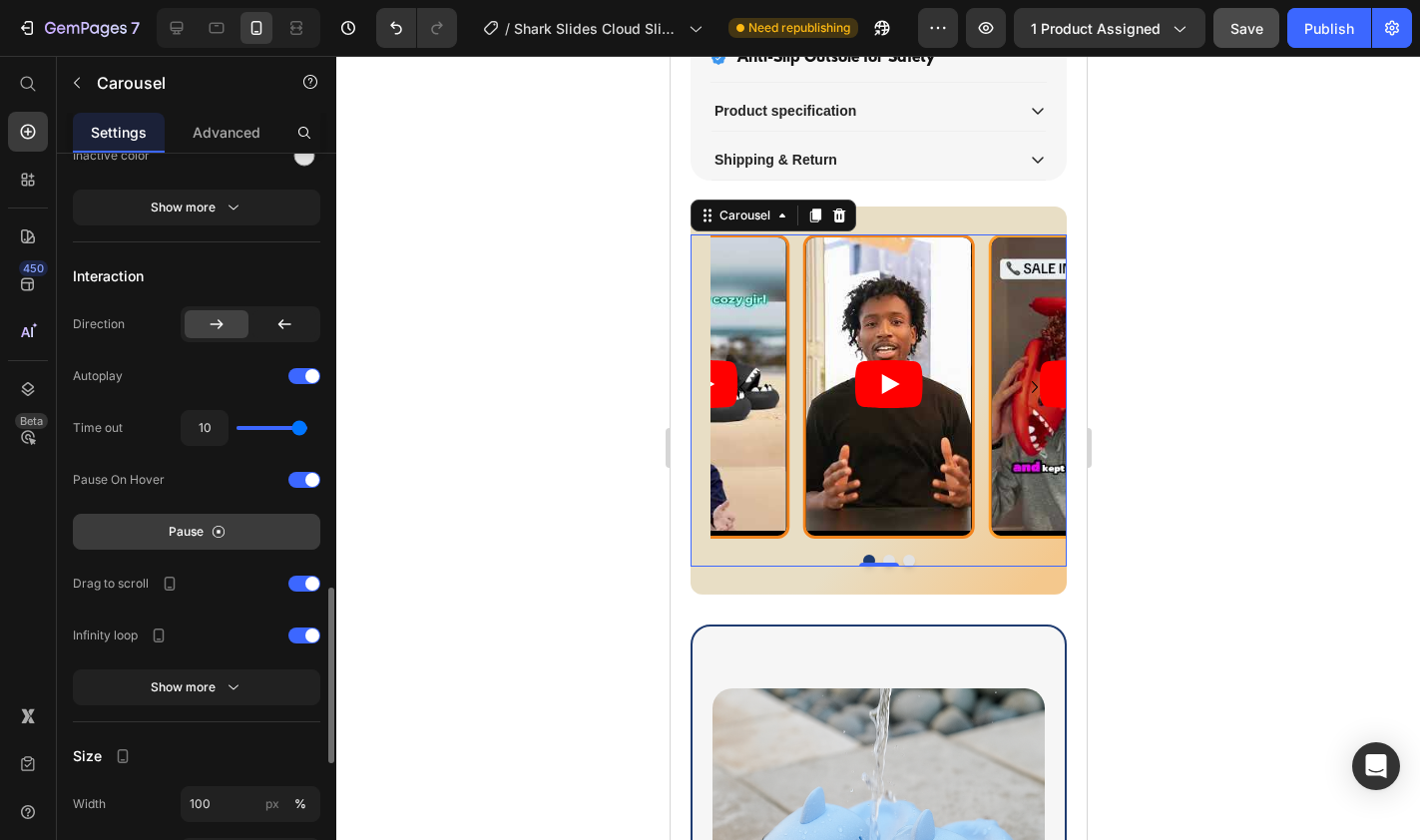 click on "Pause" at bounding box center [197, 532] 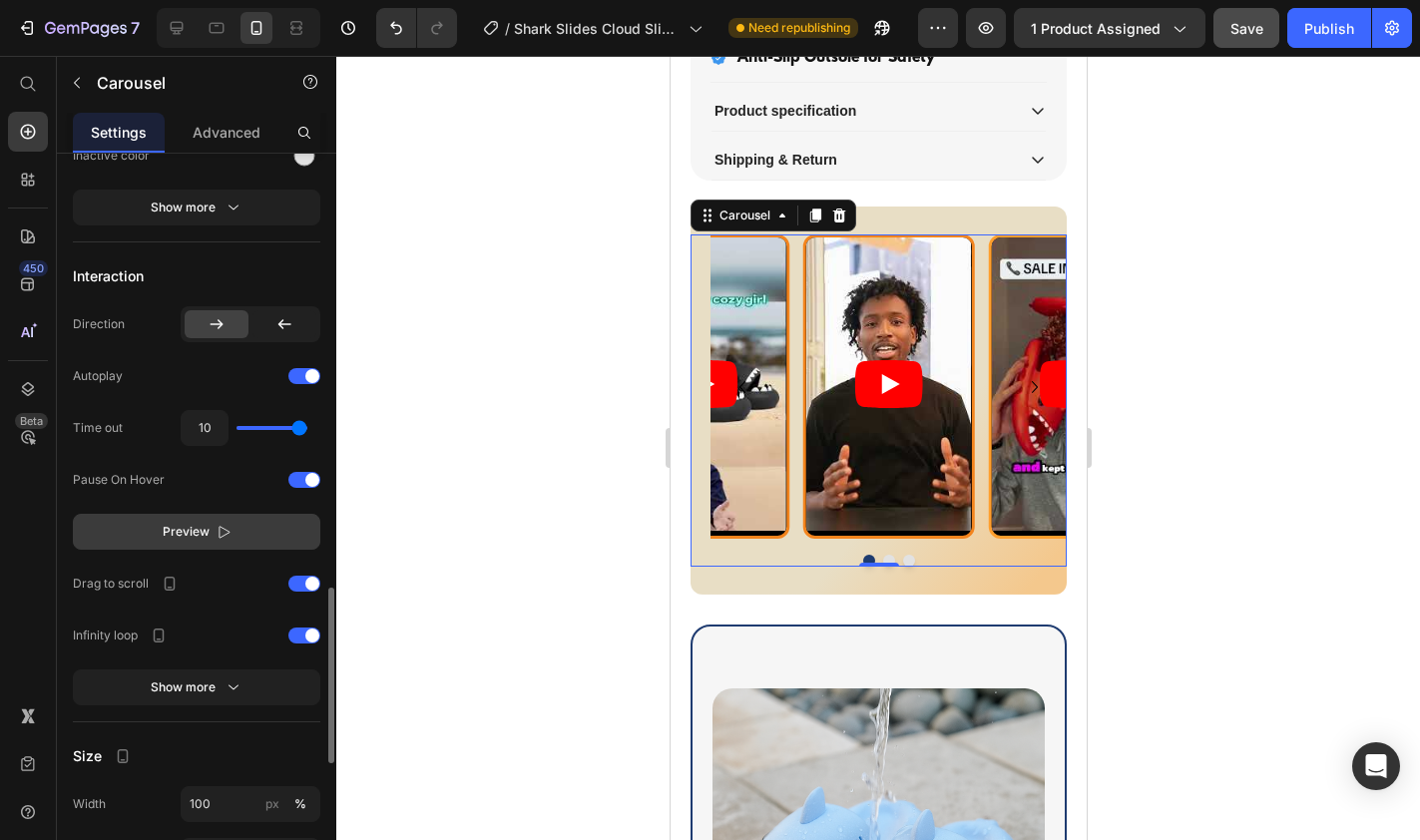 click on "Preview" at bounding box center [197, 532] 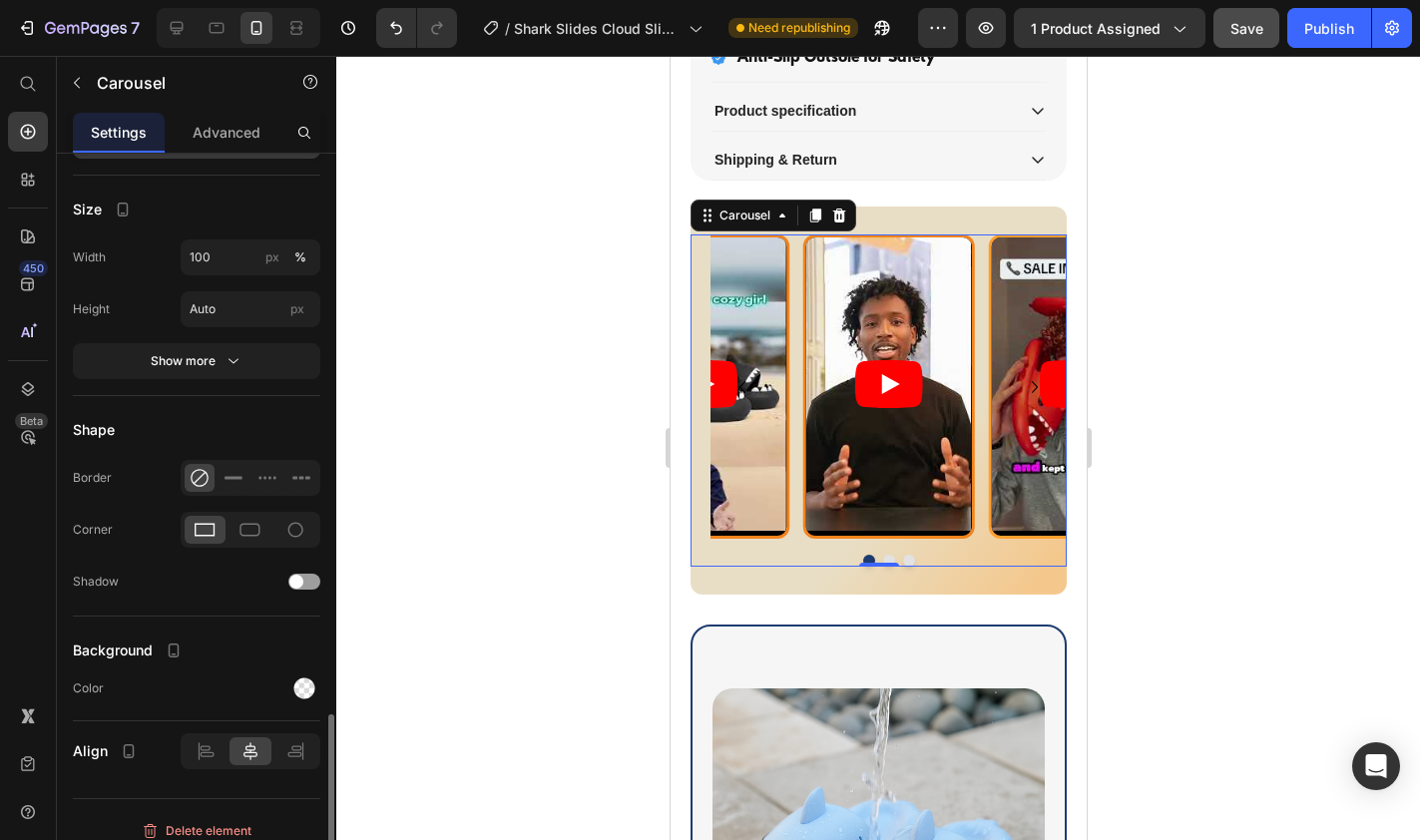 scroll, scrollTop: 2397, scrollLeft: 0, axis: vertical 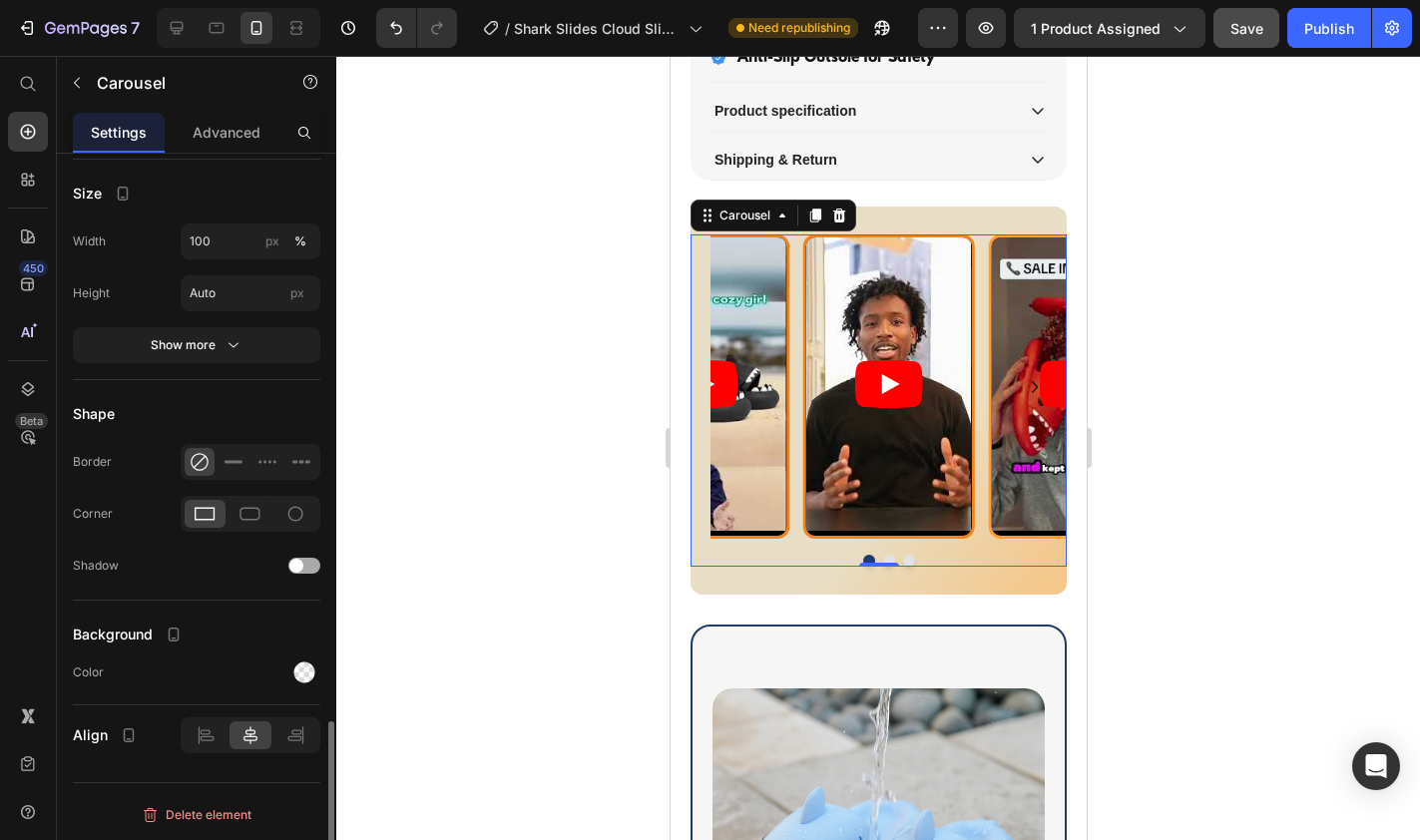 click at bounding box center [296, 566] 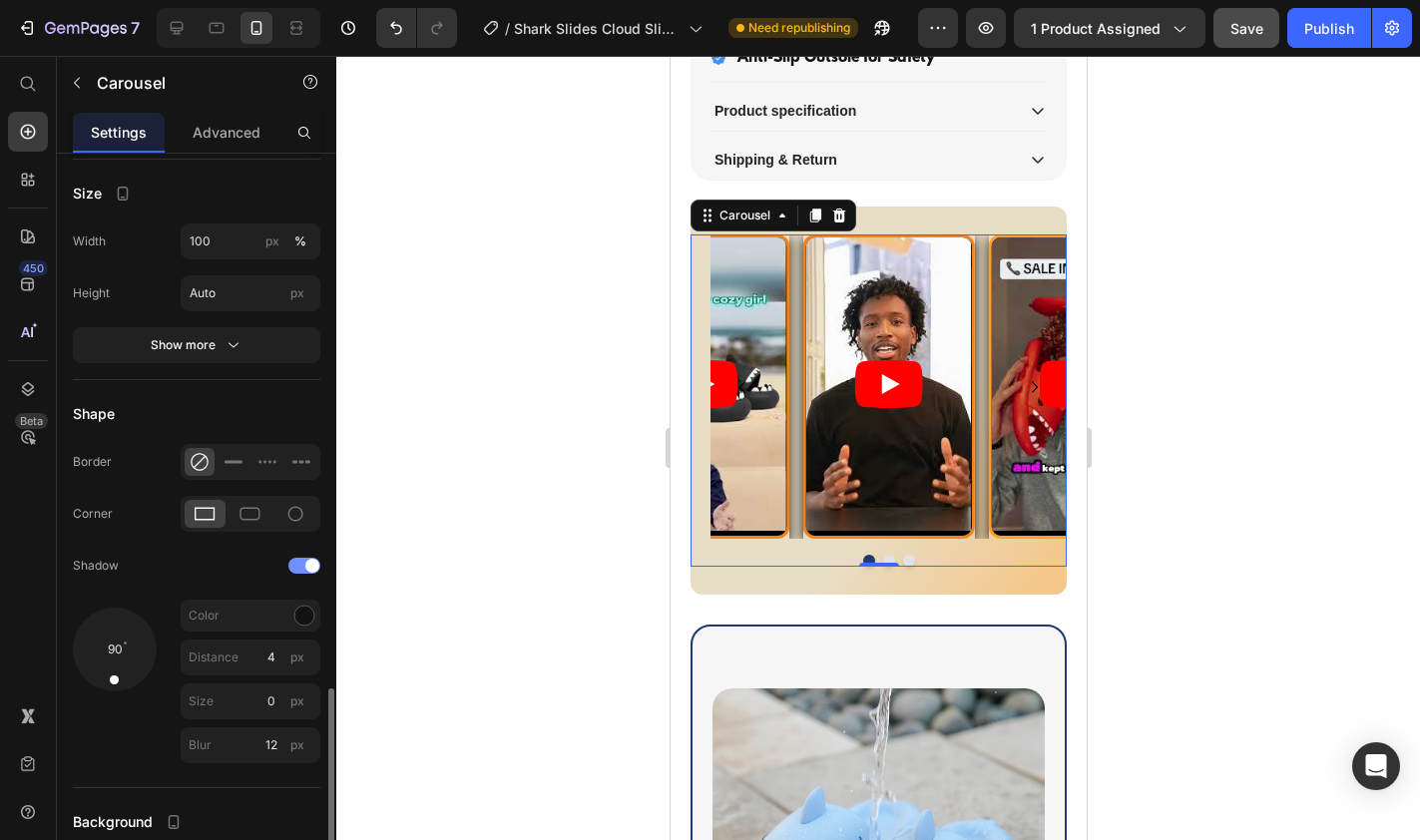 click at bounding box center (304, 566) 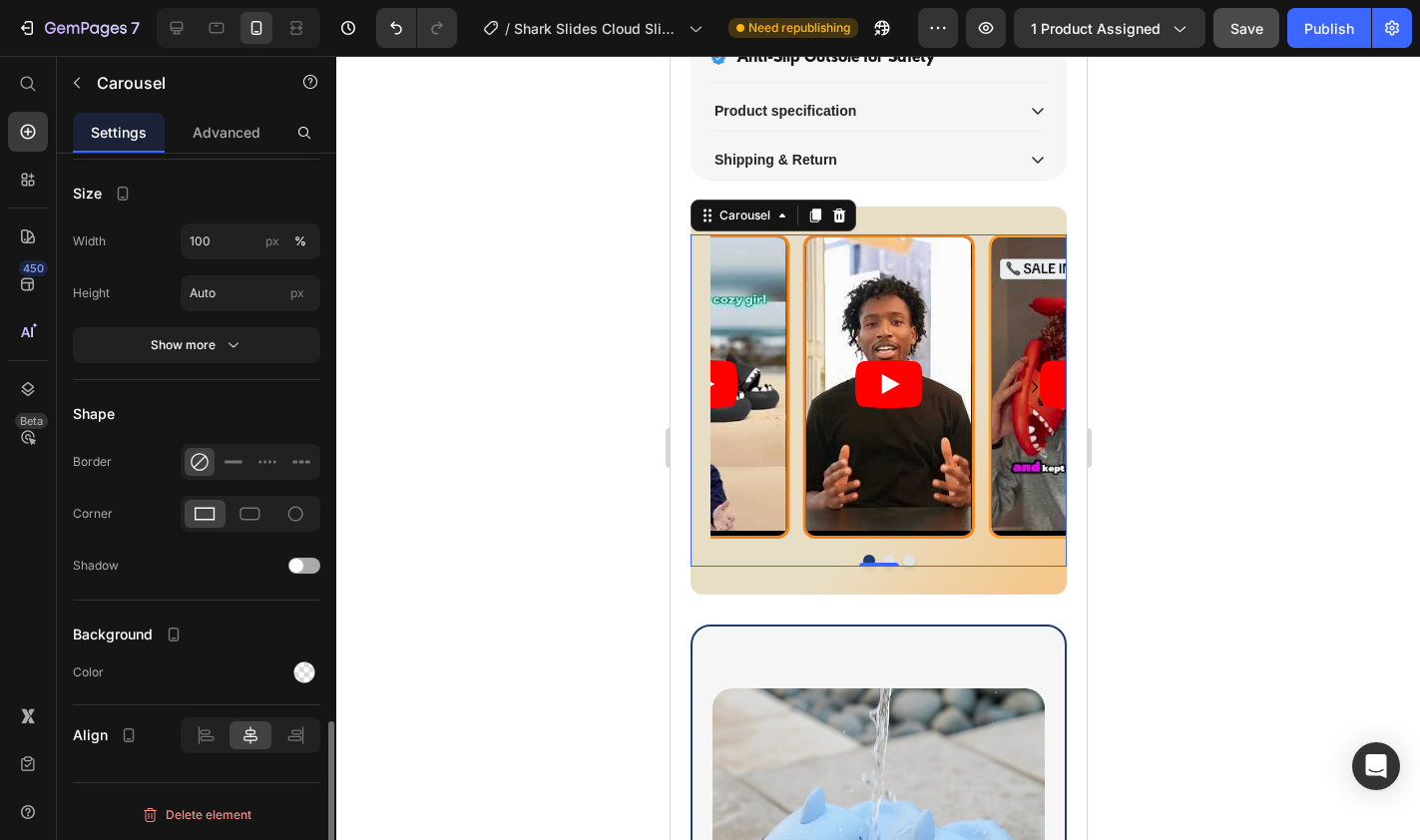 click at bounding box center (296, 566) 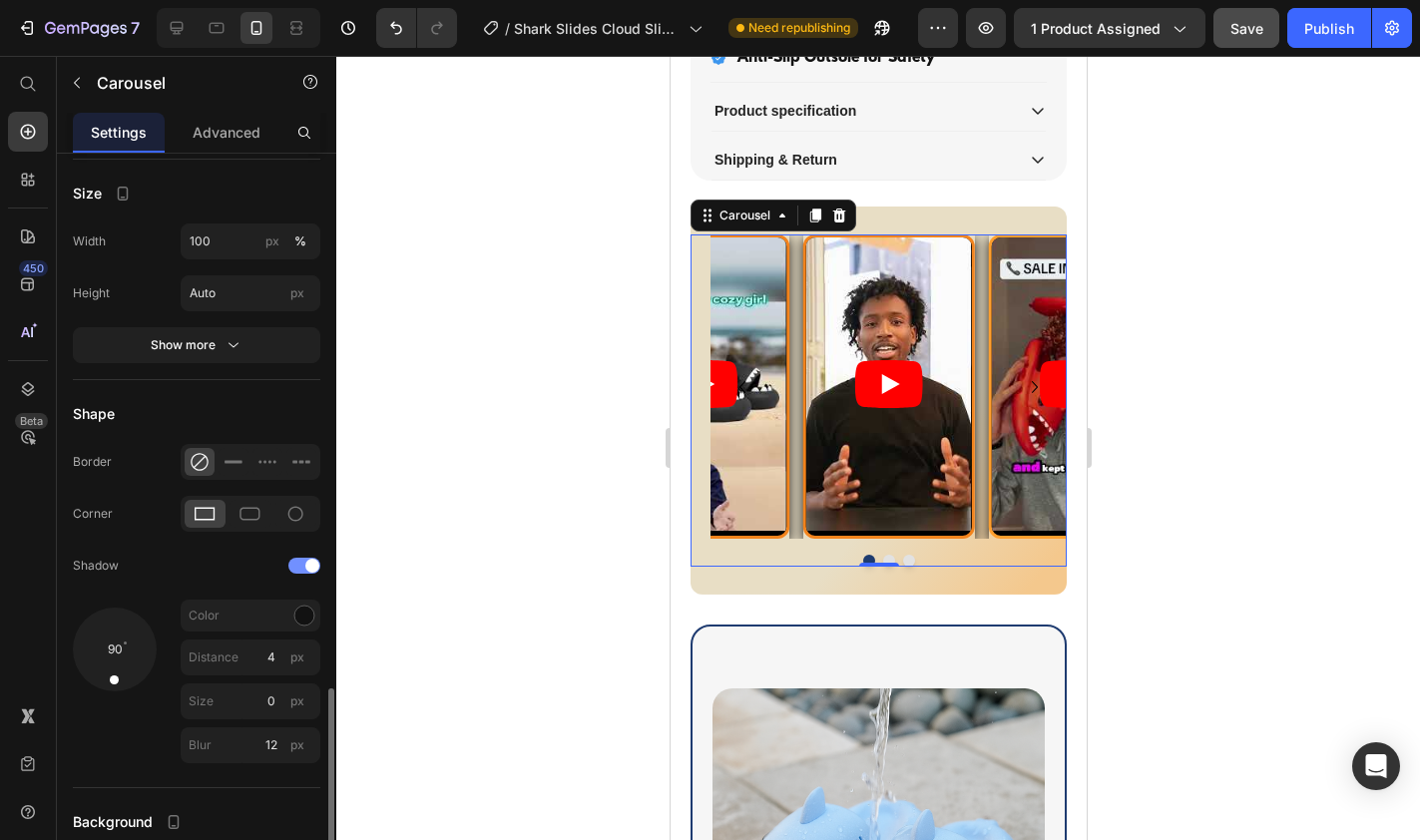 click at bounding box center (304, 566) 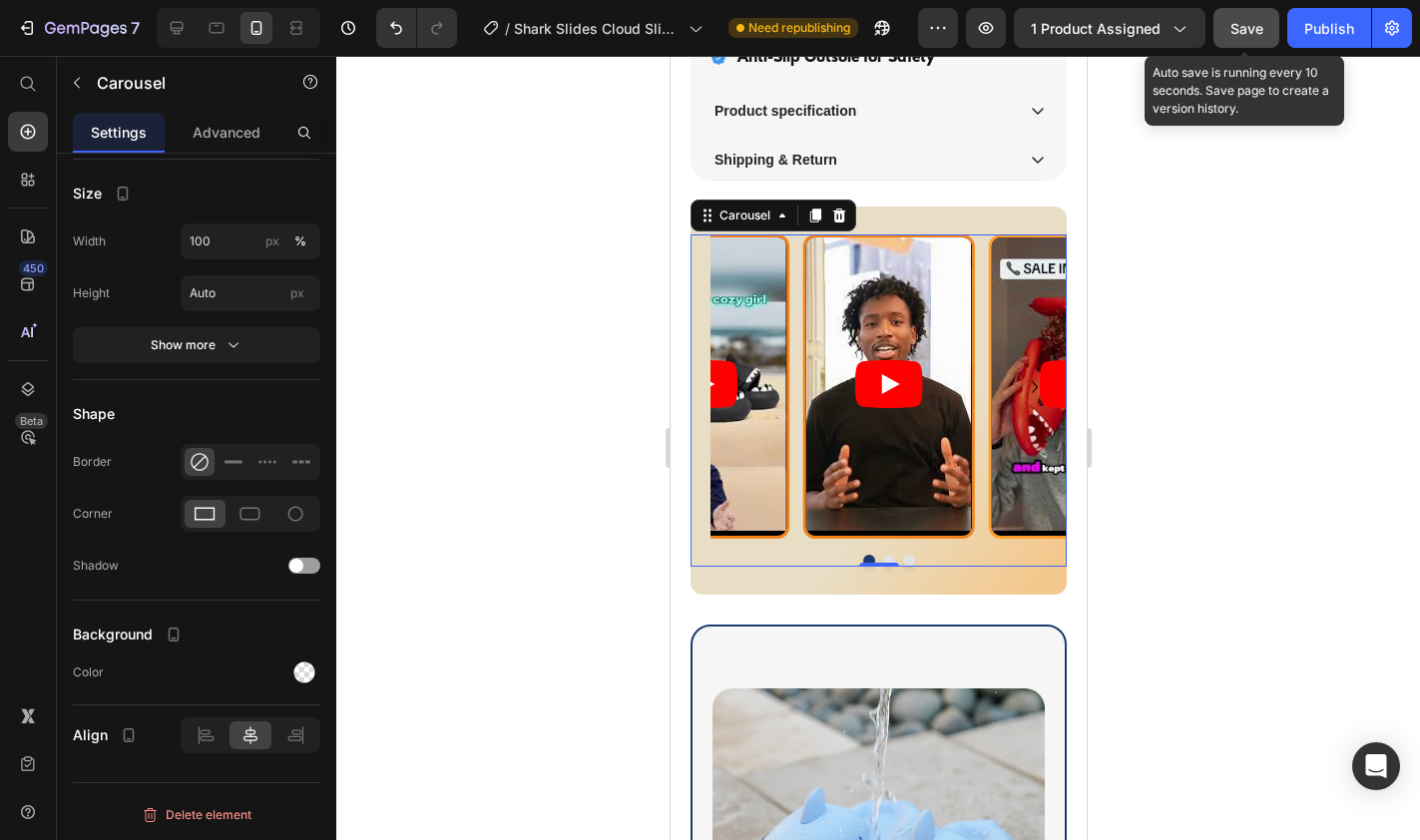 click on "Save" 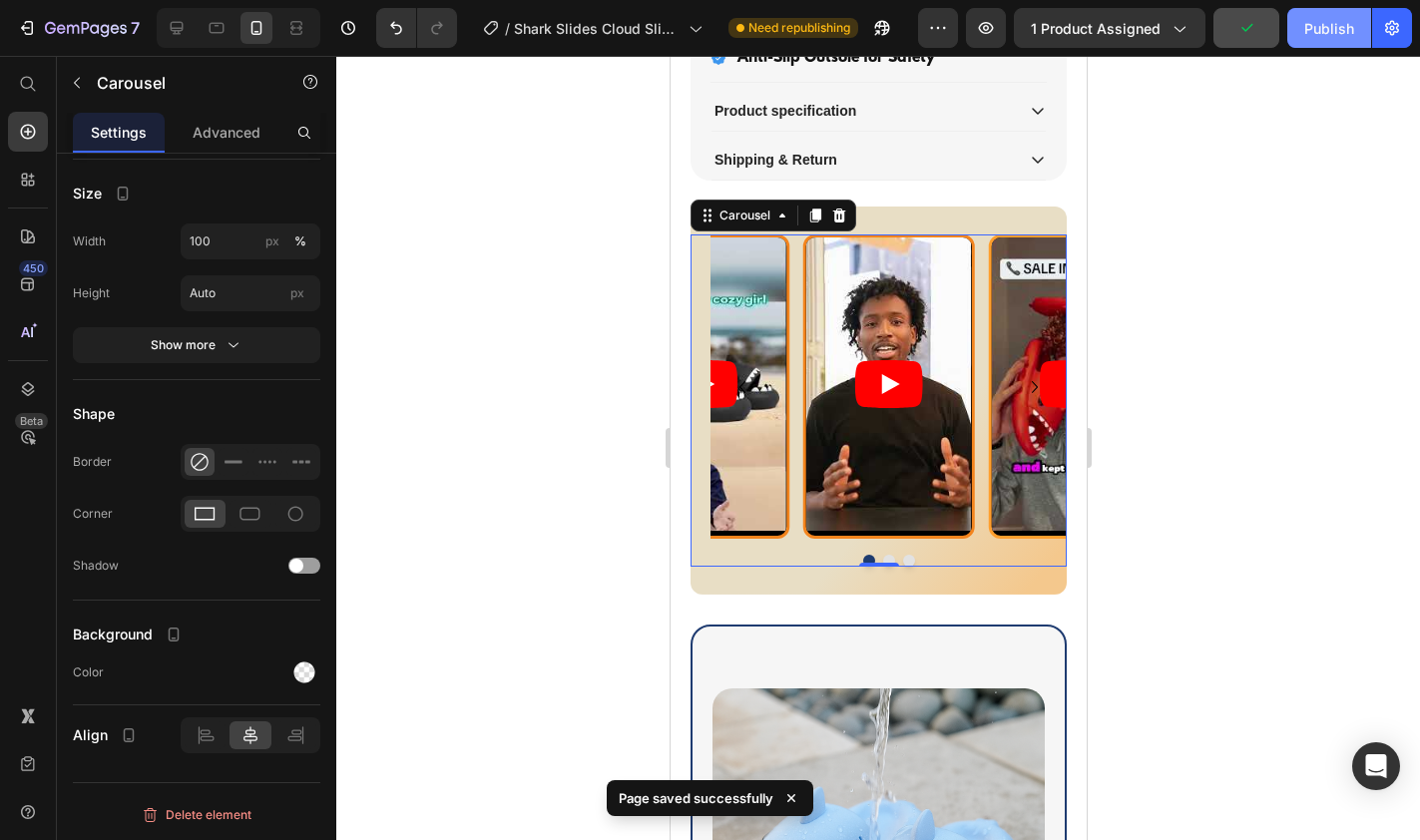 click on "Publish" at bounding box center (1329, 28) 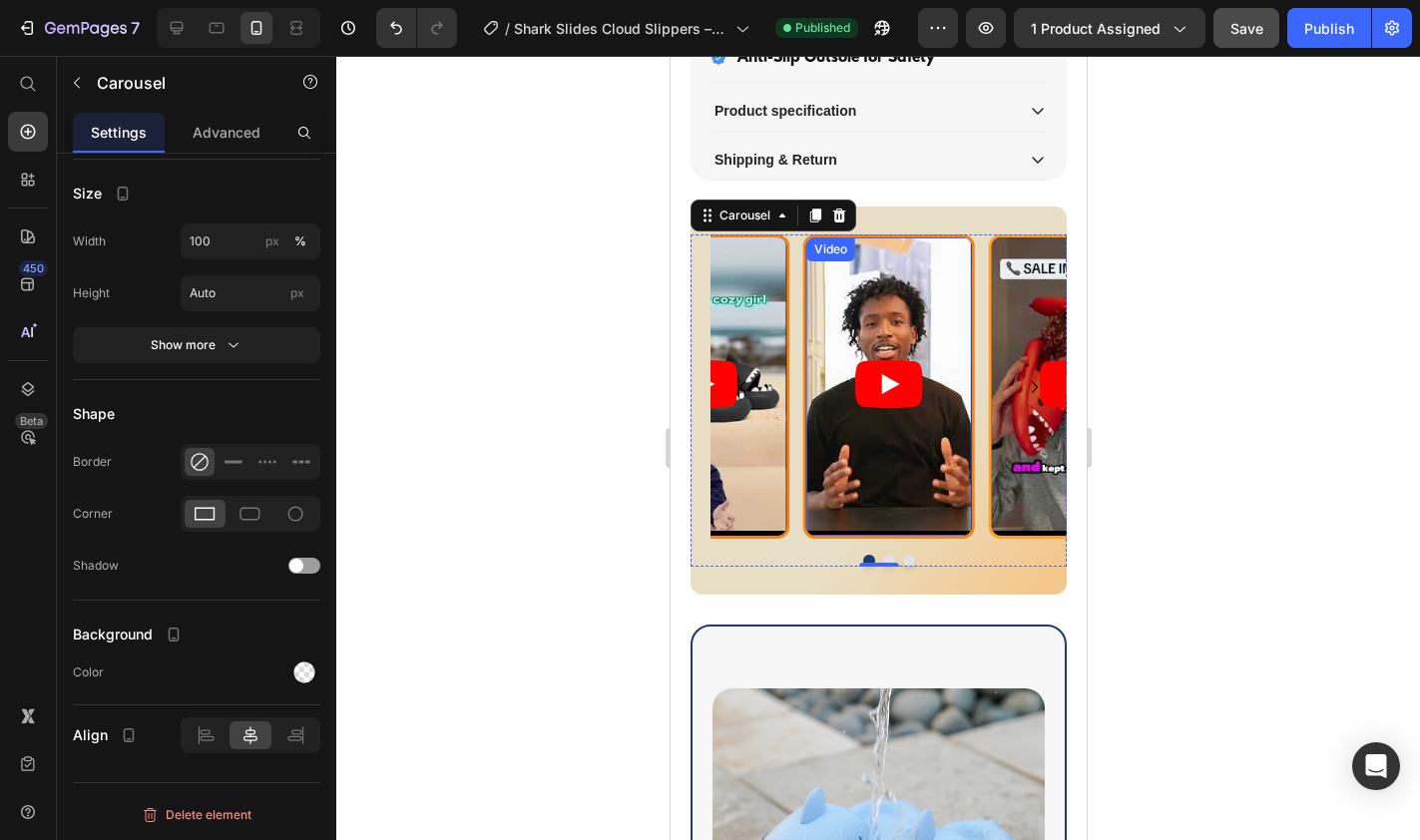click at bounding box center (888, 384) 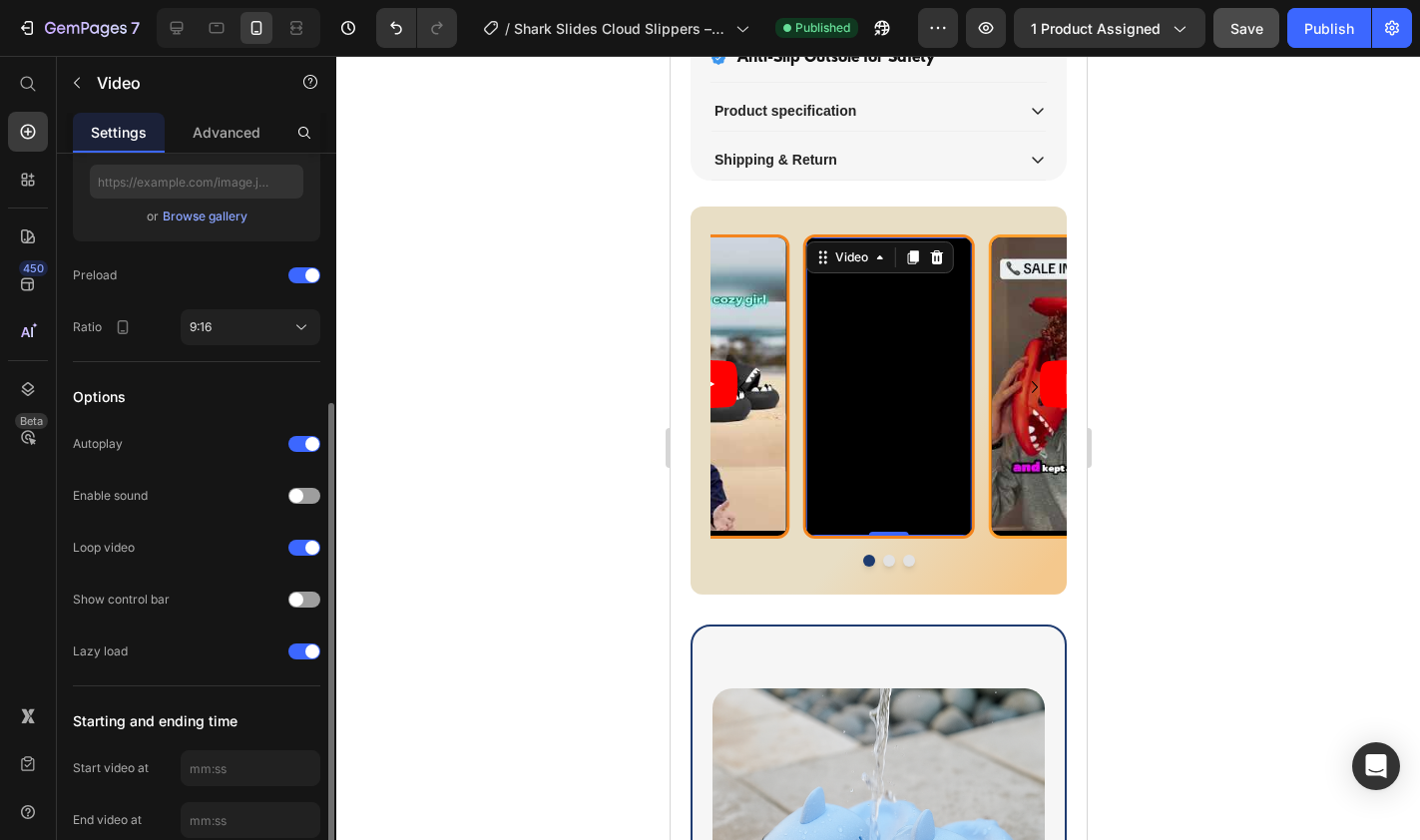 scroll, scrollTop: 416, scrollLeft: 0, axis: vertical 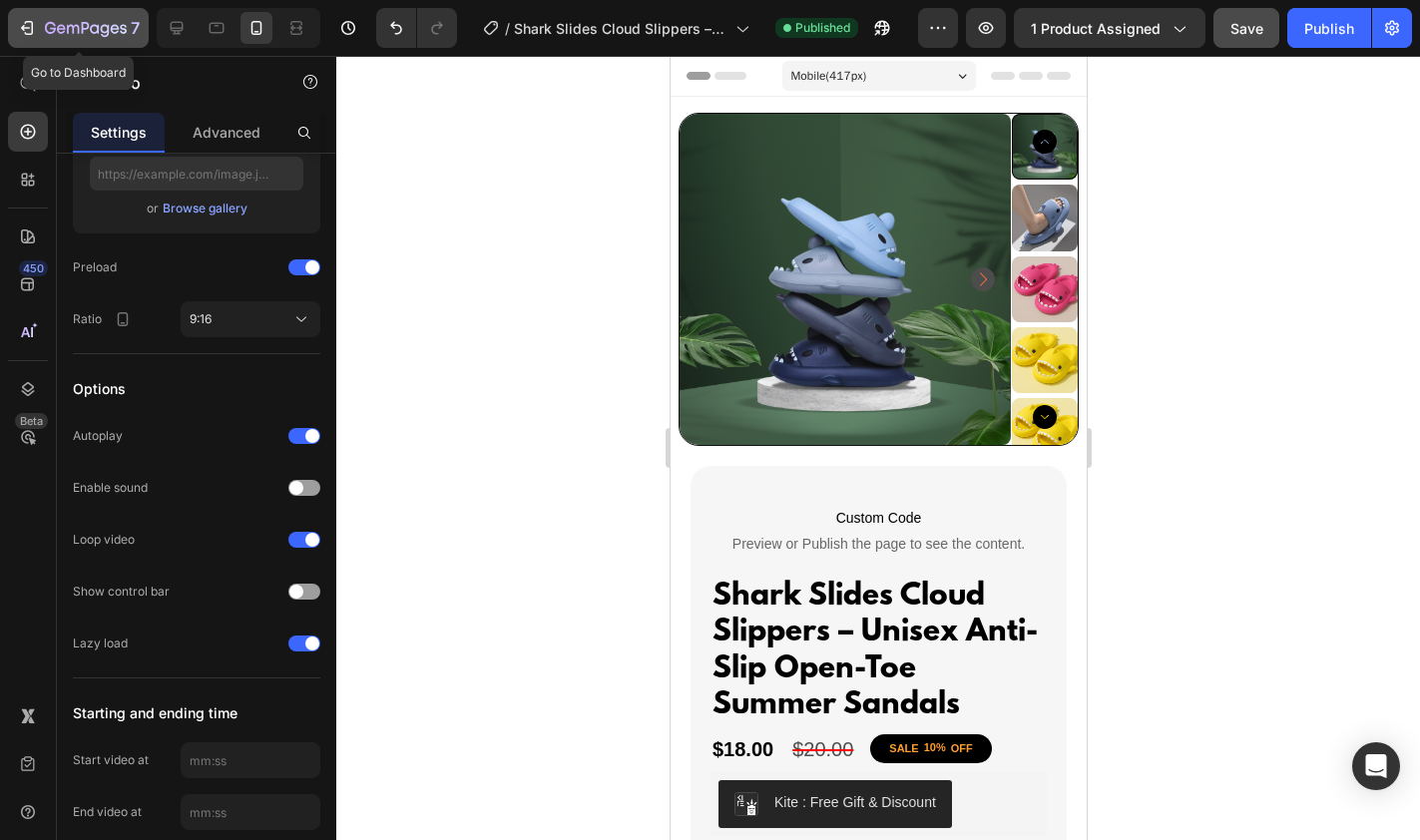 click on "7" 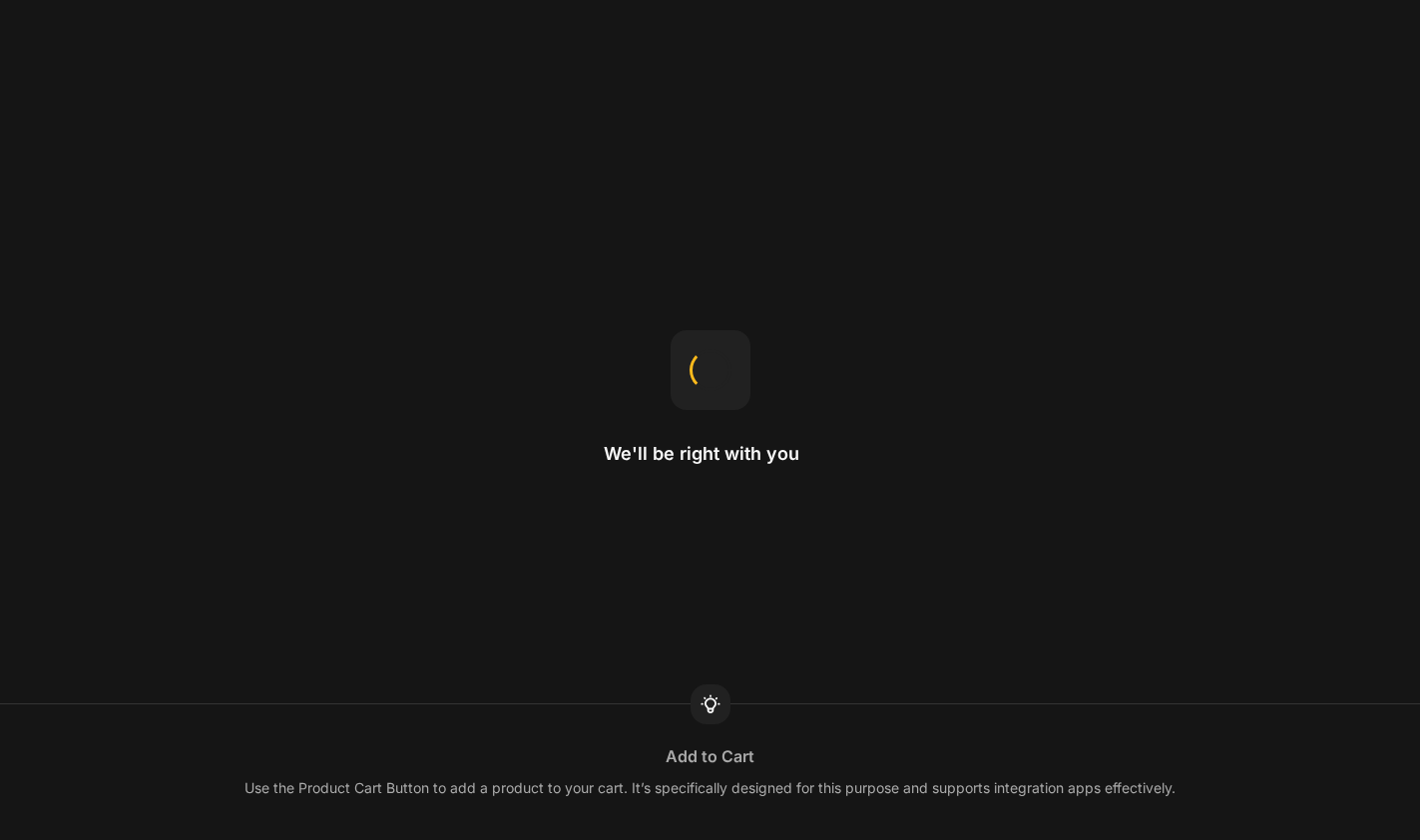 scroll, scrollTop: 0, scrollLeft: 0, axis: both 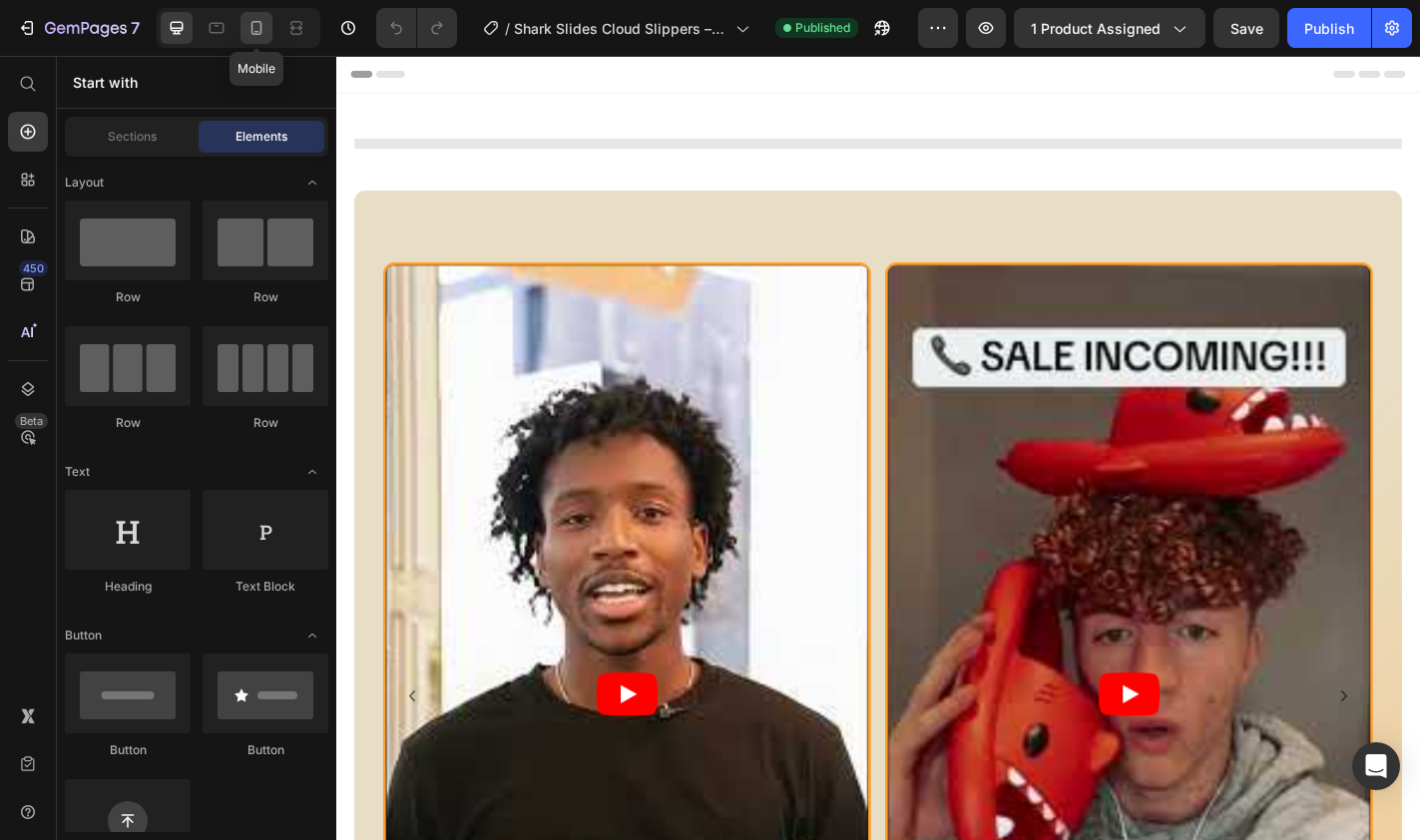 click 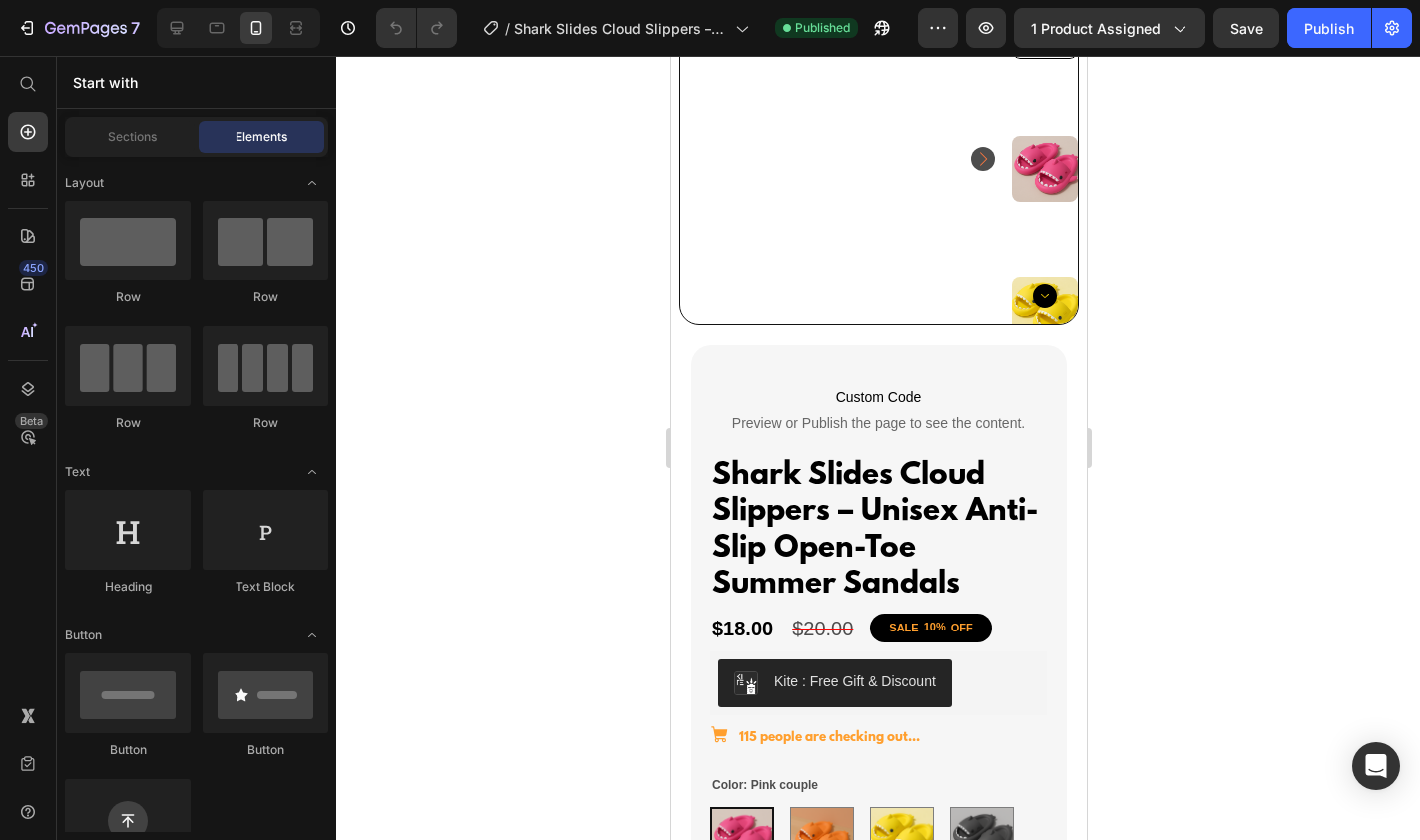 scroll, scrollTop: 126, scrollLeft: 0, axis: vertical 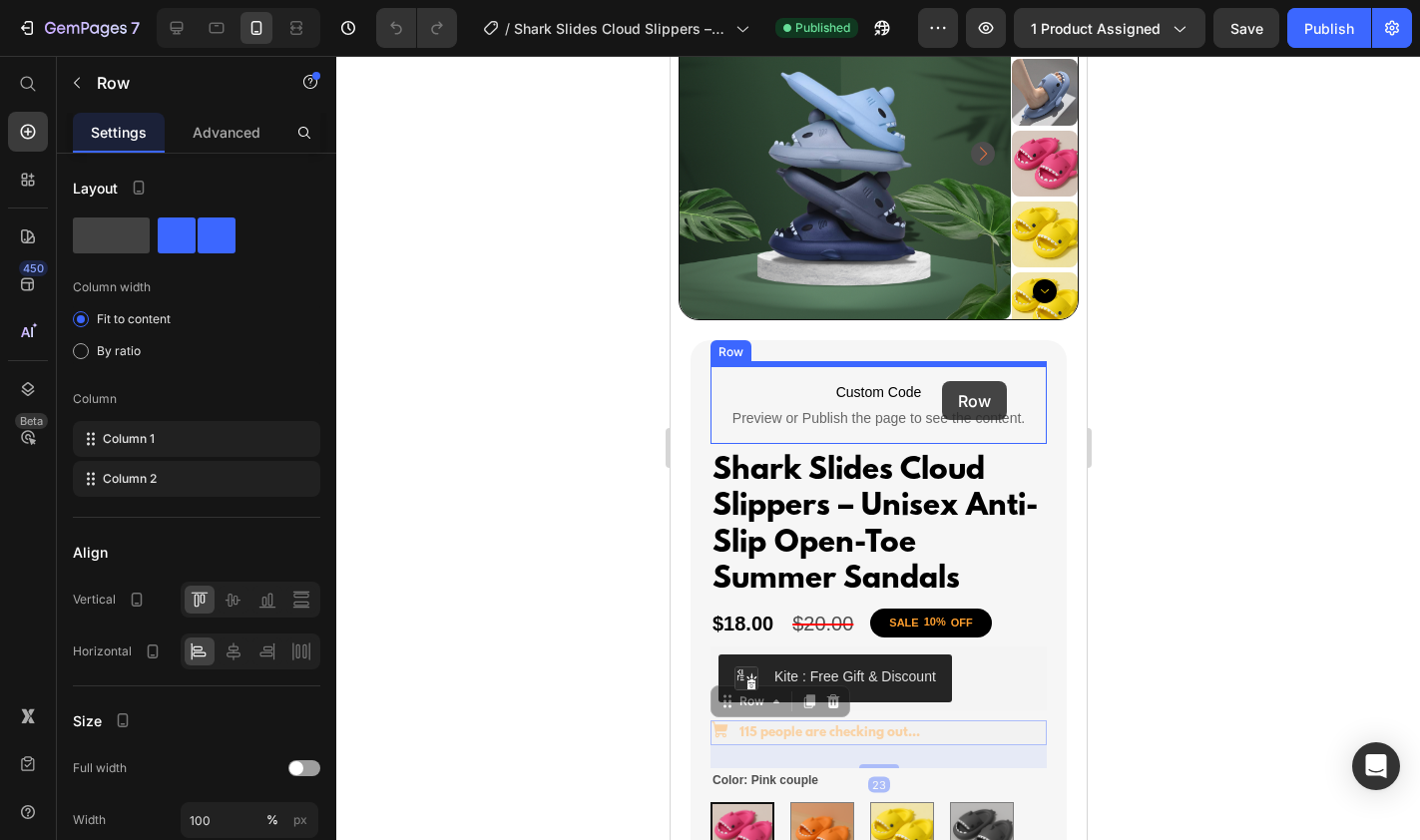 drag, startPoint x: 971, startPoint y: 730, endPoint x: 941, endPoint y: 382, distance: 349.29071 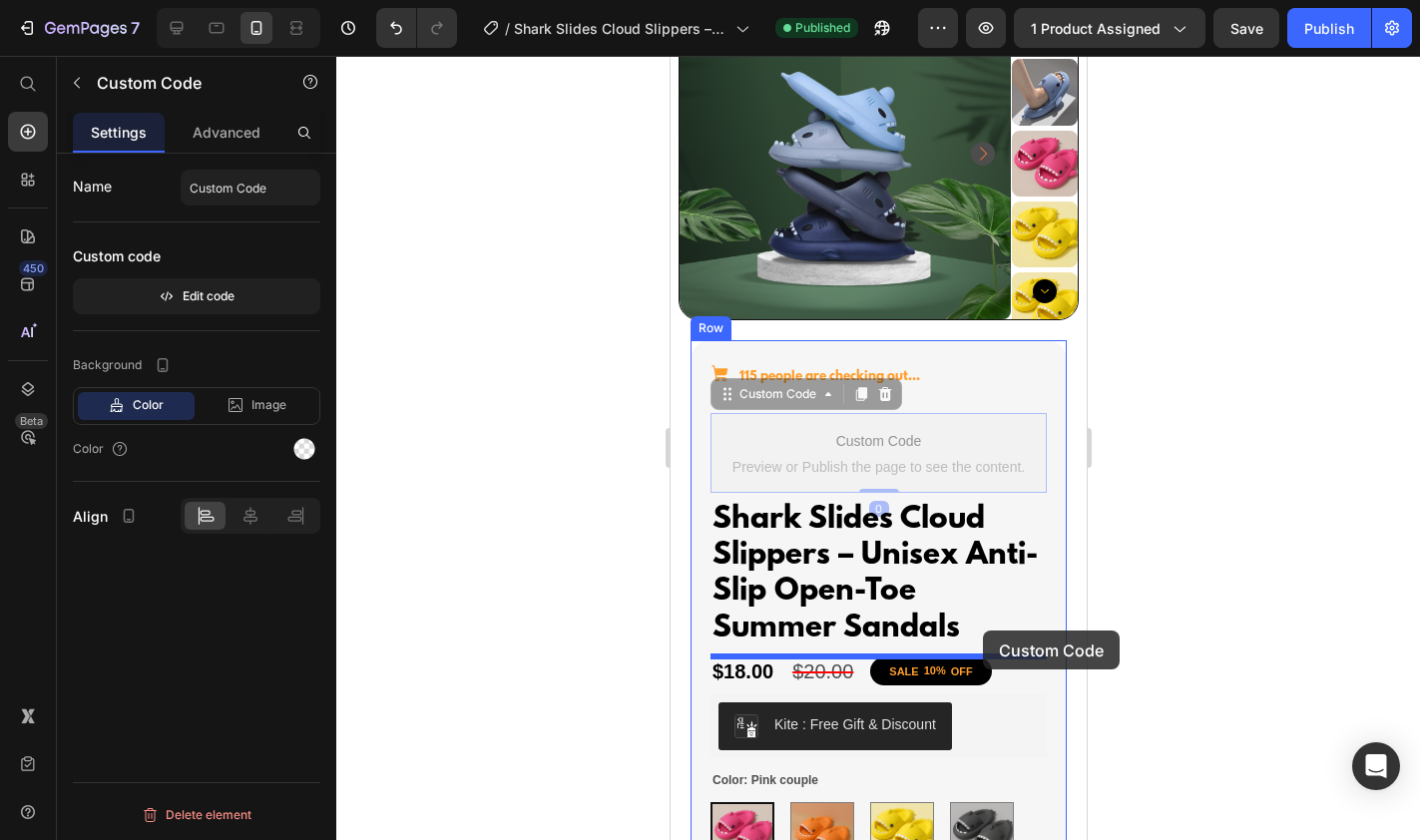drag, startPoint x: 1007, startPoint y: 434, endPoint x: 982, endPoint y: 630, distance: 197.58796 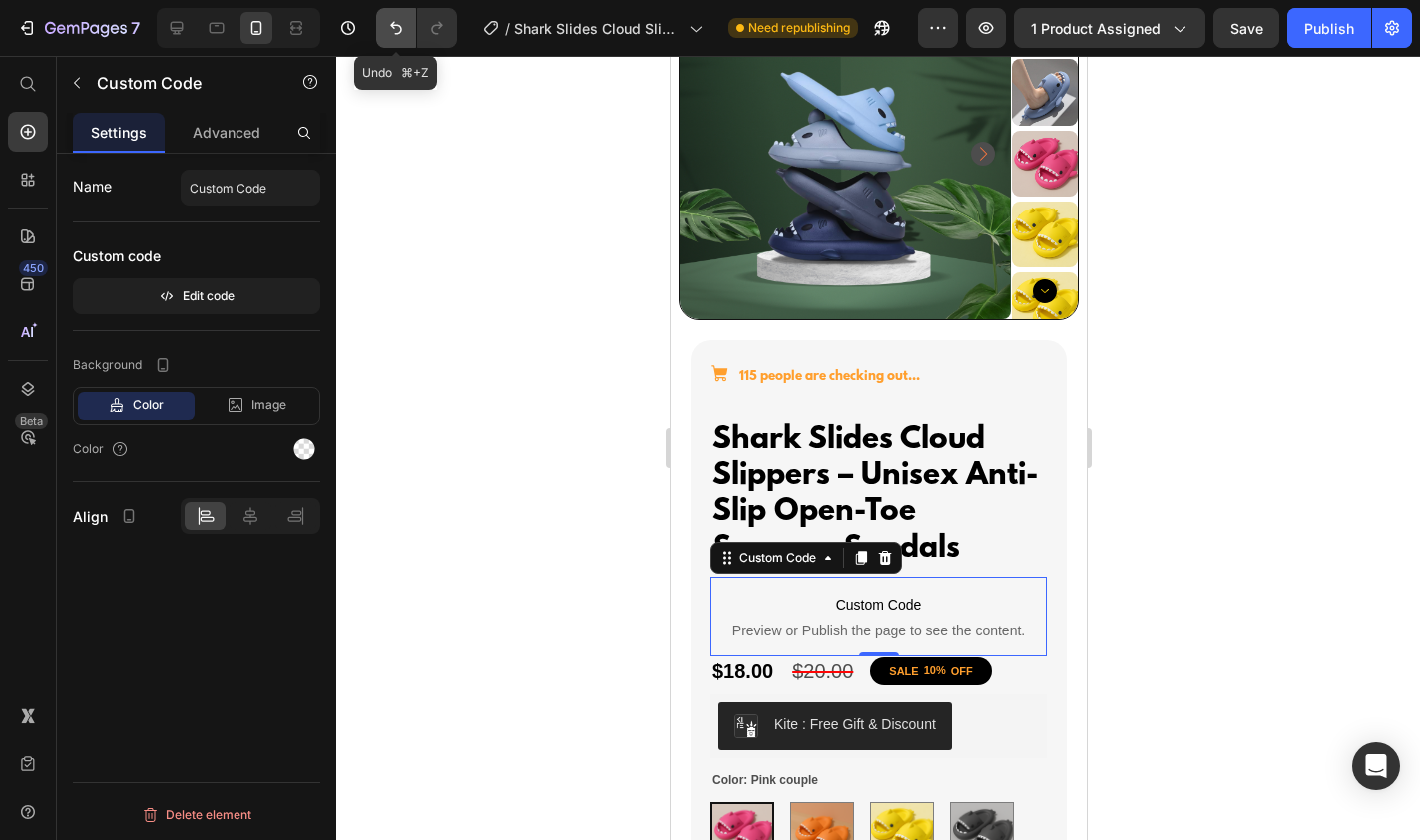 click 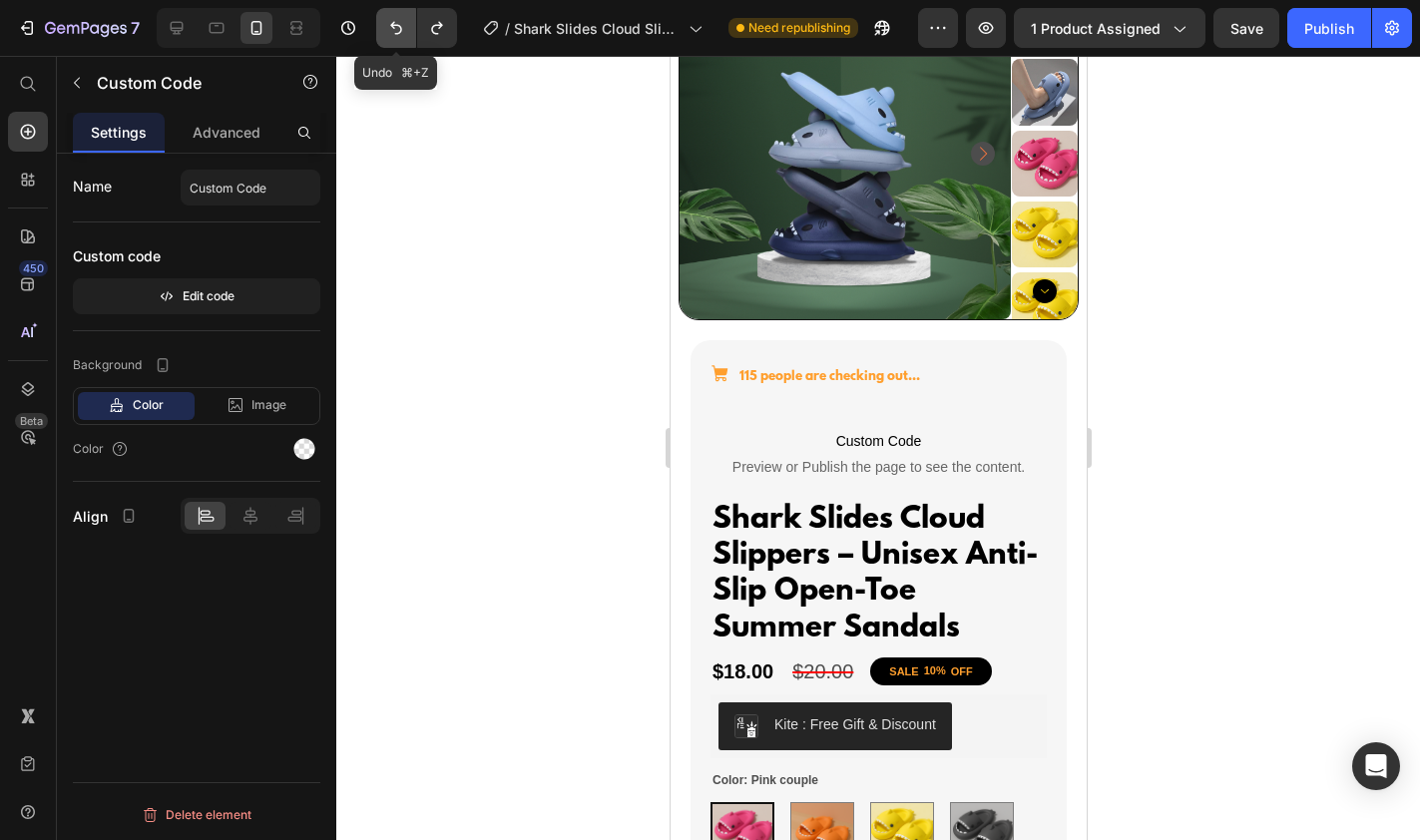 click 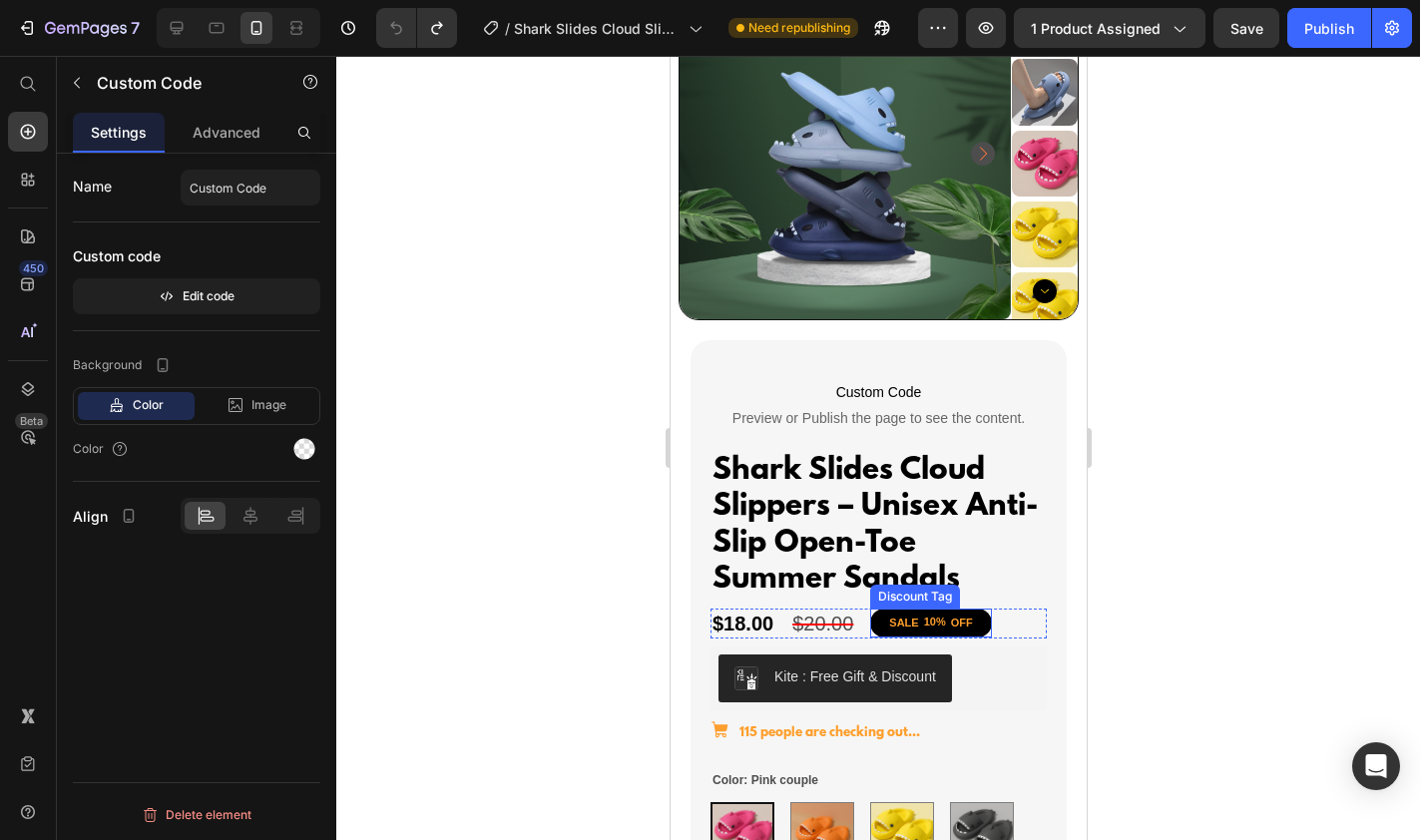click on "SALE 10% OFF" at bounding box center (929, 623) 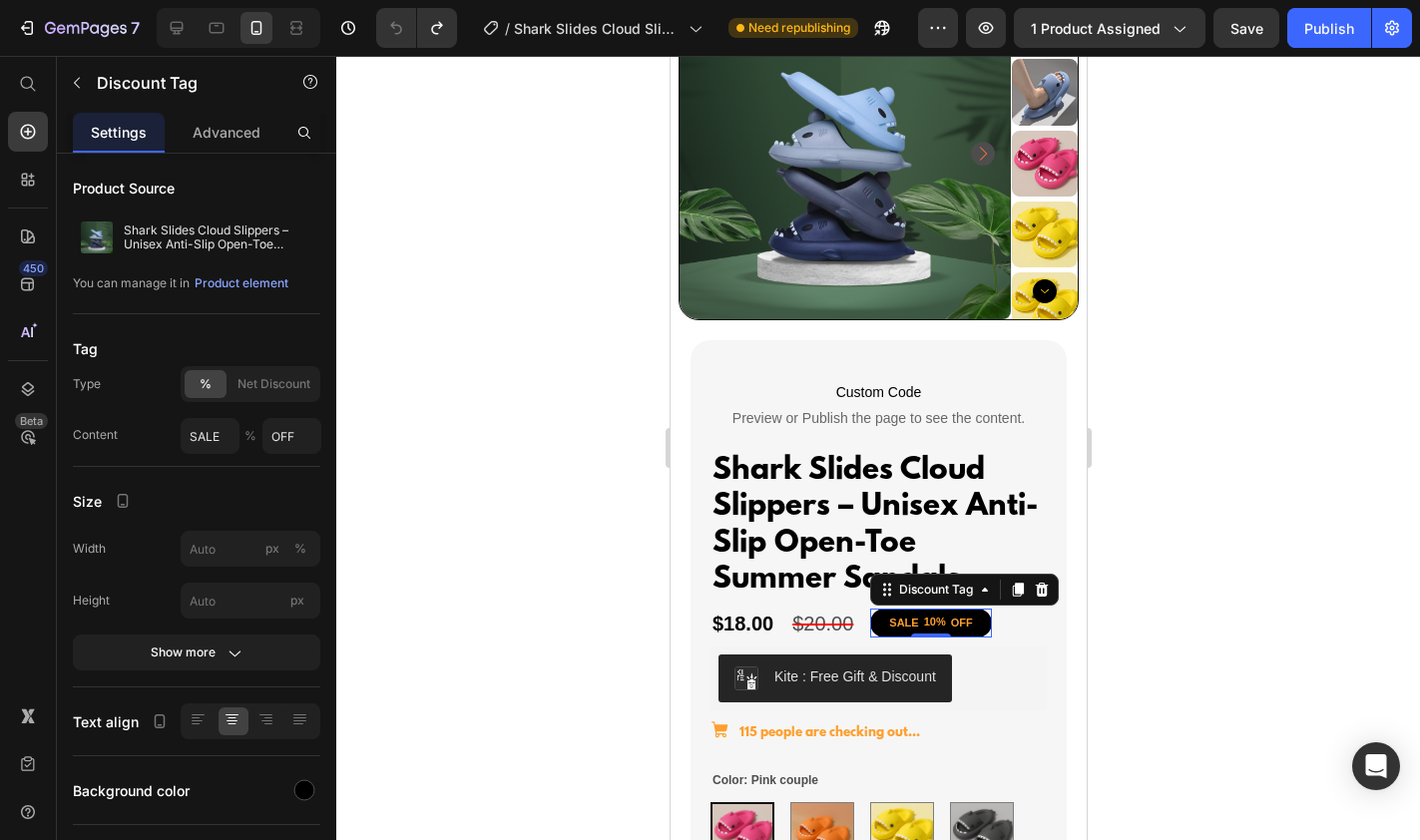 click on "SALE" at bounding box center (902, 623) 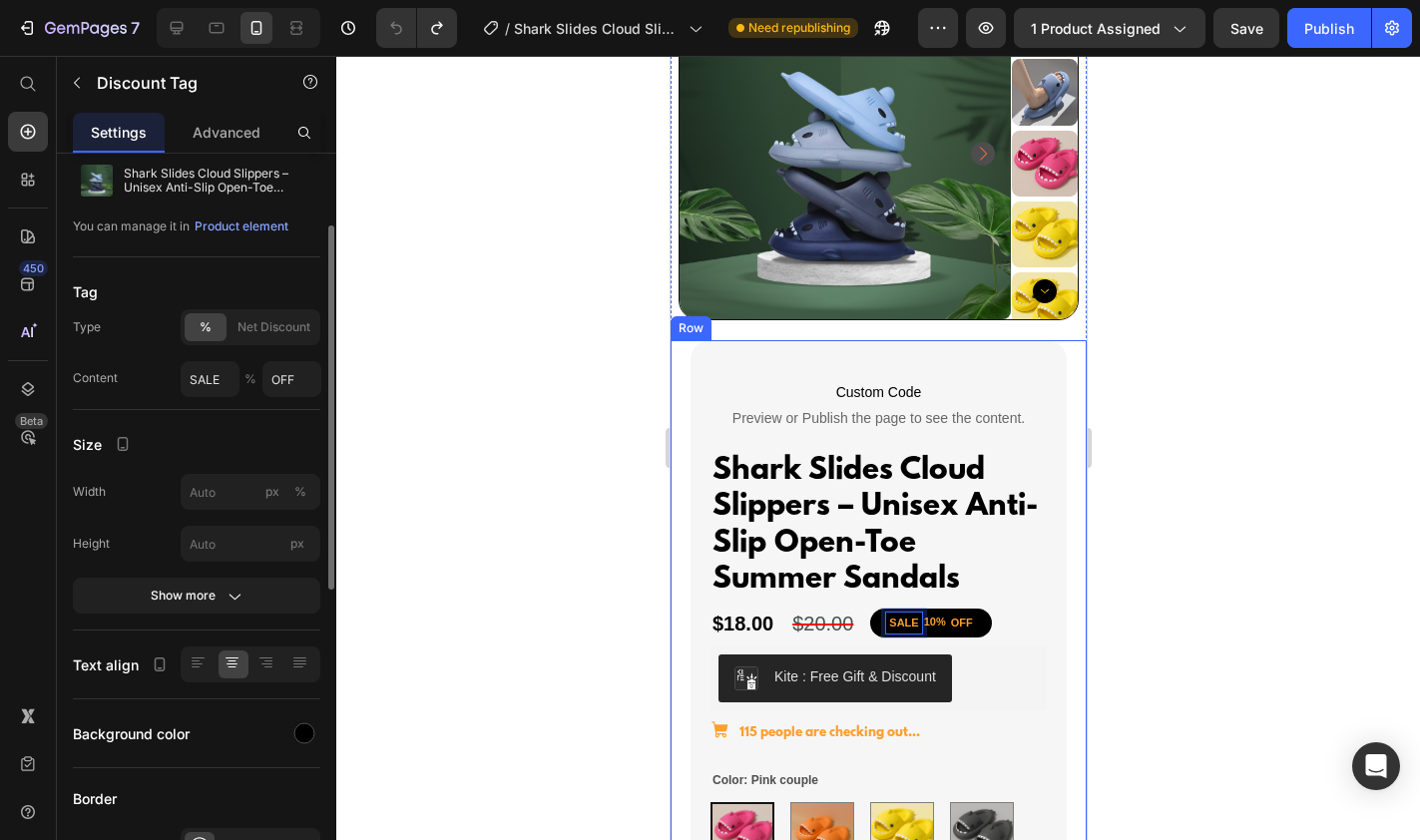 scroll, scrollTop: 93, scrollLeft: 0, axis: vertical 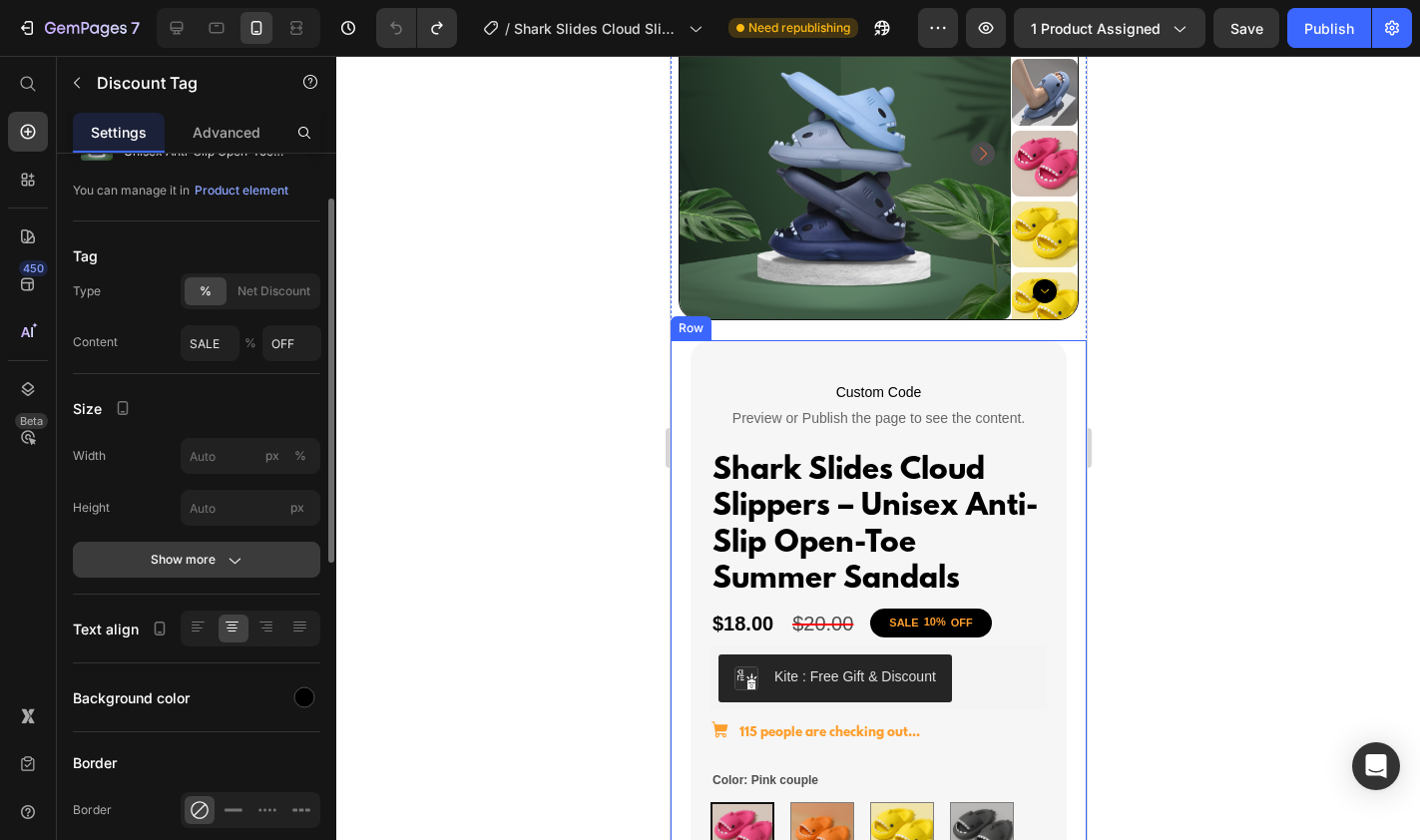 click 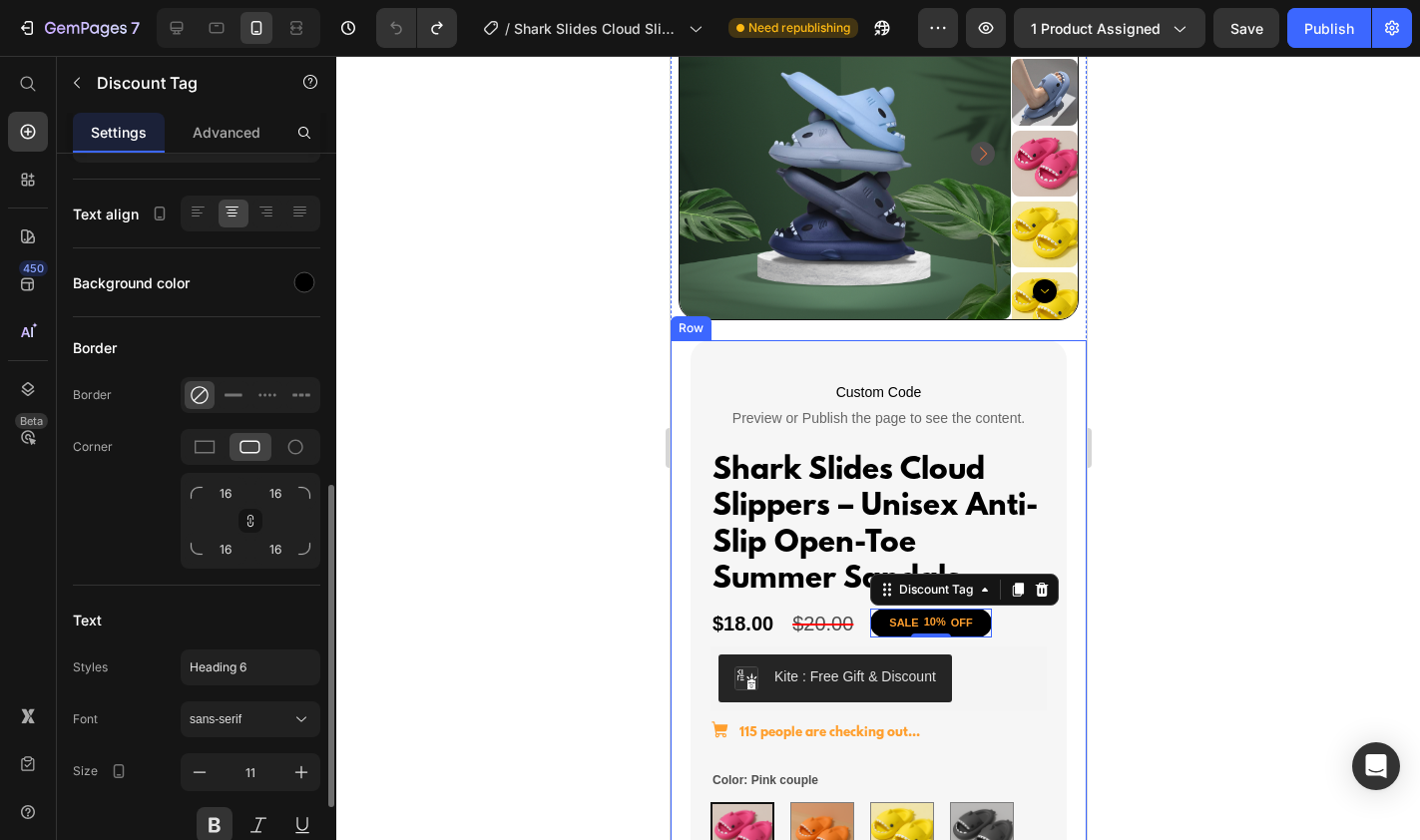 scroll, scrollTop: 970, scrollLeft: 0, axis: vertical 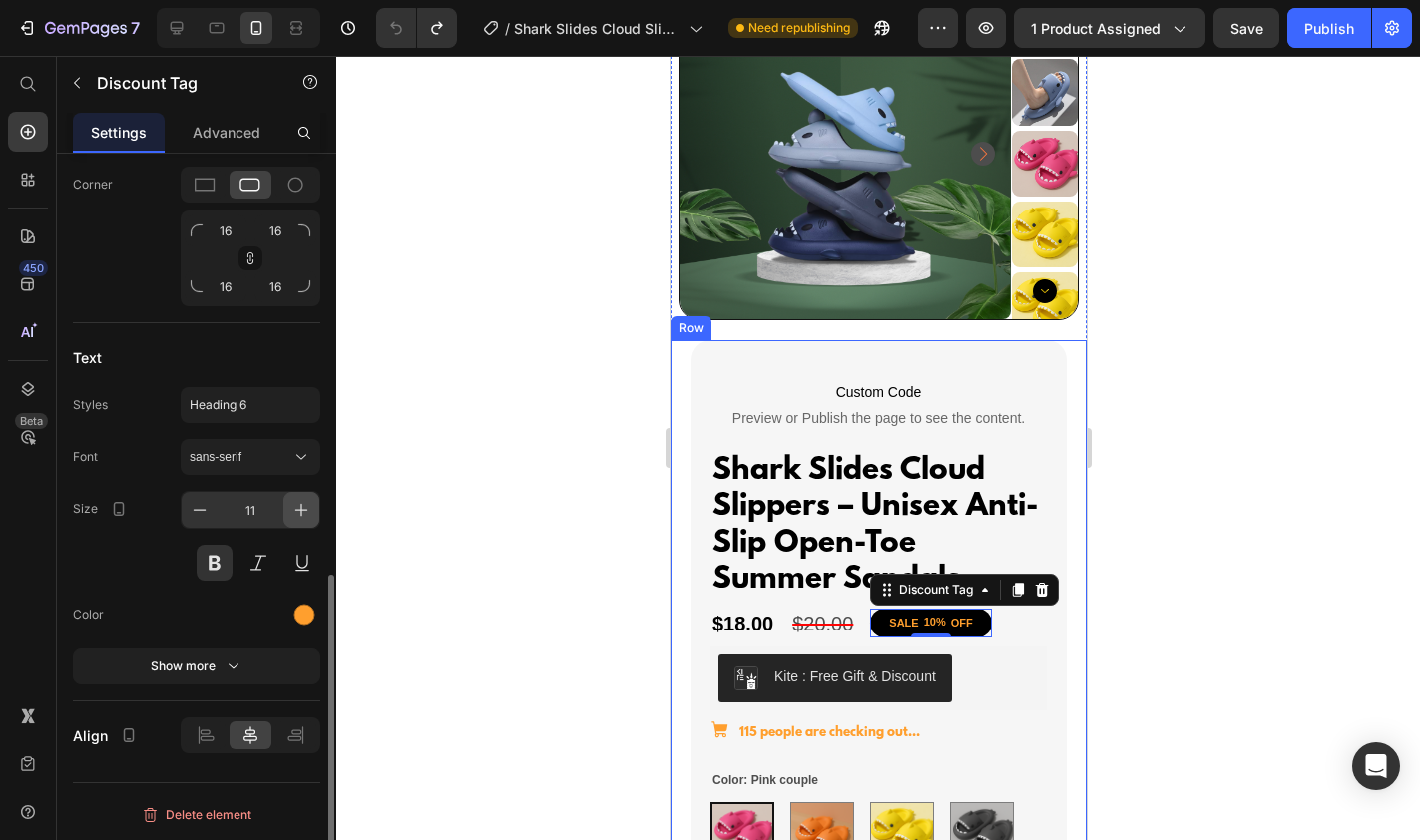 click 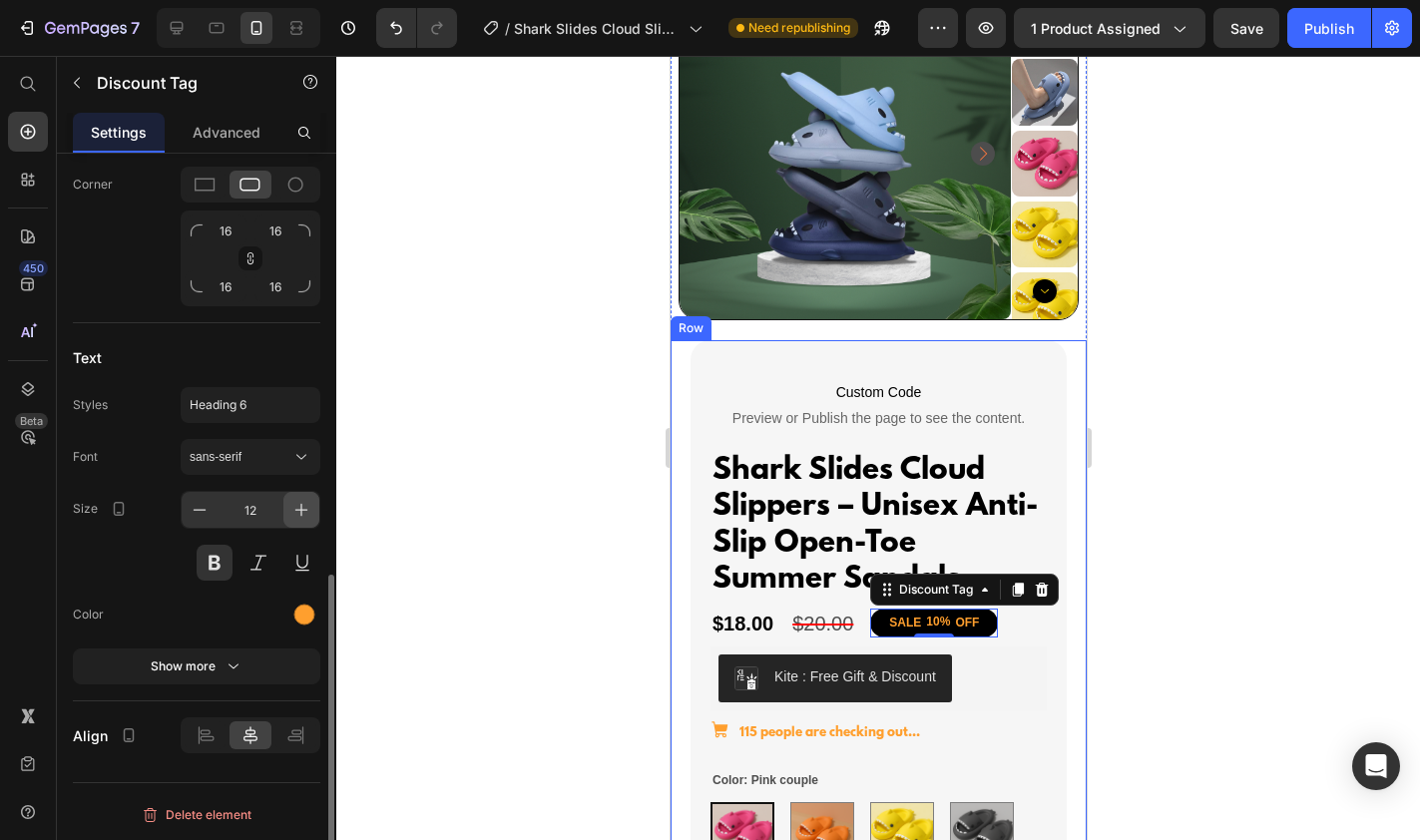 click 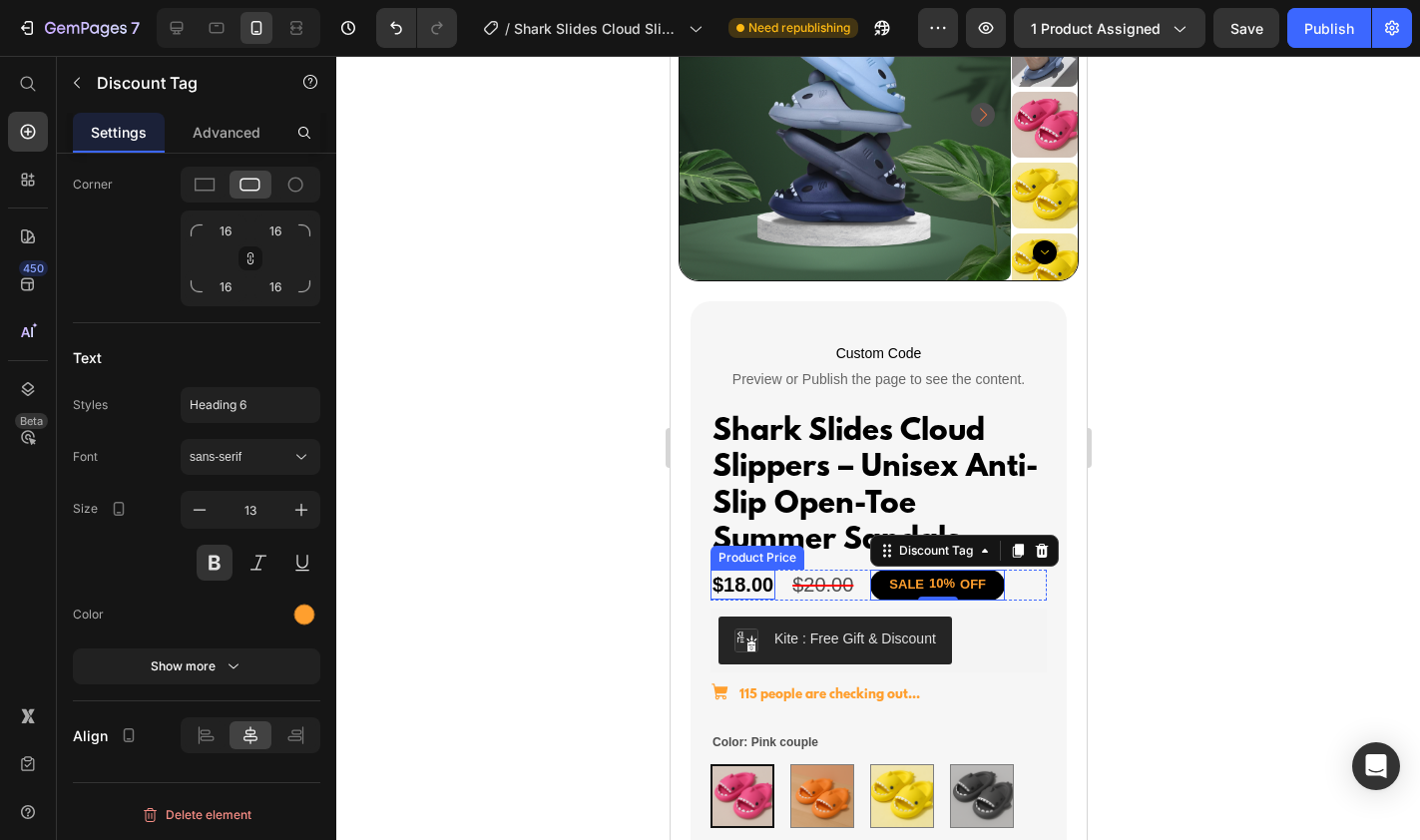 scroll, scrollTop: 167, scrollLeft: 0, axis: vertical 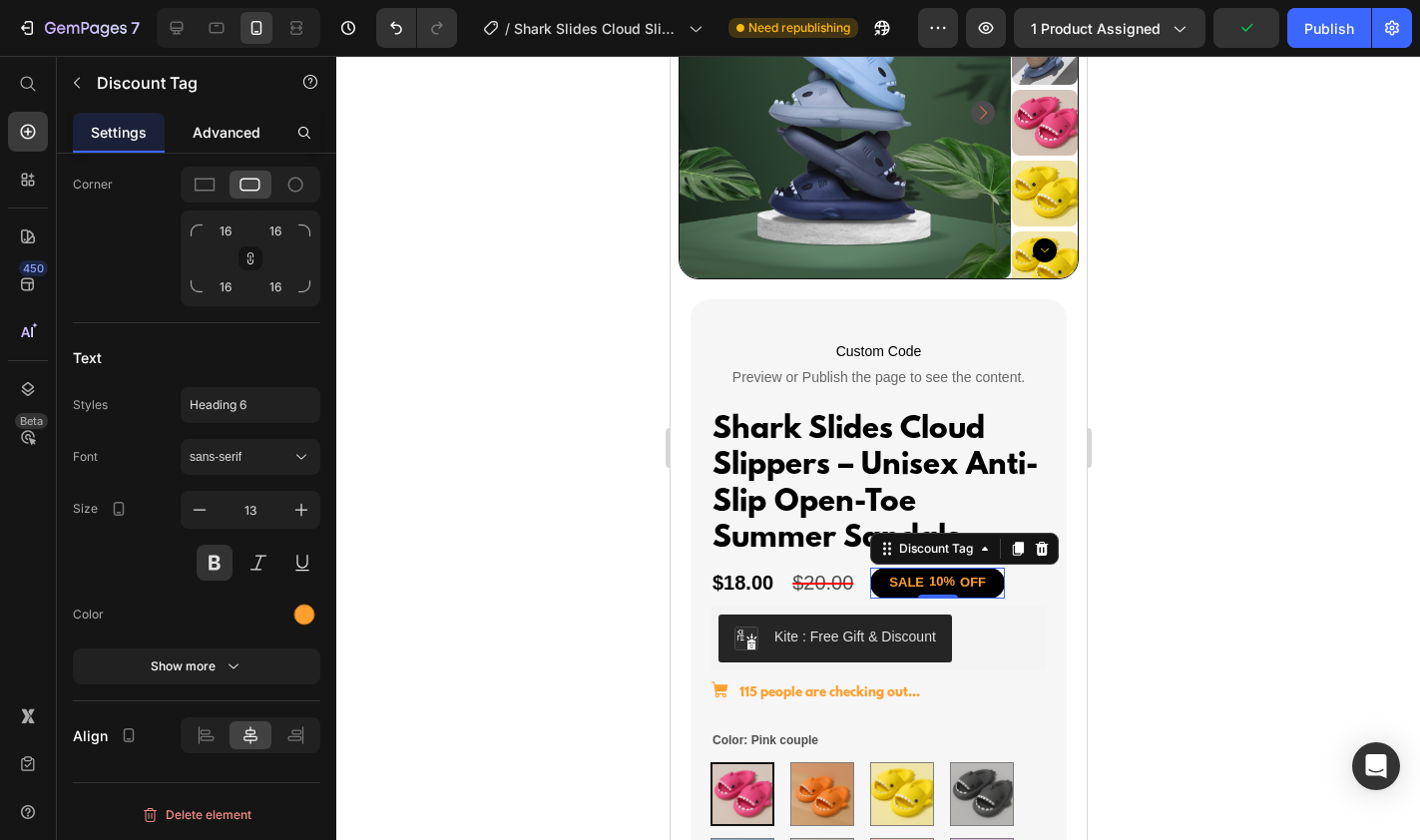 click on "Advanced" at bounding box center (227, 132) 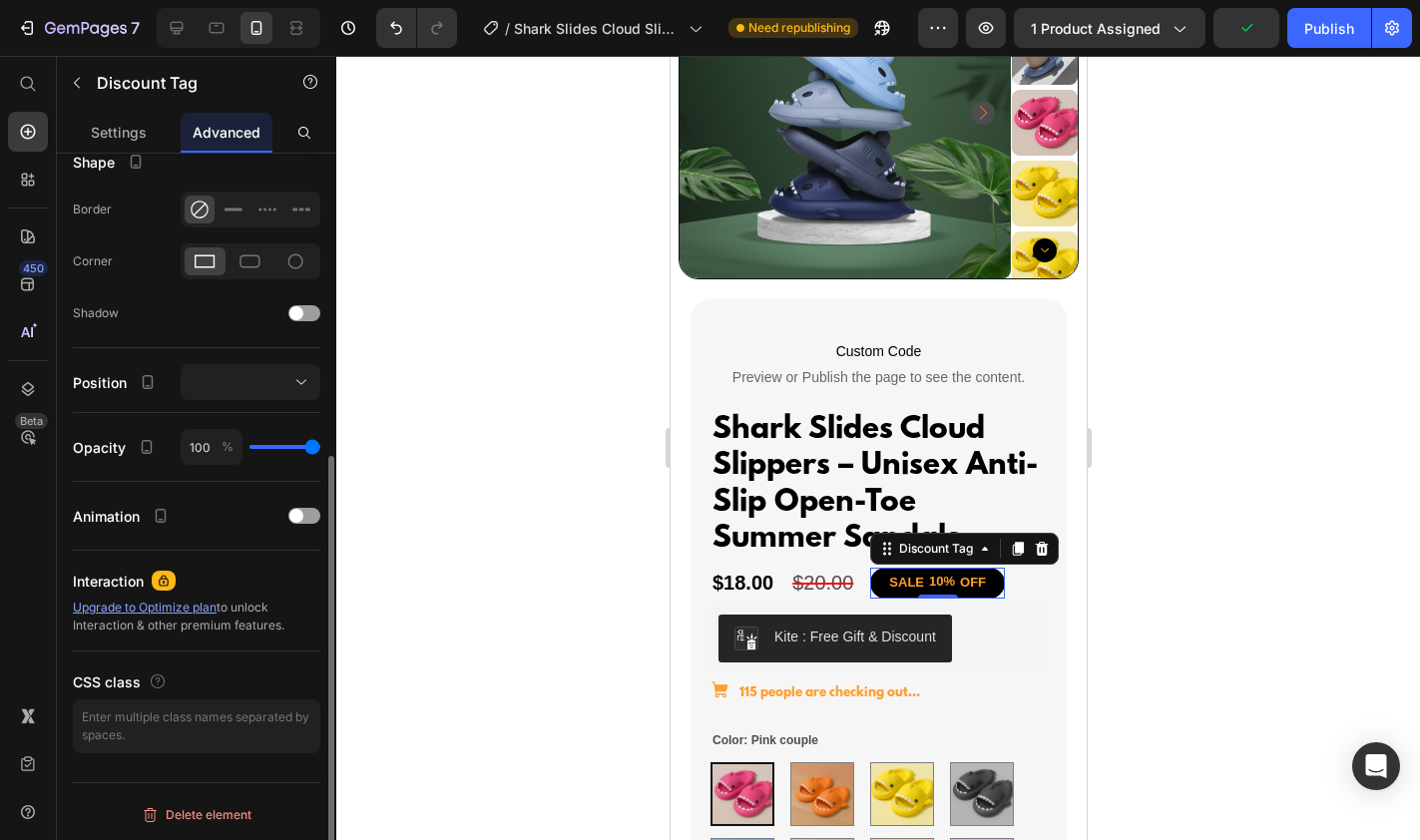 scroll, scrollTop: 0, scrollLeft: 0, axis: both 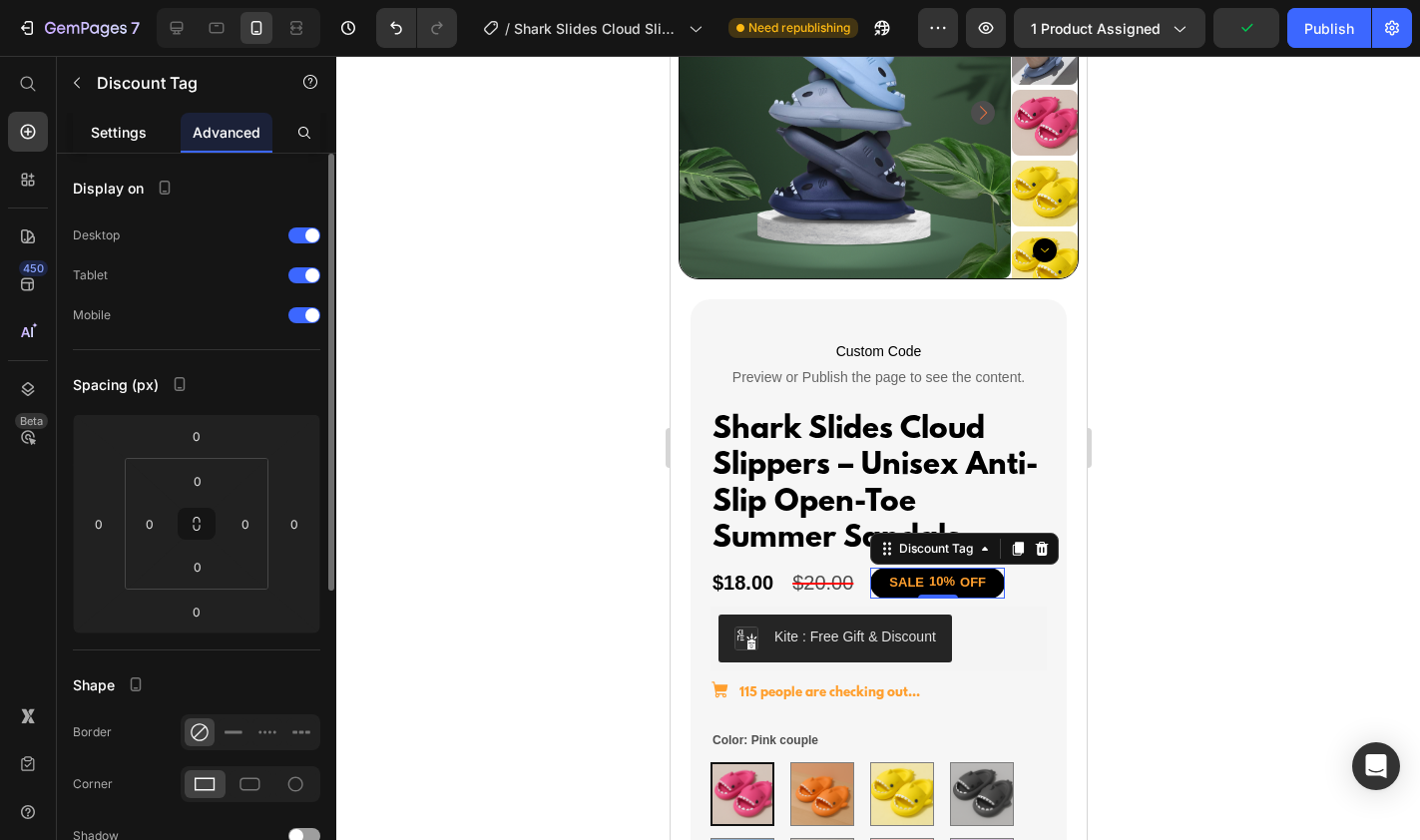 click on "Settings" at bounding box center (119, 132) 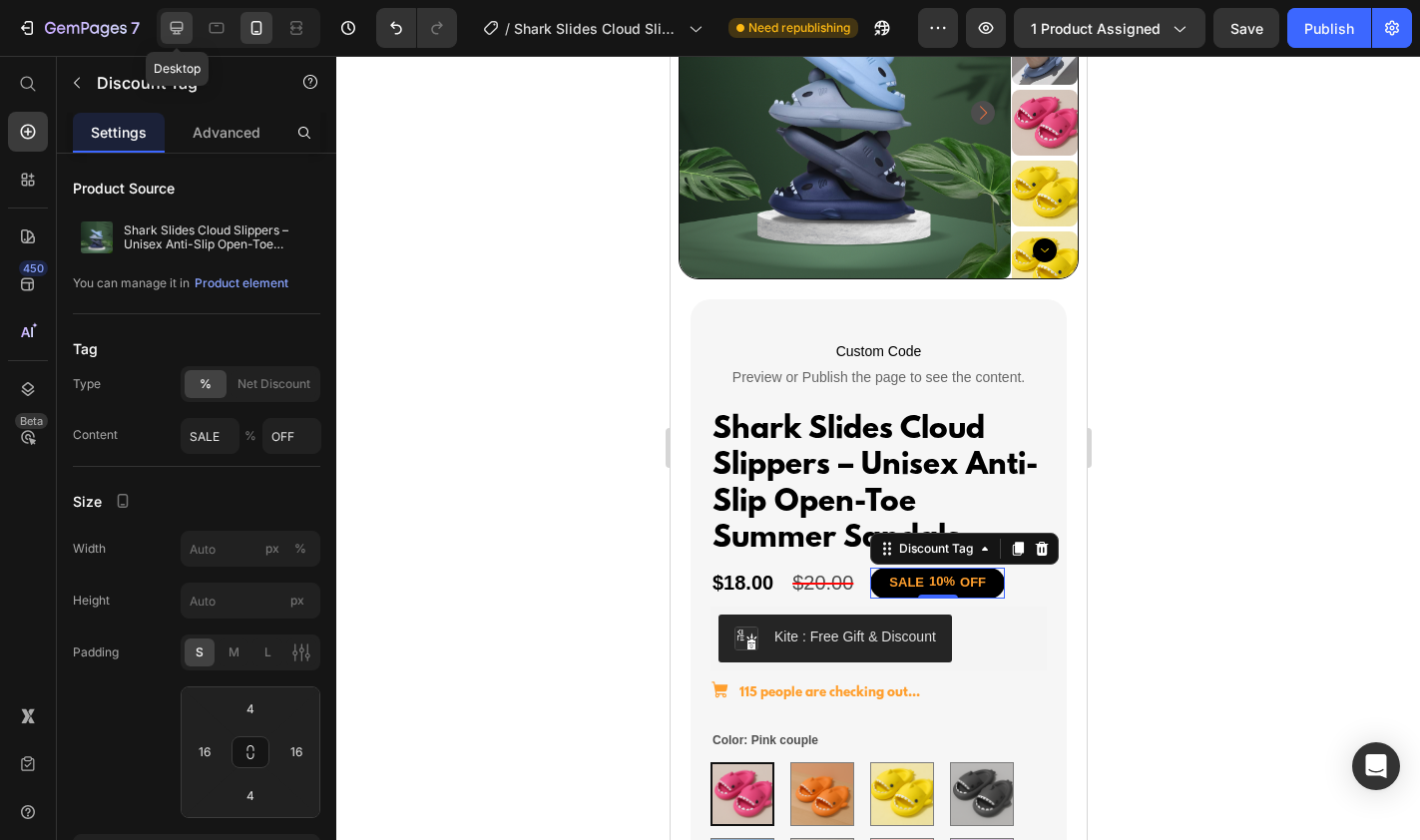 click 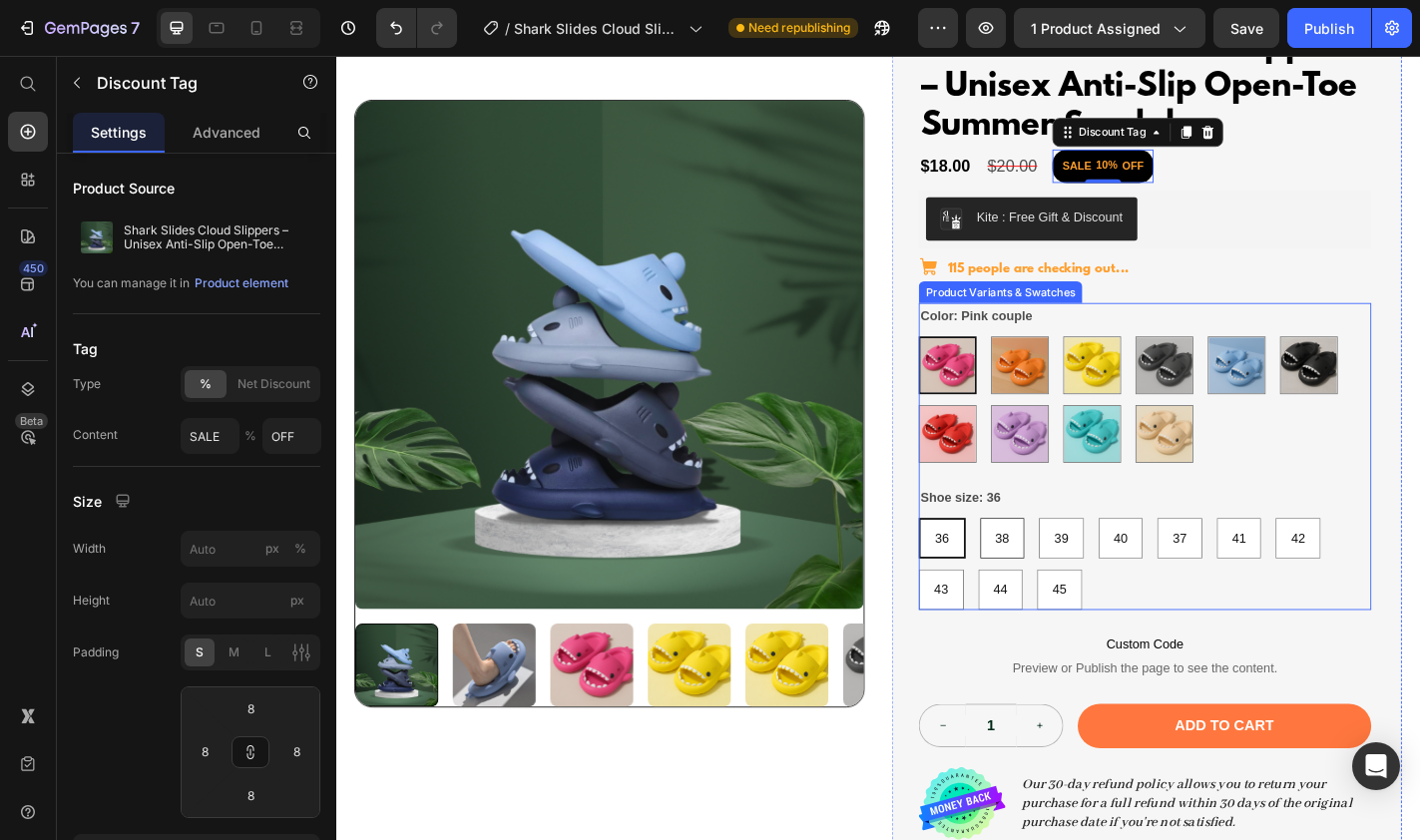 scroll, scrollTop: 216, scrollLeft: 0, axis: vertical 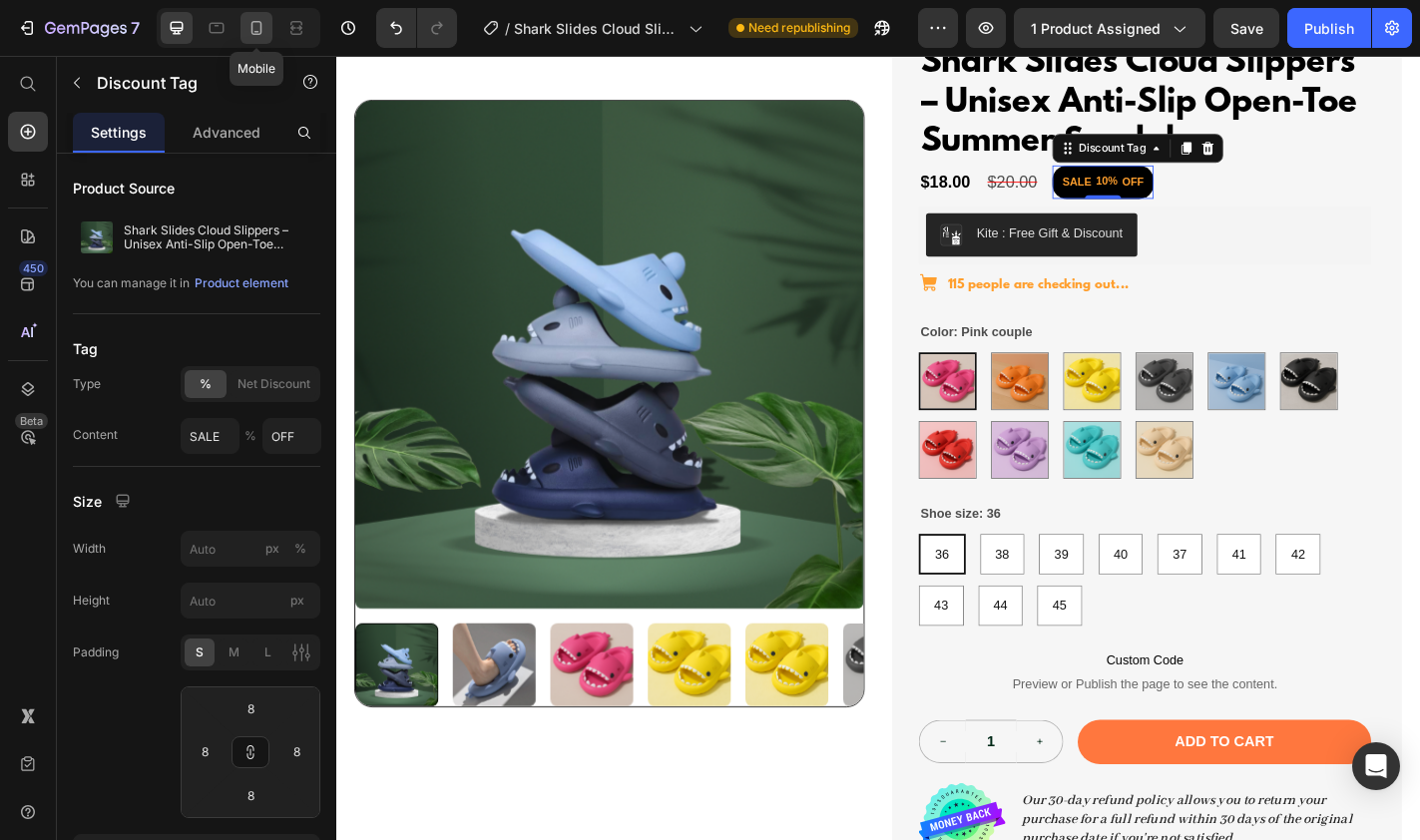 click 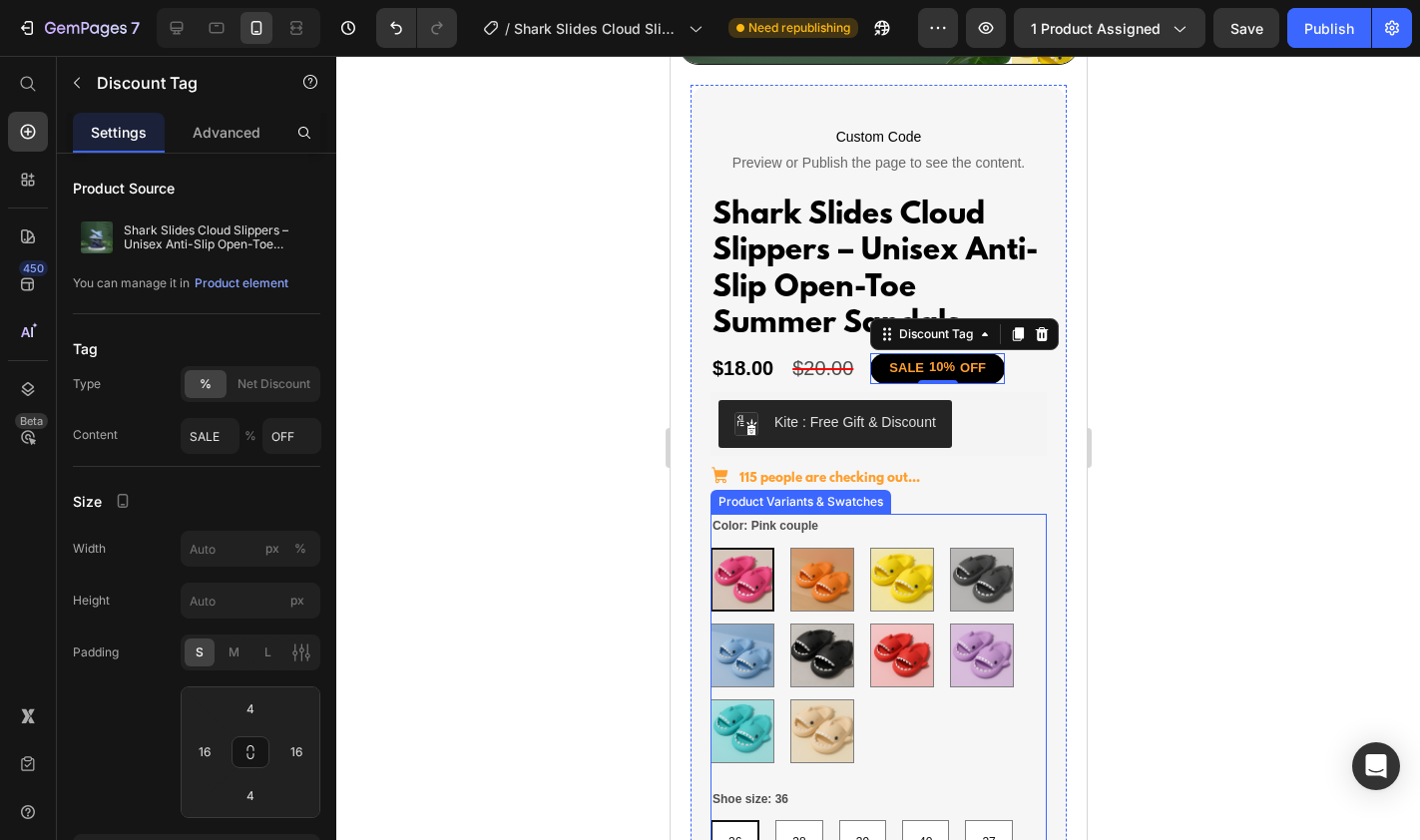 scroll, scrollTop: 378, scrollLeft: 0, axis: vertical 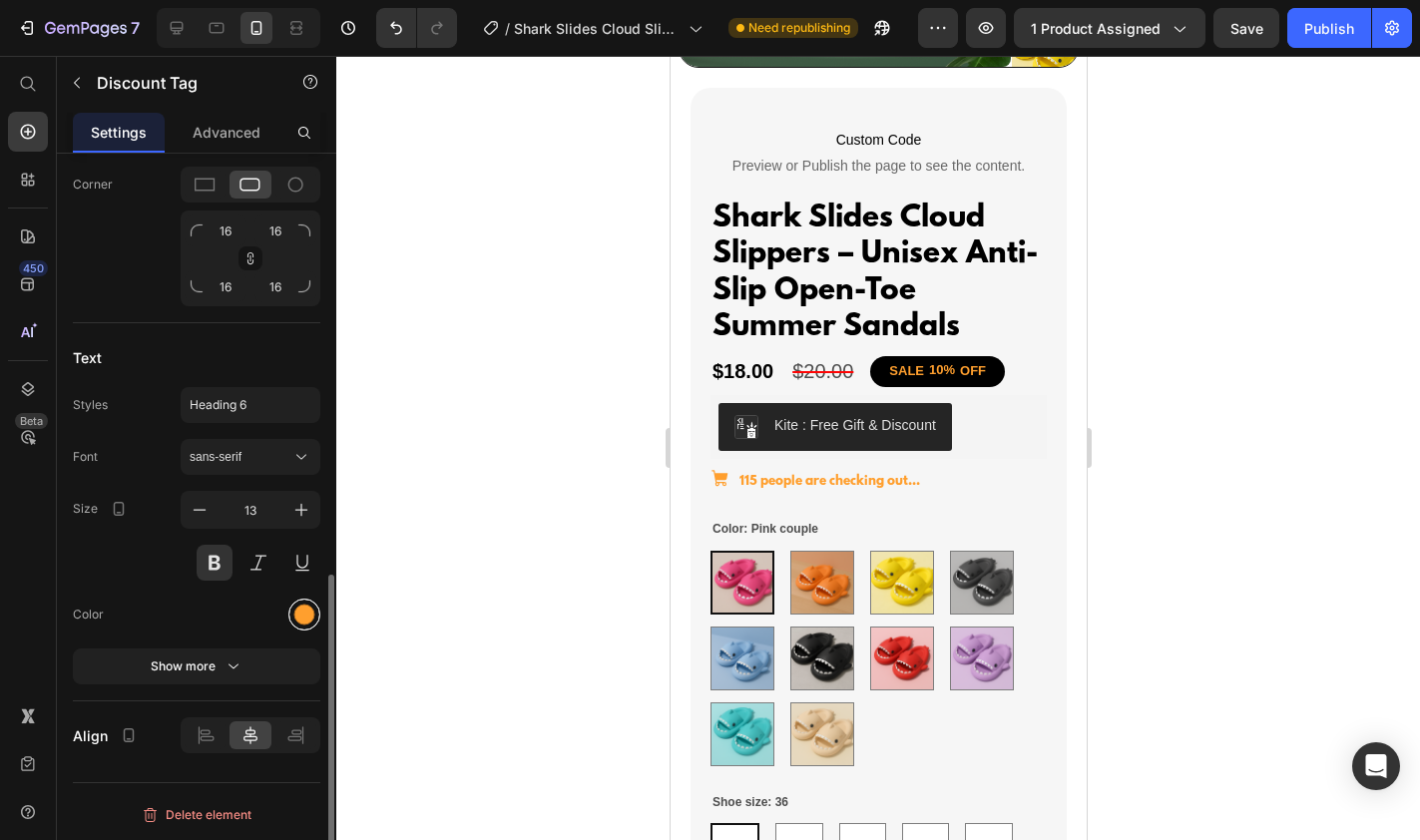 click at bounding box center (304, 615) 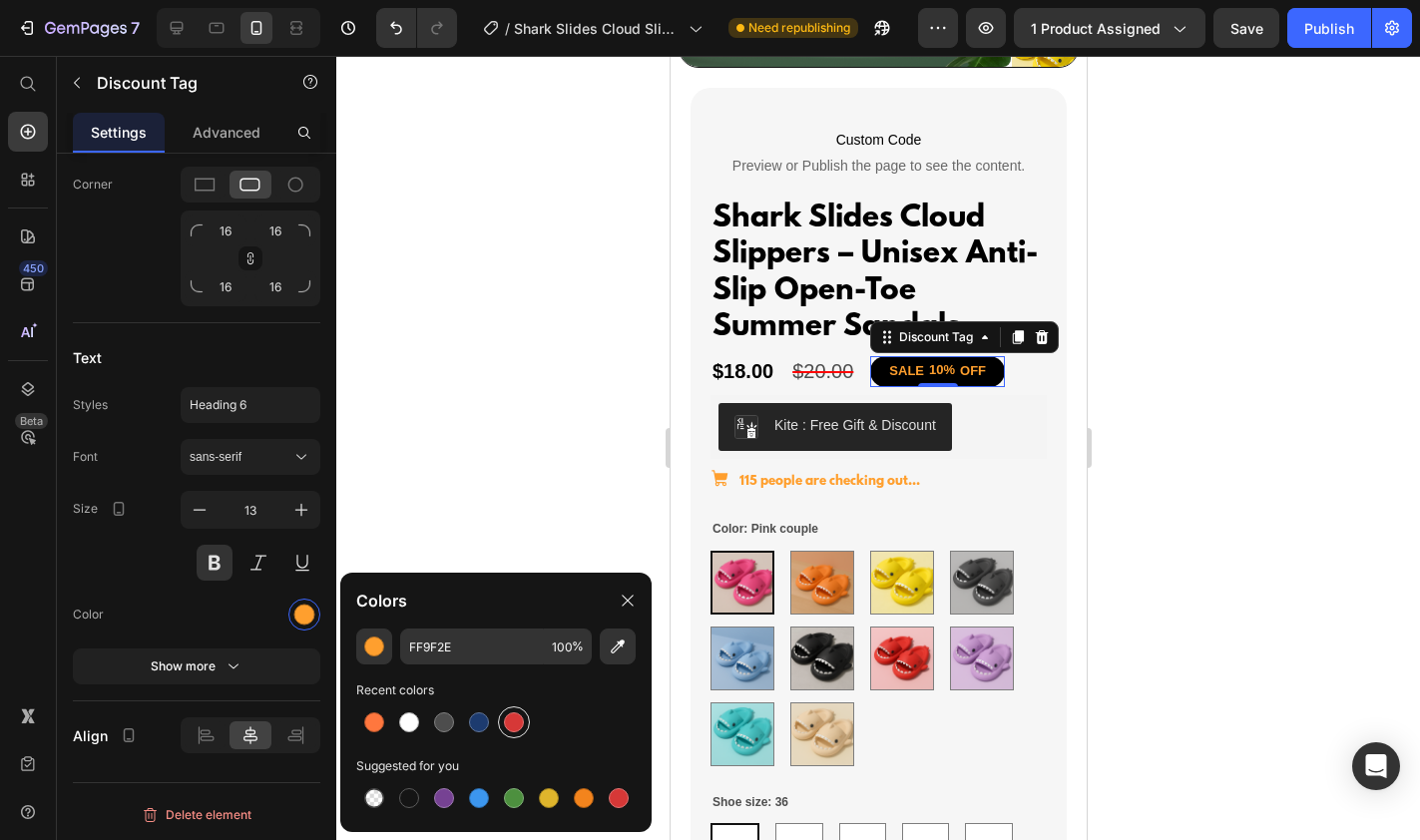 click at bounding box center [514, 722] 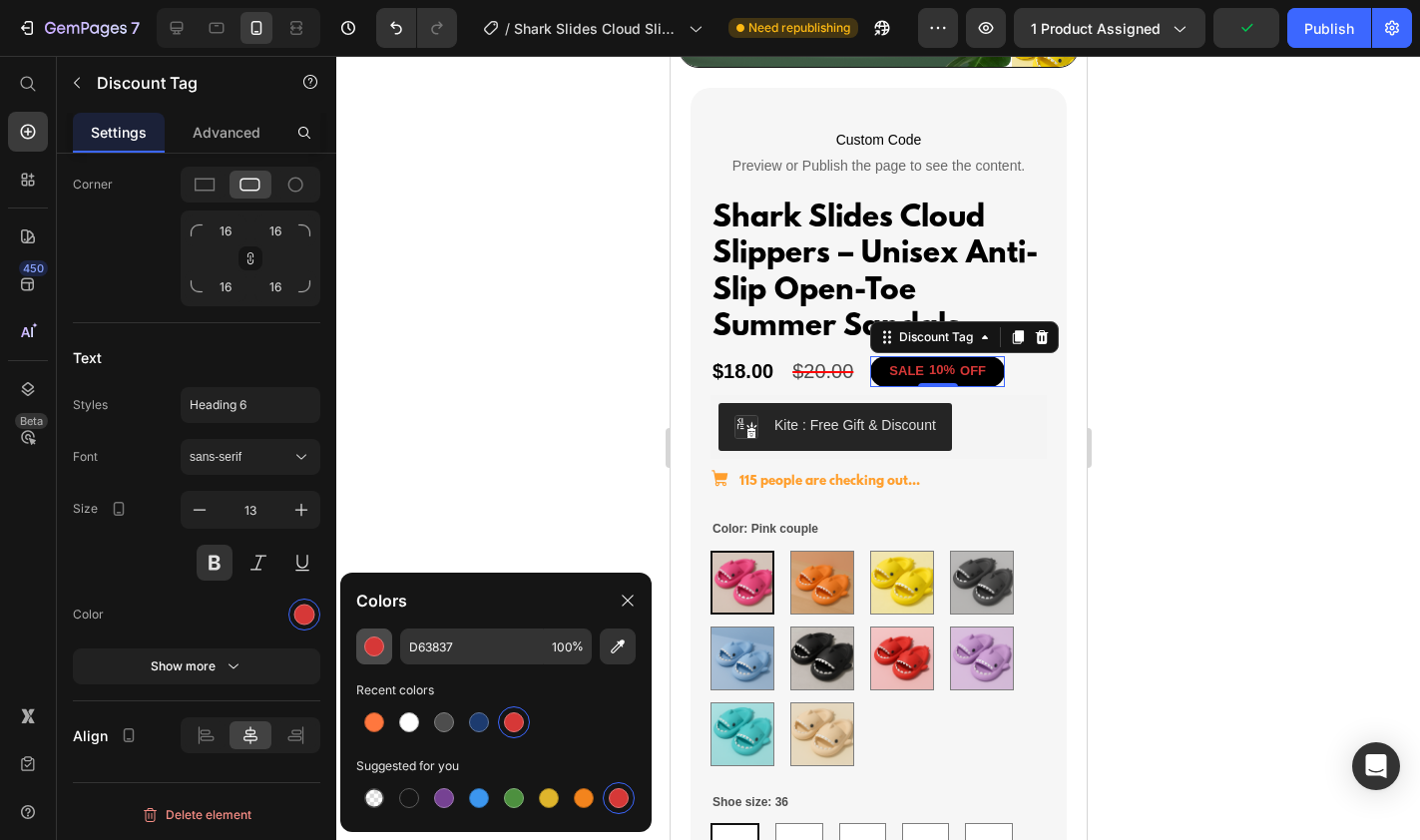 click at bounding box center [374, 646] 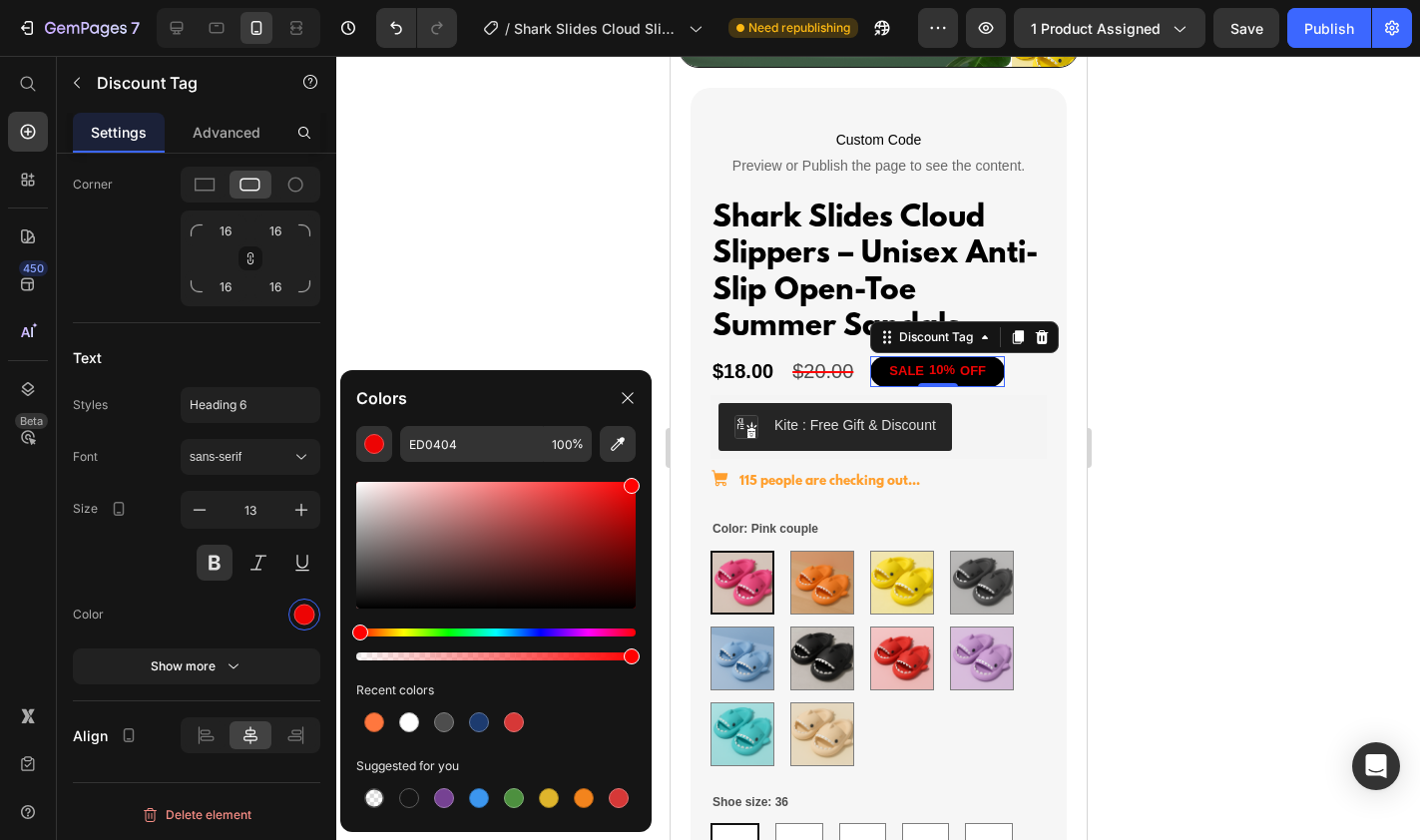 drag, startPoint x: 571, startPoint y: 506, endPoint x: 635, endPoint y: 470, distance: 73.43024 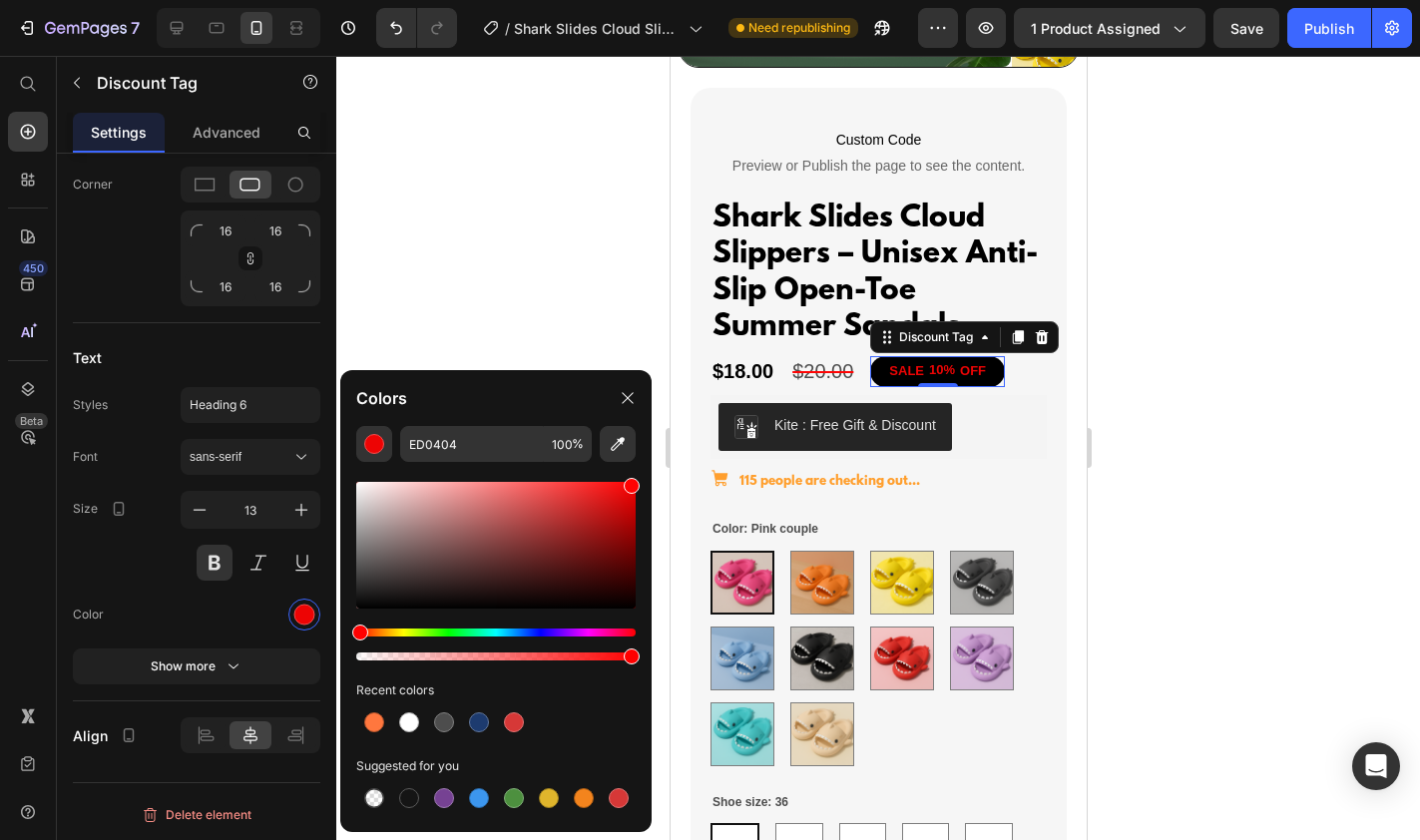 click 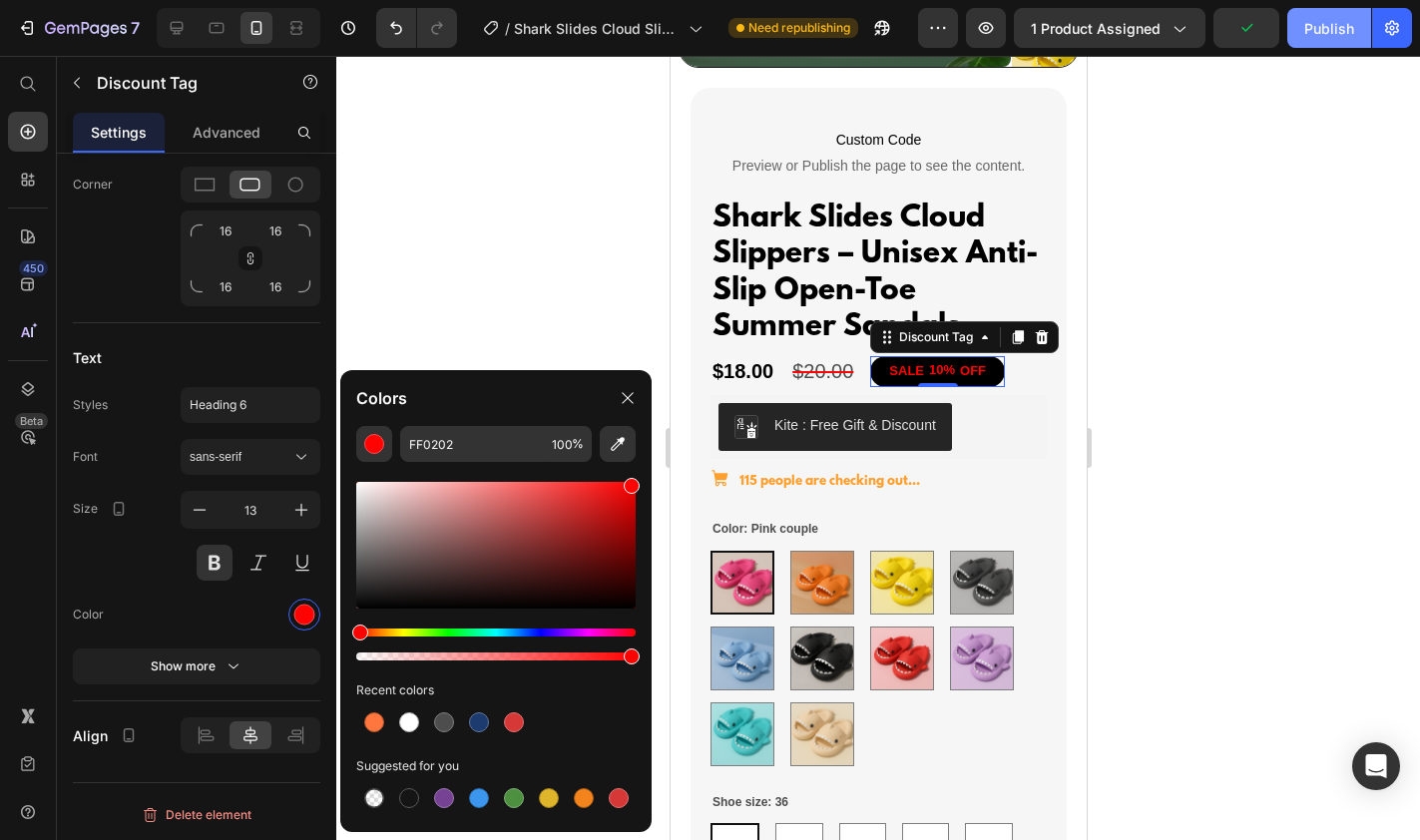 click on "Publish" at bounding box center (1329, 28) 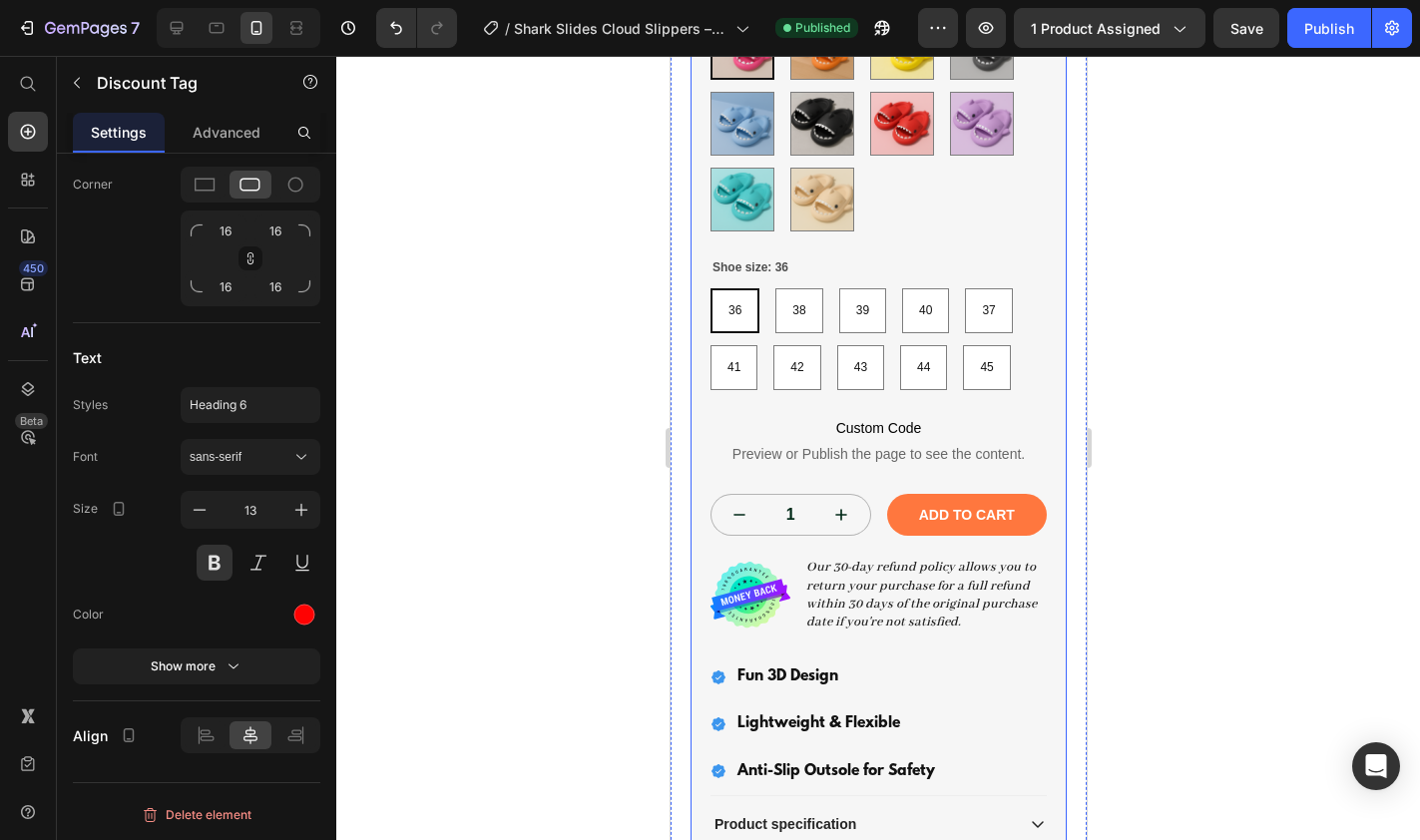 scroll, scrollTop: 915, scrollLeft: 0, axis: vertical 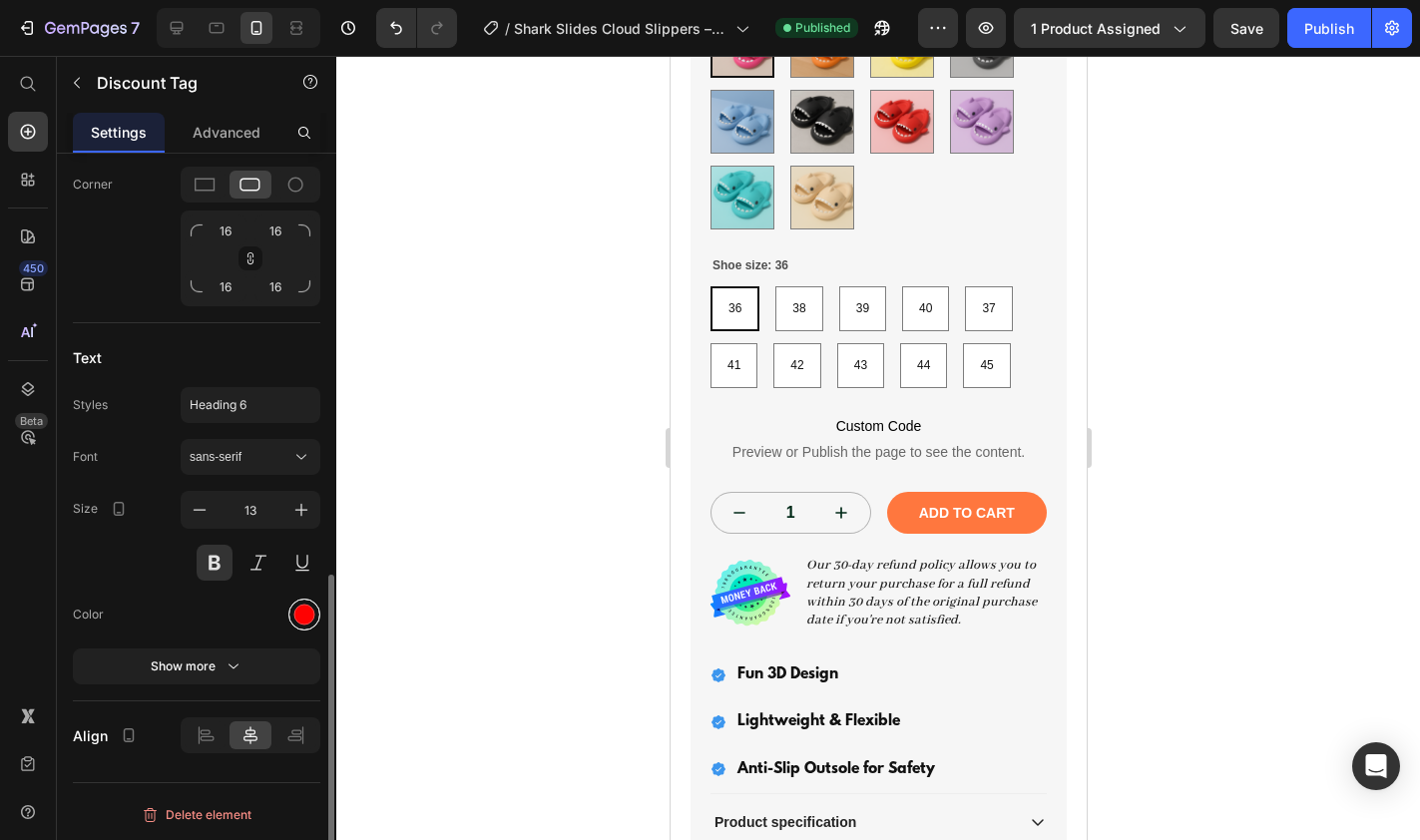 click at bounding box center (304, 615) 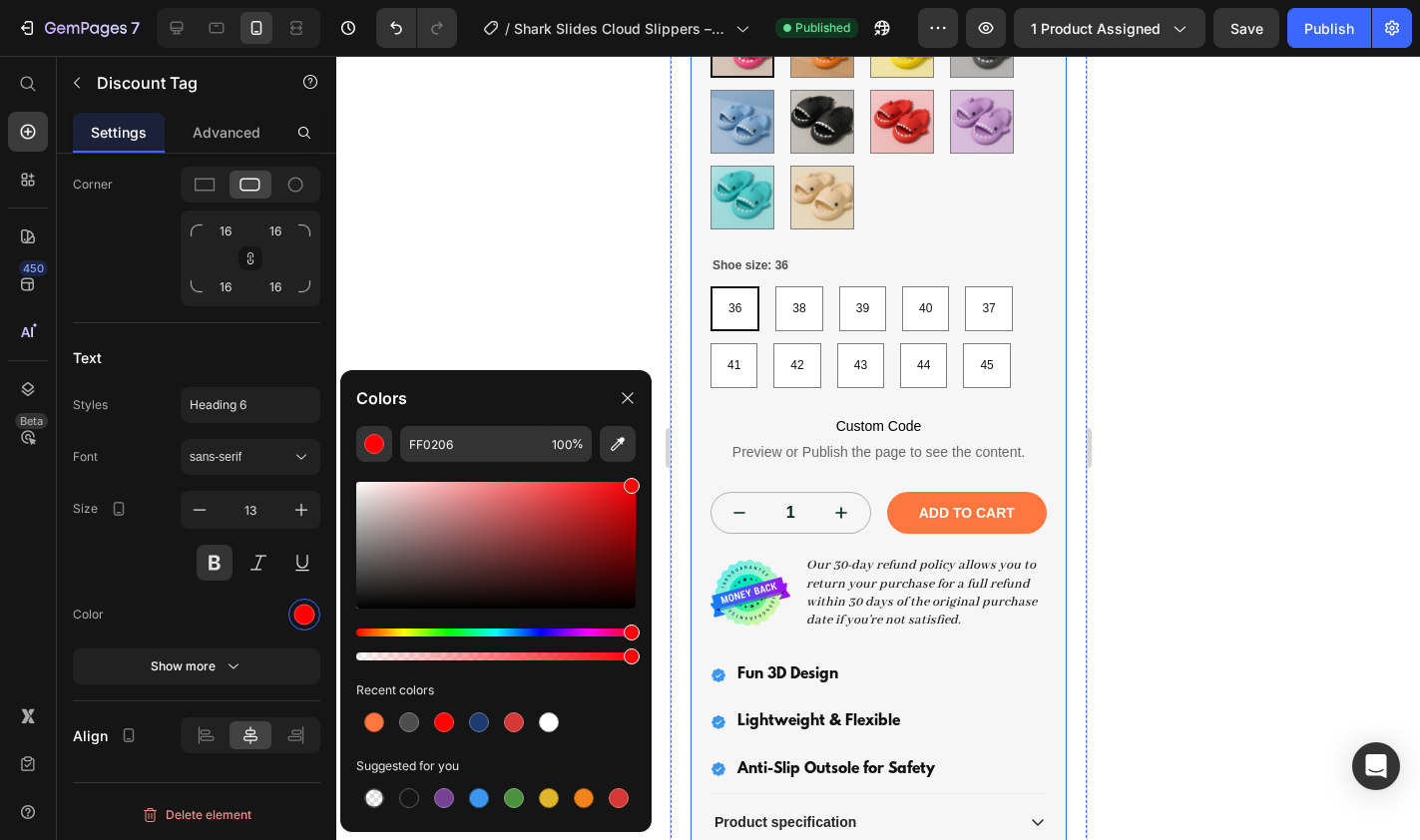 drag, startPoint x: 1026, startPoint y: 692, endPoint x: 704, endPoint y: 637, distance: 326.6634 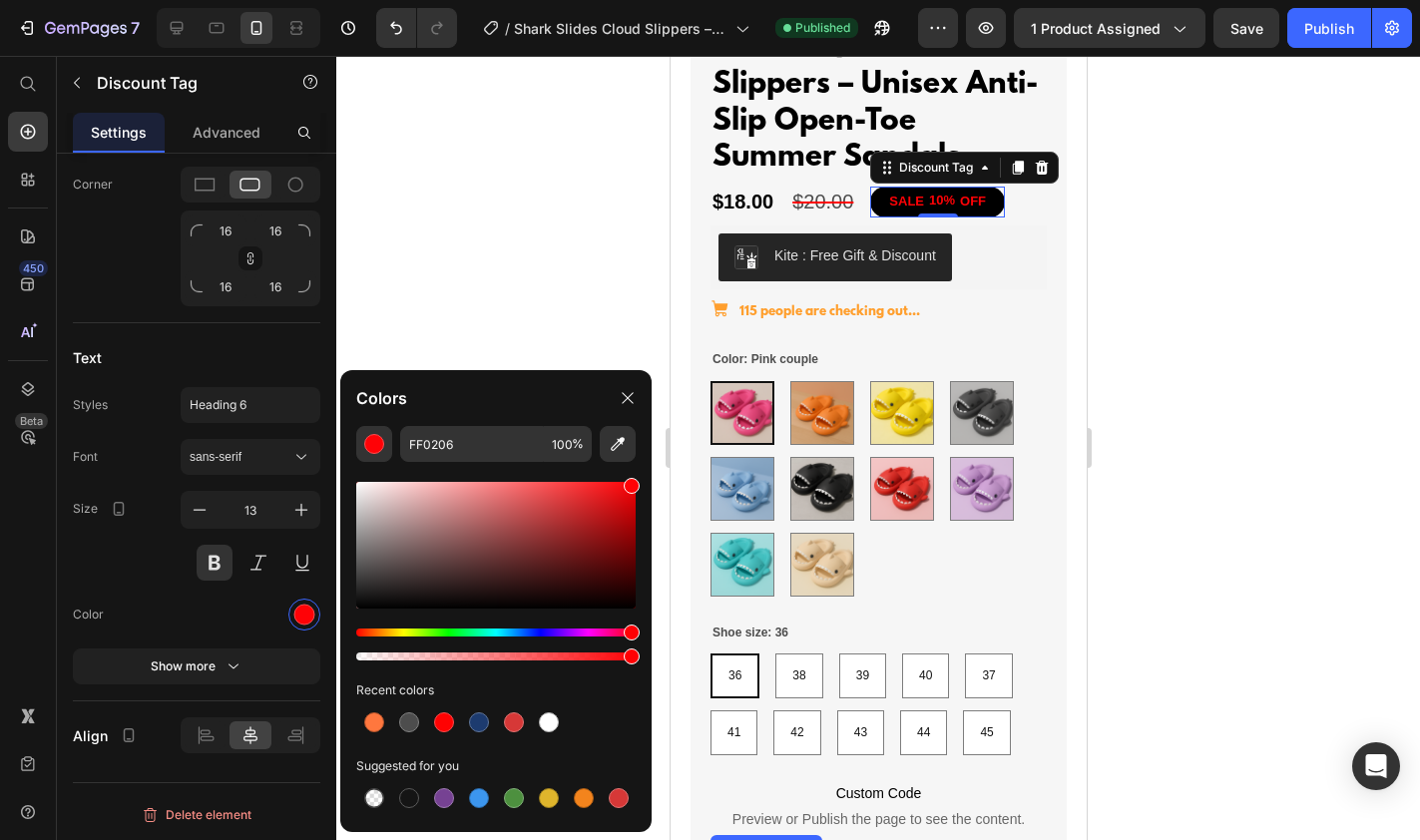 scroll, scrollTop: 531, scrollLeft: 0, axis: vertical 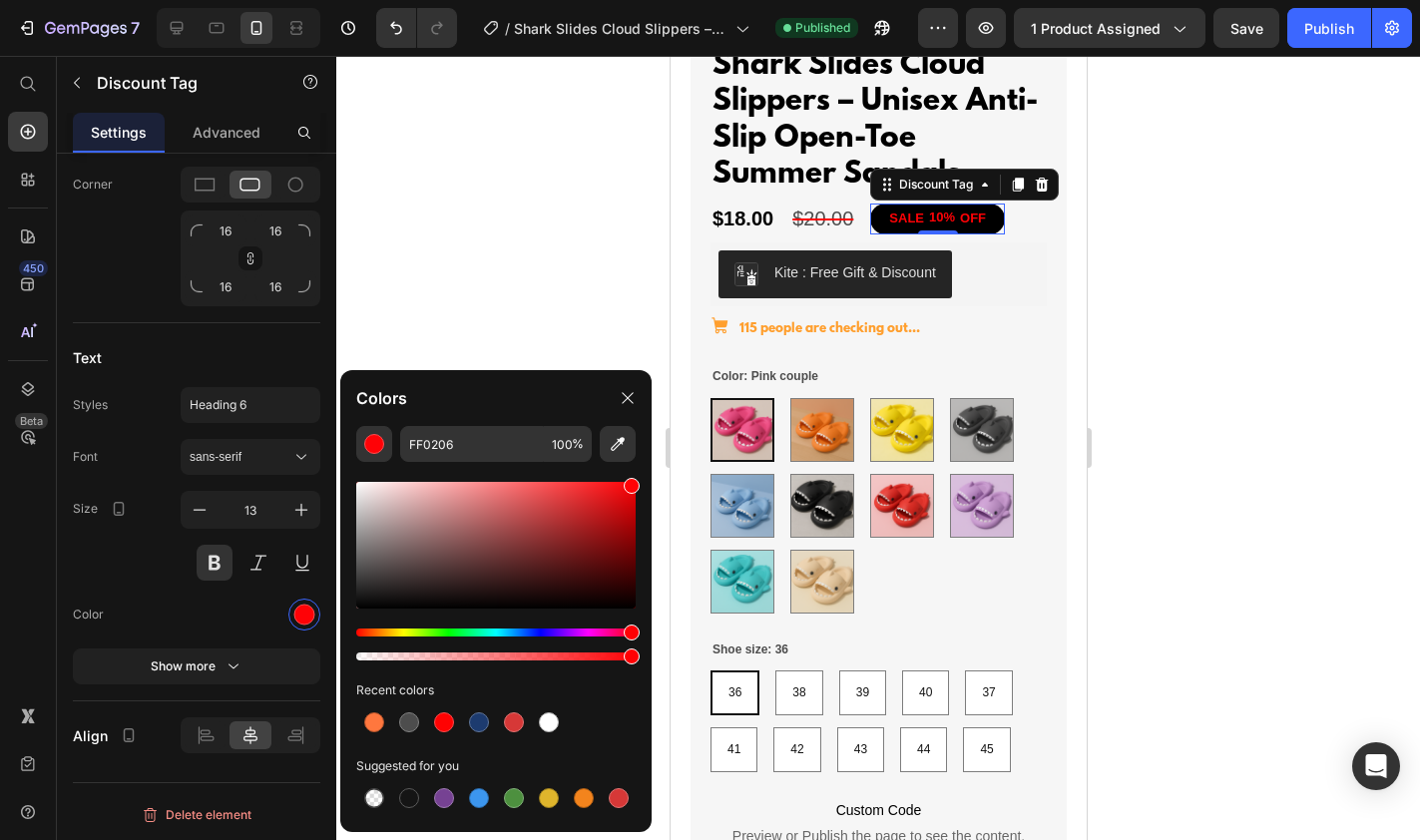 click at bounding box center [496, 545] 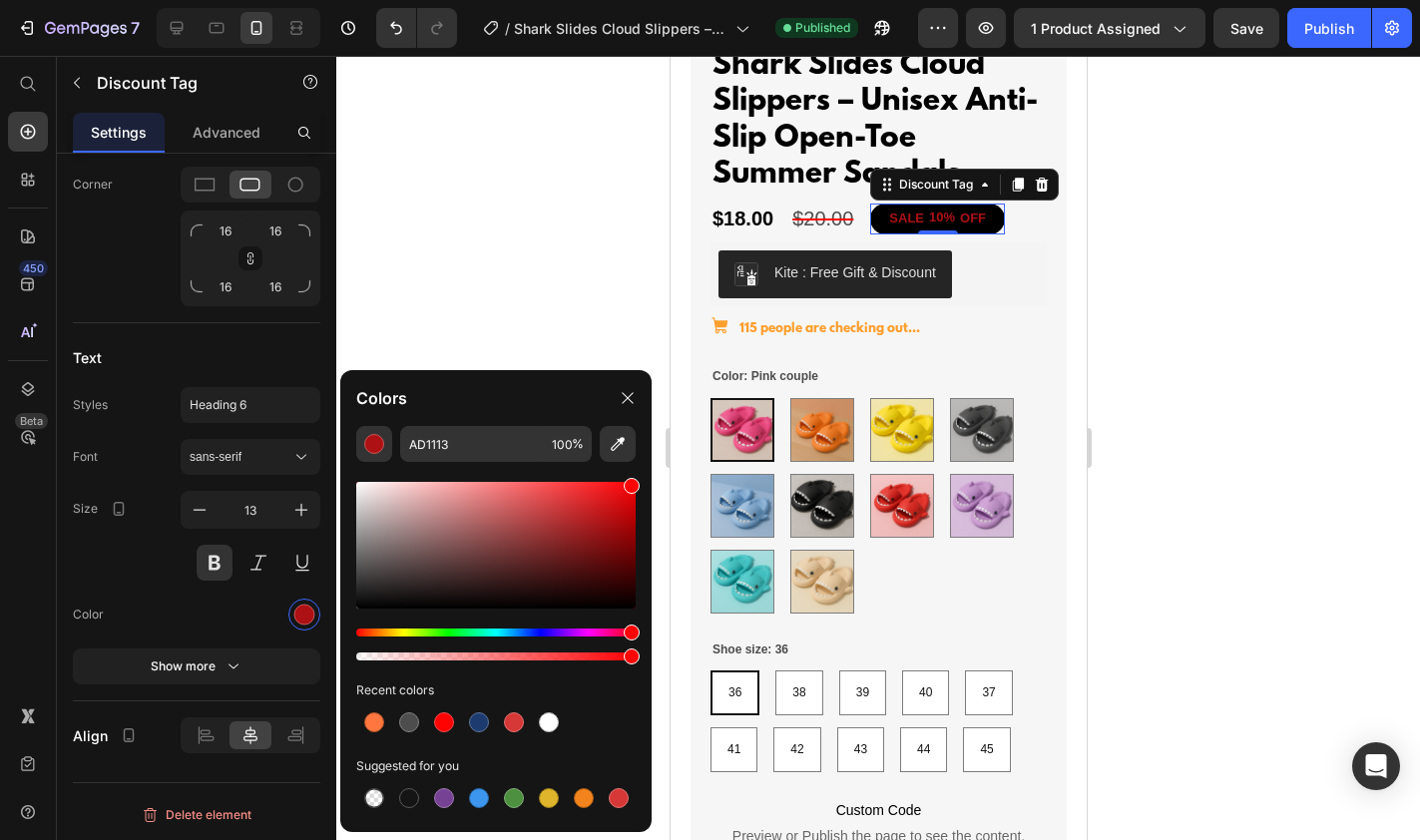 drag, startPoint x: 614, startPoint y: 531, endPoint x: 636, endPoint y: 480, distance: 55.542776 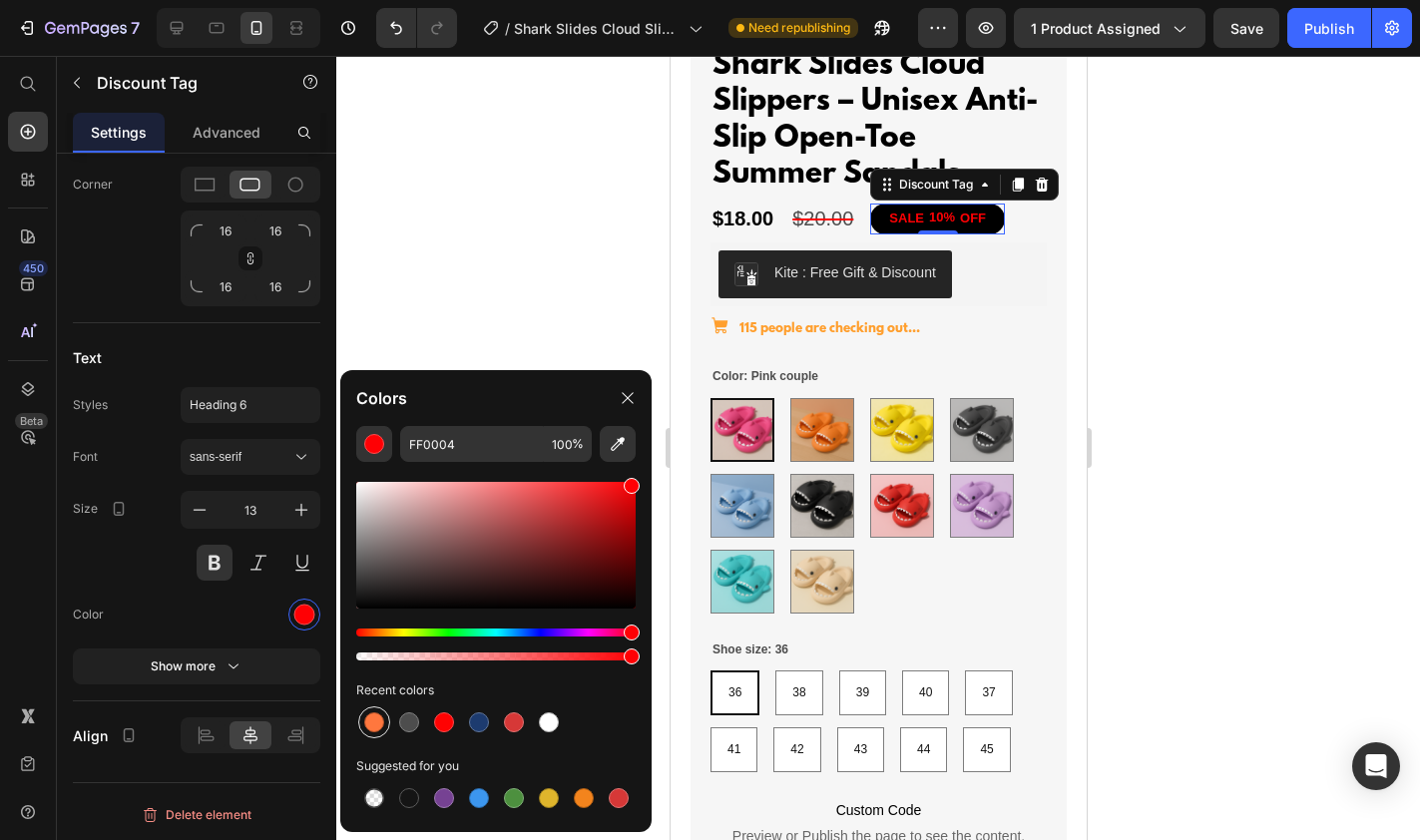 click at bounding box center [374, 722] 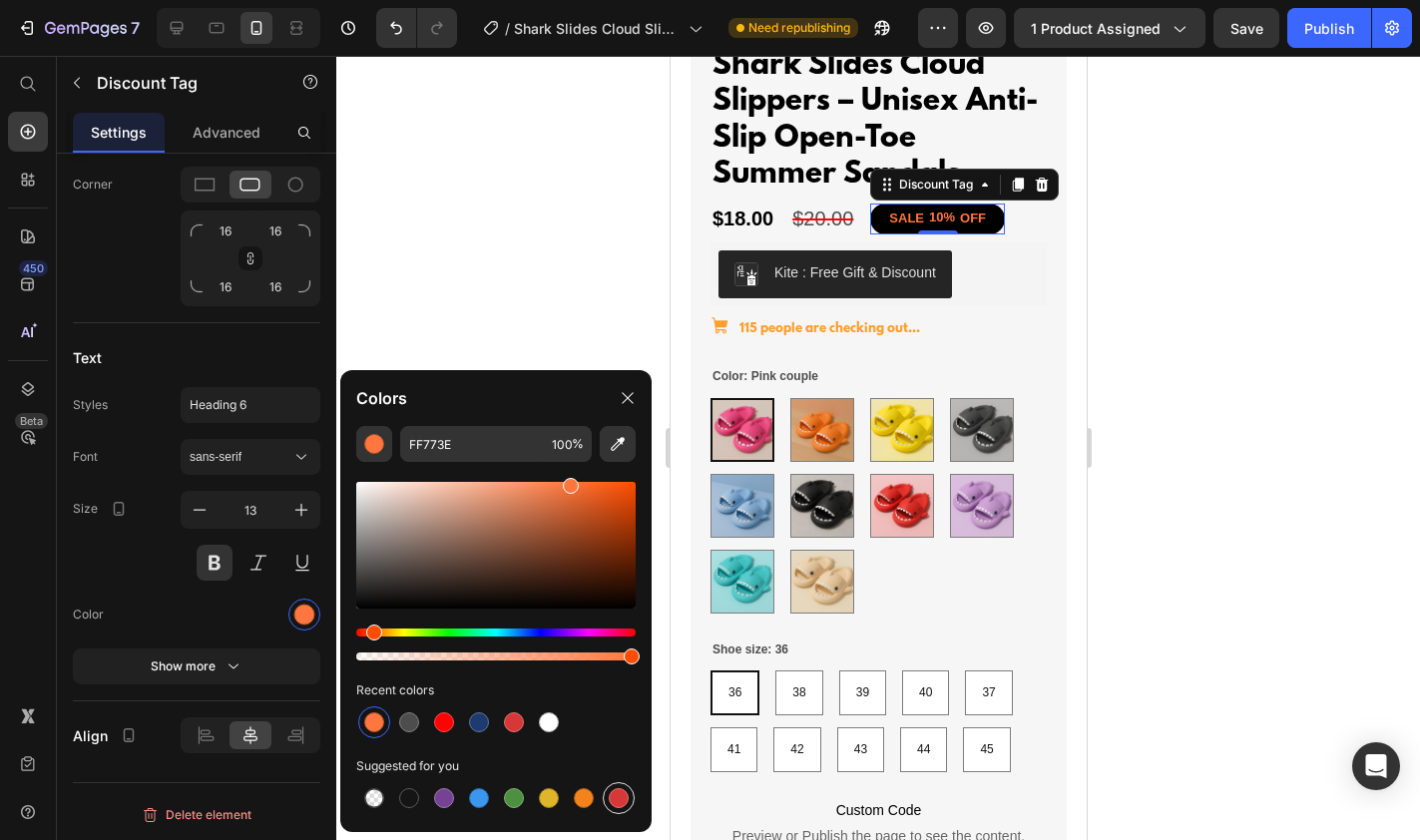 click at bounding box center [619, 798] 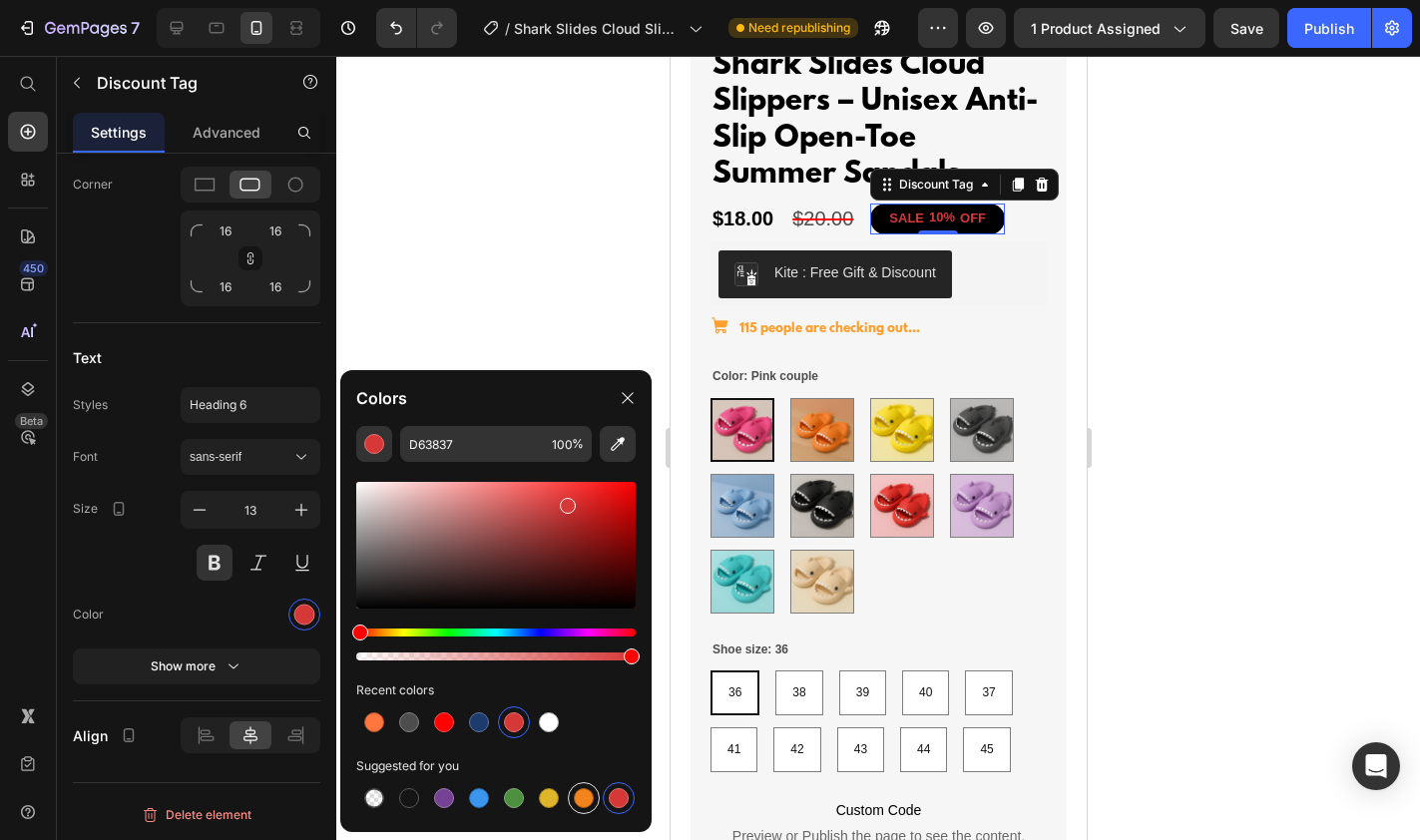 click at bounding box center (584, 798) 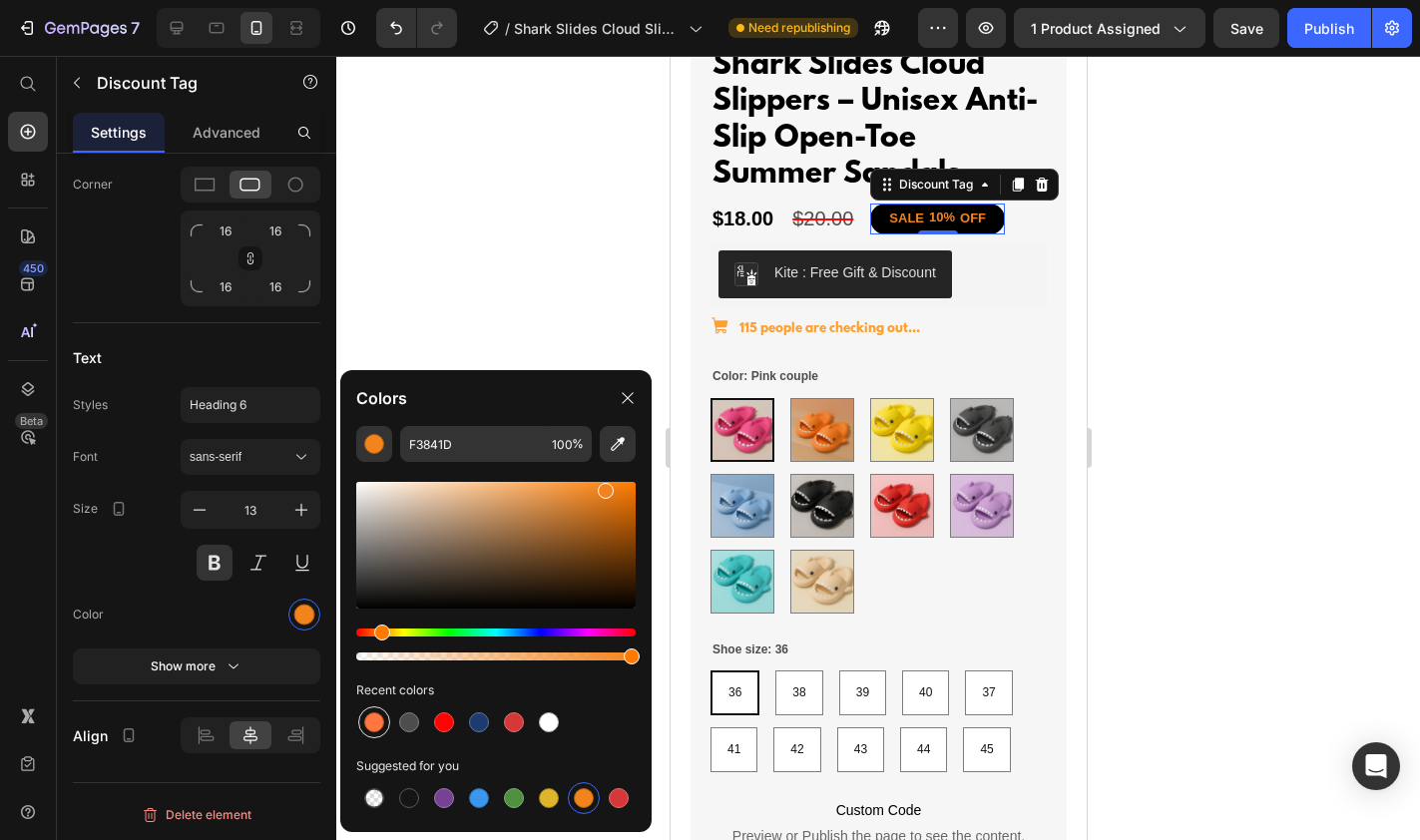 click at bounding box center (374, 722) 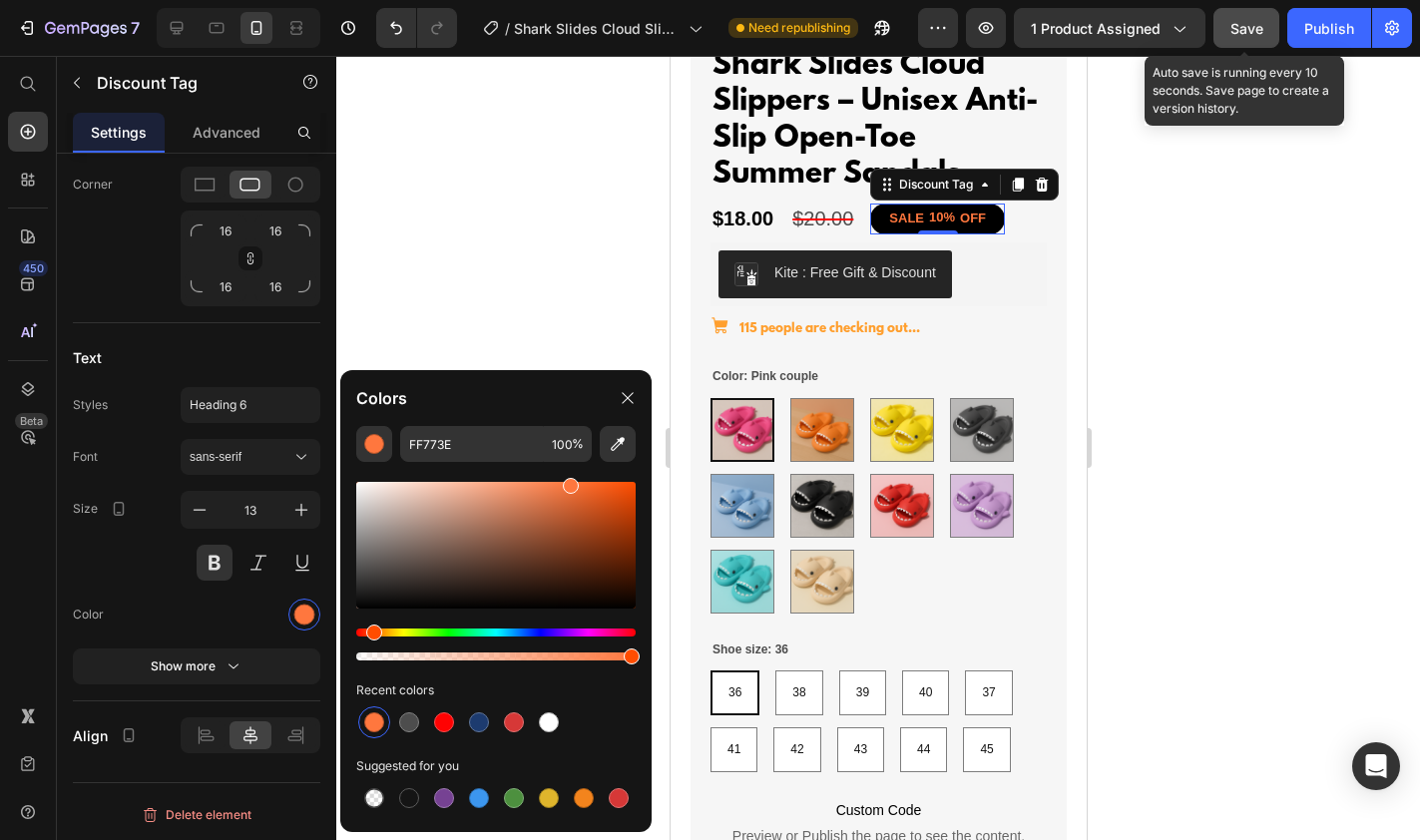 click on "Save" at bounding box center [1246, 28] 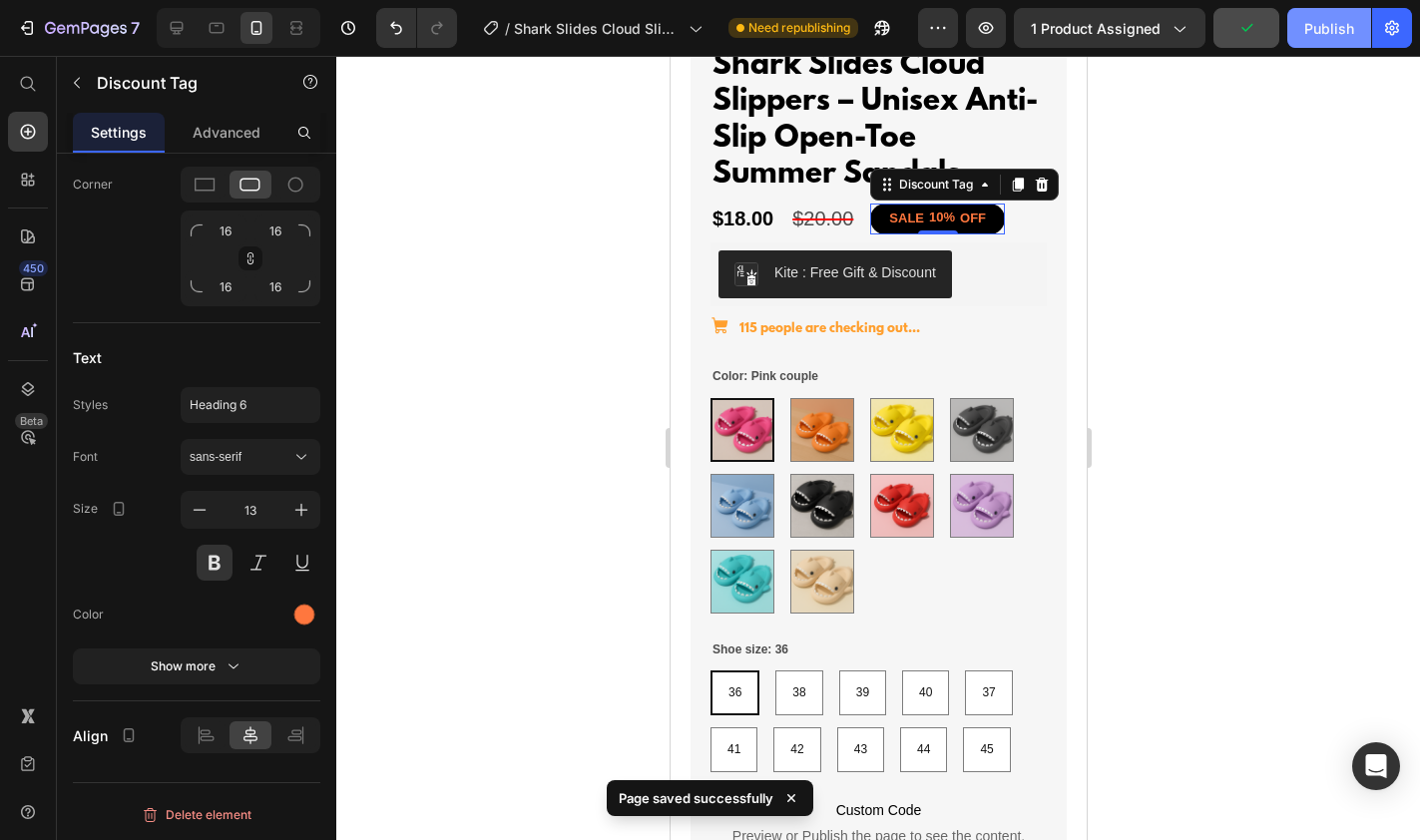 click on "Publish" at bounding box center [1329, 28] 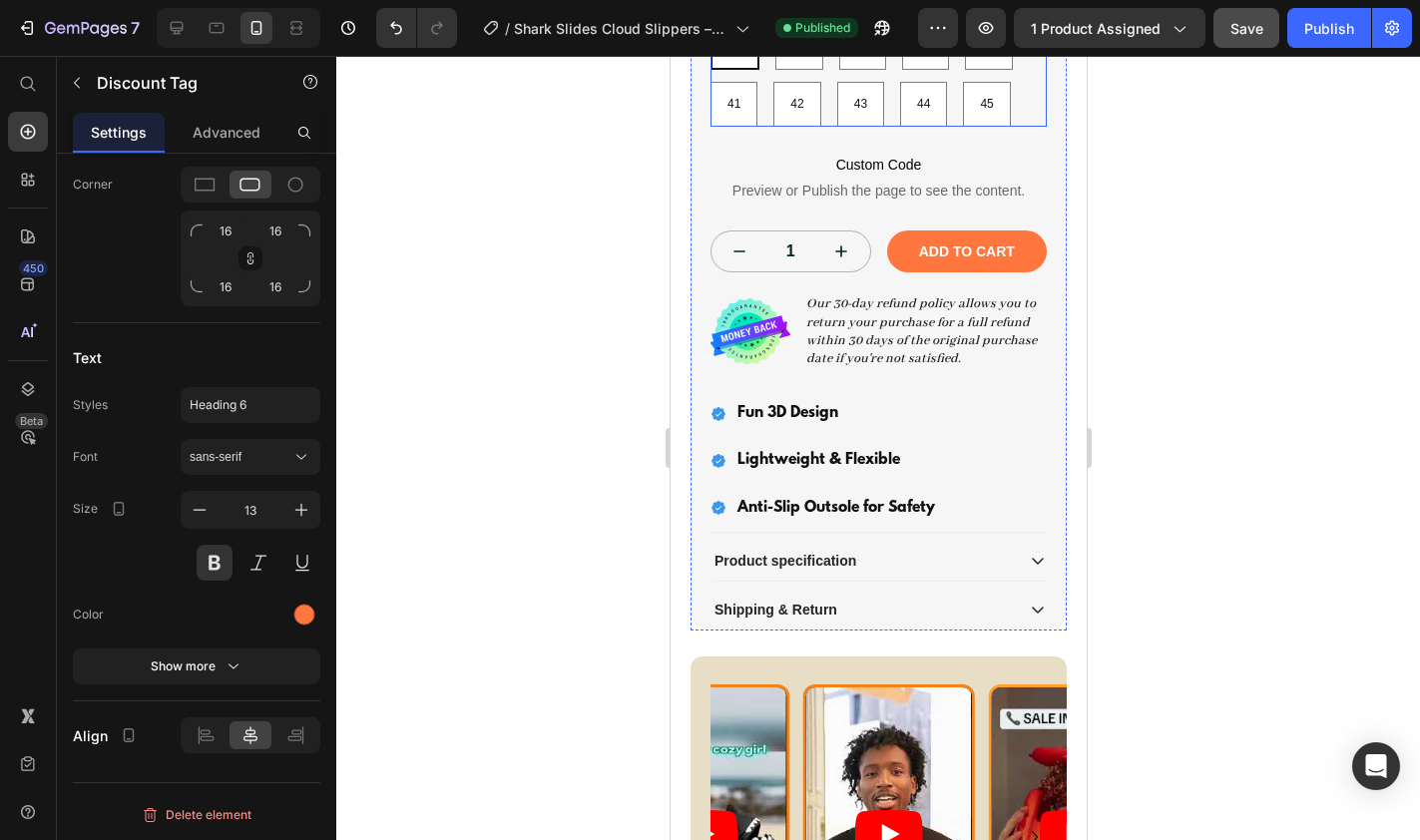 scroll, scrollTop: 1178, scrollLeft: 0, axis: vertical 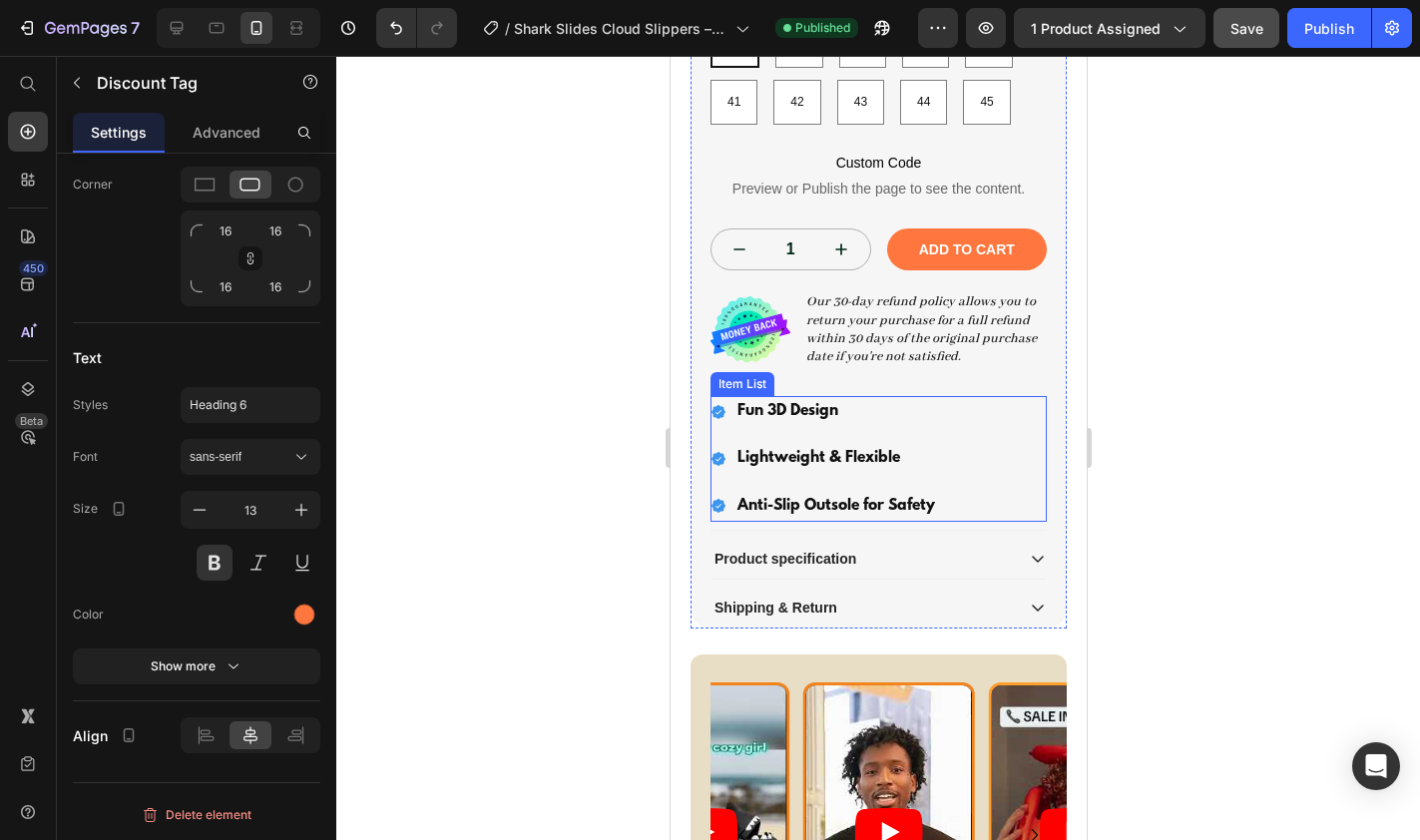click on "Fun 3D Design
Lightweight & Flexible
Anti-Slip Outsole for Safety" at bounding box center (877, 459) 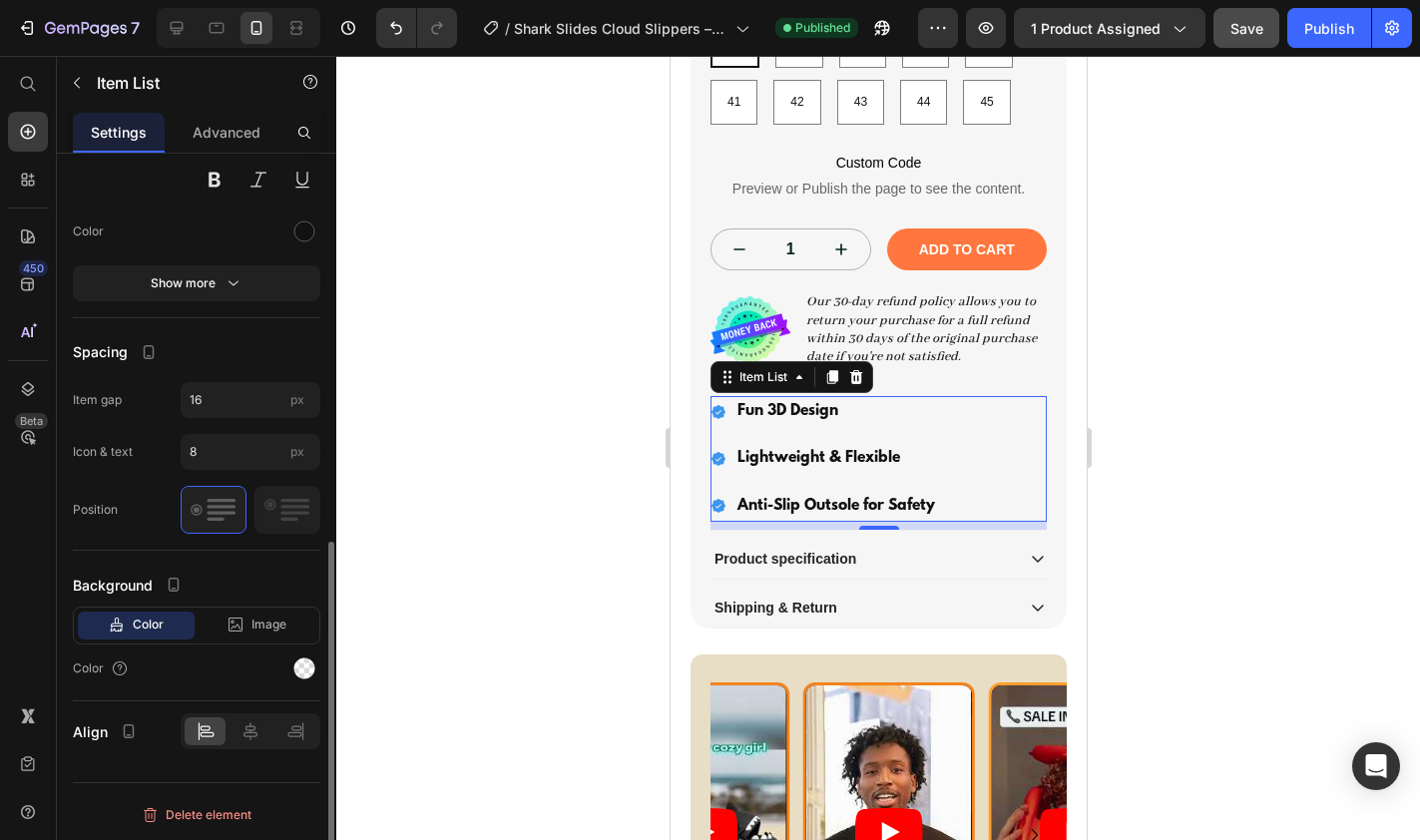 scroll, scrollTop: 0, scrollLeft: 0, axis: both 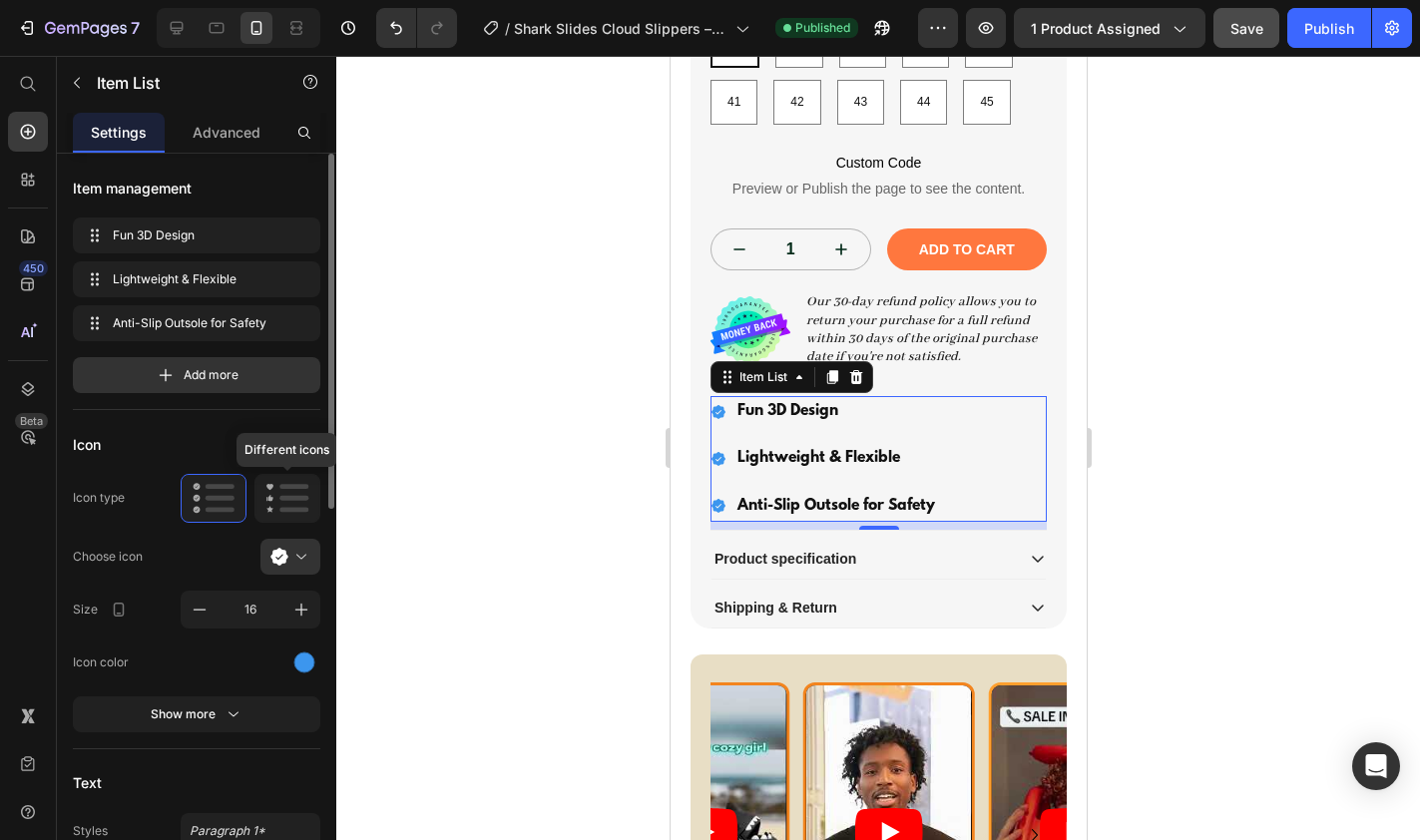 click 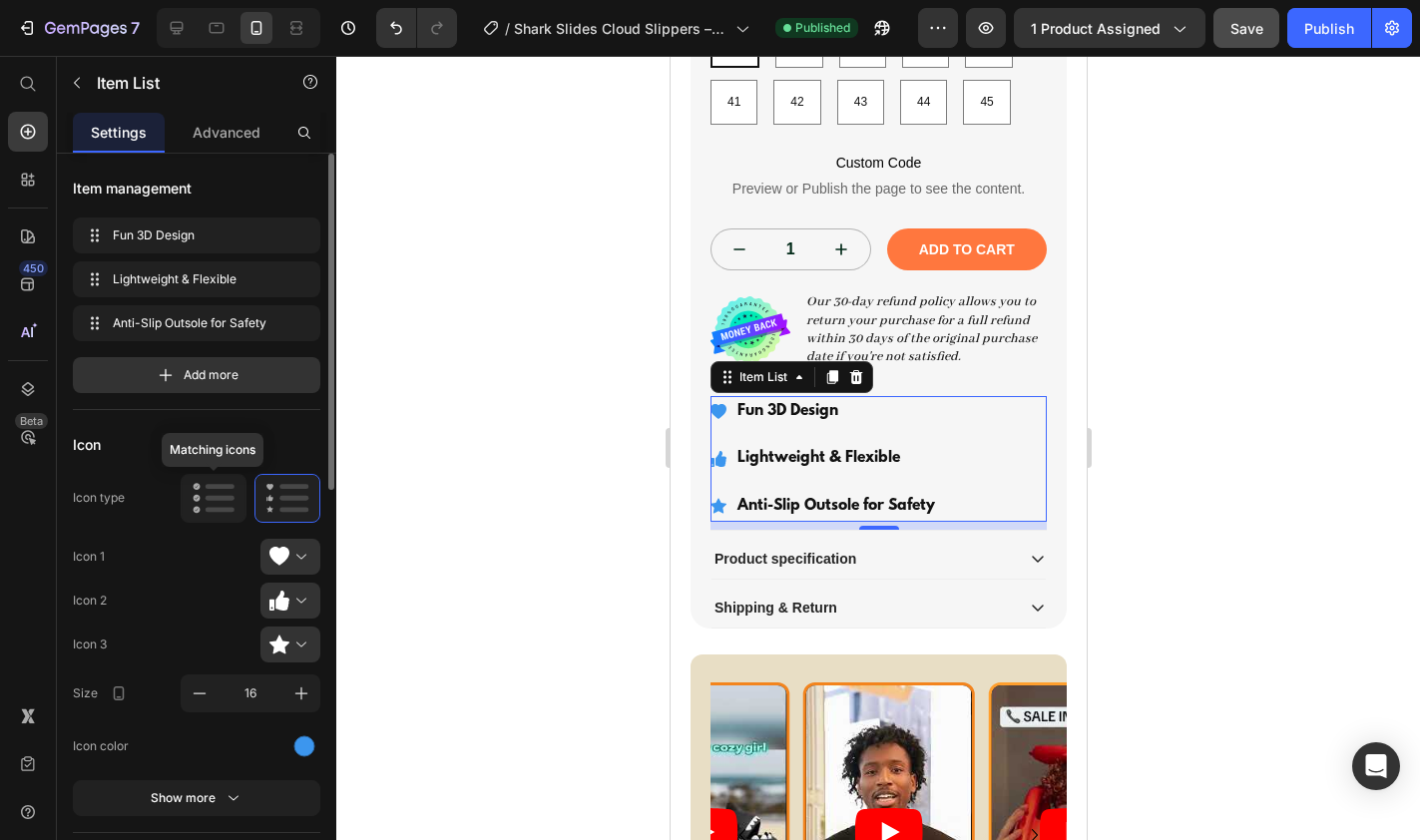 click 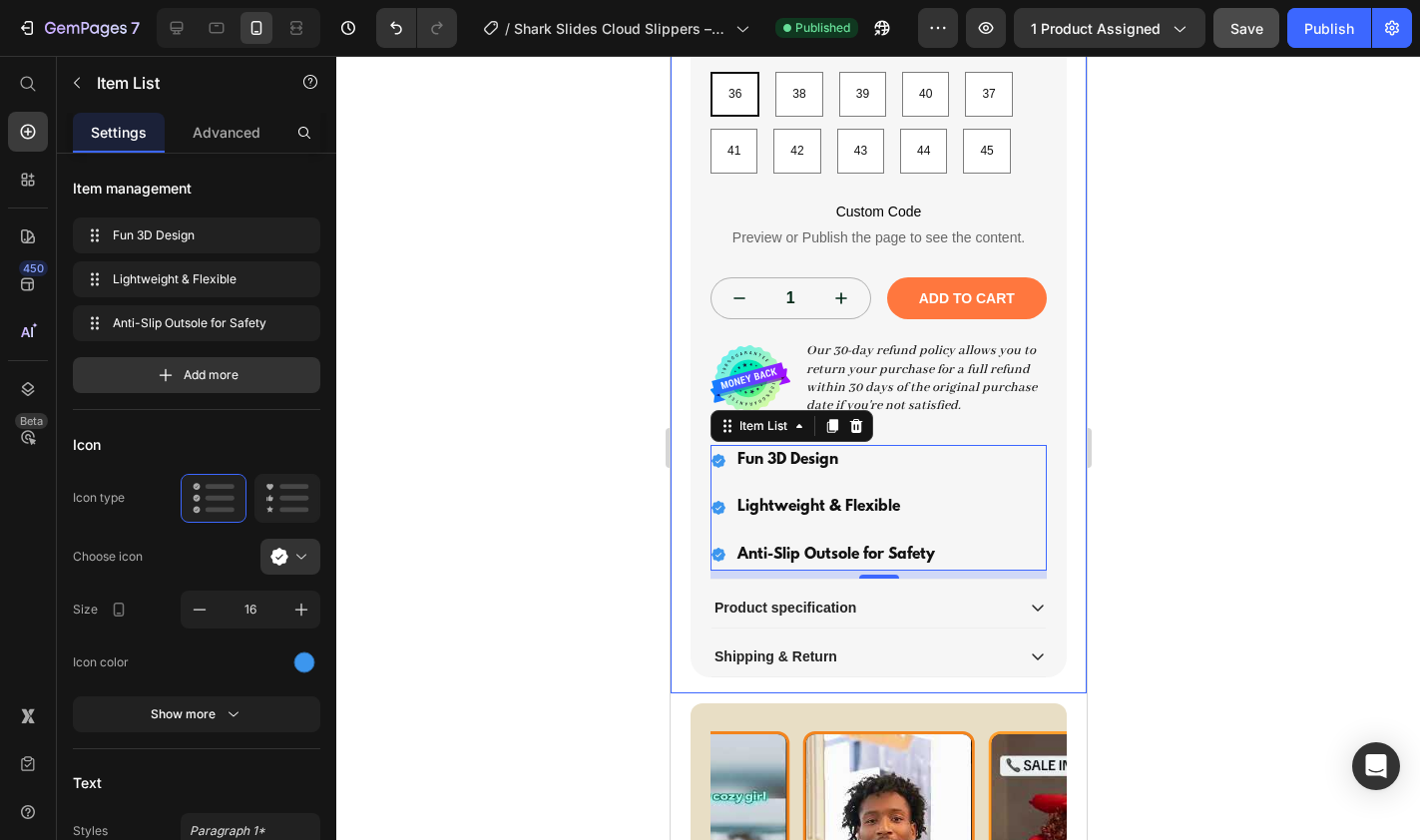 scroll, scrollTop: 1112, scrollLeft: 0, axis: vertical 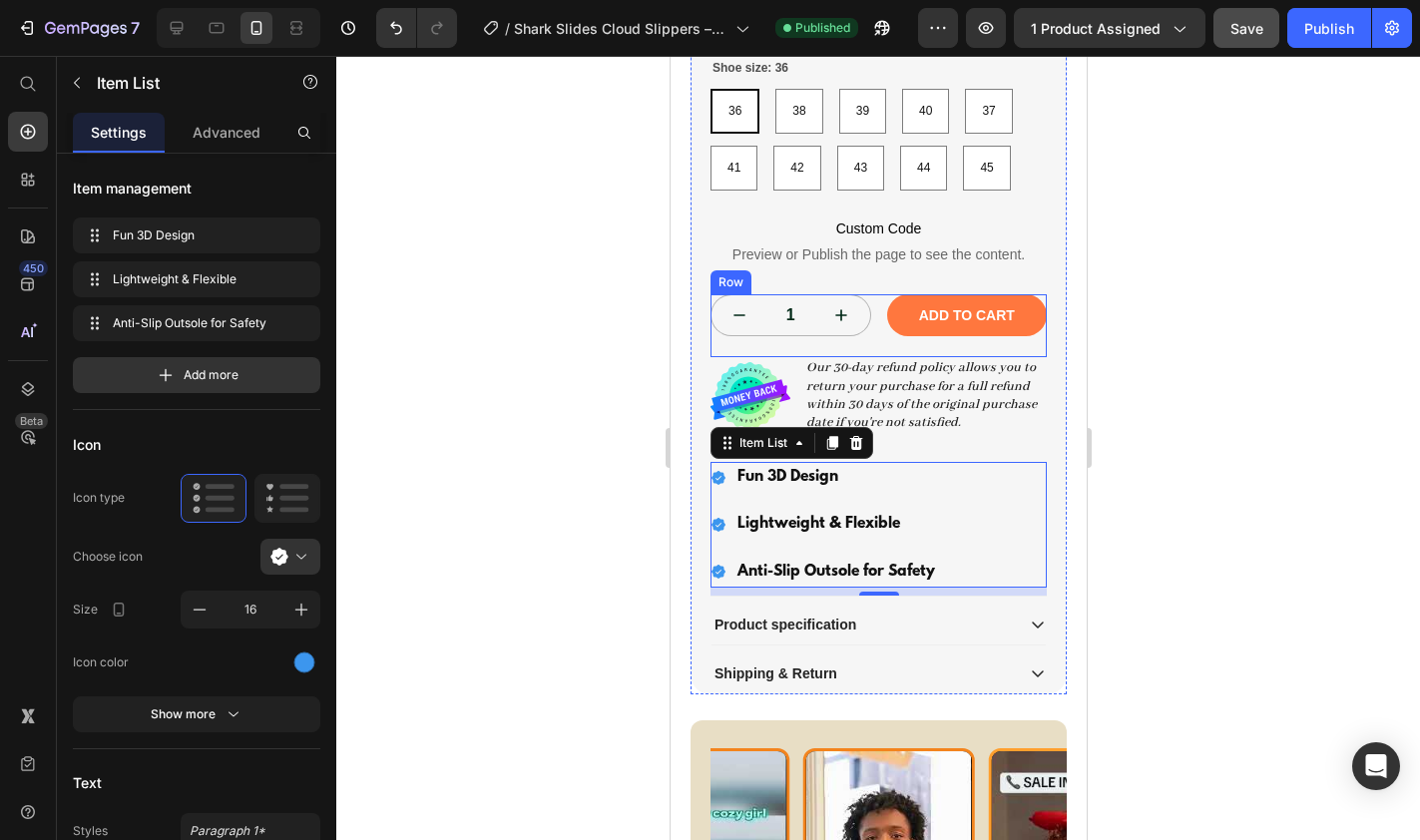 click on "1 Product Quantity Add to cart Add to Cart Row" at bounding box center [877, 325] 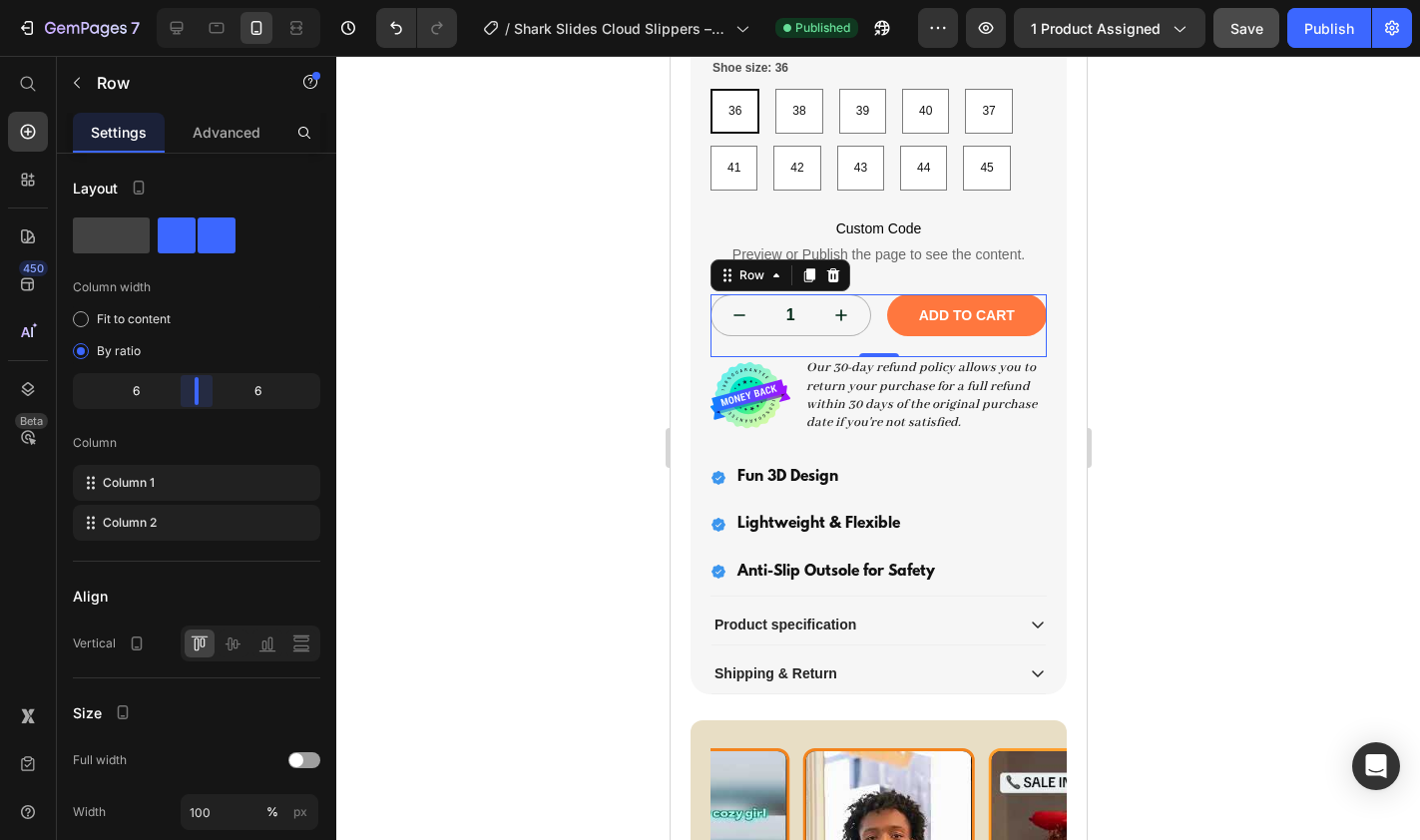 click on "7  Version history  /  Shark Slides Cloud Slippers – Unisex Anti-Slip Open-Toe Summer Sandals Published Preview 1 product assigned  Save   Publish  450 Beta Start with Sections Elements Hero Section Product Detail Brands Trusted Badges Guarantee Product Breakdown How to use Testimonials Compare Bundle FAQs Social Proof Brand Story Product List Collection Blog List Contact Sticky Add to Cart Custom Footer Browse Library 450 Layout
Row
Row
Row
Row Text
Heading
Text Block Button
Button
Button
Sticky Back to top Media" at bounding box center [710, 0] 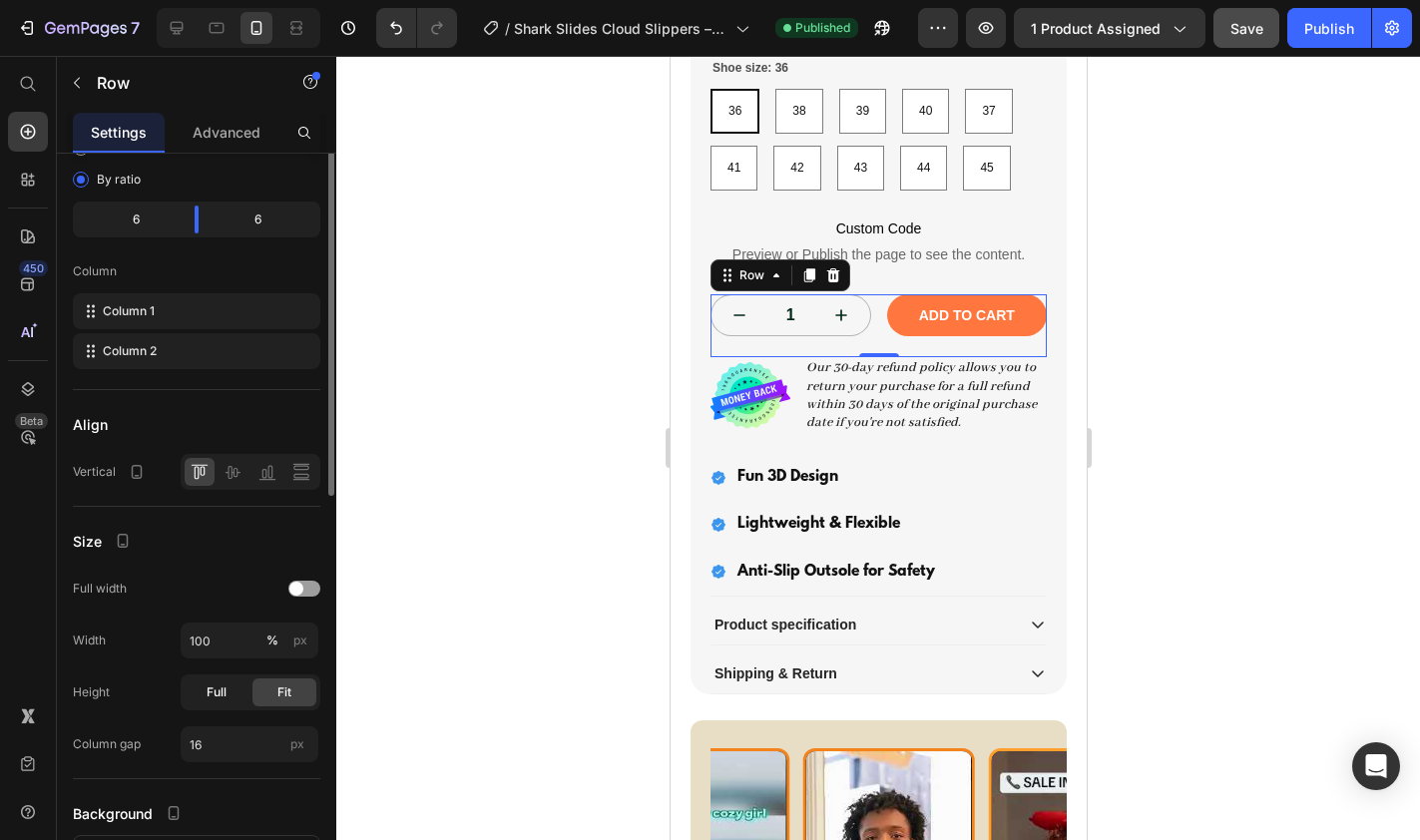 scroll, scrollTop: 0, scrollLeft: 0, axis: both 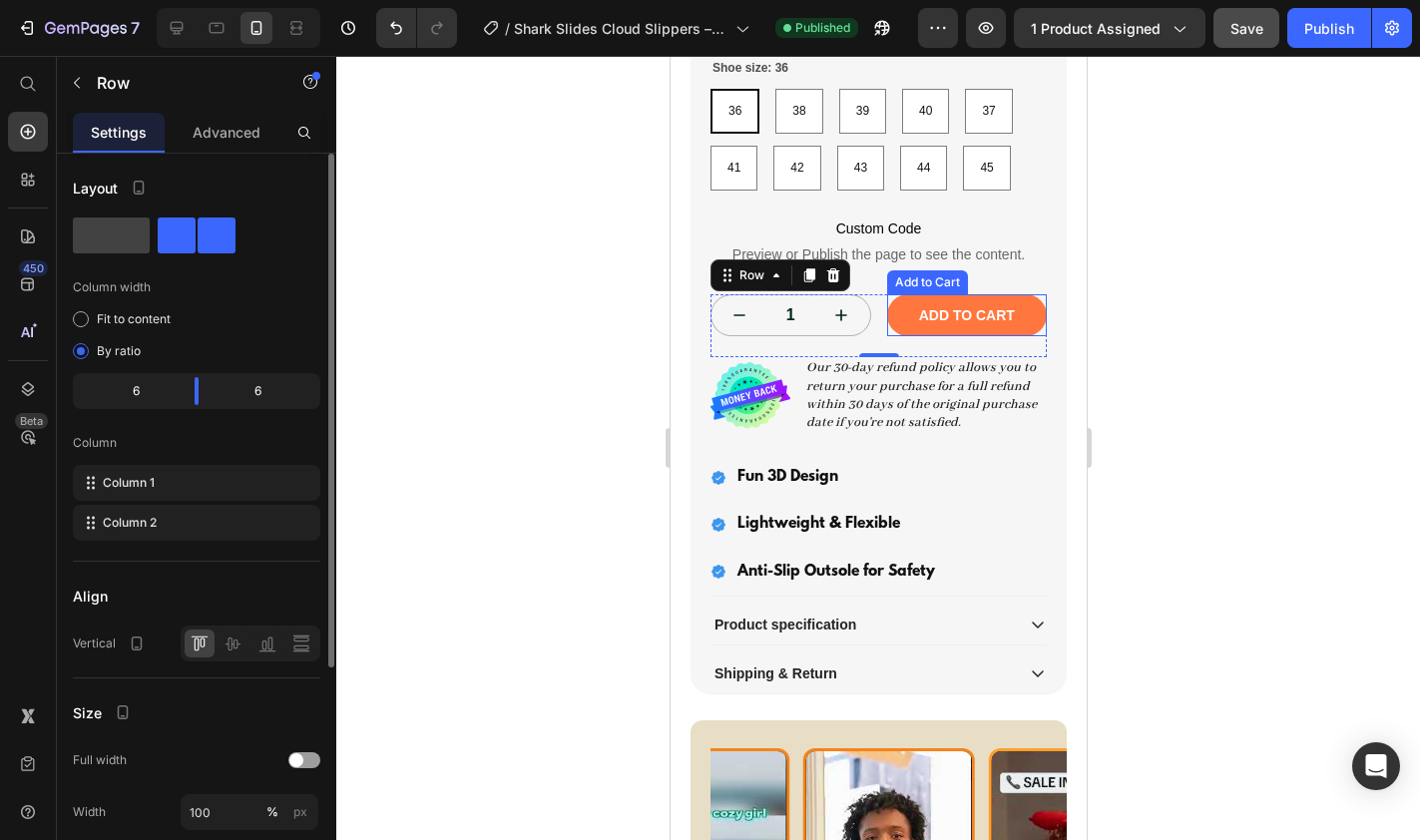 click on "Add to cart" at bounding box center [966, 315] 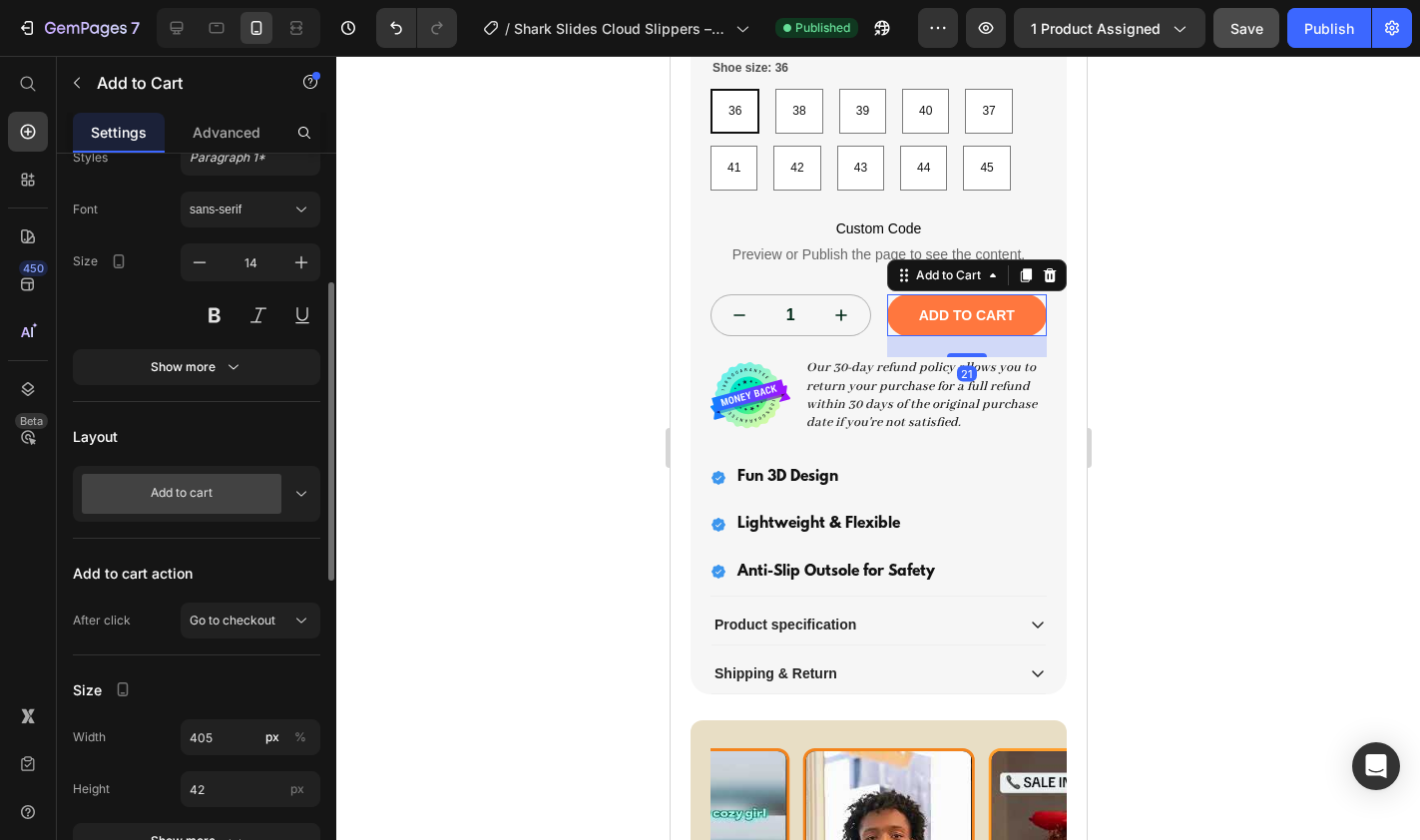 scroll, scrollTop: 316, scrollLeft: 0, axis: vertical 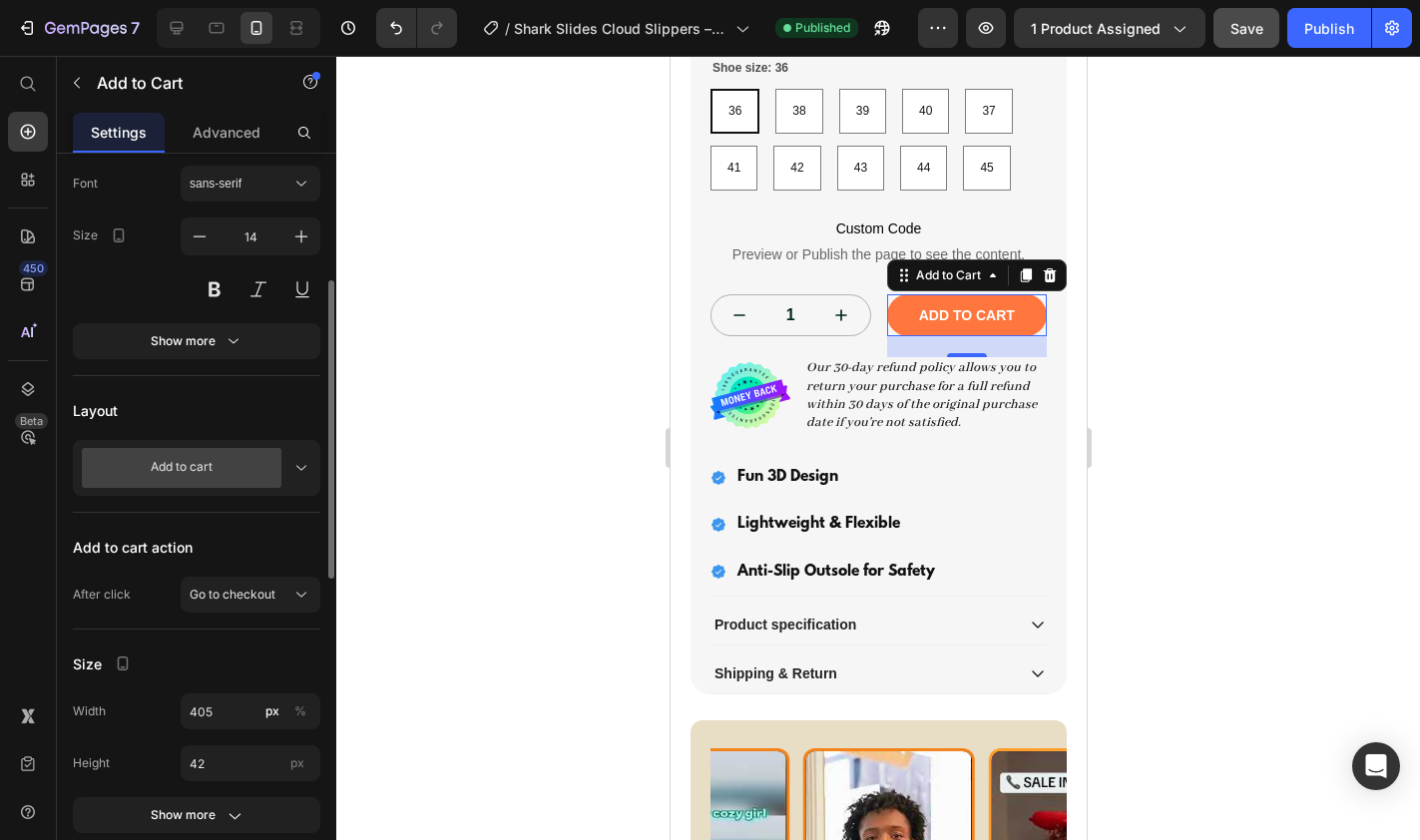 click 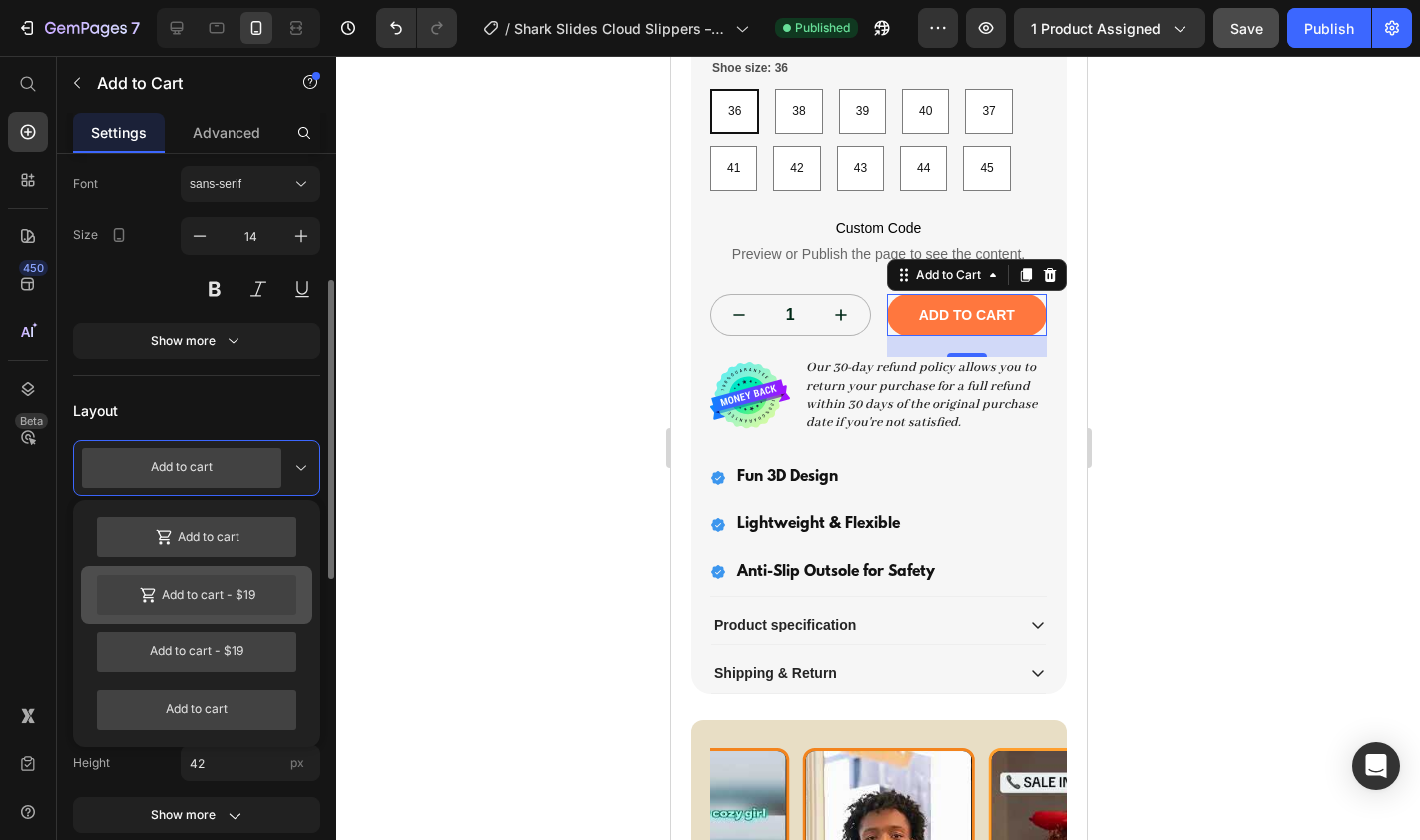 click on "Add to cart  -  $19" at bounding box center (197, 595) 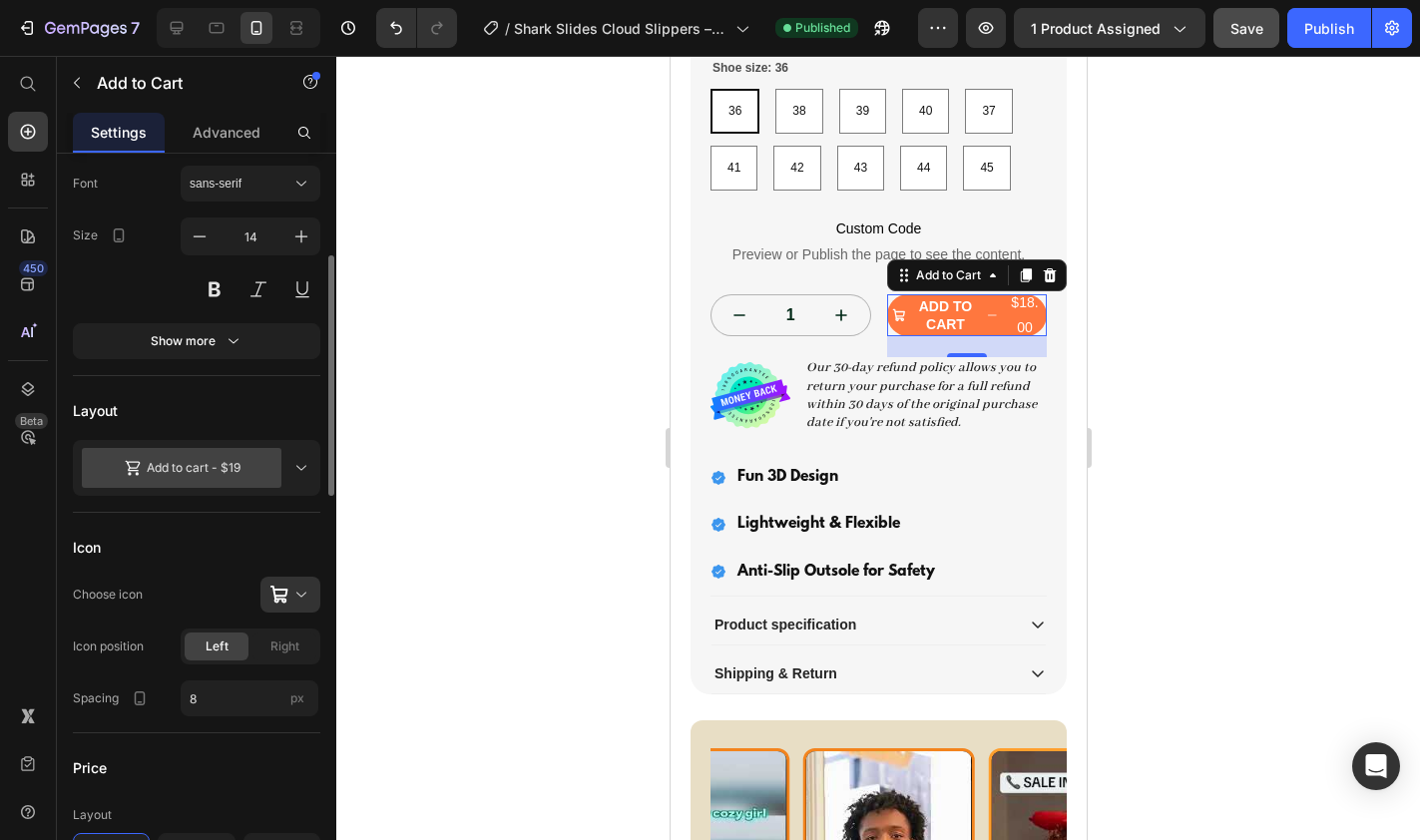 click 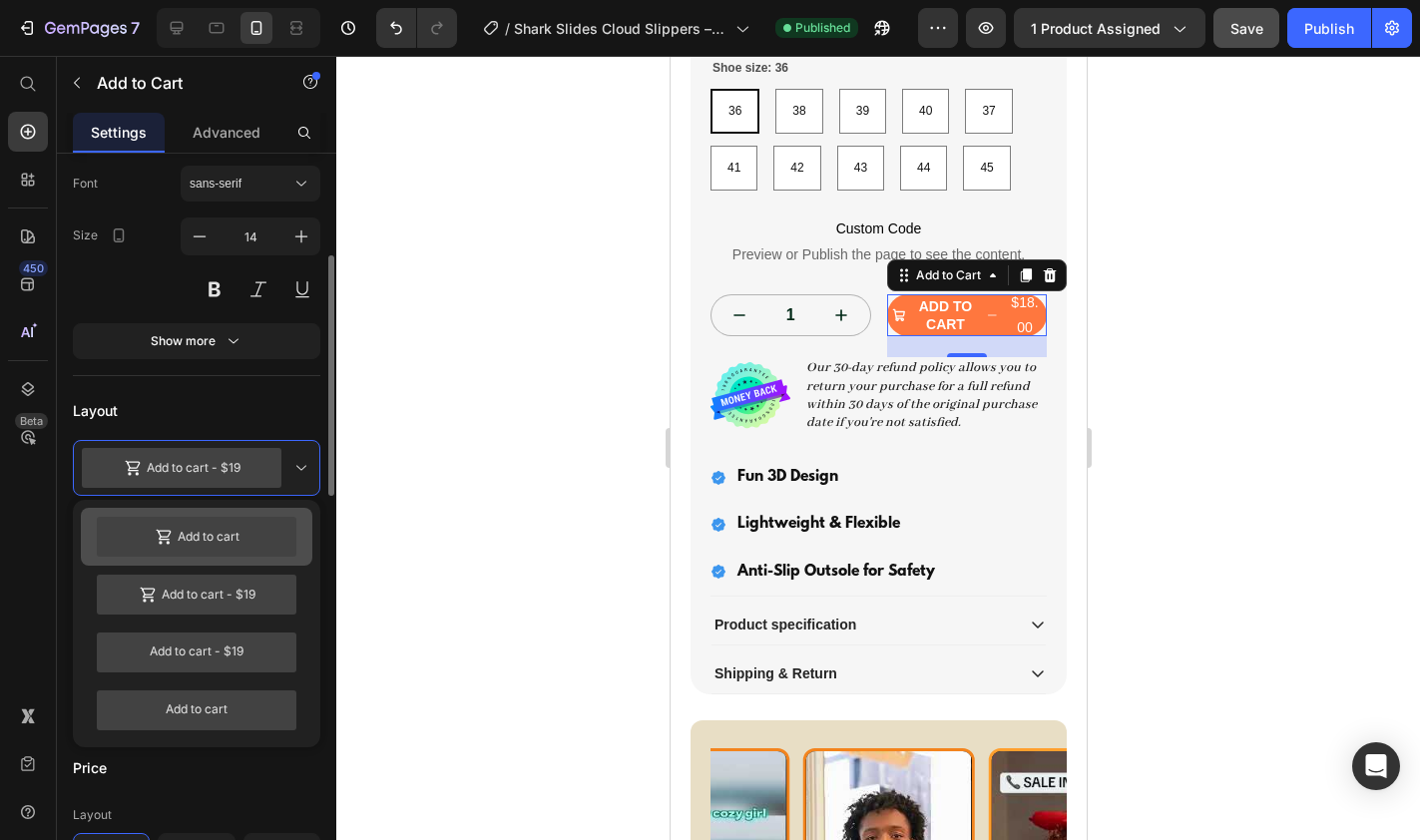 click on "Add to cart" at bounding box center (197, 537) 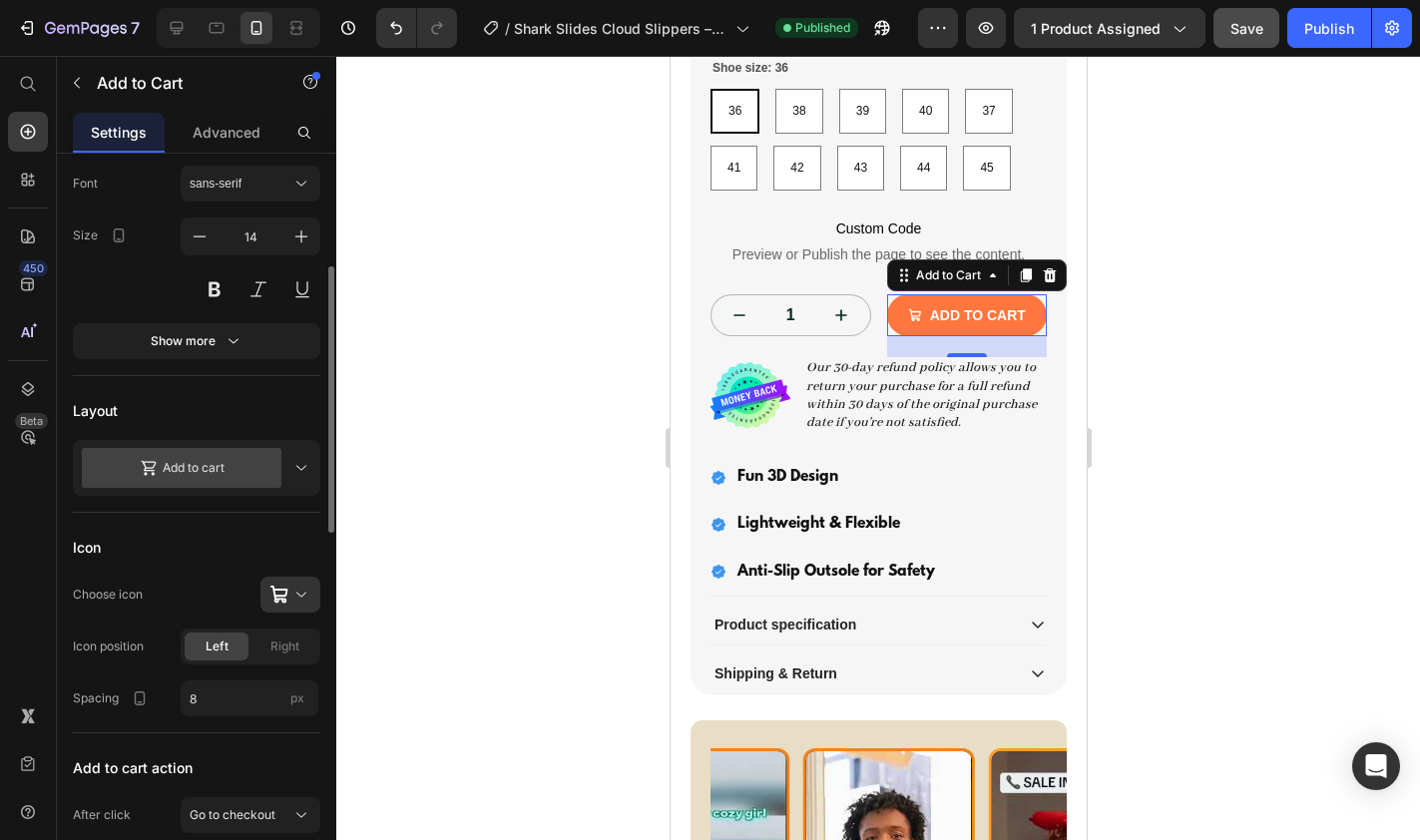 click 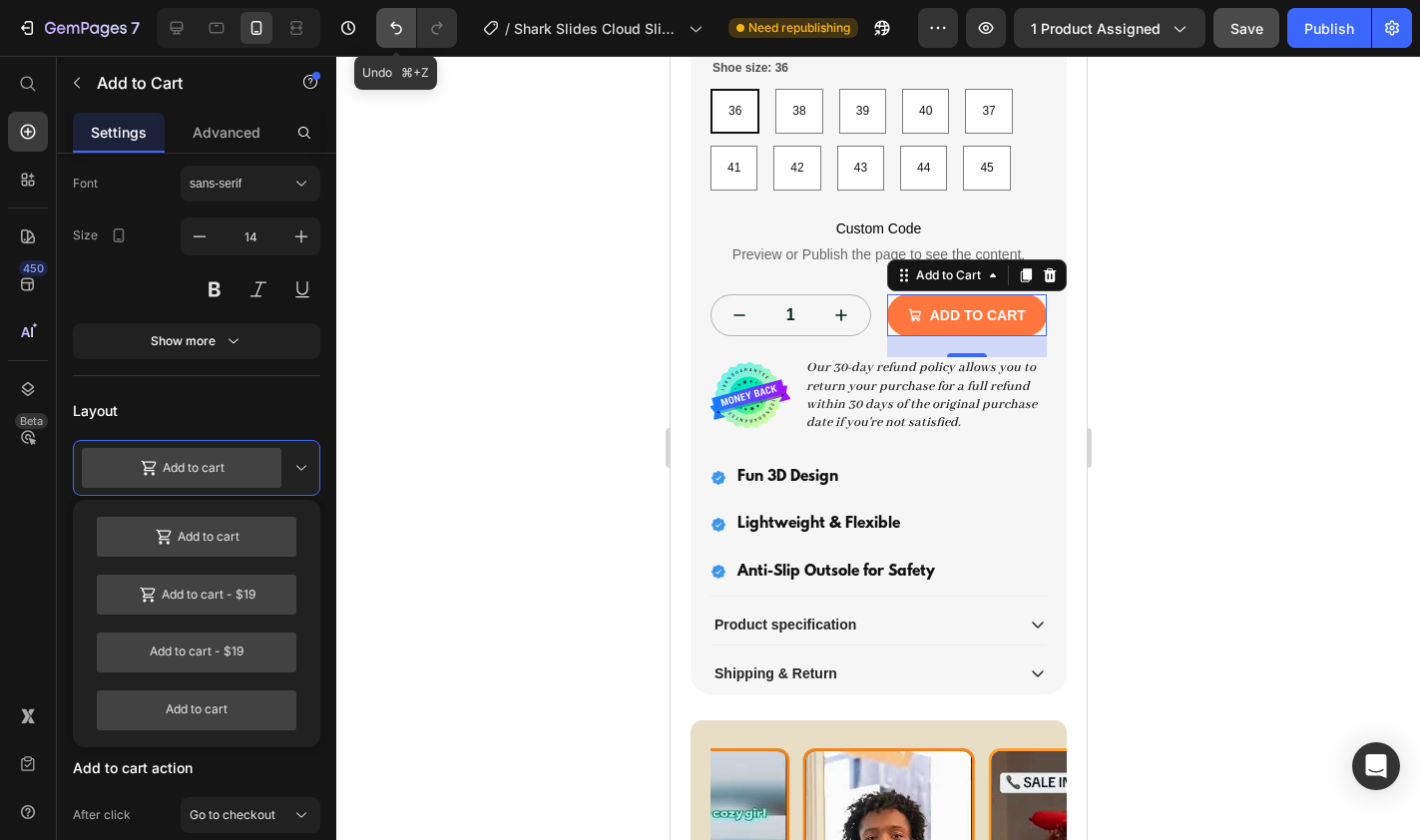 click 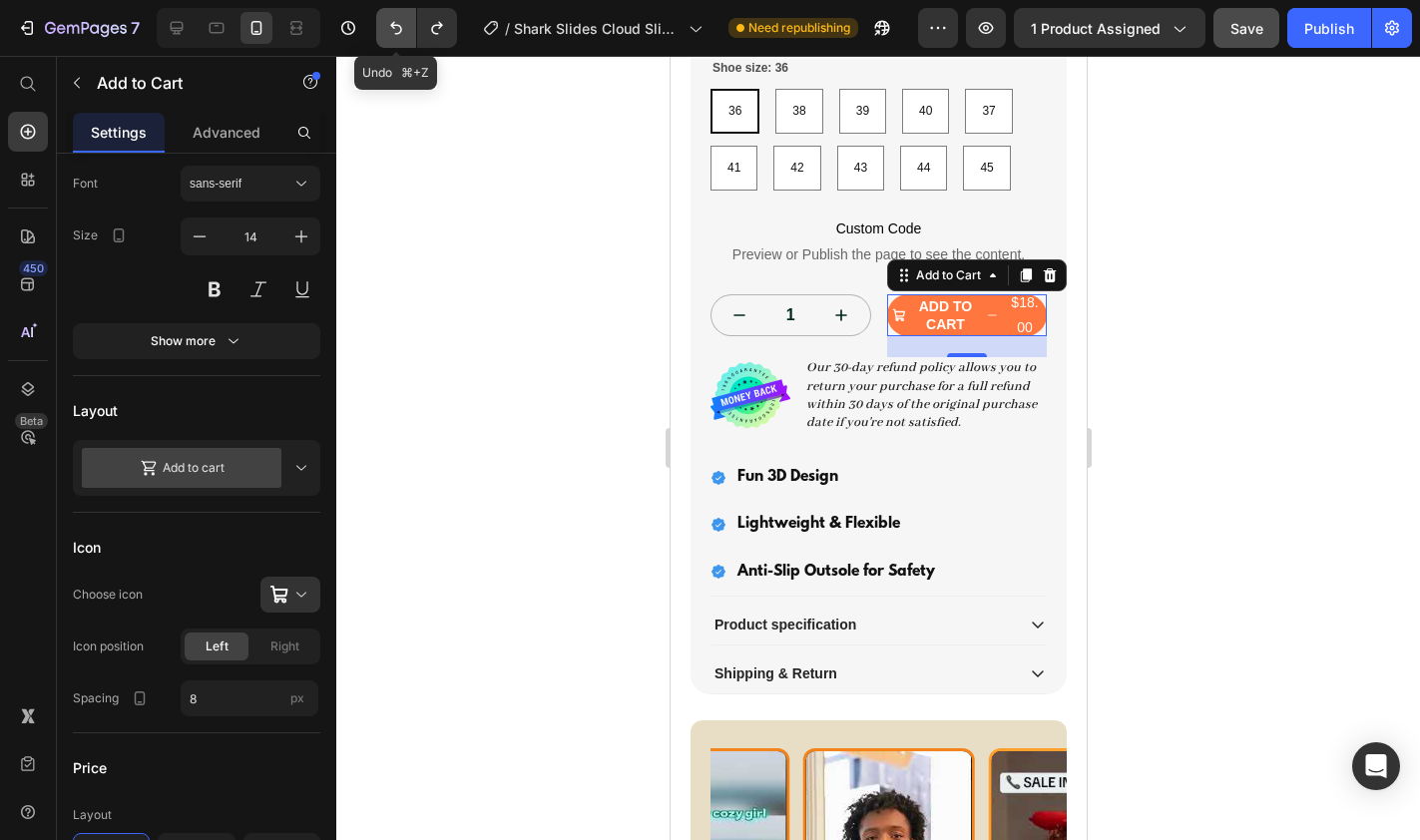click 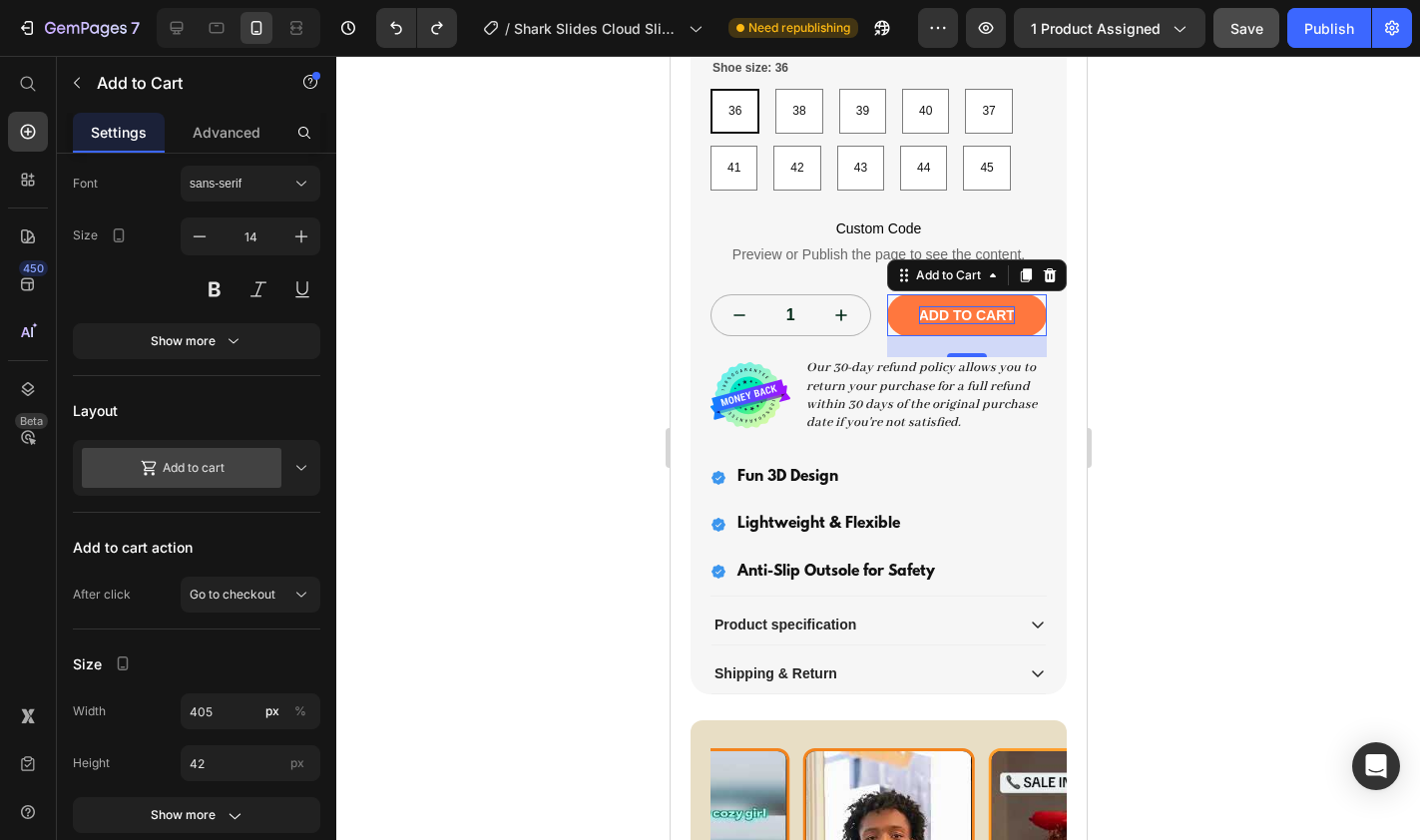 click on "Add to cart" at bounding box center [966, 315] 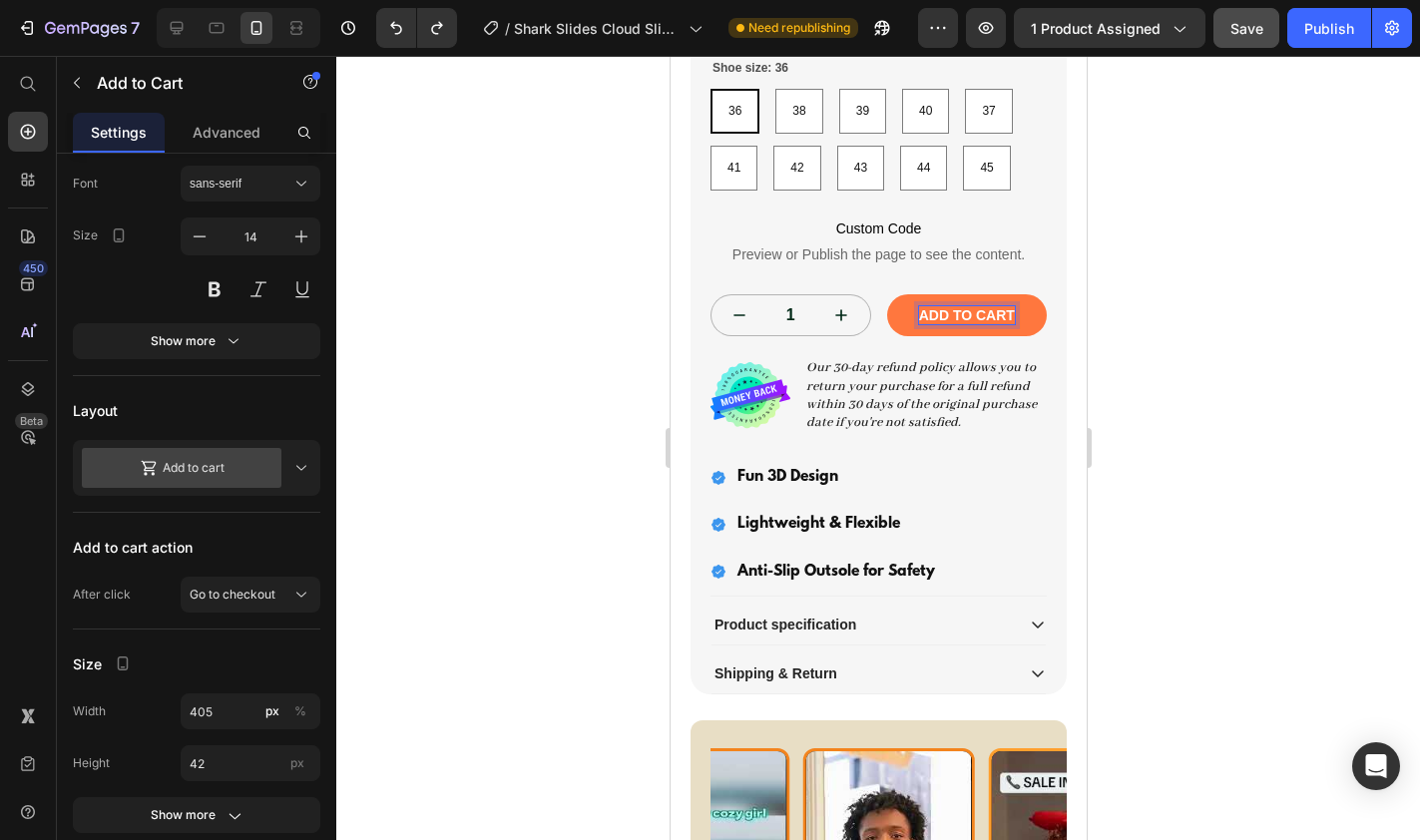 click on "Add to cart" at bounding box center (966, 315) 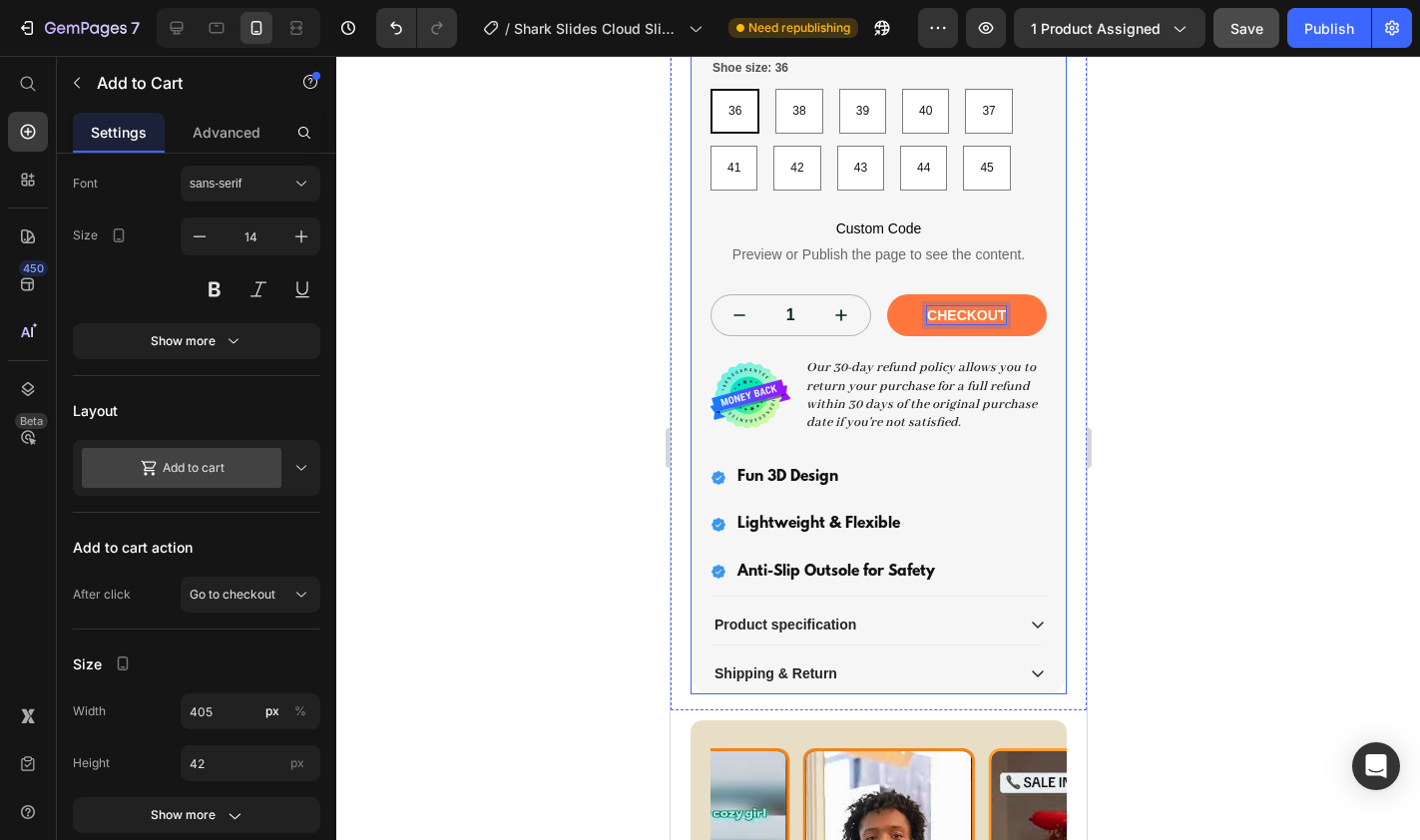 click on "Custom Code
Preview or Publish the page to see the content. Custom Code Row Shark Slides Cloud Slippers – Unisex Anti-Slip Open-Toe Summer Sandals Product Title $18.00 Product Price $20.00 Product Price SALE 10% OFF Discount Tag Row Kite : Free Gift & Discount Kite : Free Gift & Discount Row
Icon 115 people are checking out... Text Block Row Color: Pink couple Pink couple Pink couple Orange female Orange female Yellow couple Yellow couple Distant mountain Ash Distant mountain Ash Haze blue Haze blue Small titanium black couple Small titanium black couple Happy red Happy red Purple female Purple female Mint green couple Mint green couple Beige couple Beige couple Shoe size: 36 36 36 36 38 38 38 39 39 39 40 40 40 37 37 37 41 41 41 42 42 42 43 43 43 44 44 44 45 45 45 Product Variants & Swatches
Custom Code
Preview or Publish the page to see the content. Custom Code 1 Product Quantity Checkout Add to Cart   21 Row Image Text Block Row Row Row
Fun 3D Design" at bounding box center (877, 24) 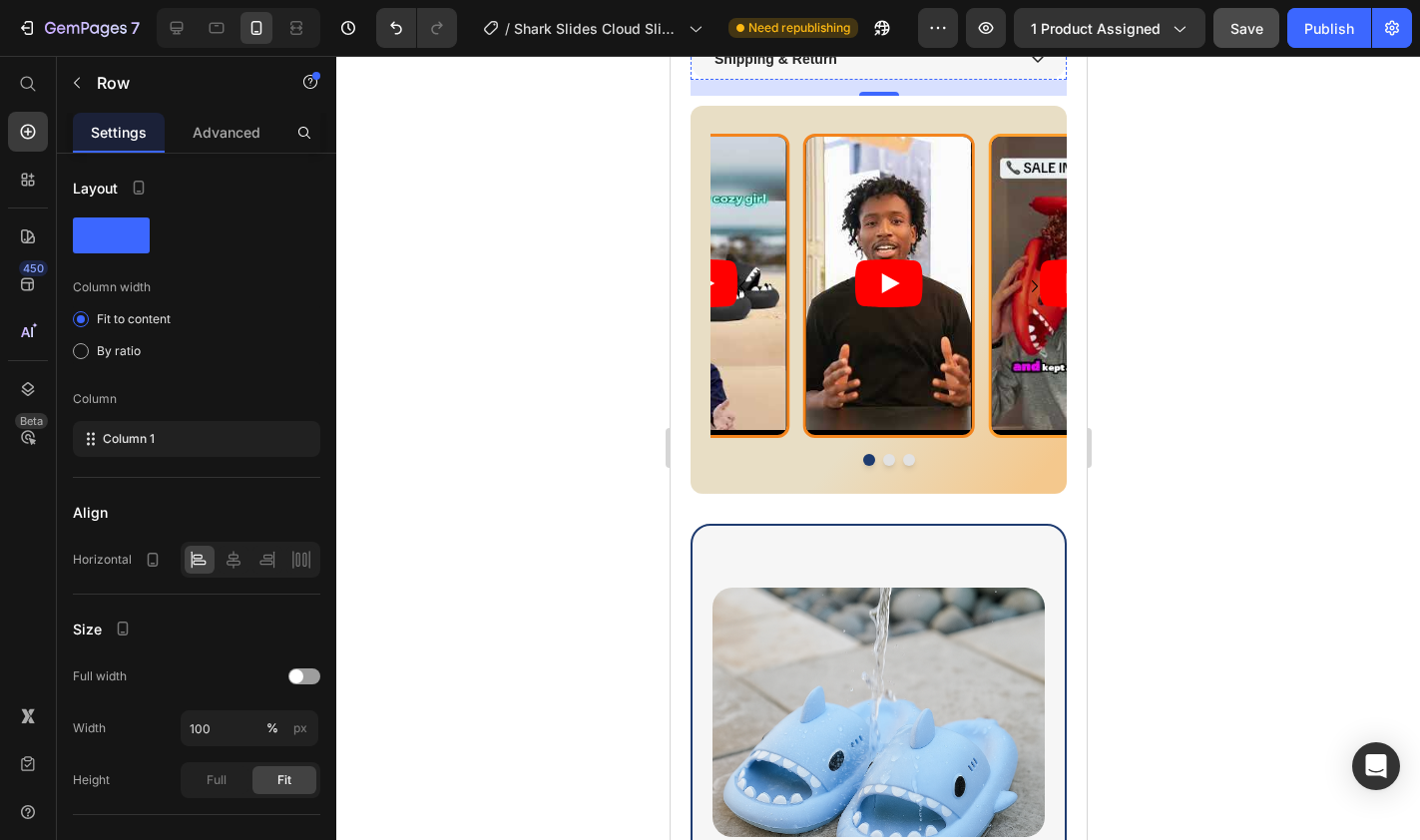 scroll, scrollTop: 1726, scrollLeft: 0, axis: vertical 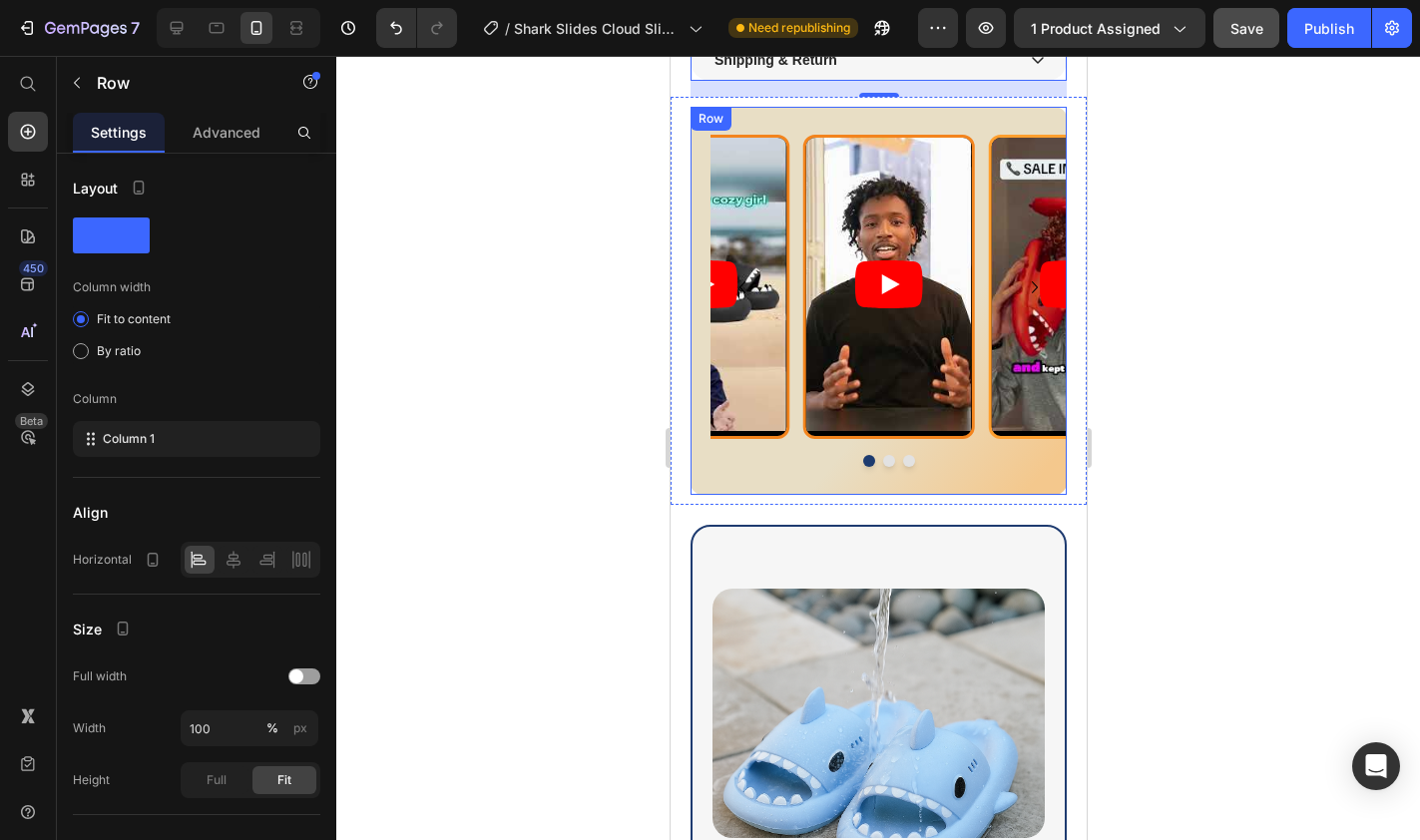 click on "Video Video Video
Carousel Row" at bounding box center (877, 300) 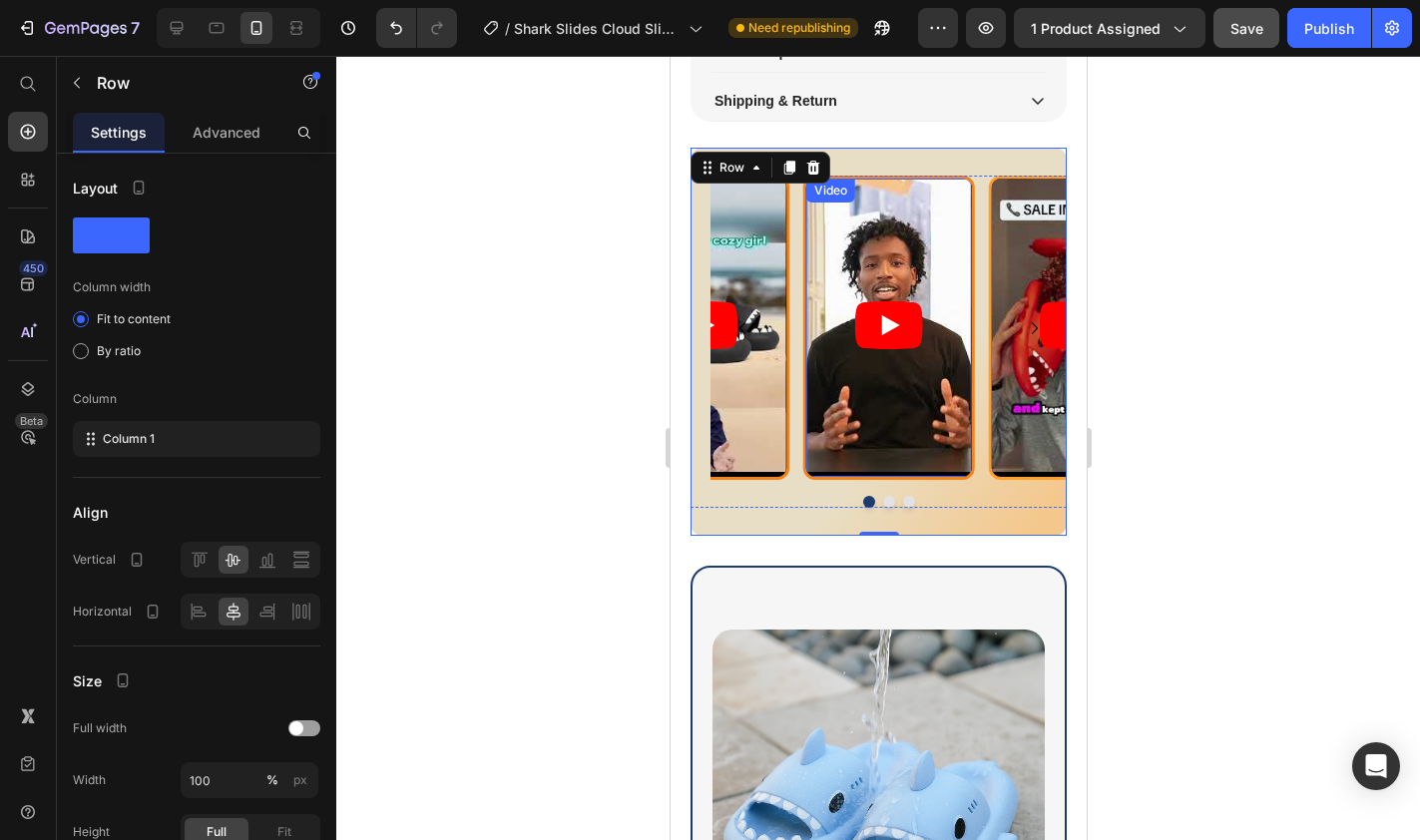 scroll, scrollTop: 1677, scrollLeft: 0, axis: vertical 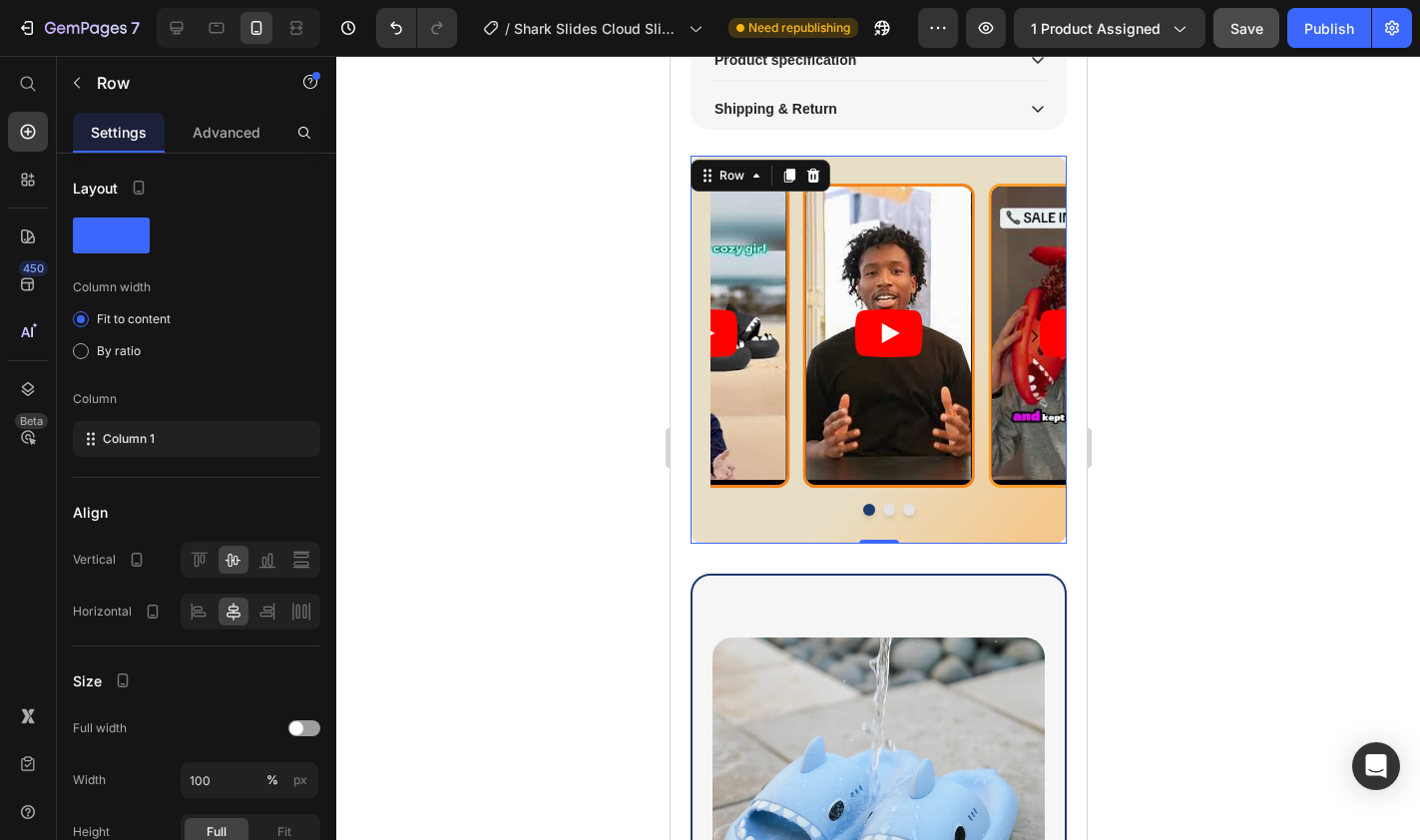 click on "Video Video Video
Carousel Row   0" at bounding box center (877, 349) 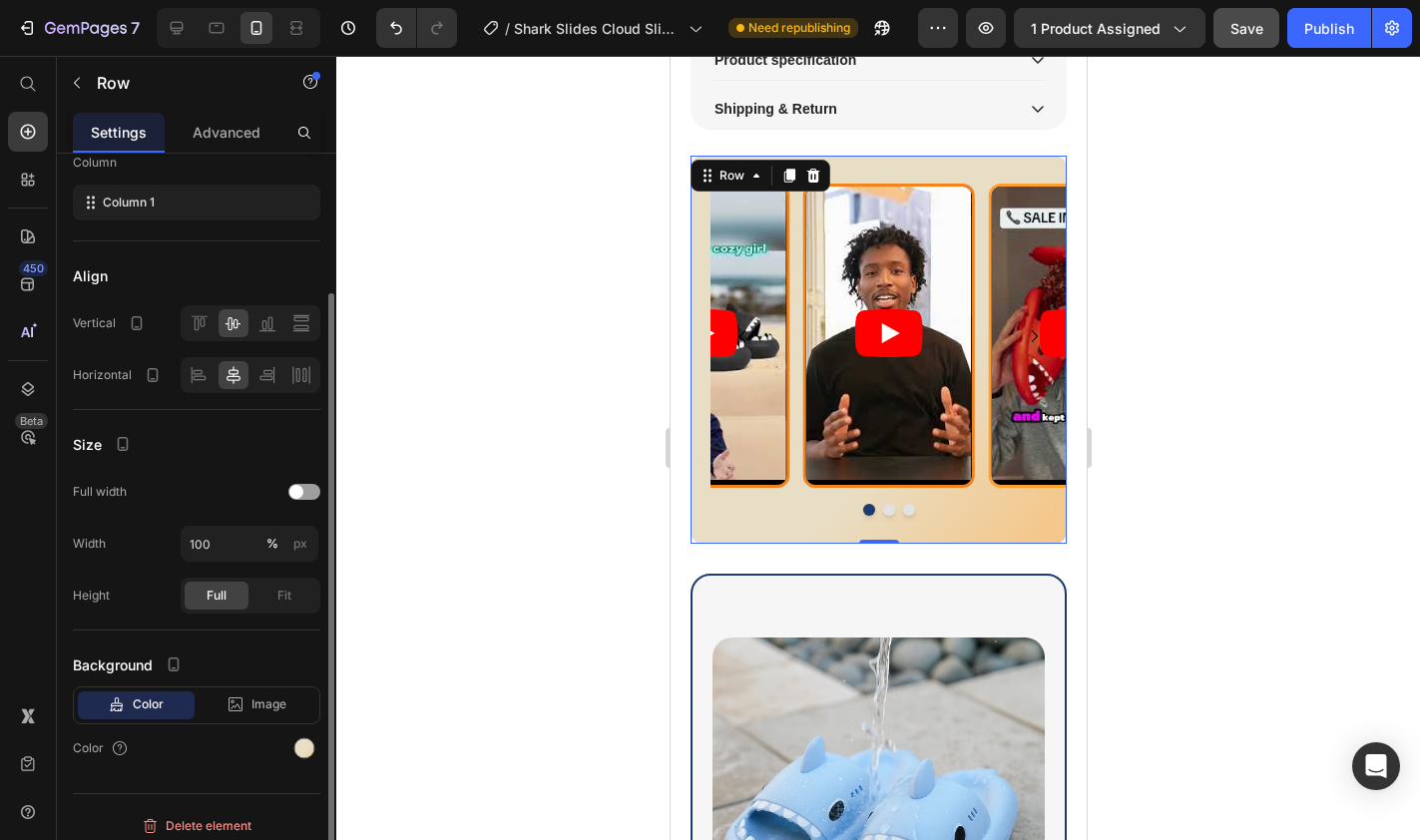 scroll, scrollTop: 247, scrollLeft: 0, axis: vertical 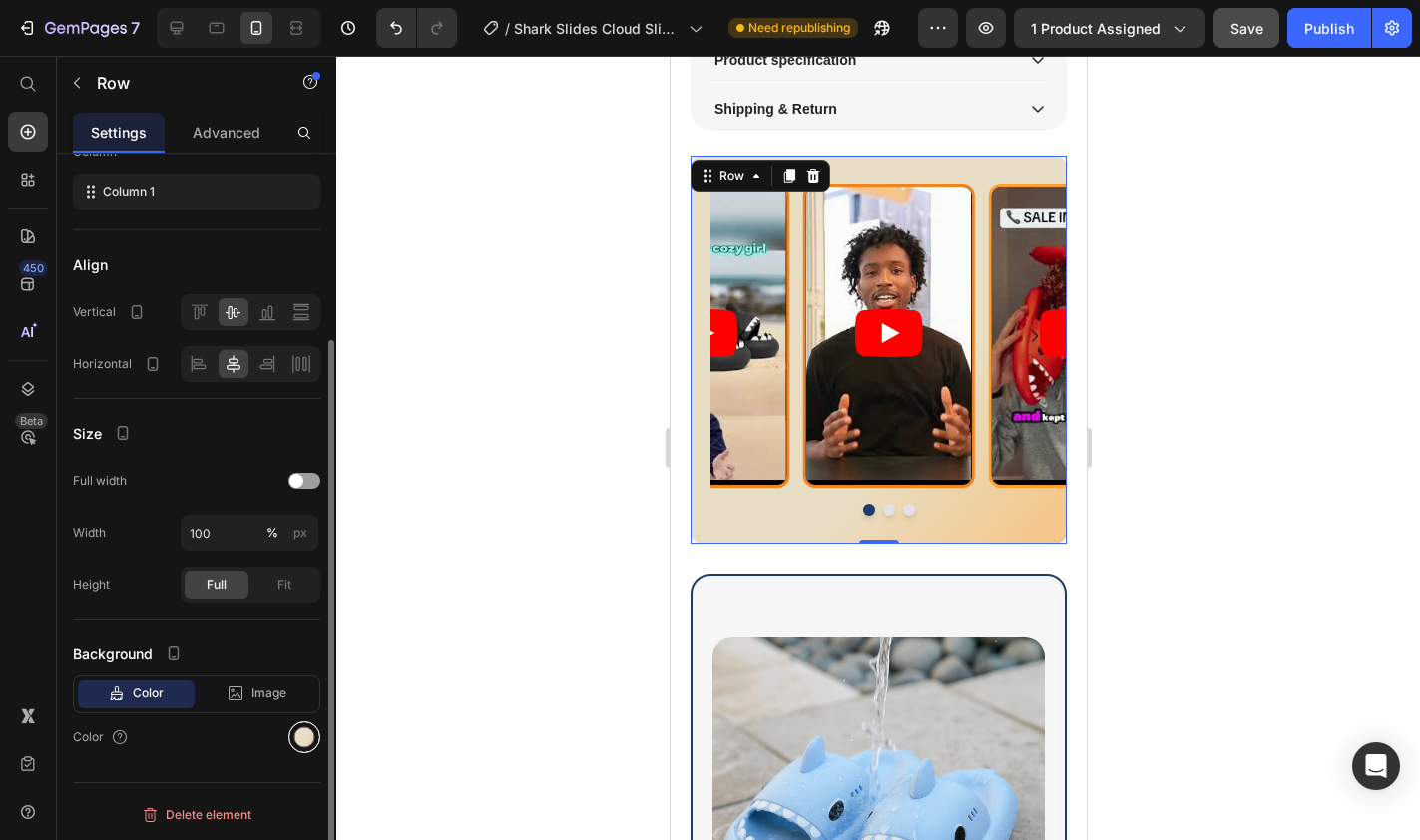 click at bounding box center [304, 737] 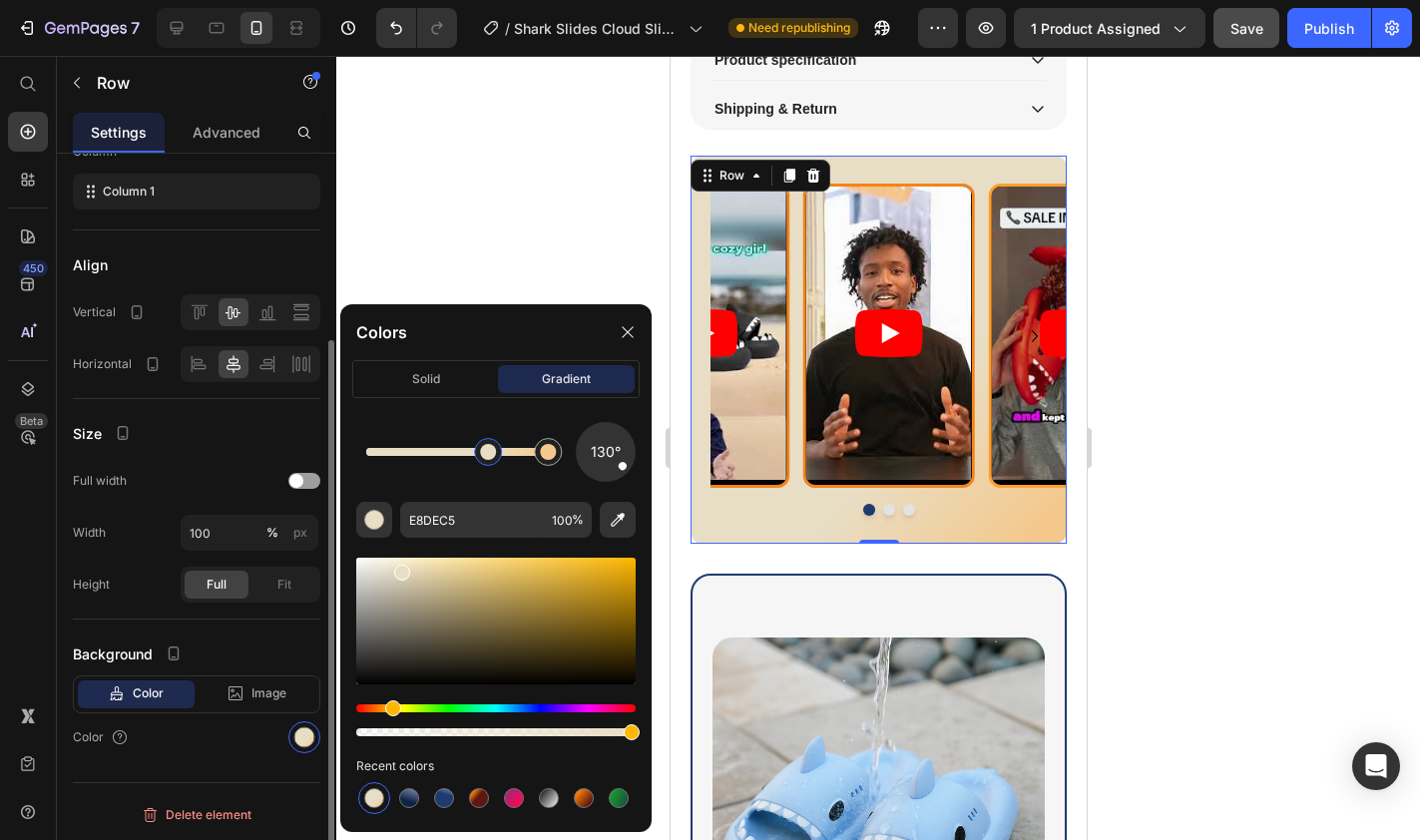 click on "Layout Column width Fit to content By ratio Column Column 1 Align Vertical
Horizontal
Size Full width Width 100 % px Height Full Fit Background Color Image Video  Color" at bounding box center [197, 352] 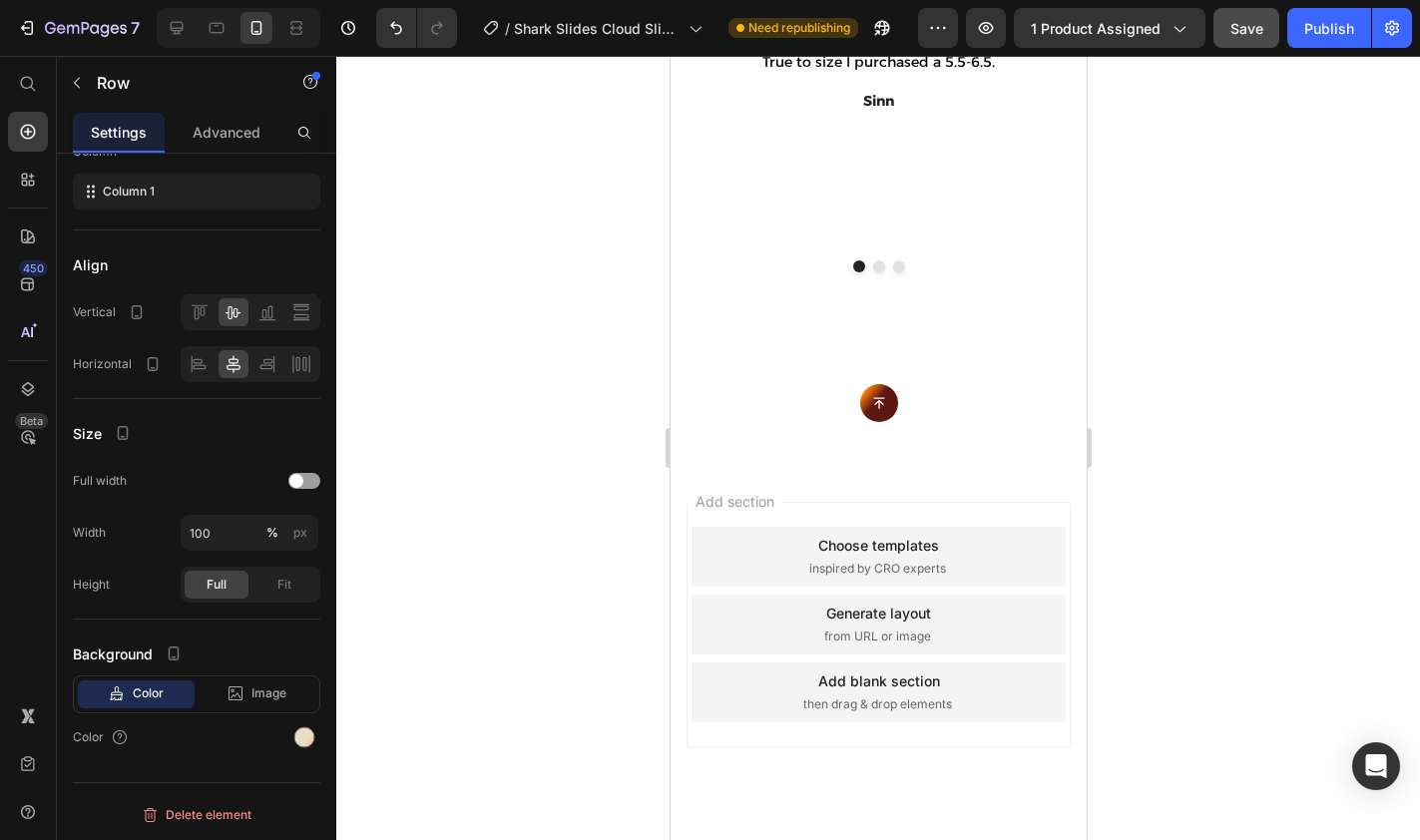 scroll, scrollTop: 4714, scrollLeft: 0, axis: vertical 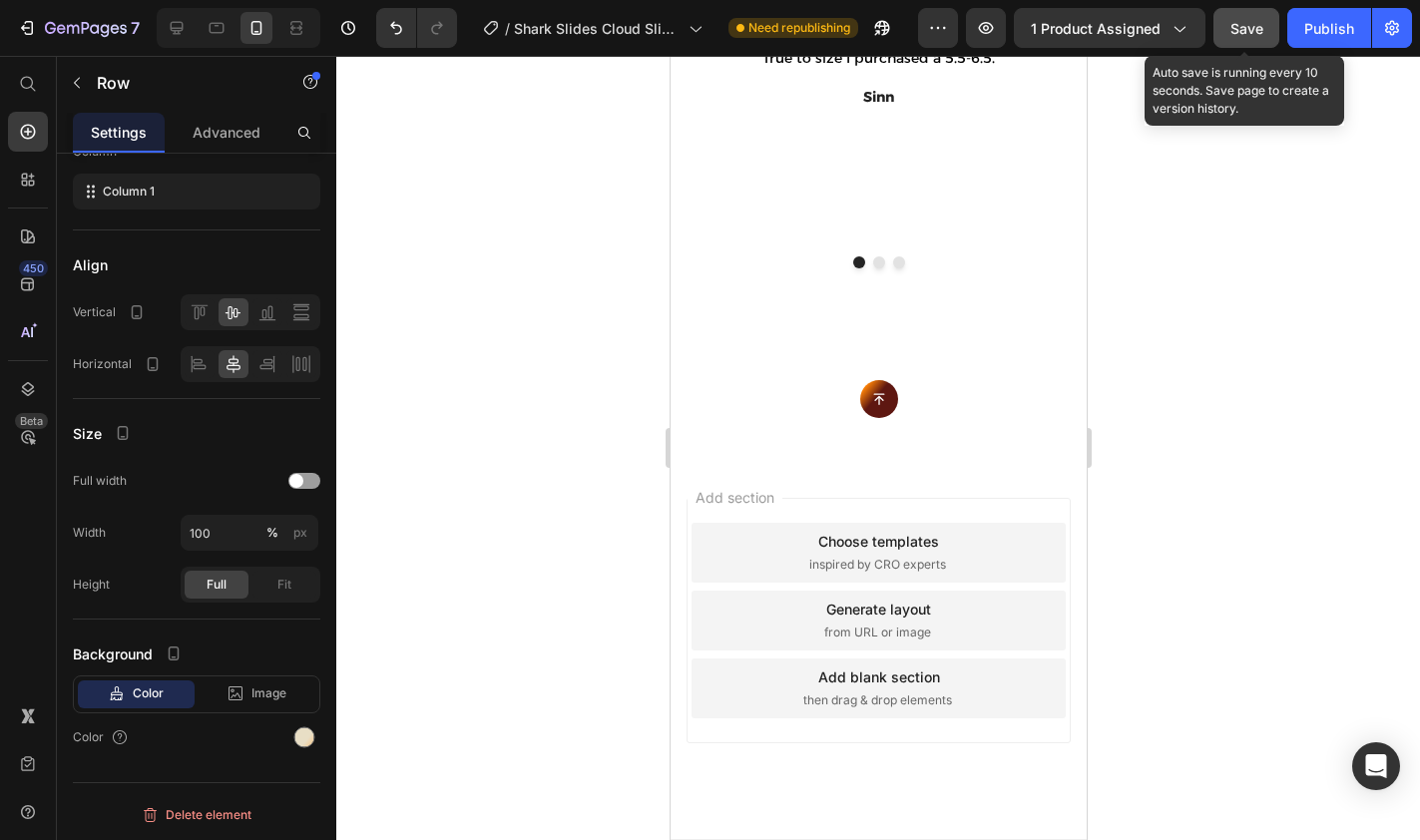 click on "Save" 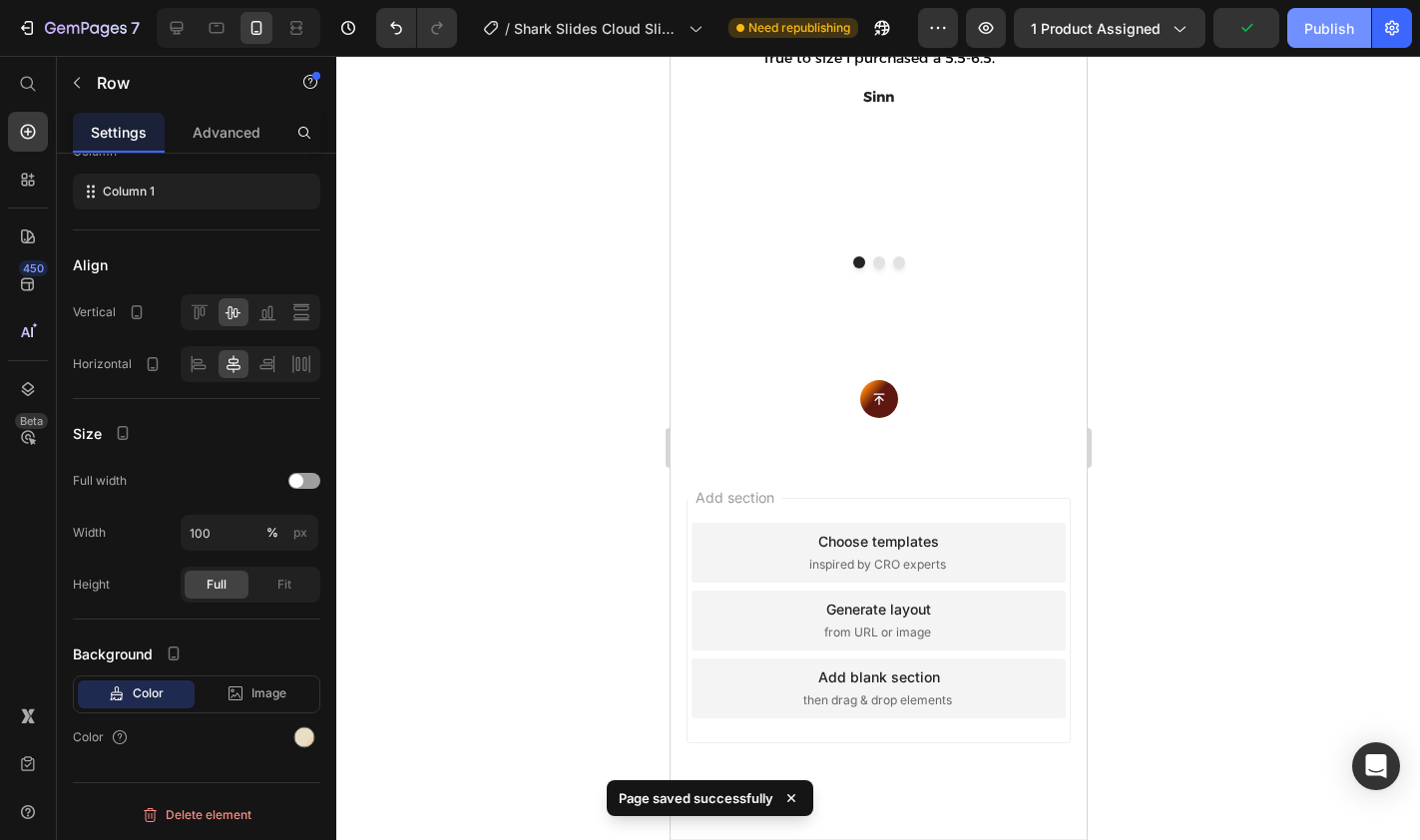click on "Publish" at bounding box center [1329, 28] 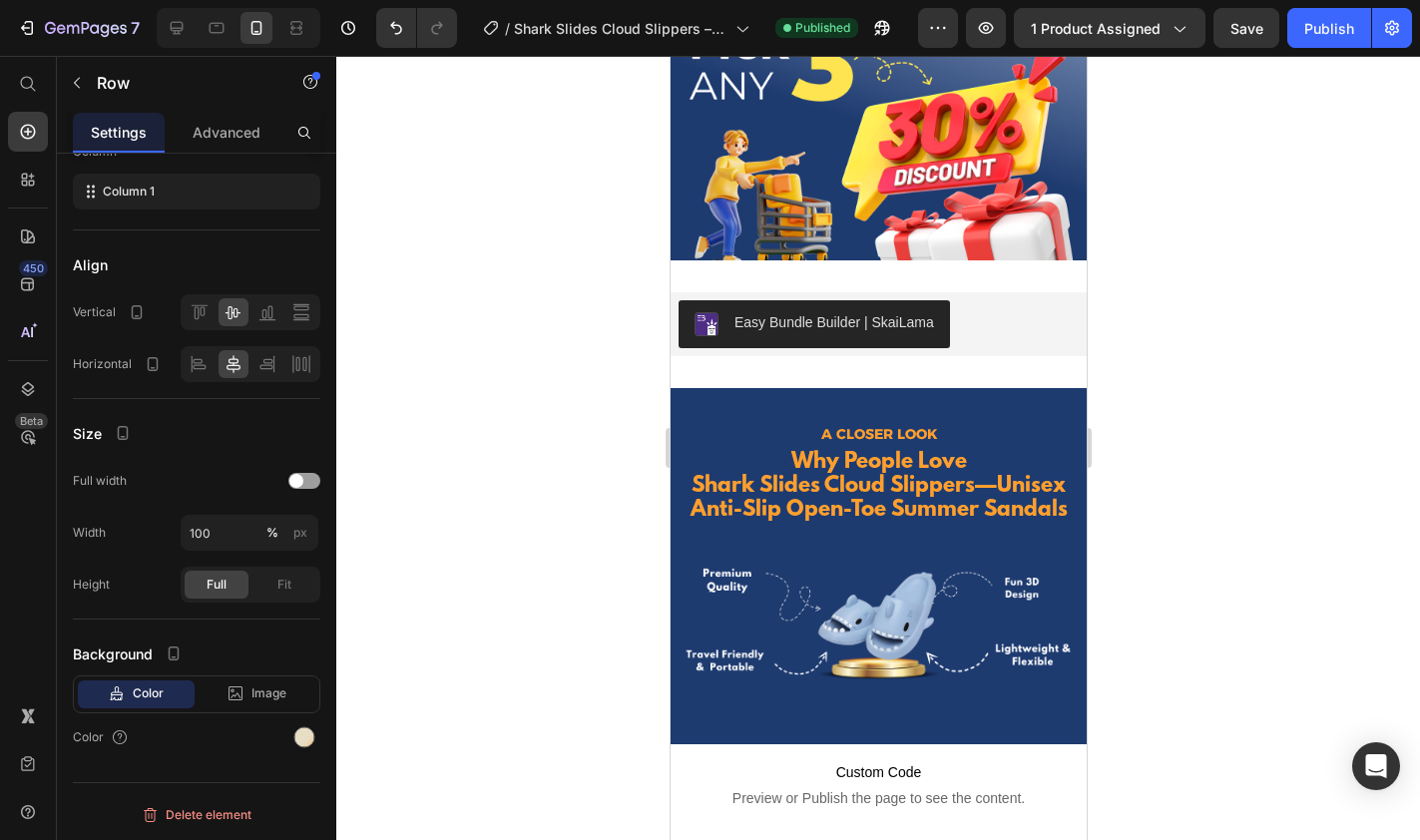 scroll, scrollTop: 3512, scrollLeft: 0, axis: vertical 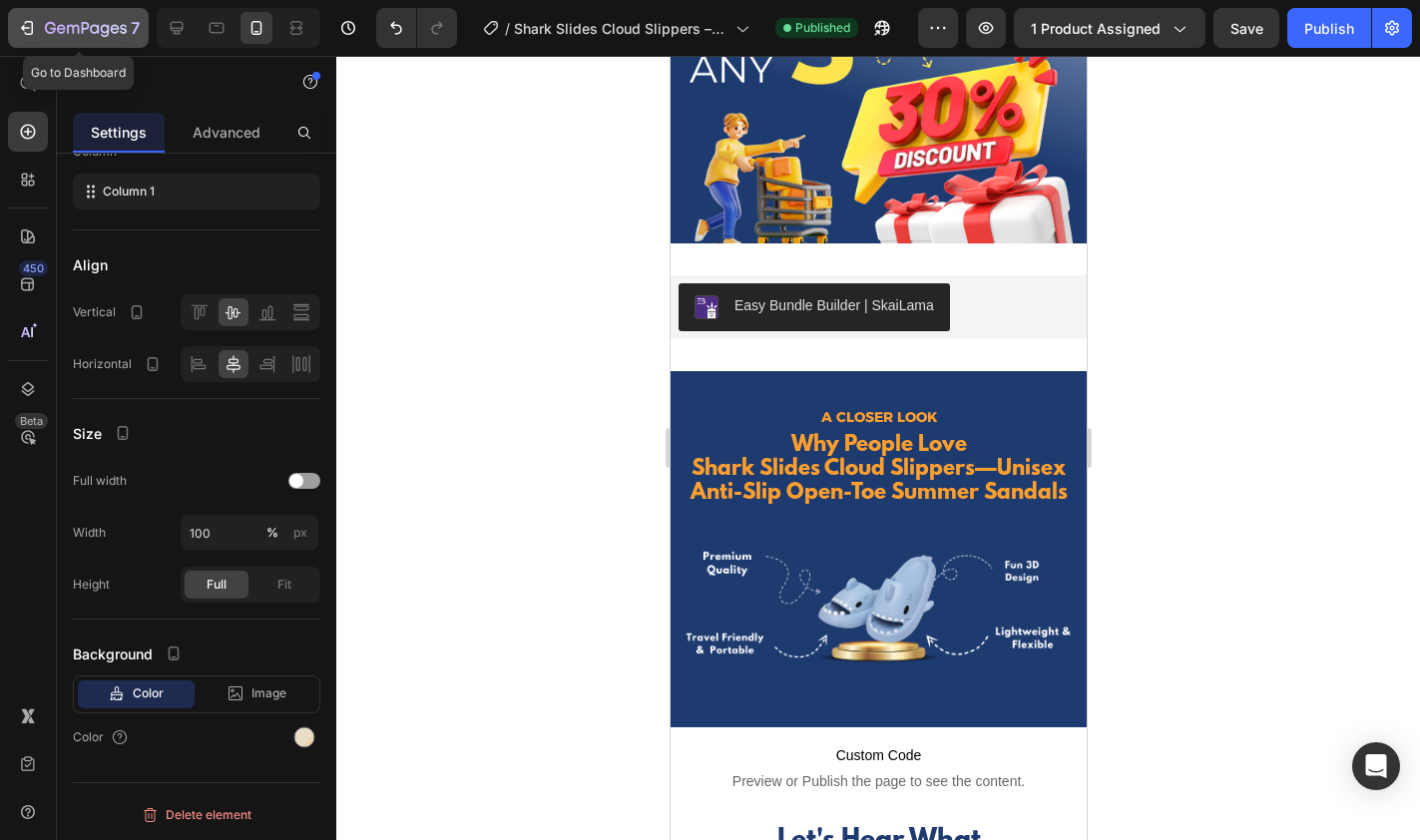 click 